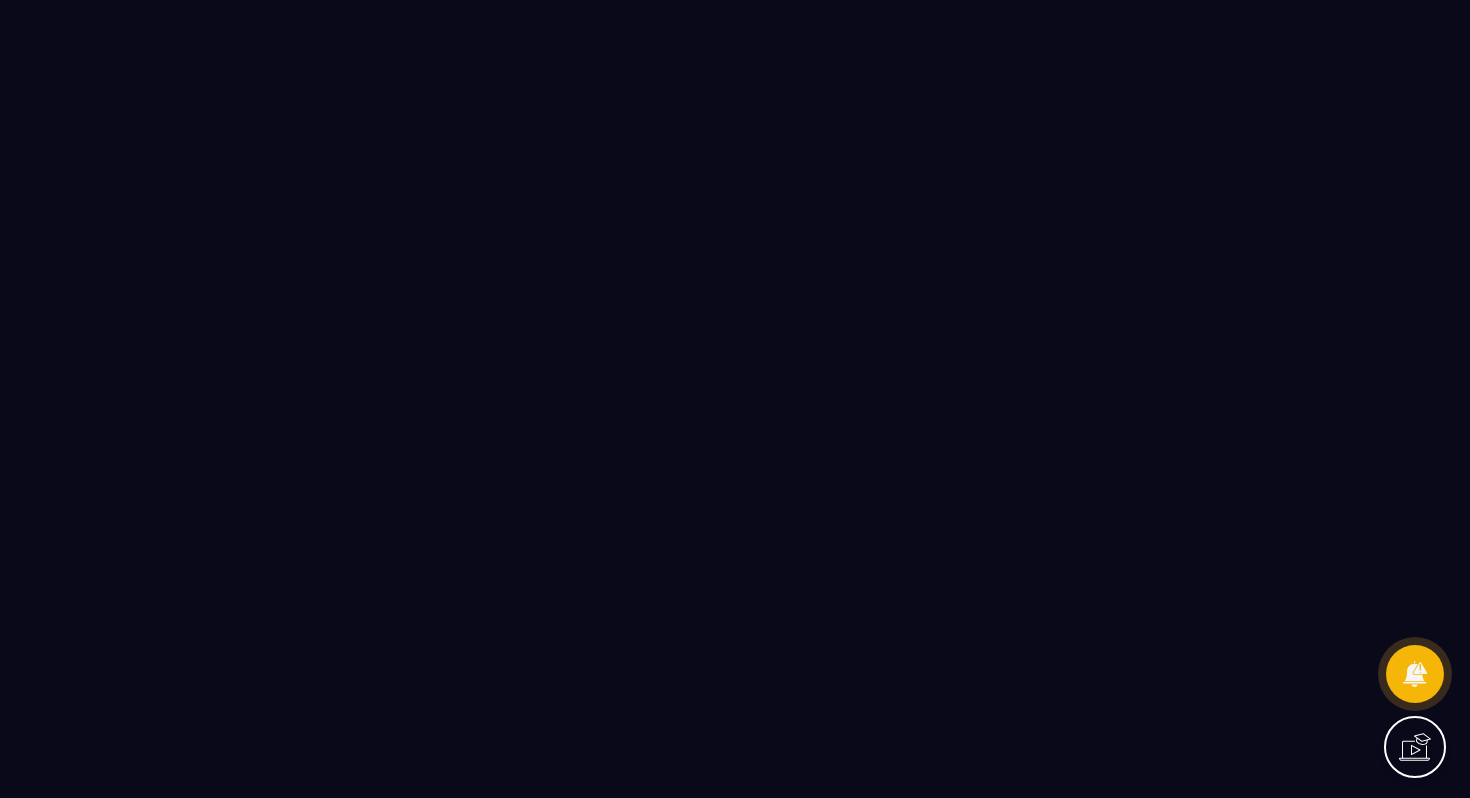 scroll, scrollTop: 0, scrollLeft: 0, axis: both 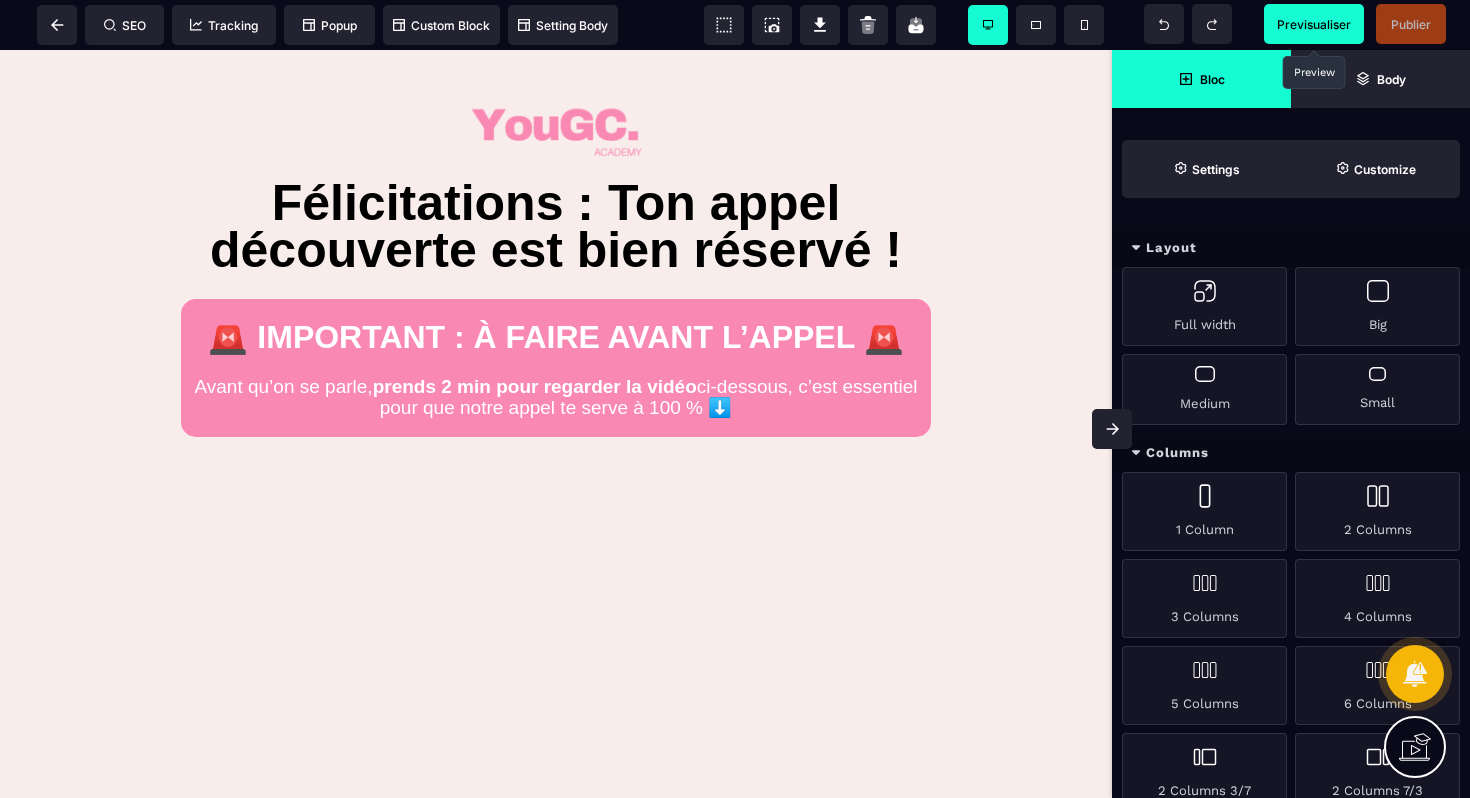 click on "Previsualiser" at bounding box center [1314, 24] 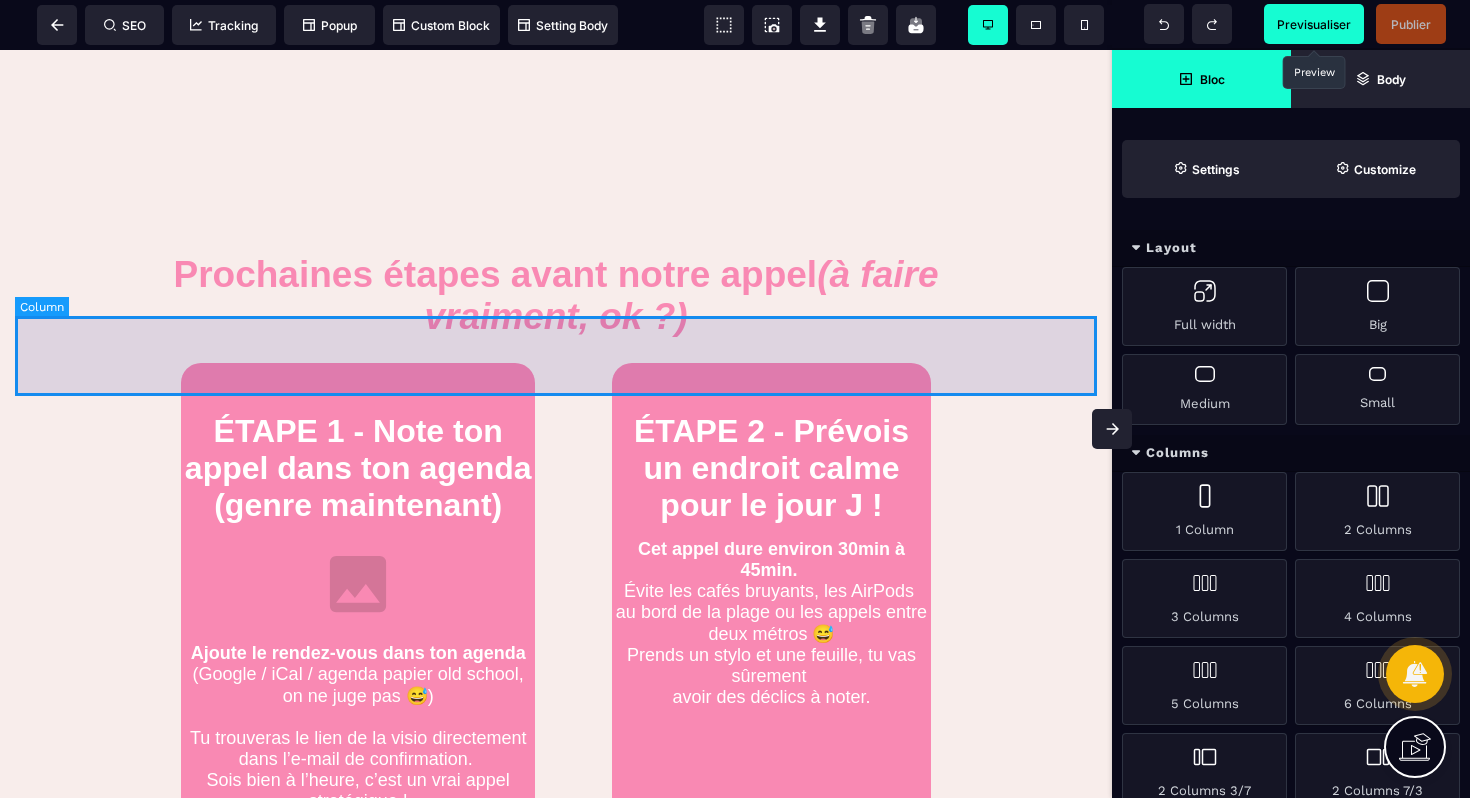 scroll, scrollTop: 765, scrollLeft: 0, axis: vertical 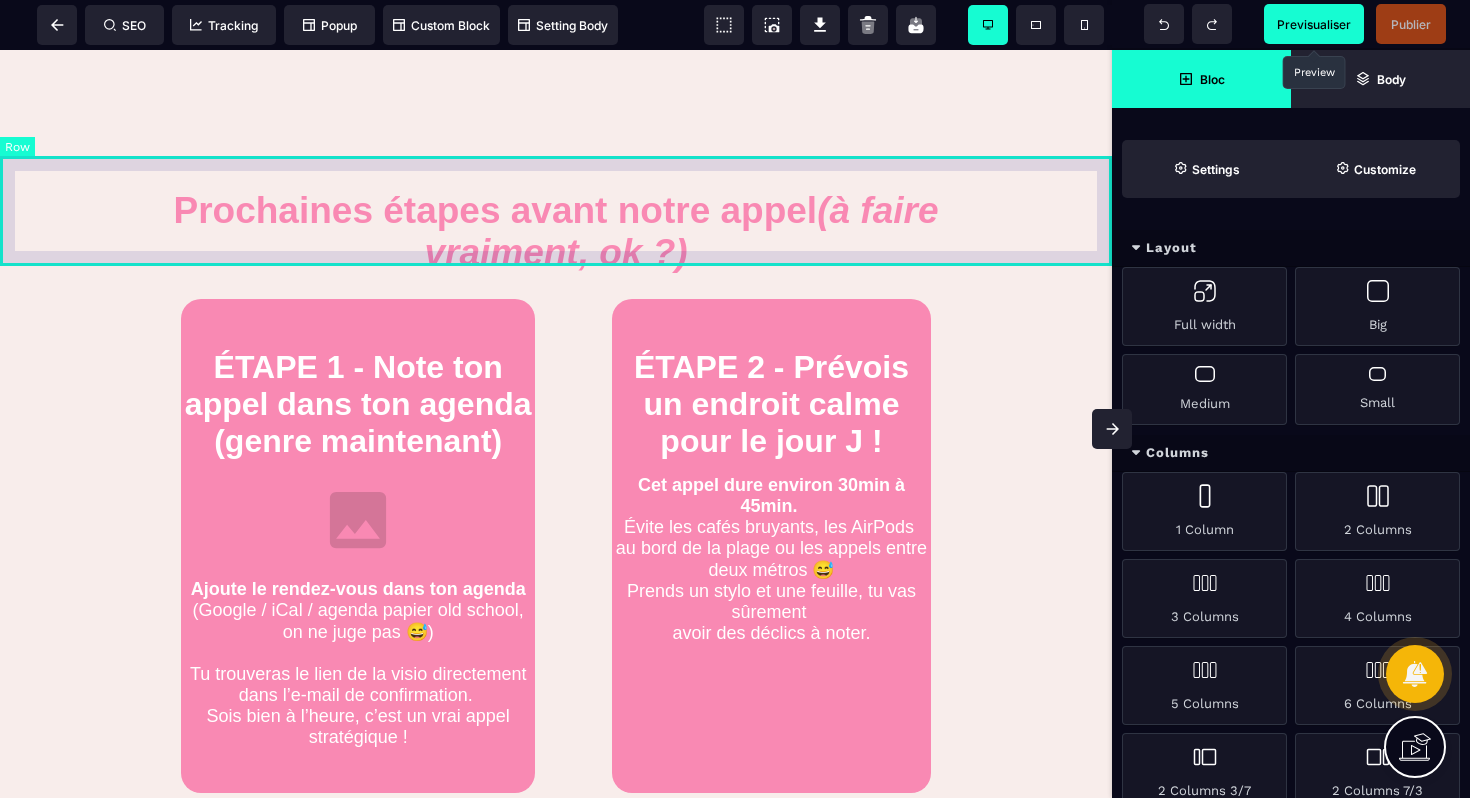click at bounding box center [556, 211] 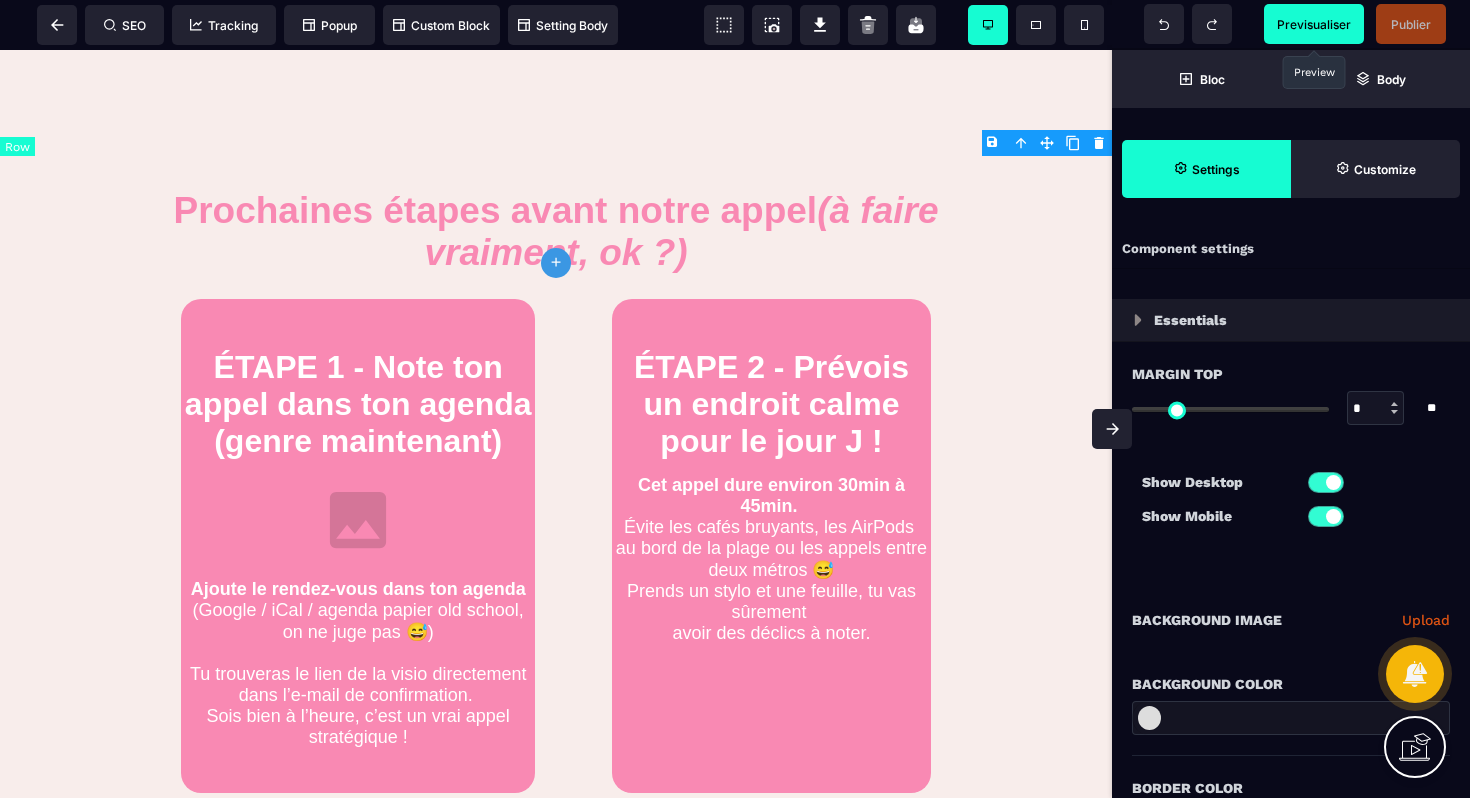 type on "*" 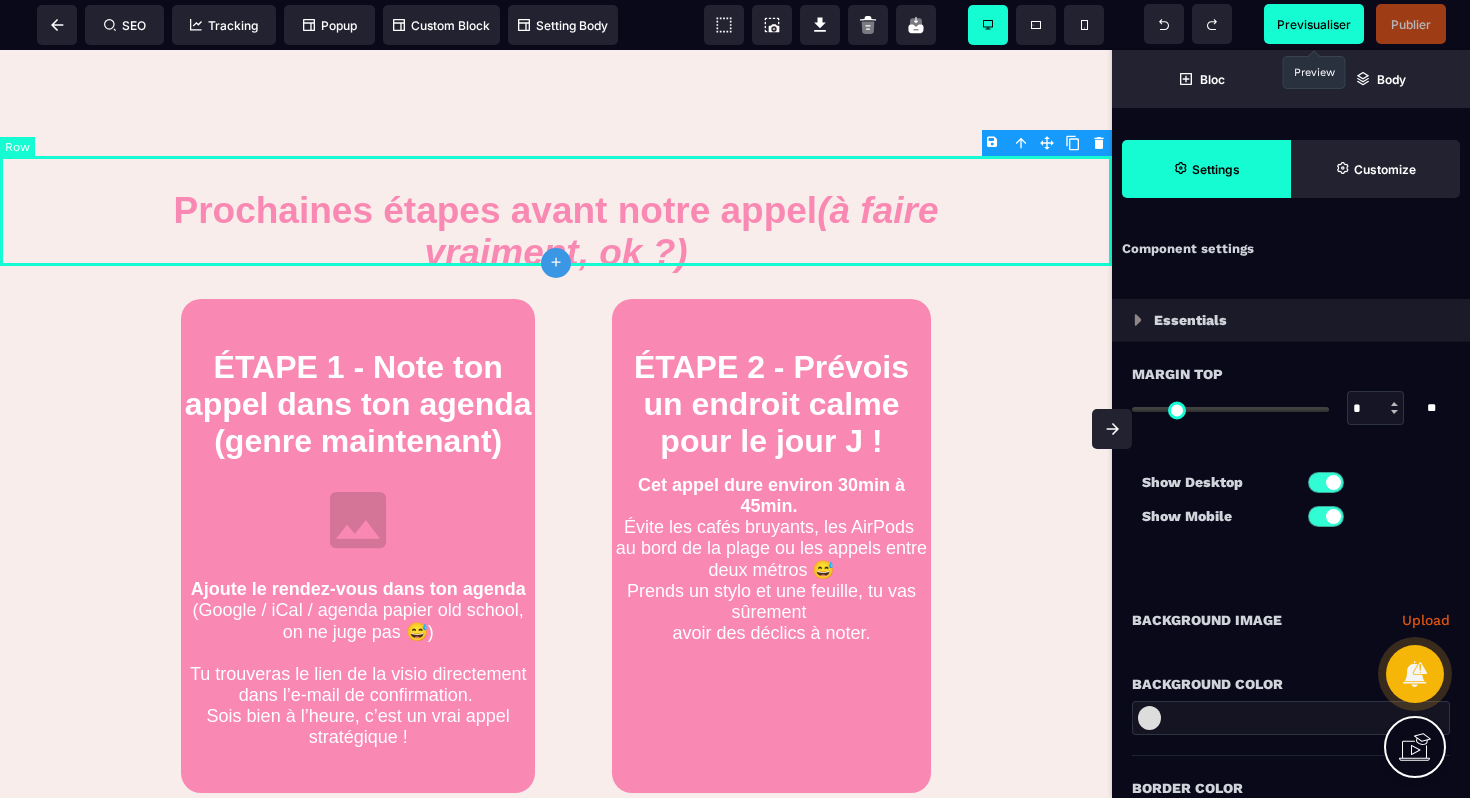 type on "****" 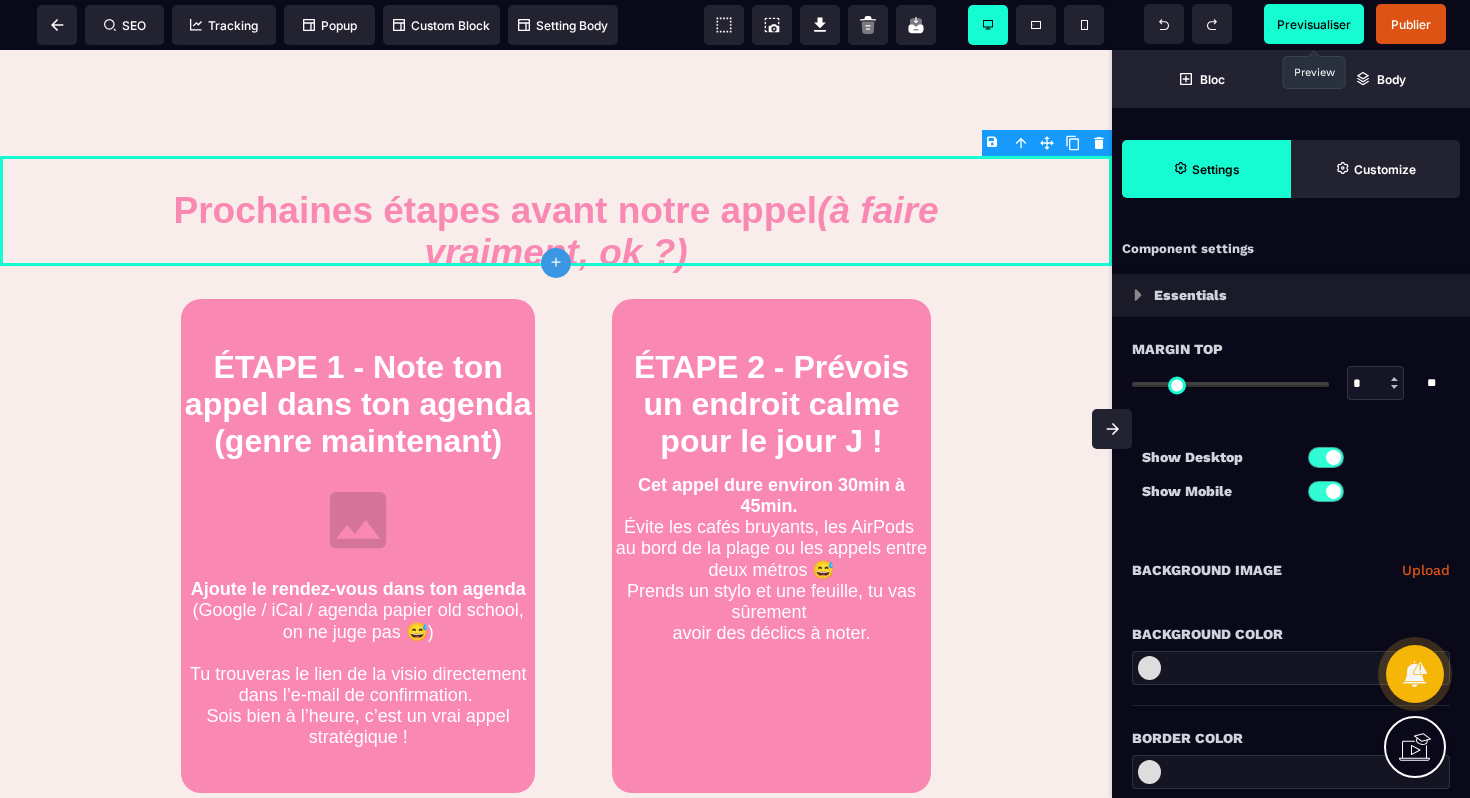 click at bounding box center [1291, 668] 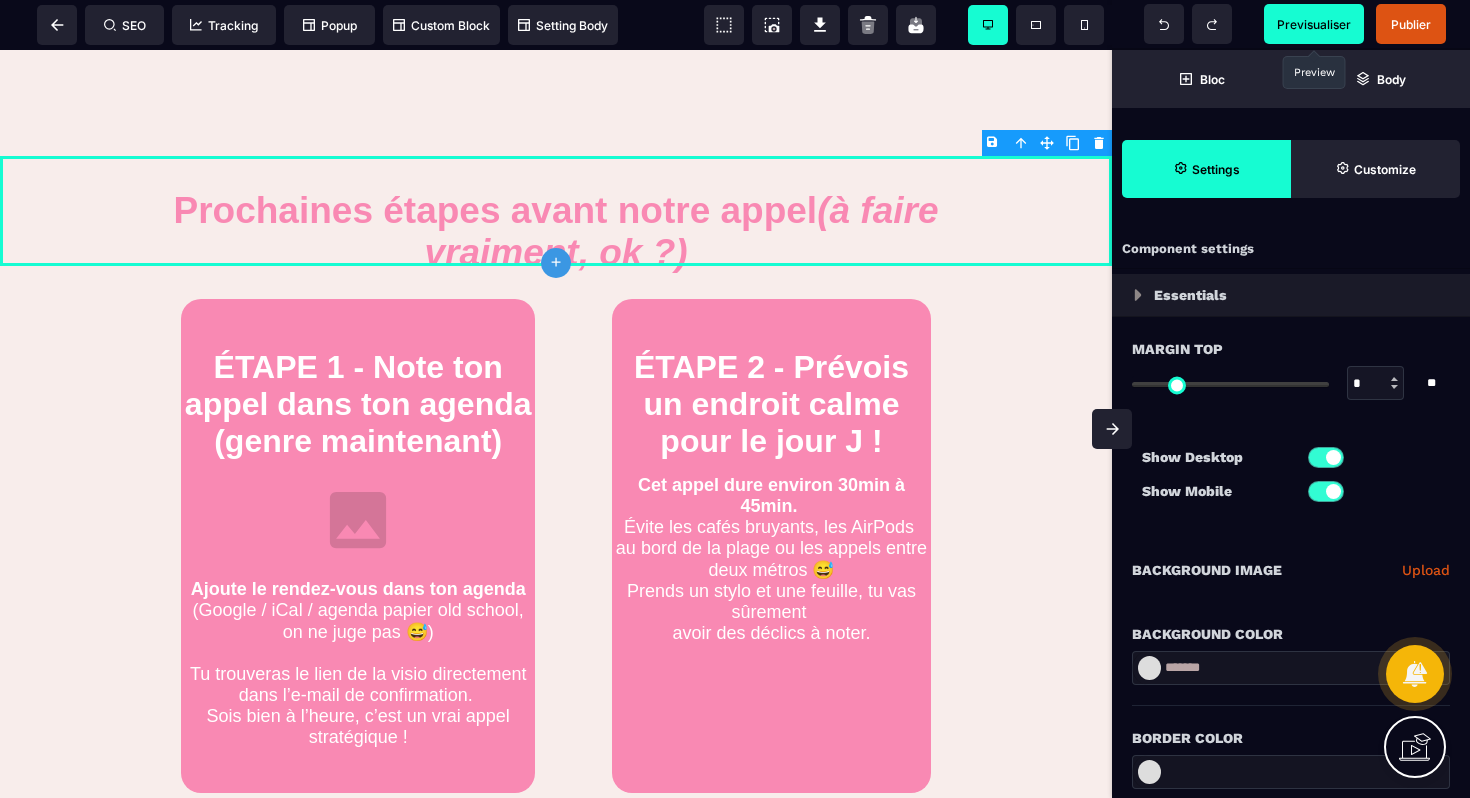 type on "*******" 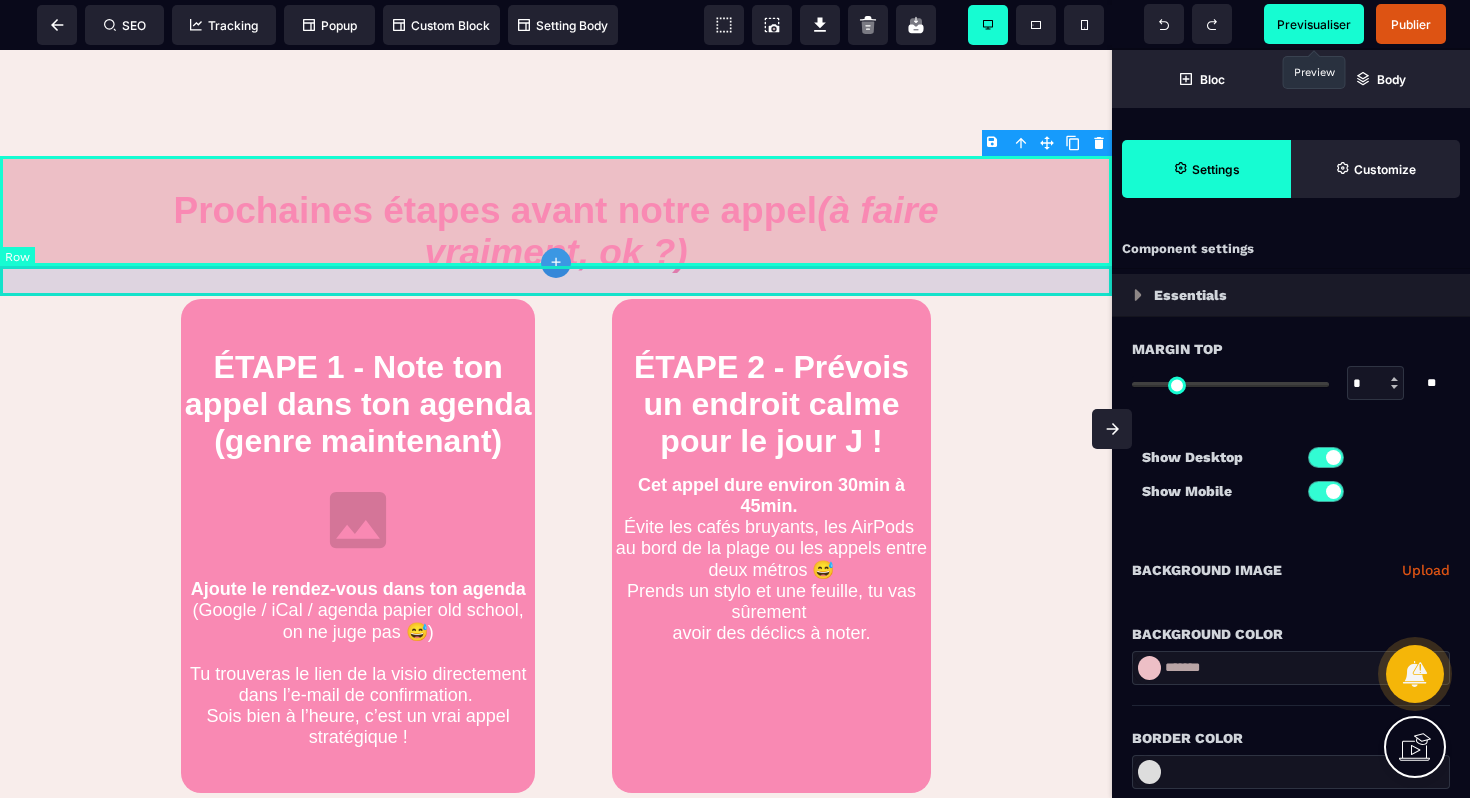 click at bounding box center (556, 281) 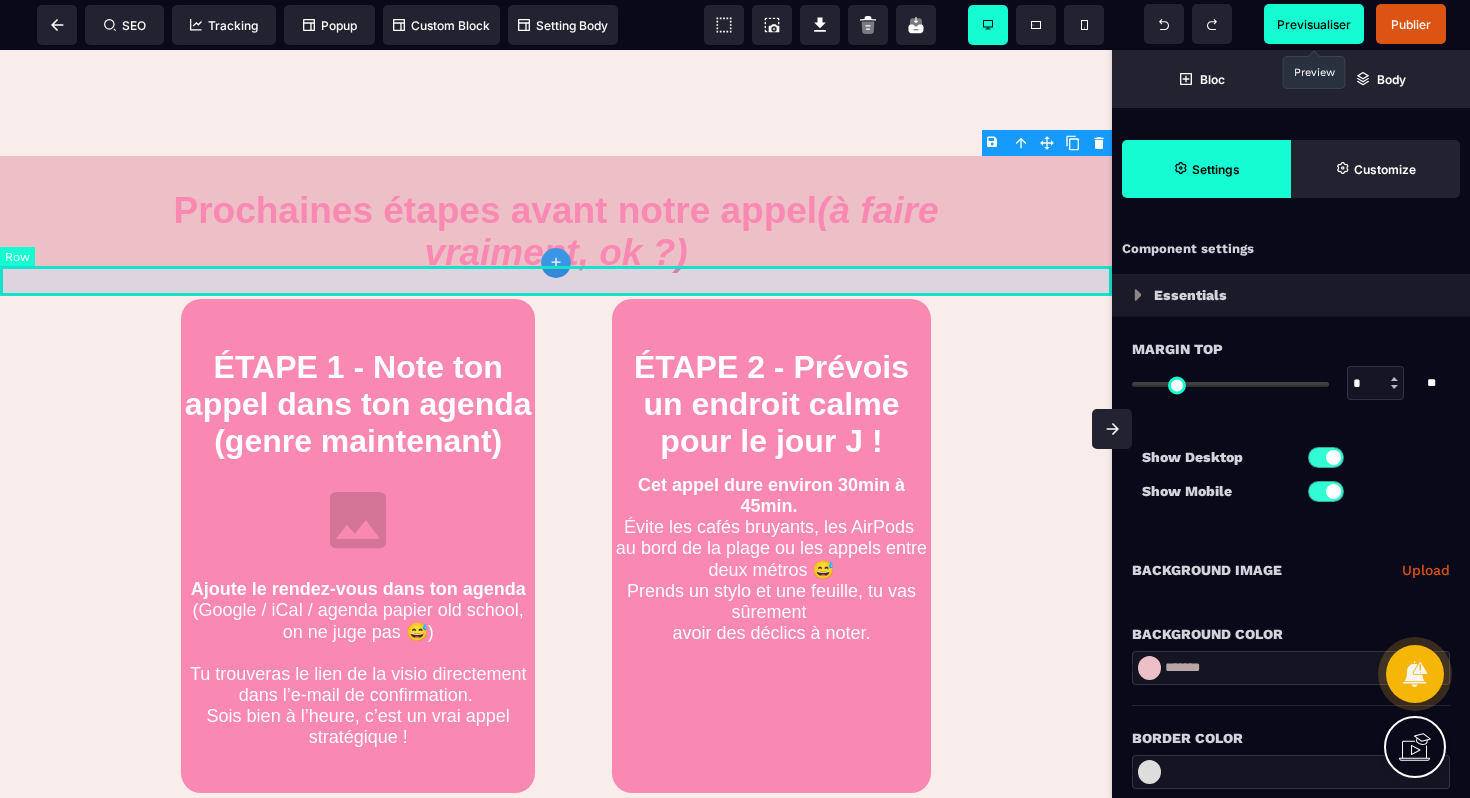 select on "**" 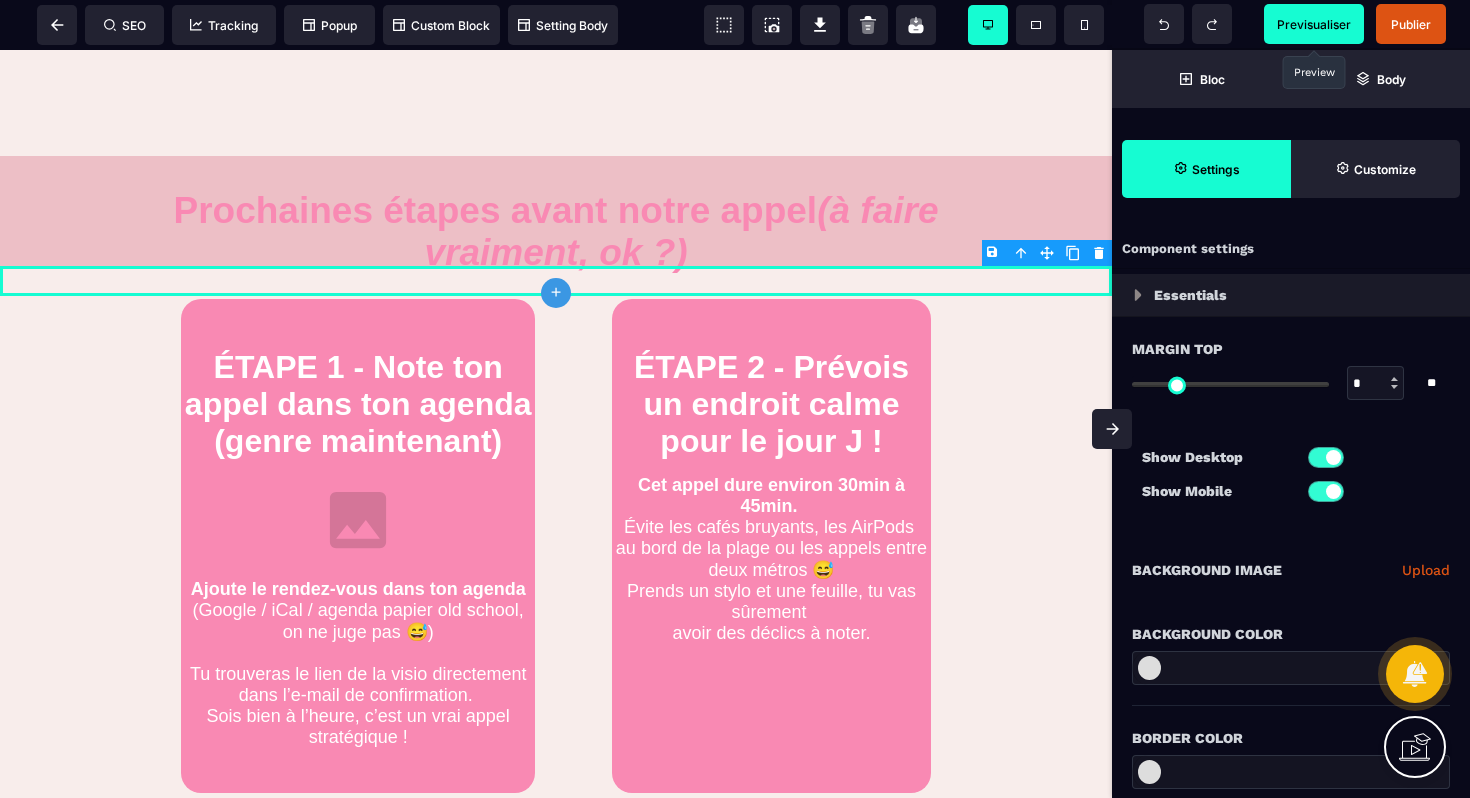 click at bounding box center [1291, 668] 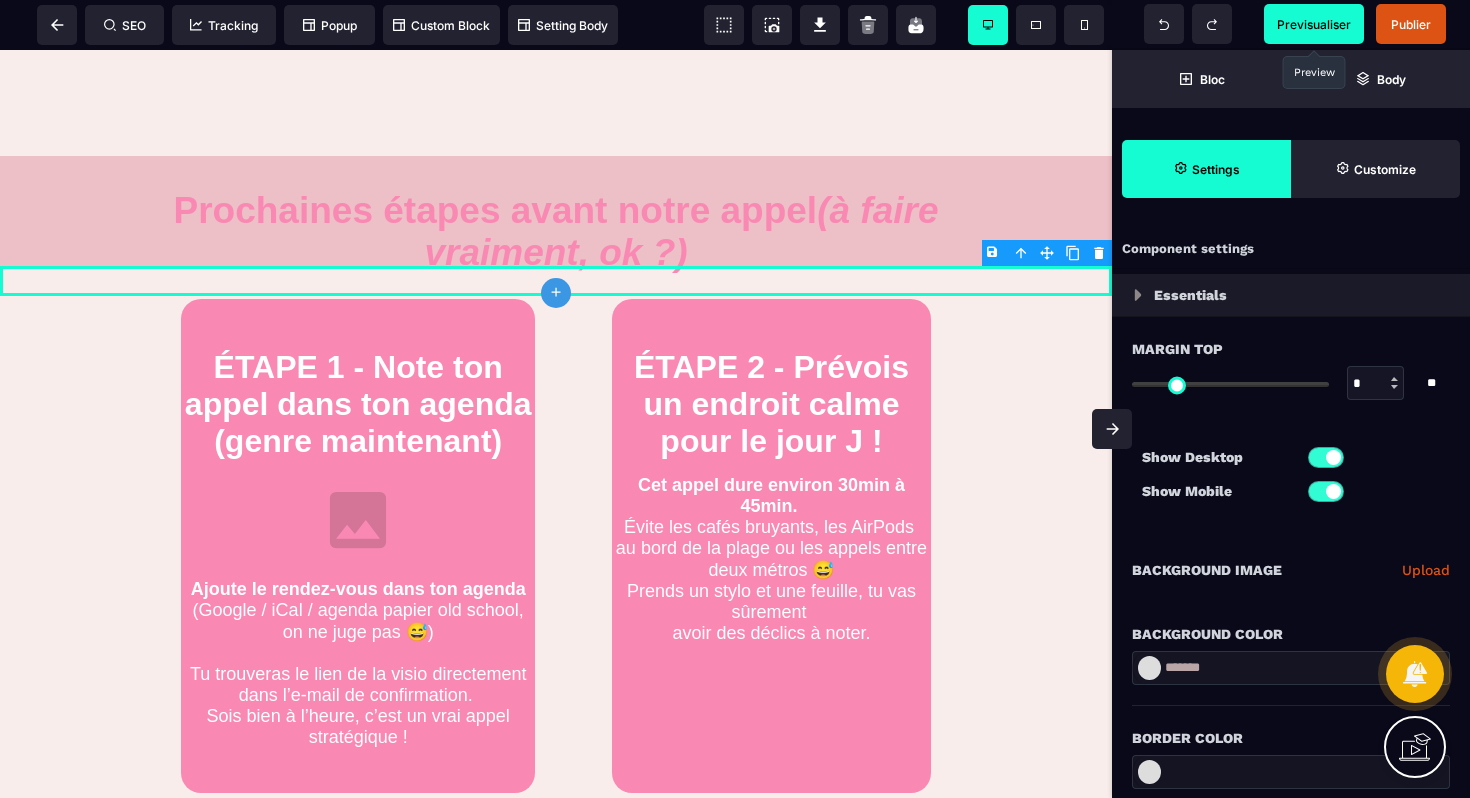 type on "*******" 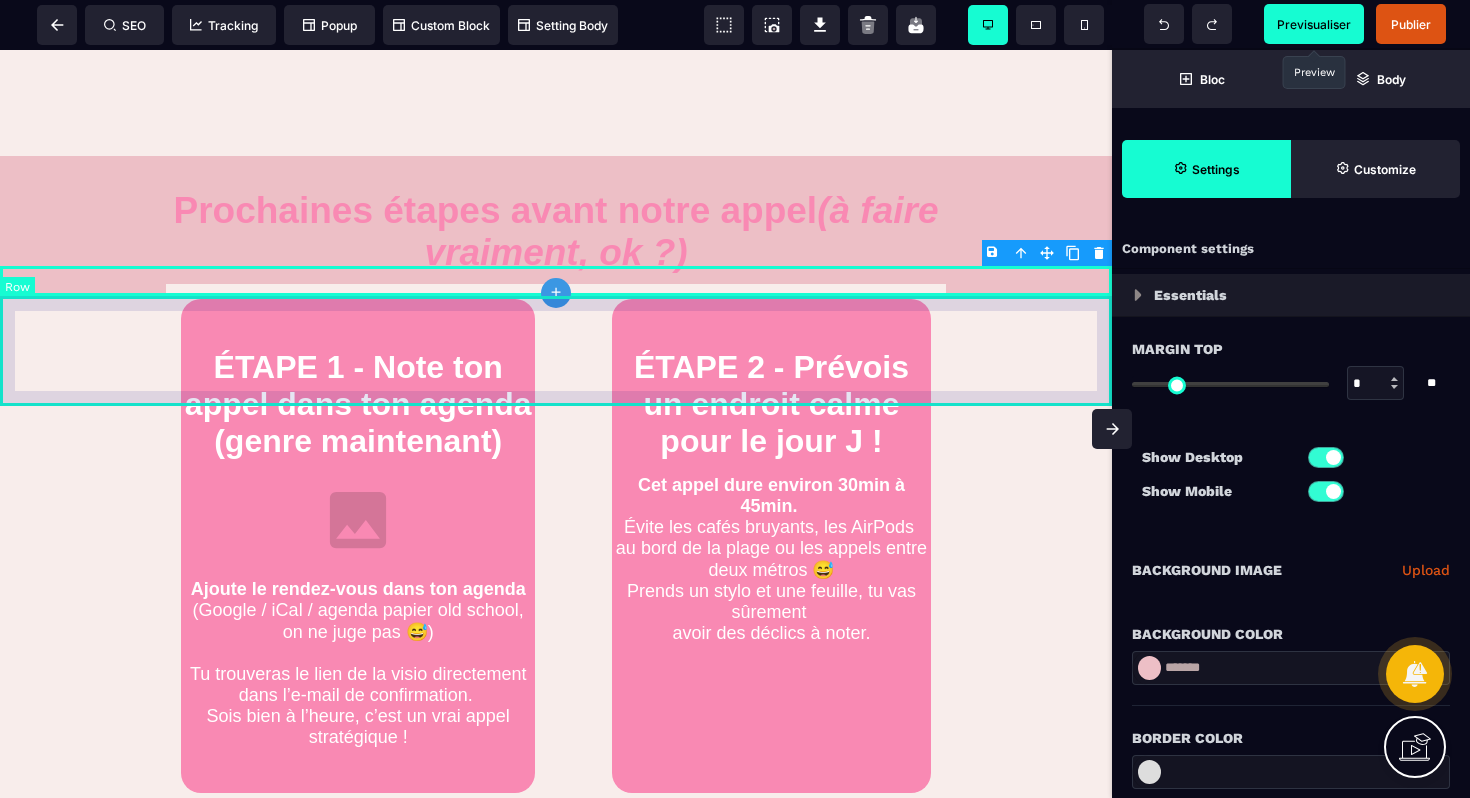 click at bounding box center [556, 351] 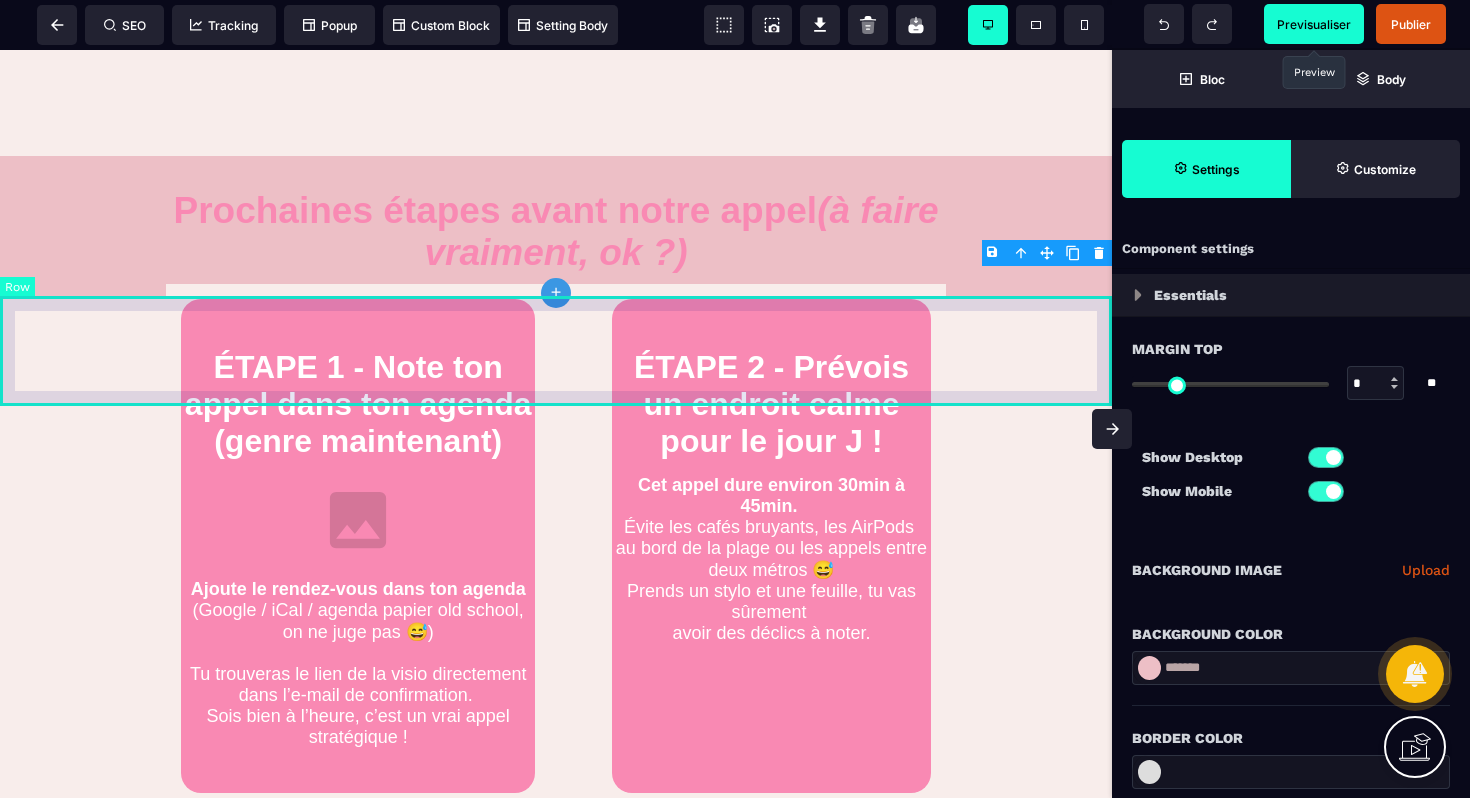 select on "**" 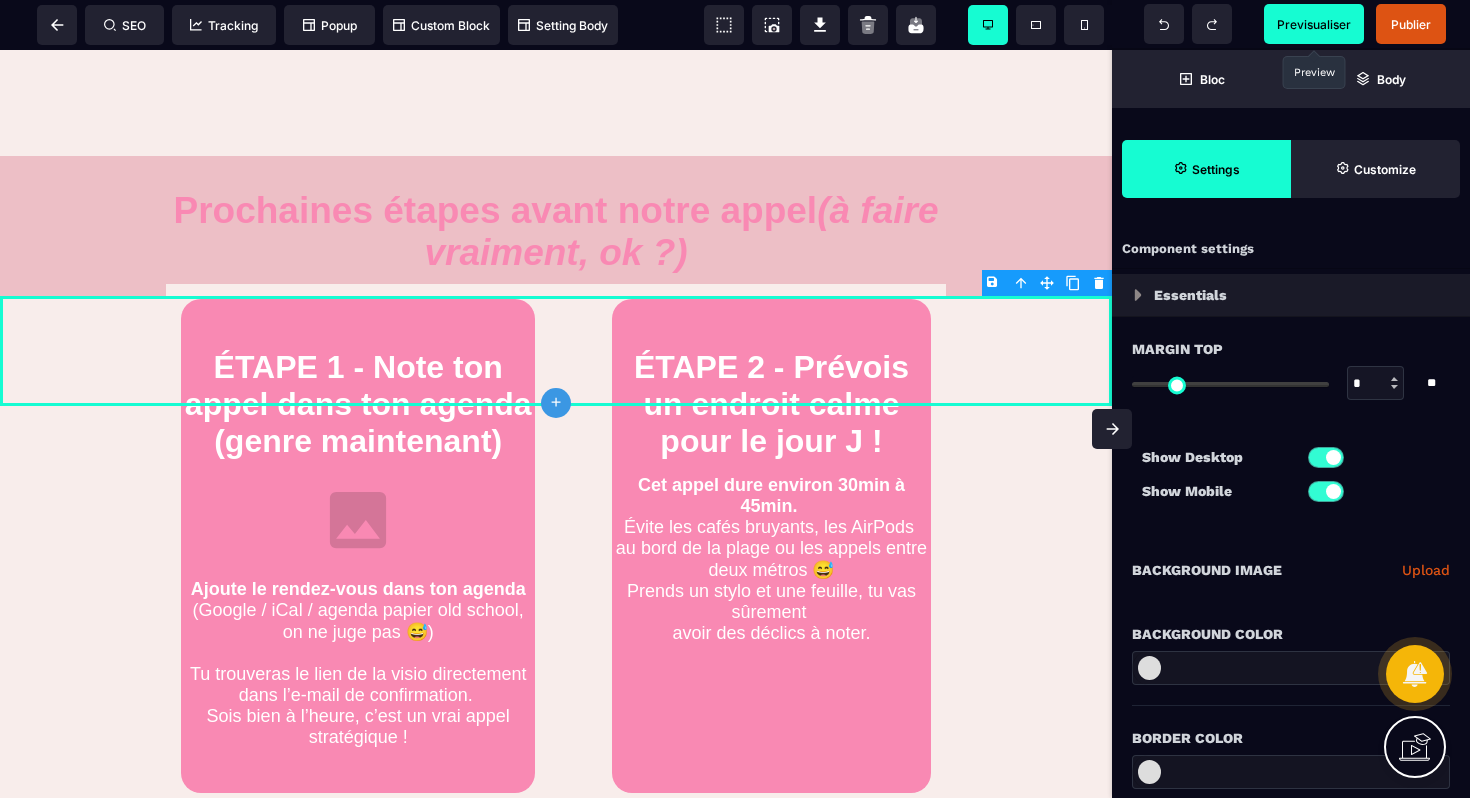 click at bounding box center [1291, 668] 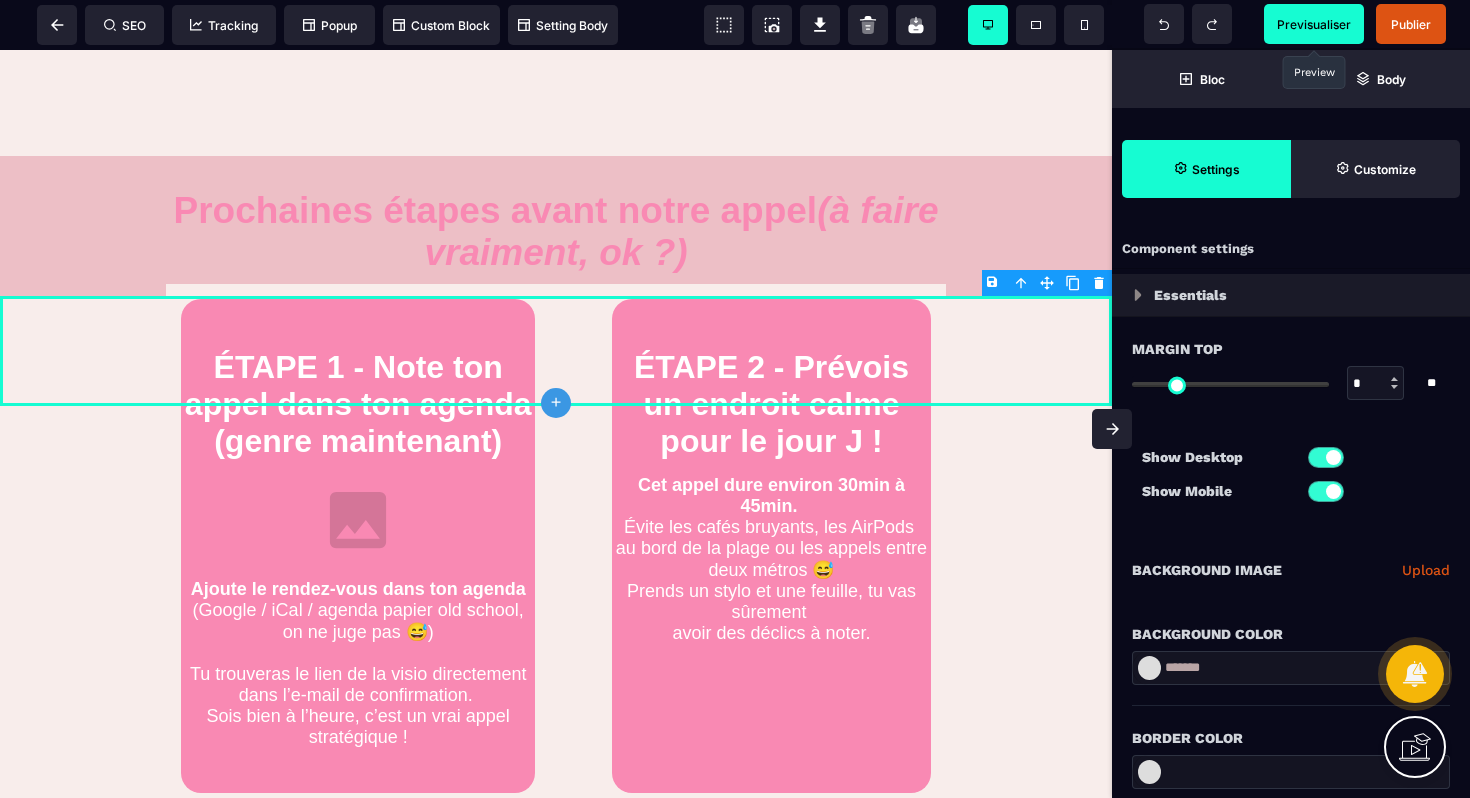 type on "*******" 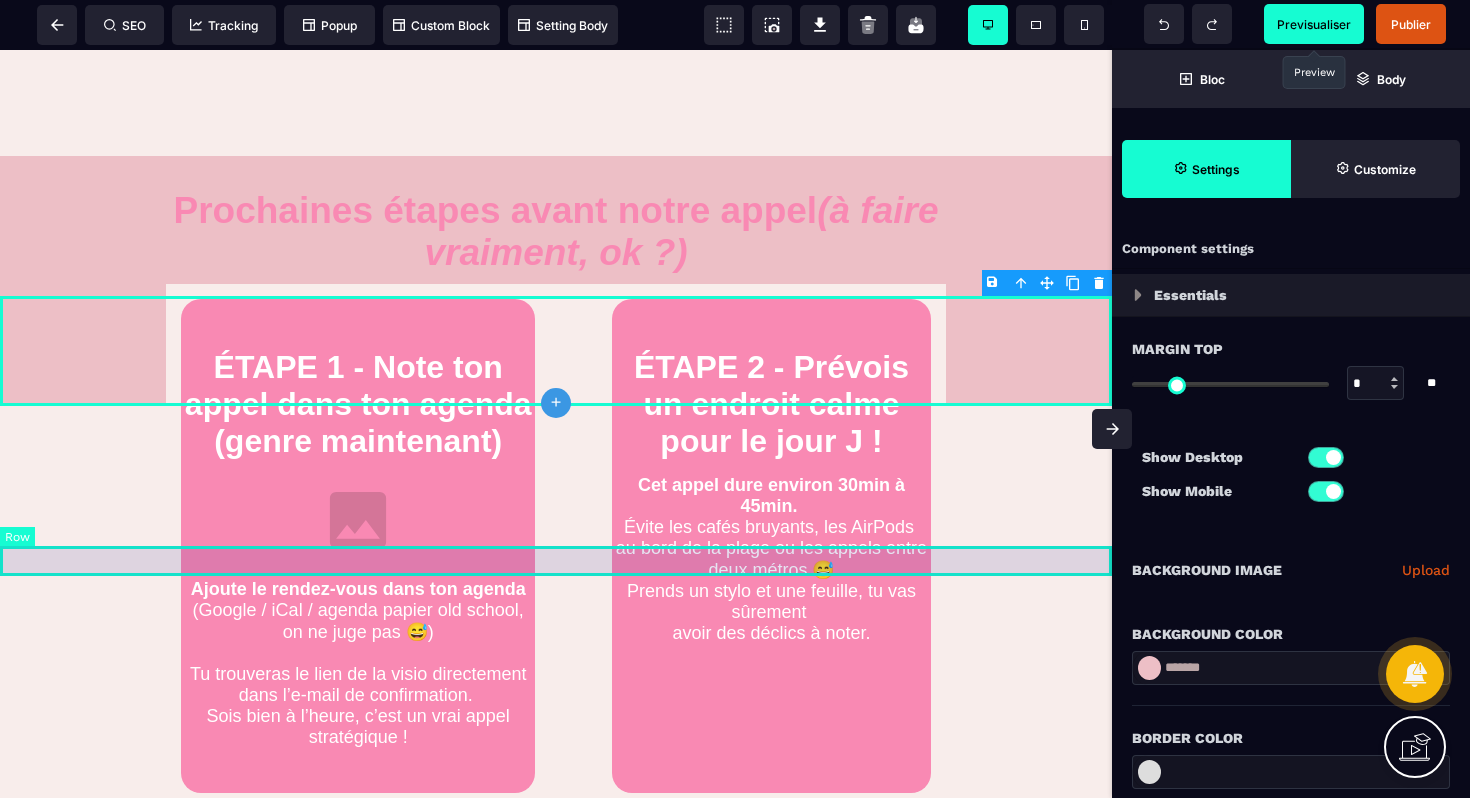 click at bounding box center [556, 561] 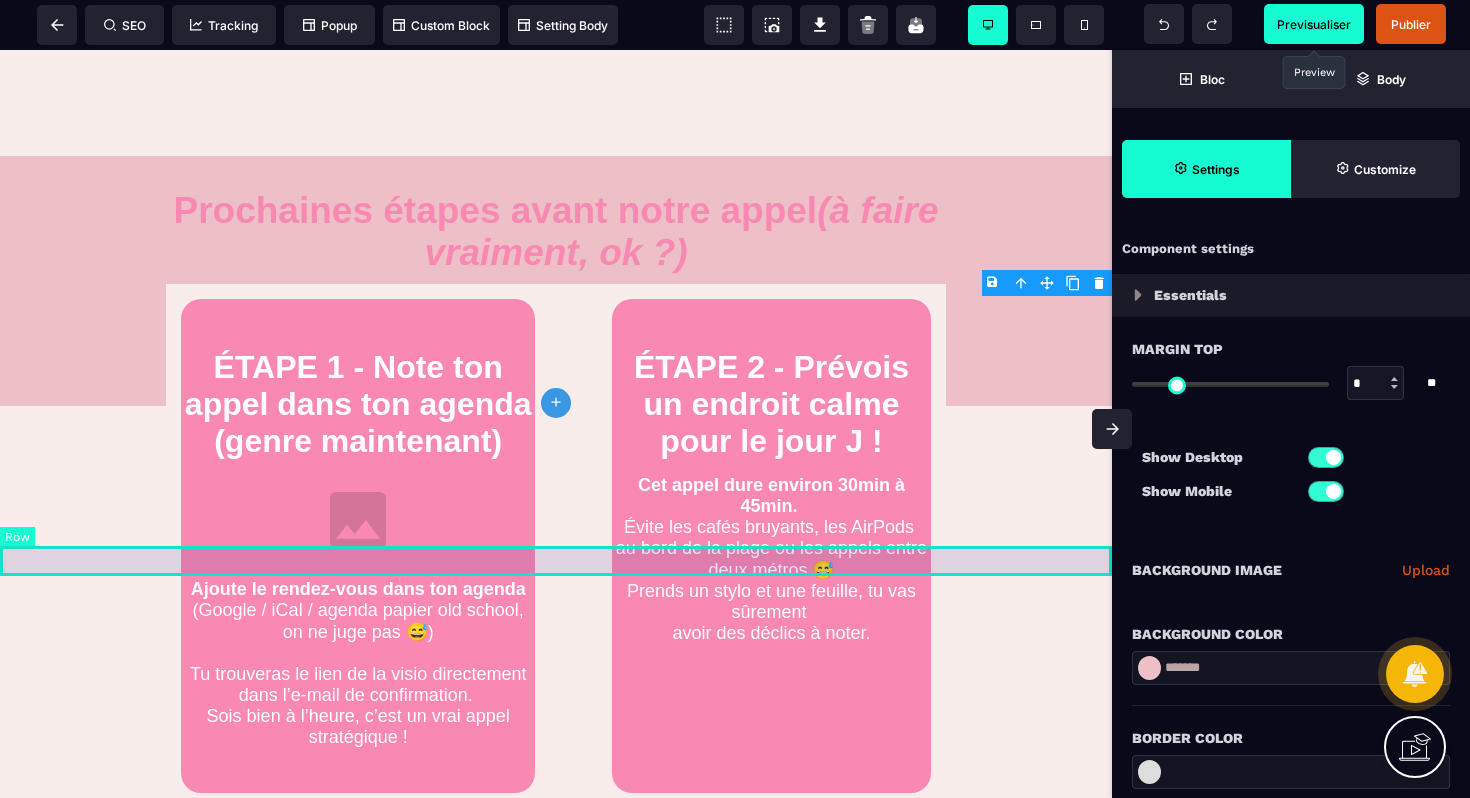 select on "**" 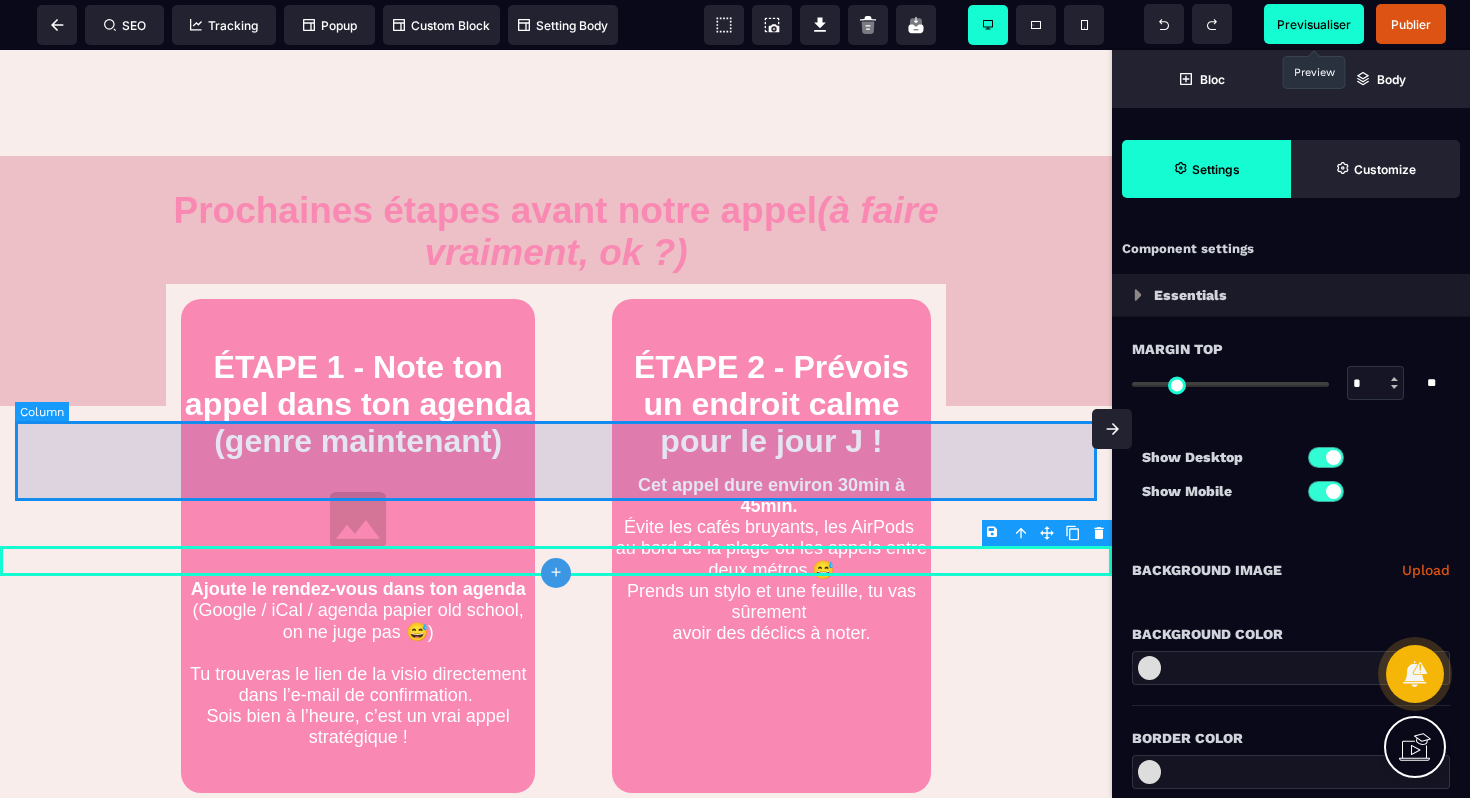 click at bounding box center [556, 461] 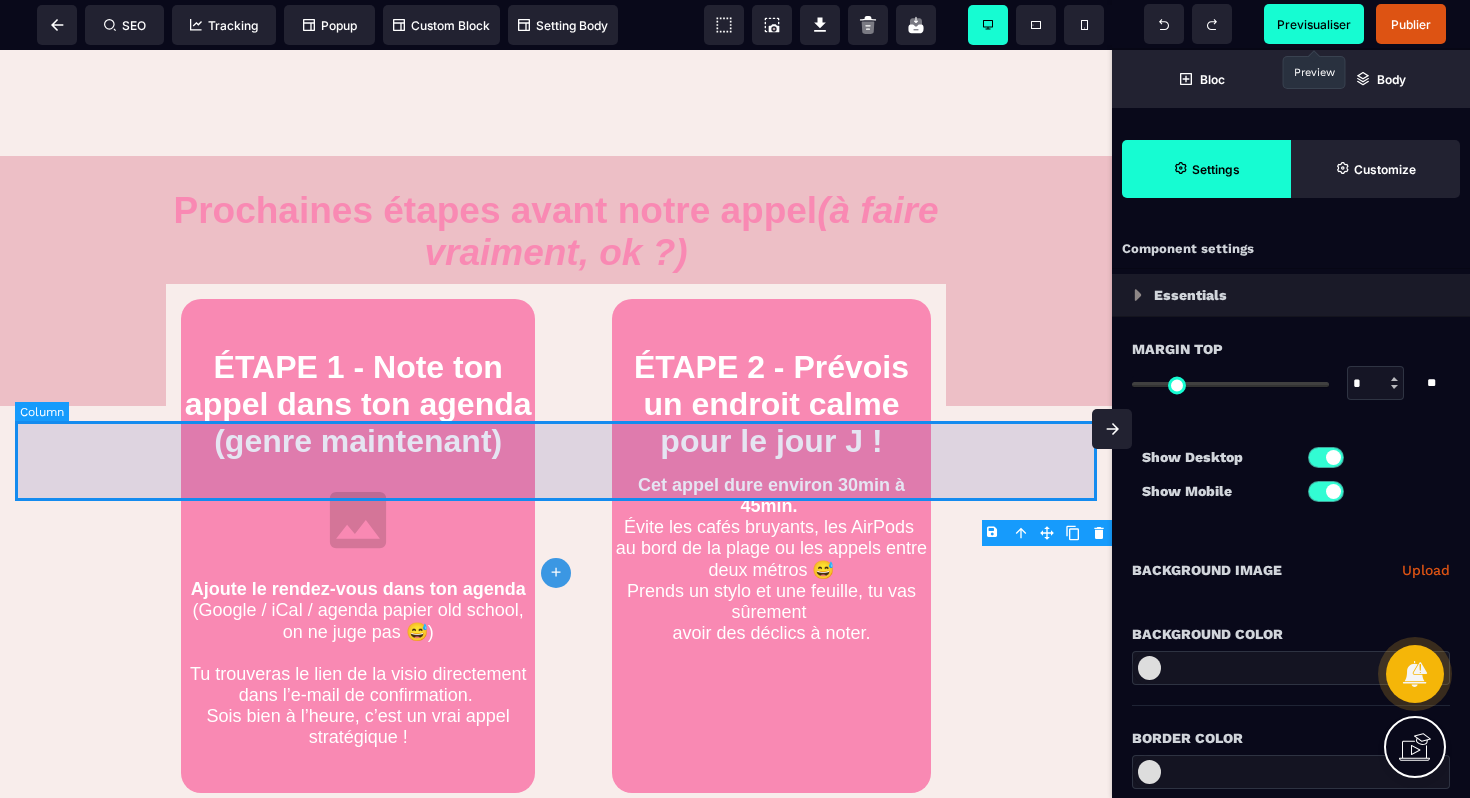 select on "**" 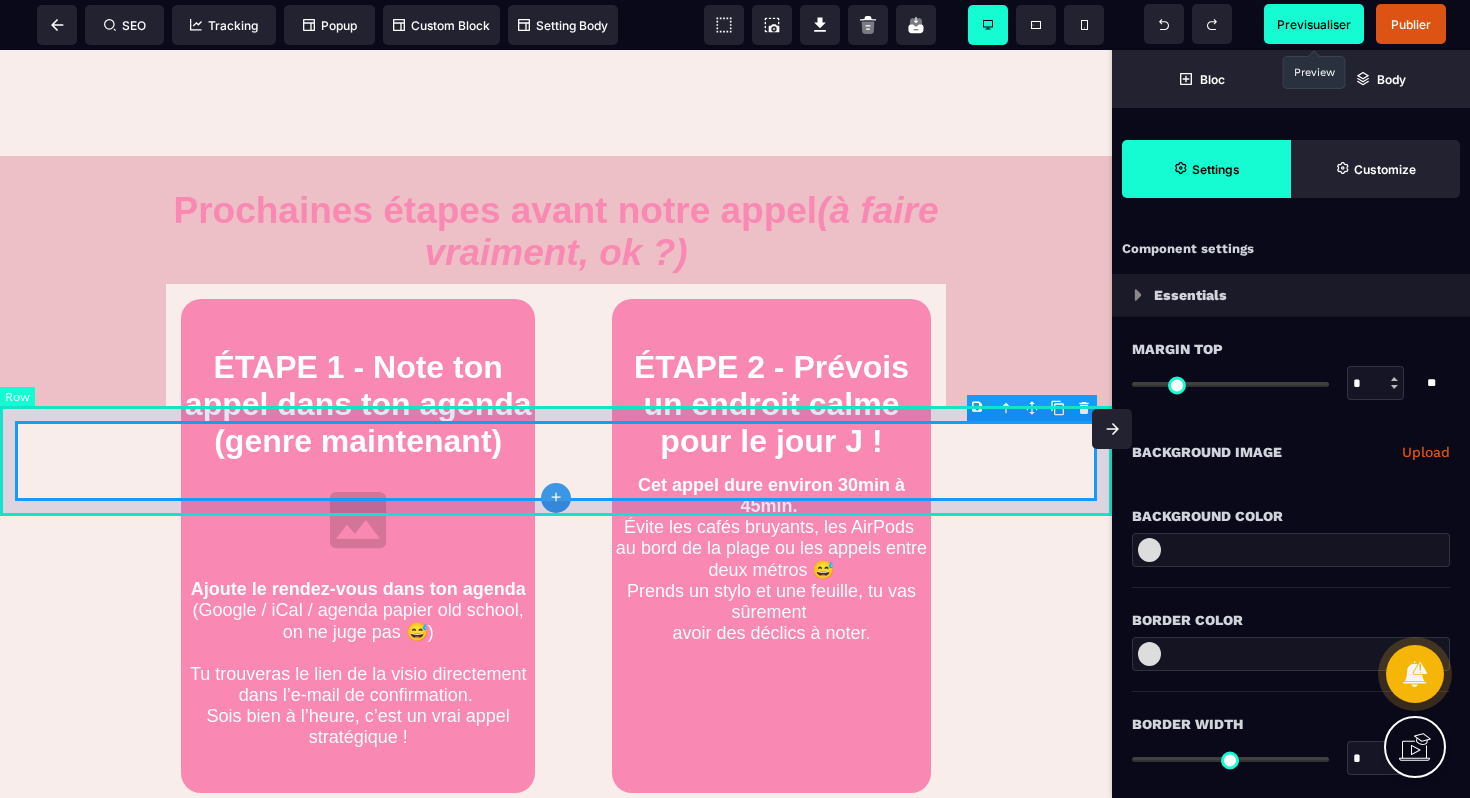 click at bounding box center [556, 461] 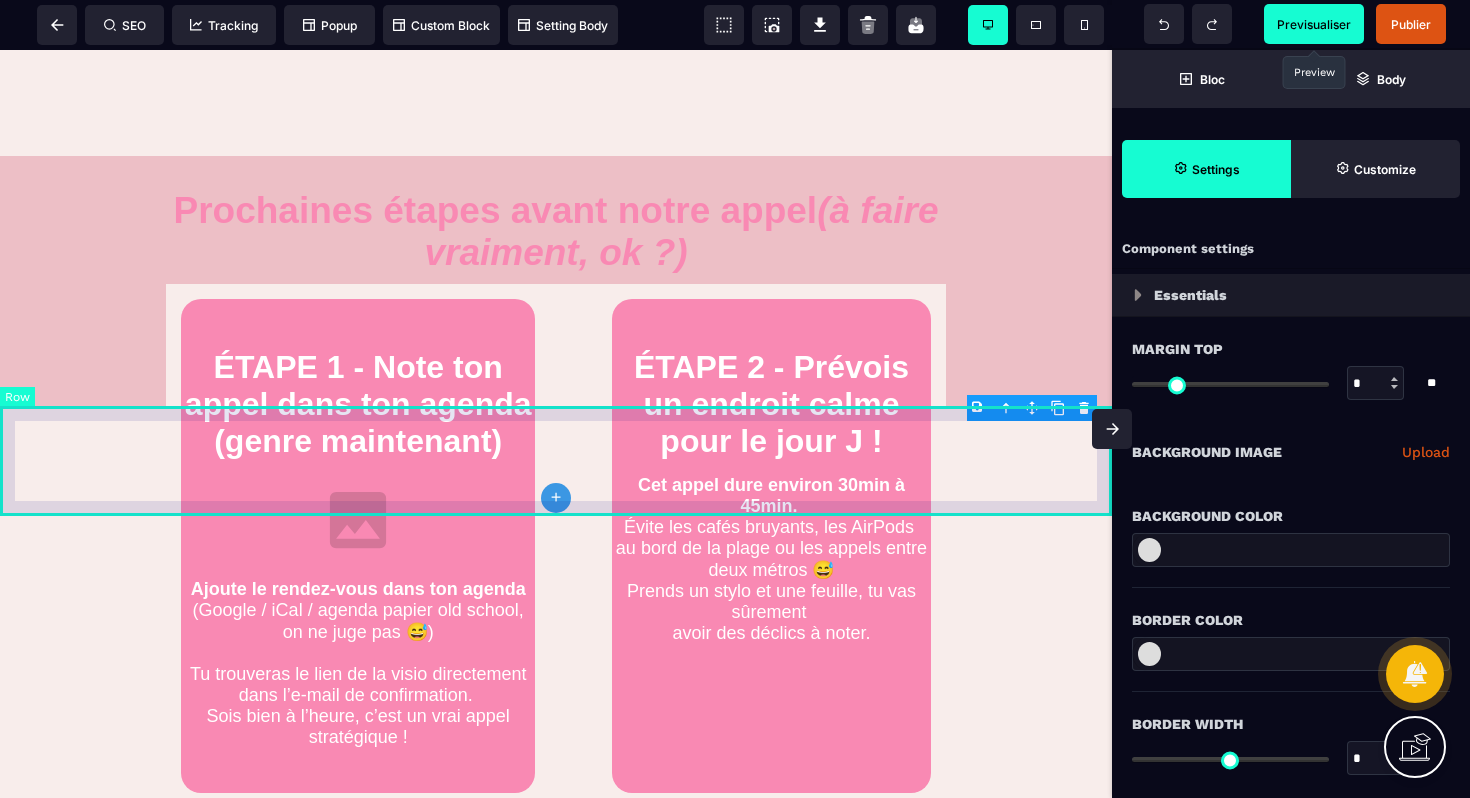 select on "*" 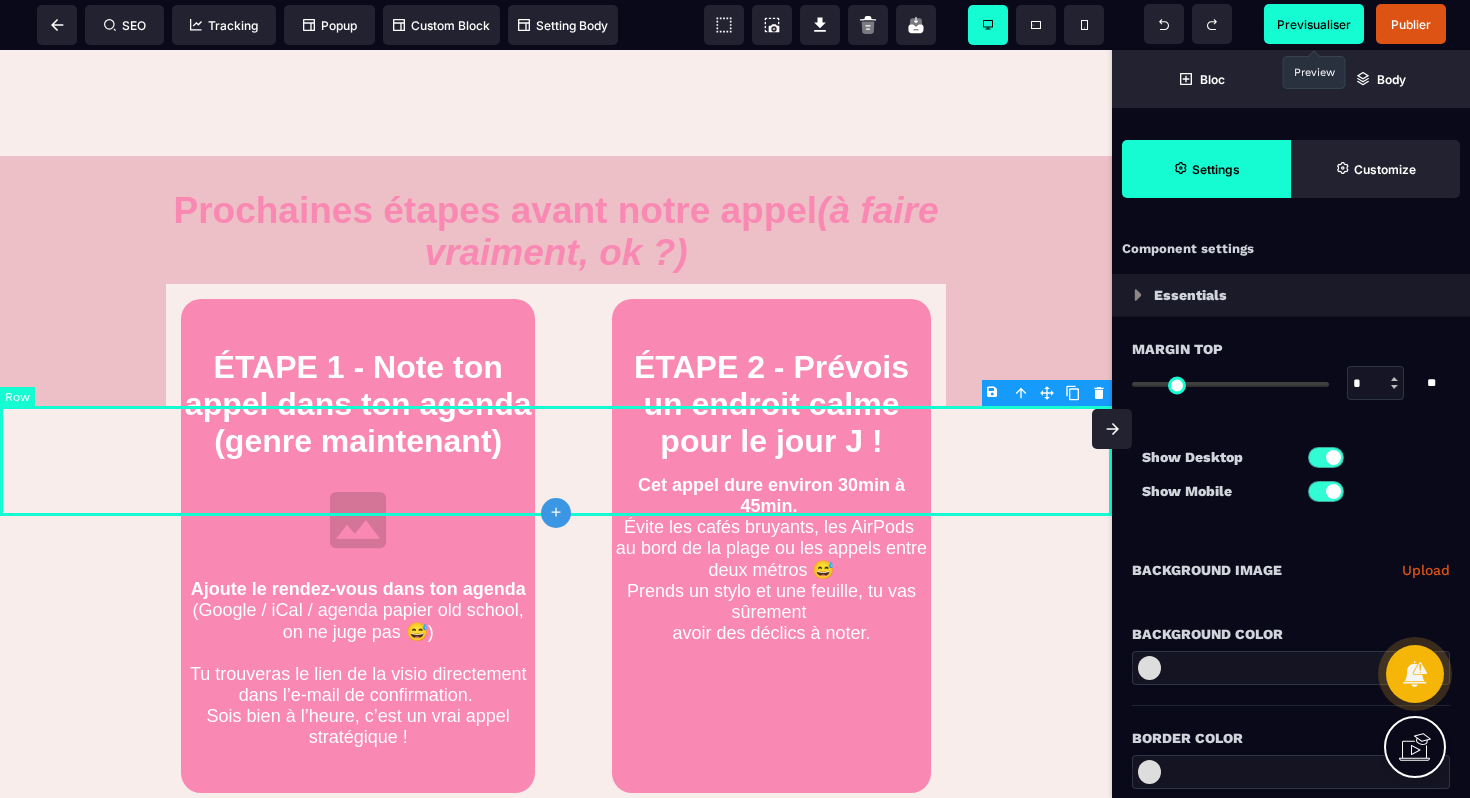 type on "***" 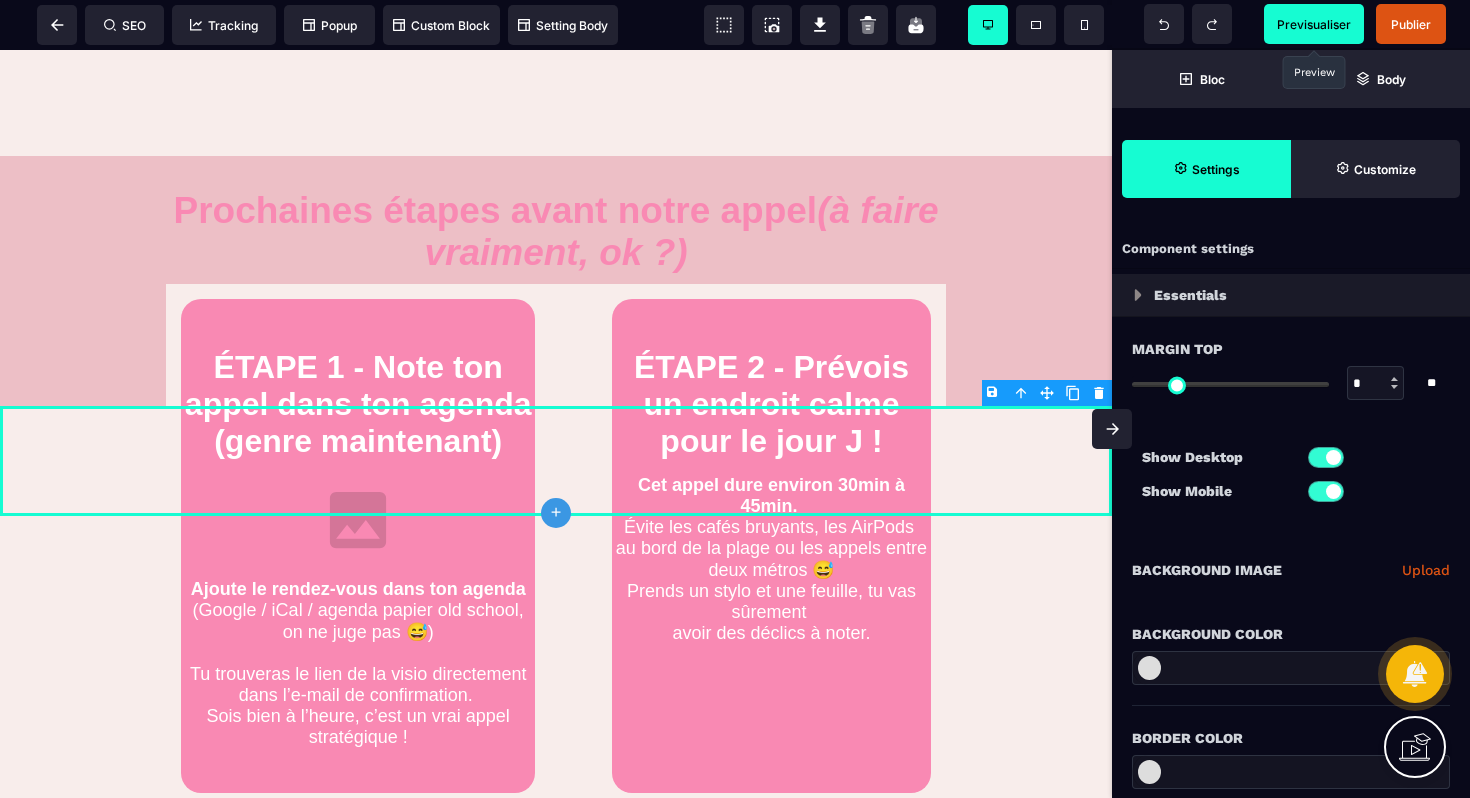click at bounding box center [1291, 668] 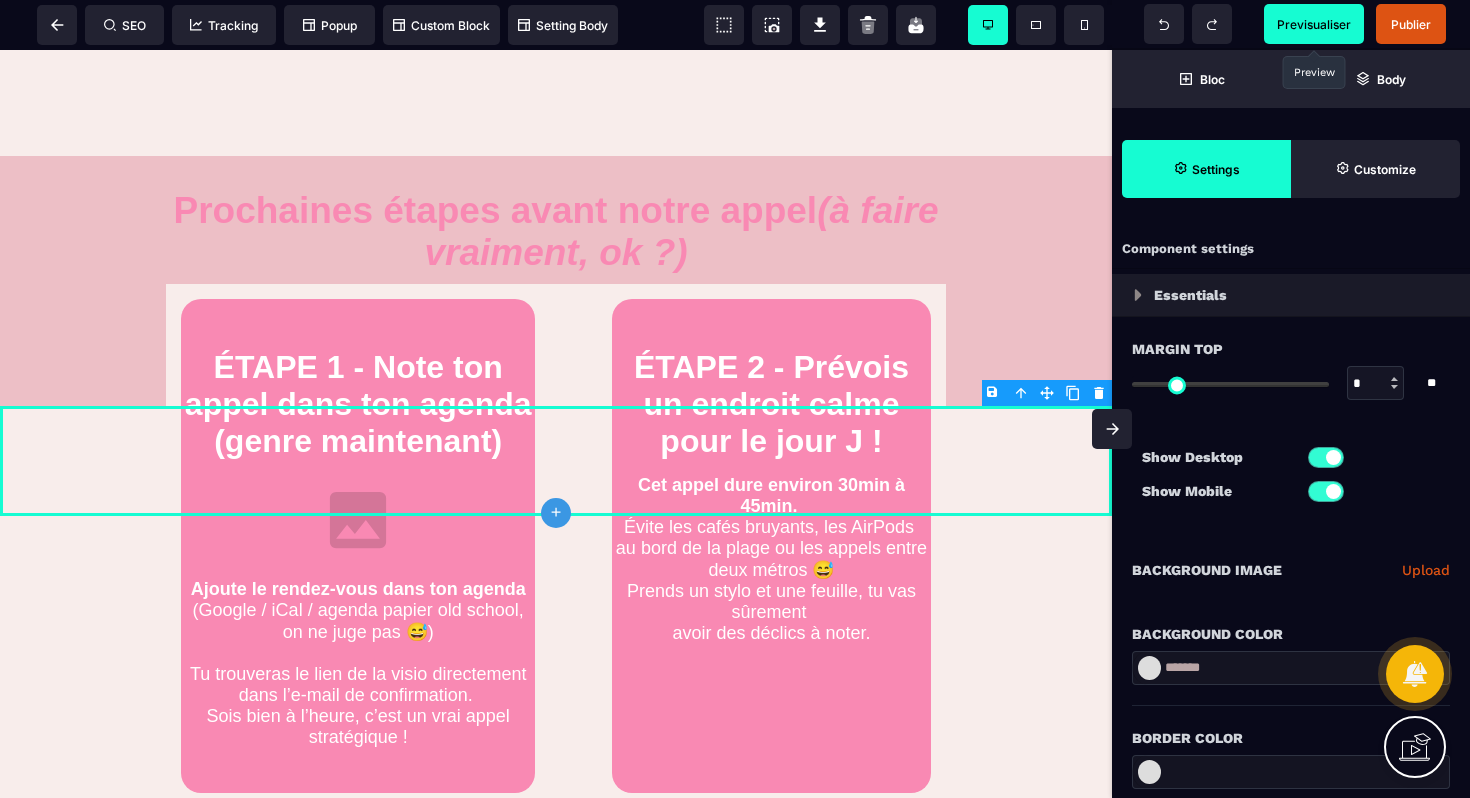 type on "*******" 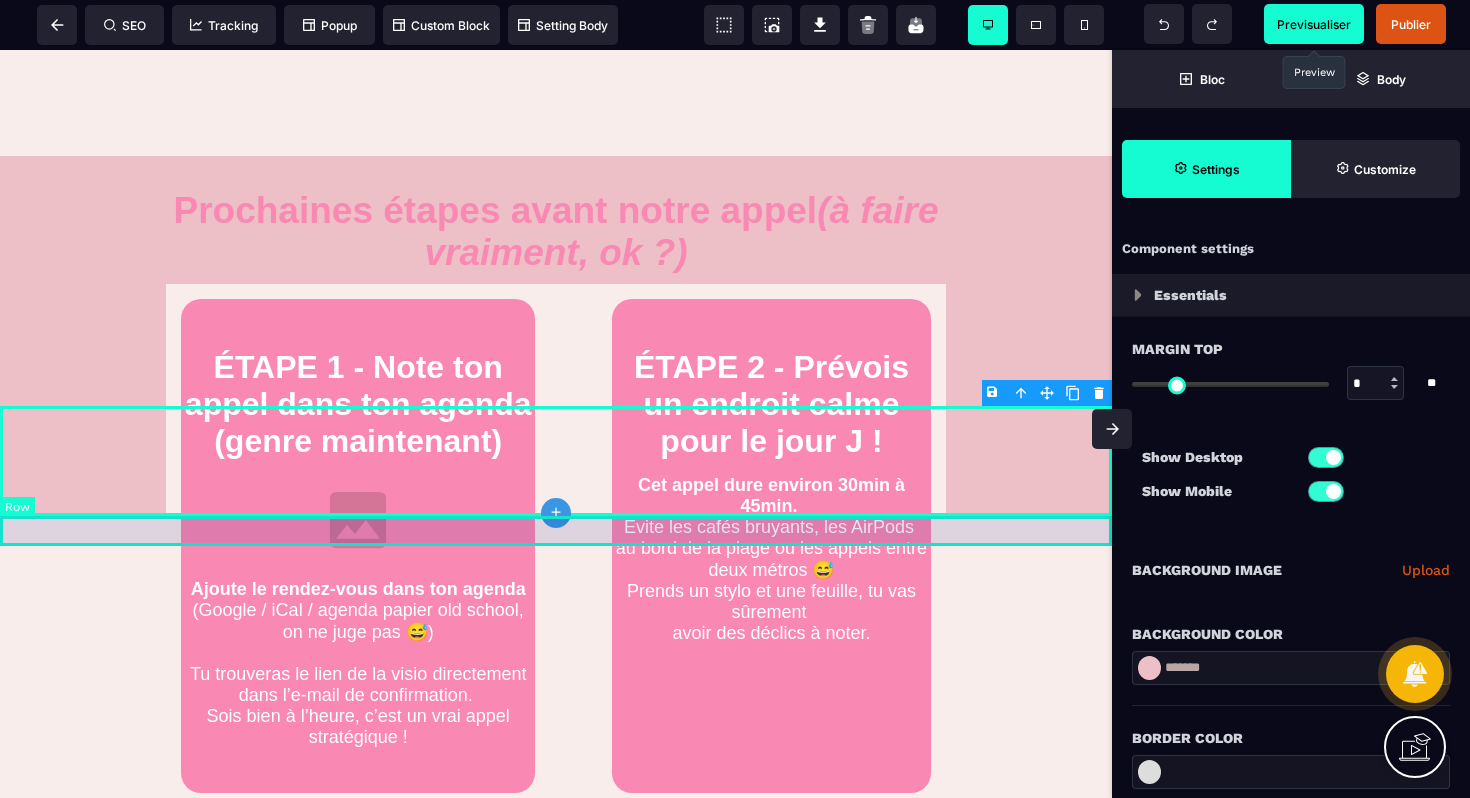 click at bounding box center (556, 531) 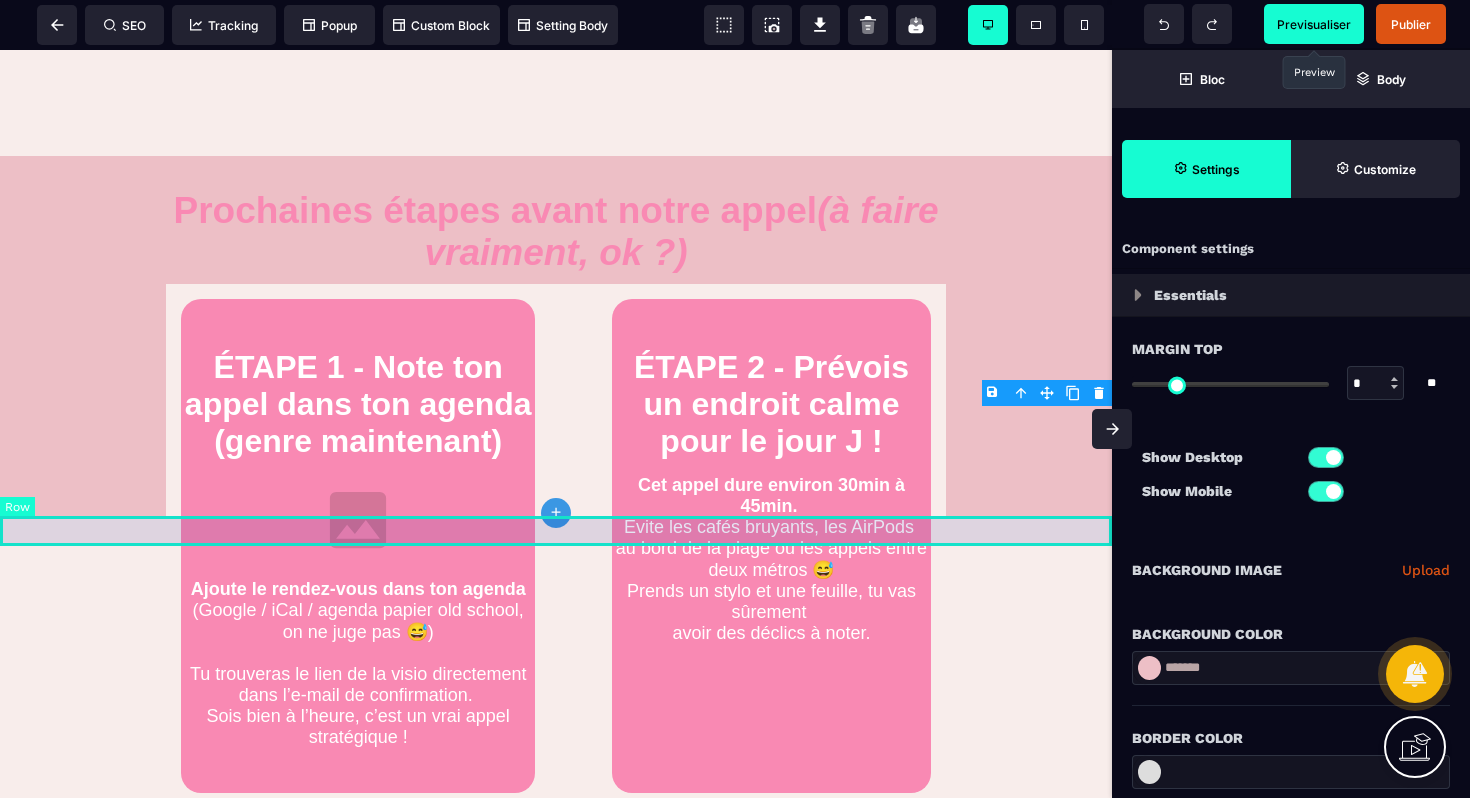 select on "*" 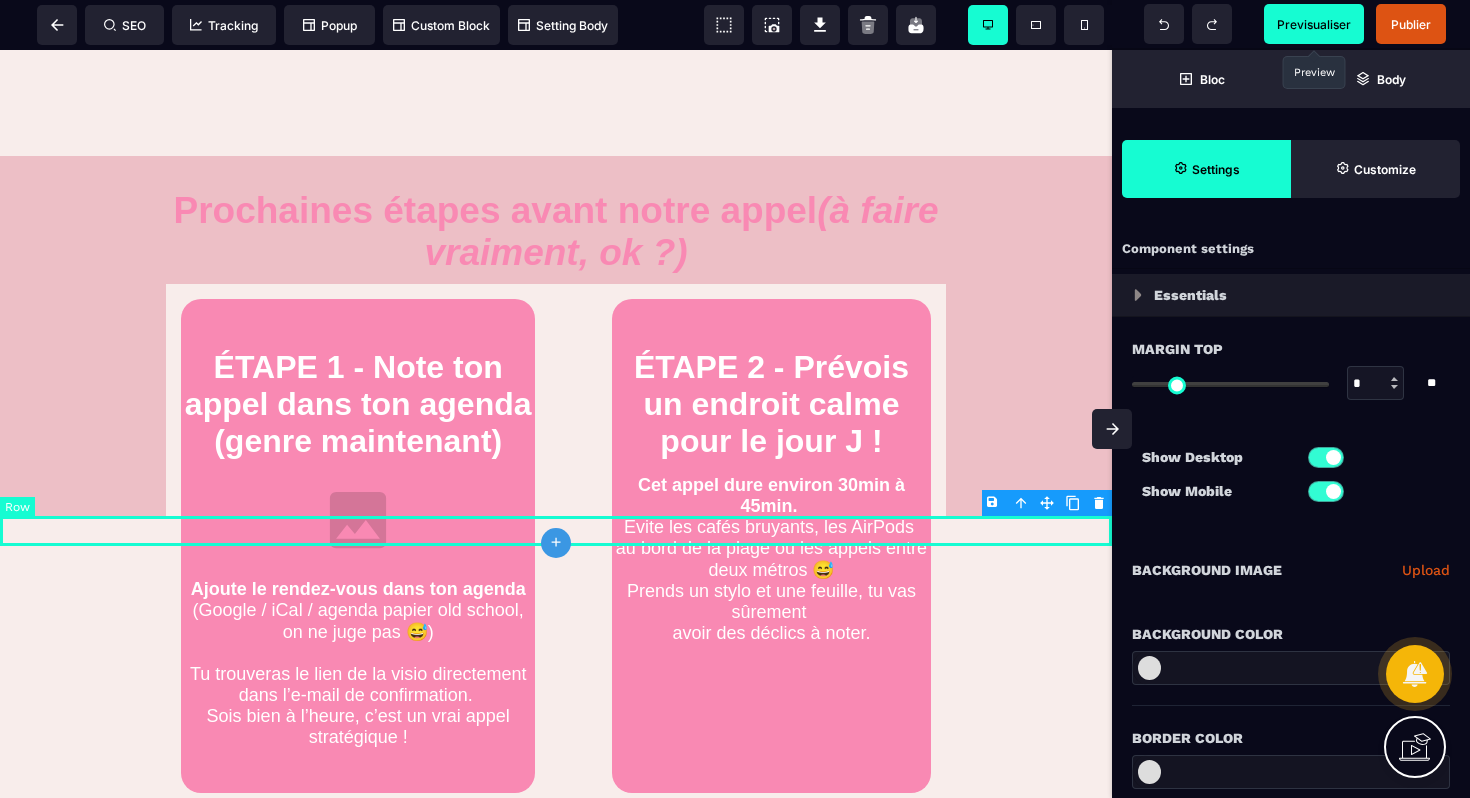 type on "*" 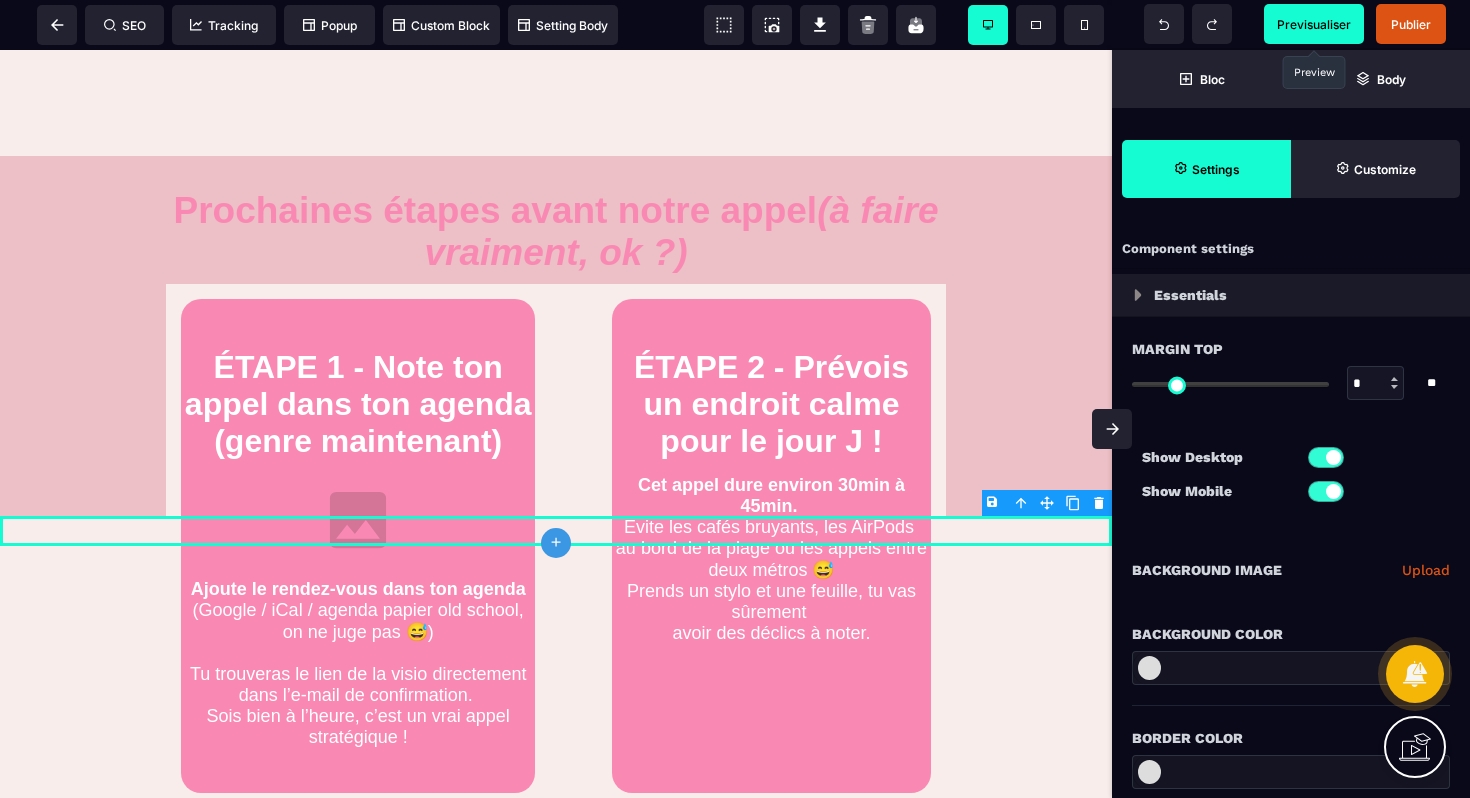 click at bounding box center [1291, 668] 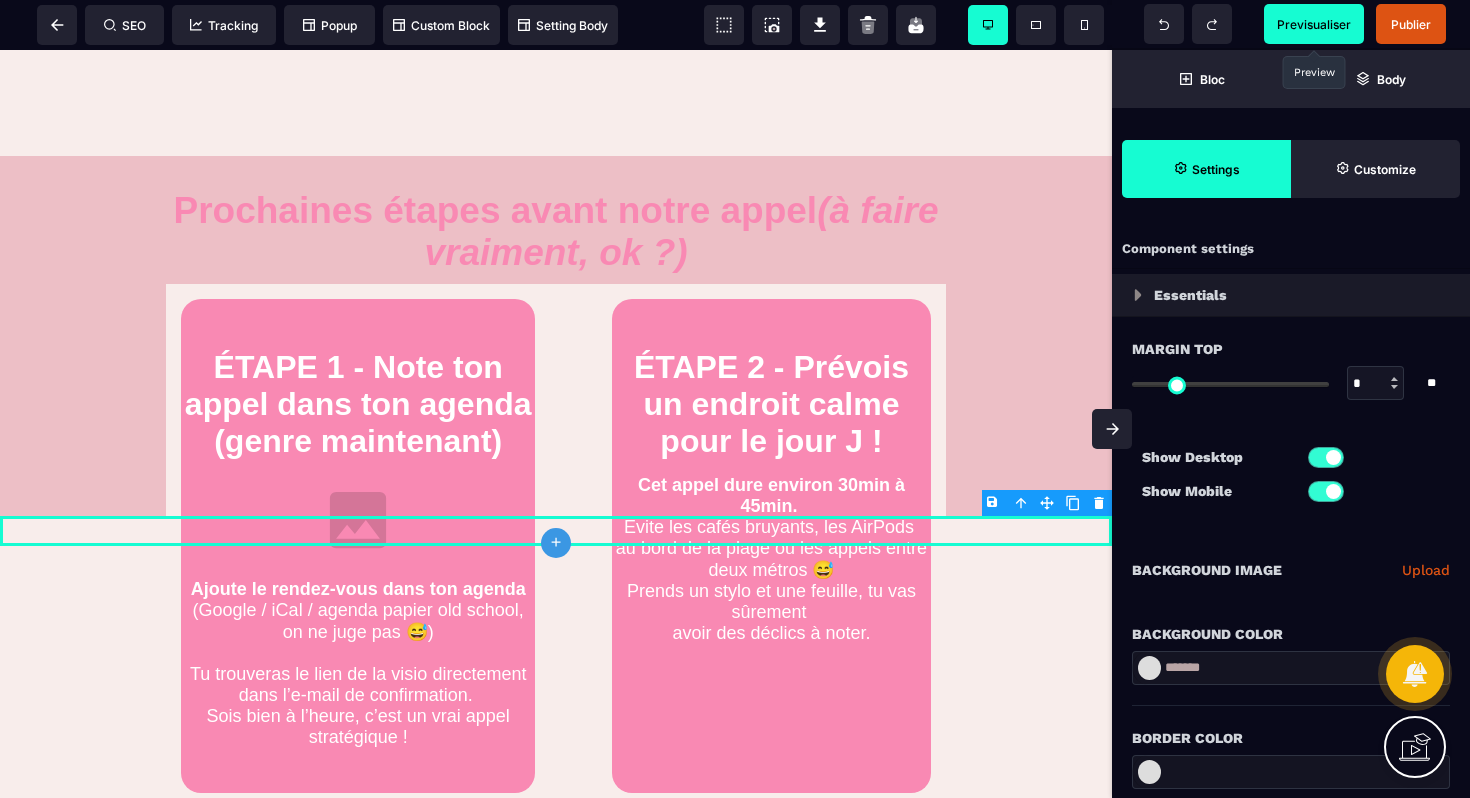 type on "*******" 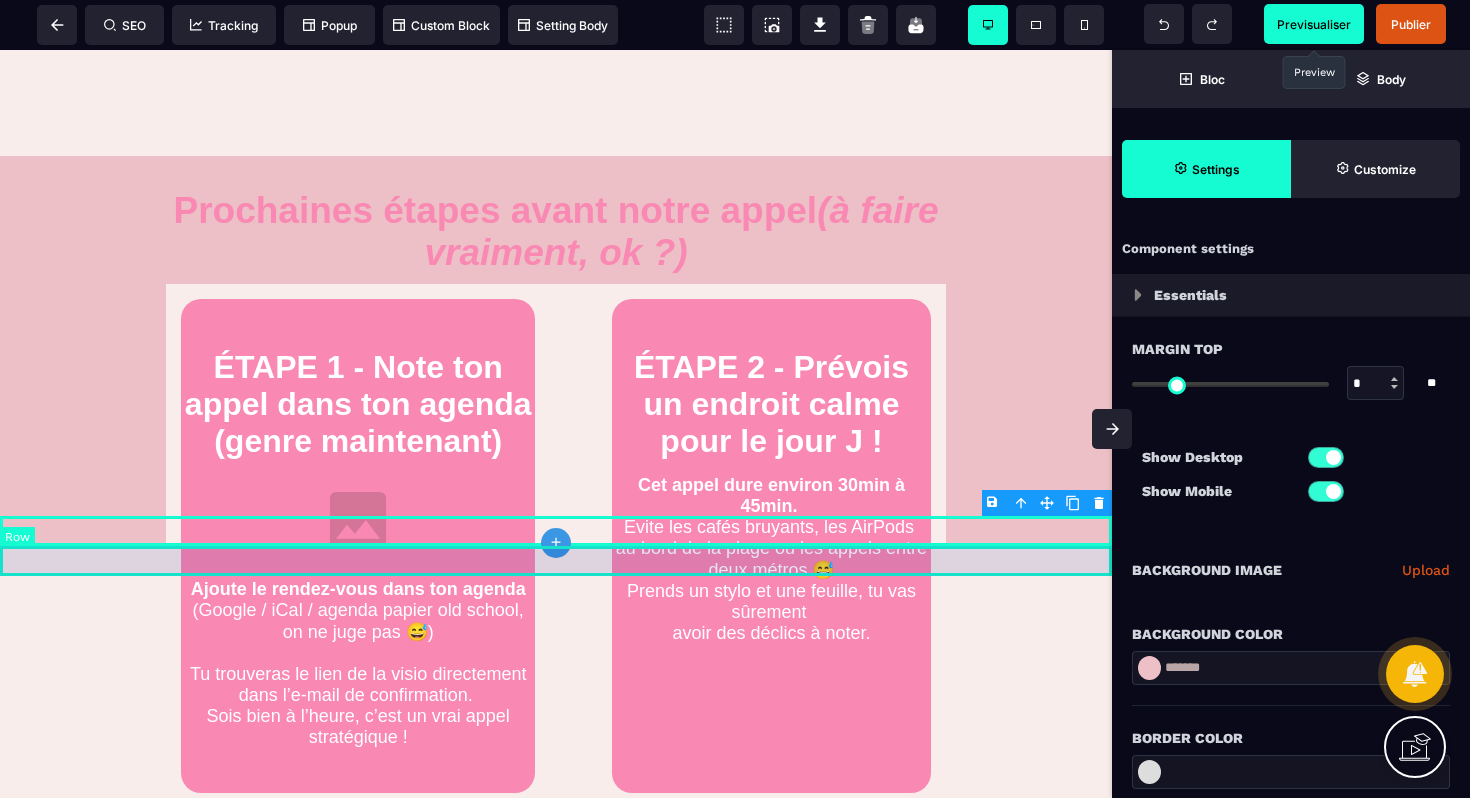 click at bounding box center (556, 561) 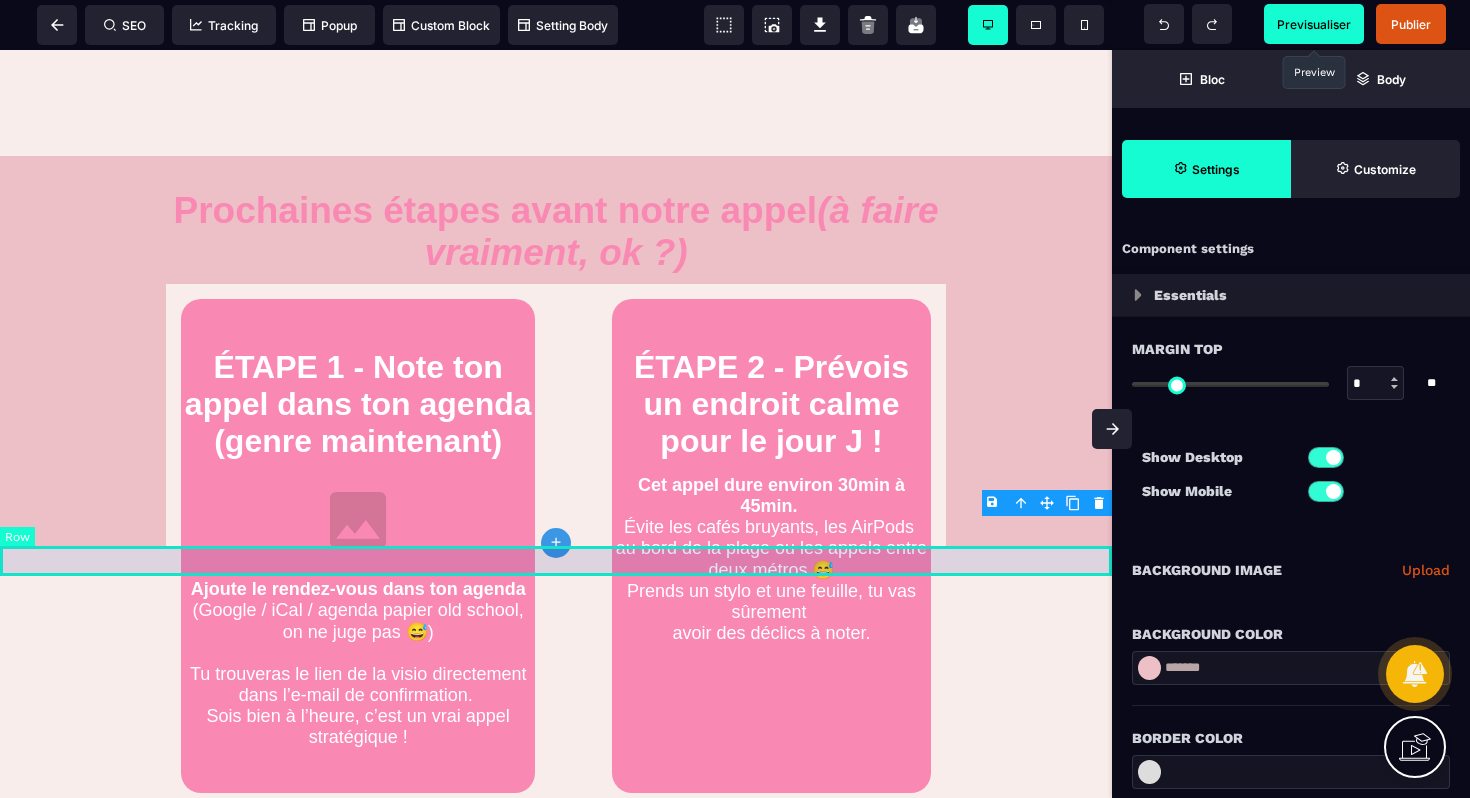 select on "**" 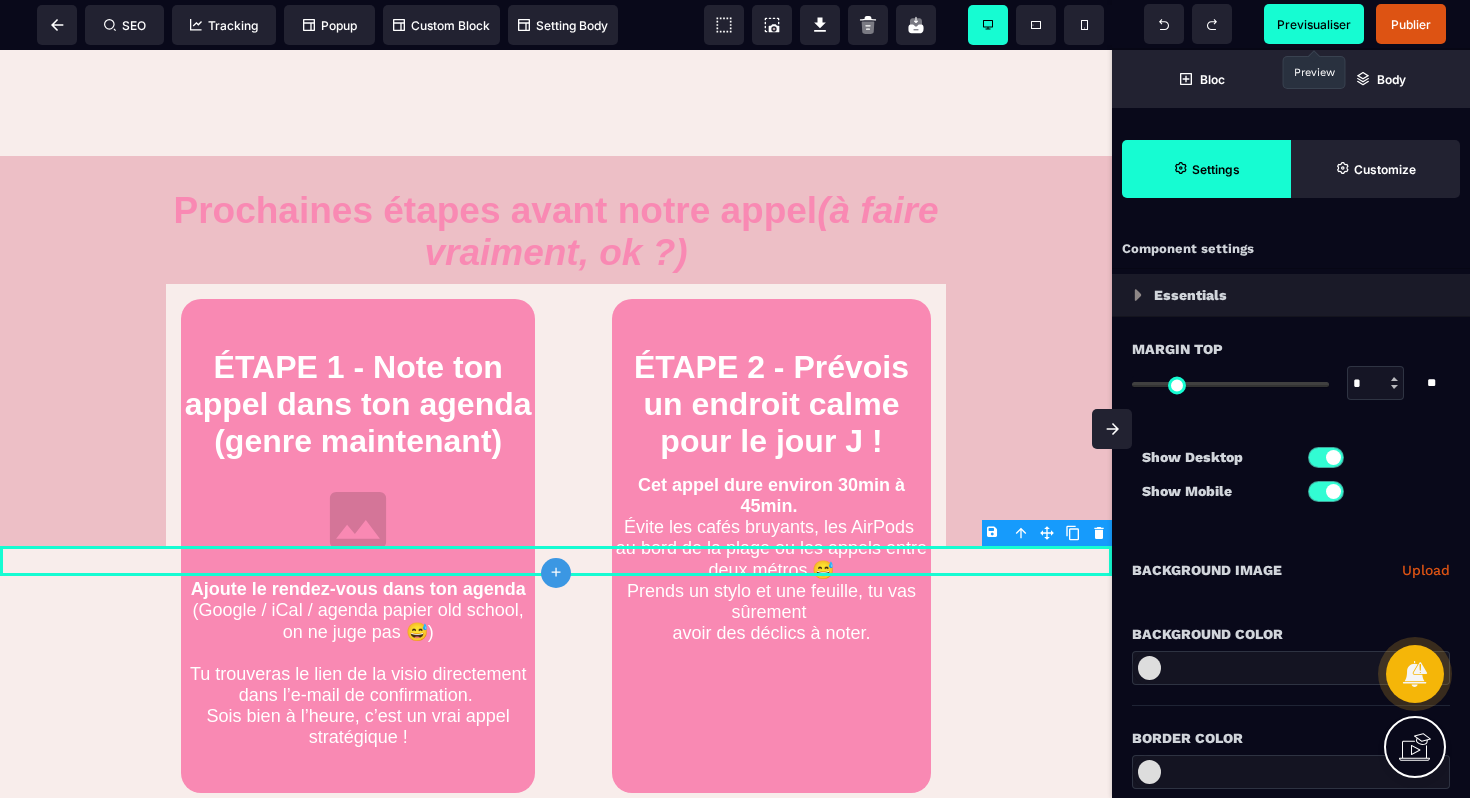 click at bounding box center (1291, 668) 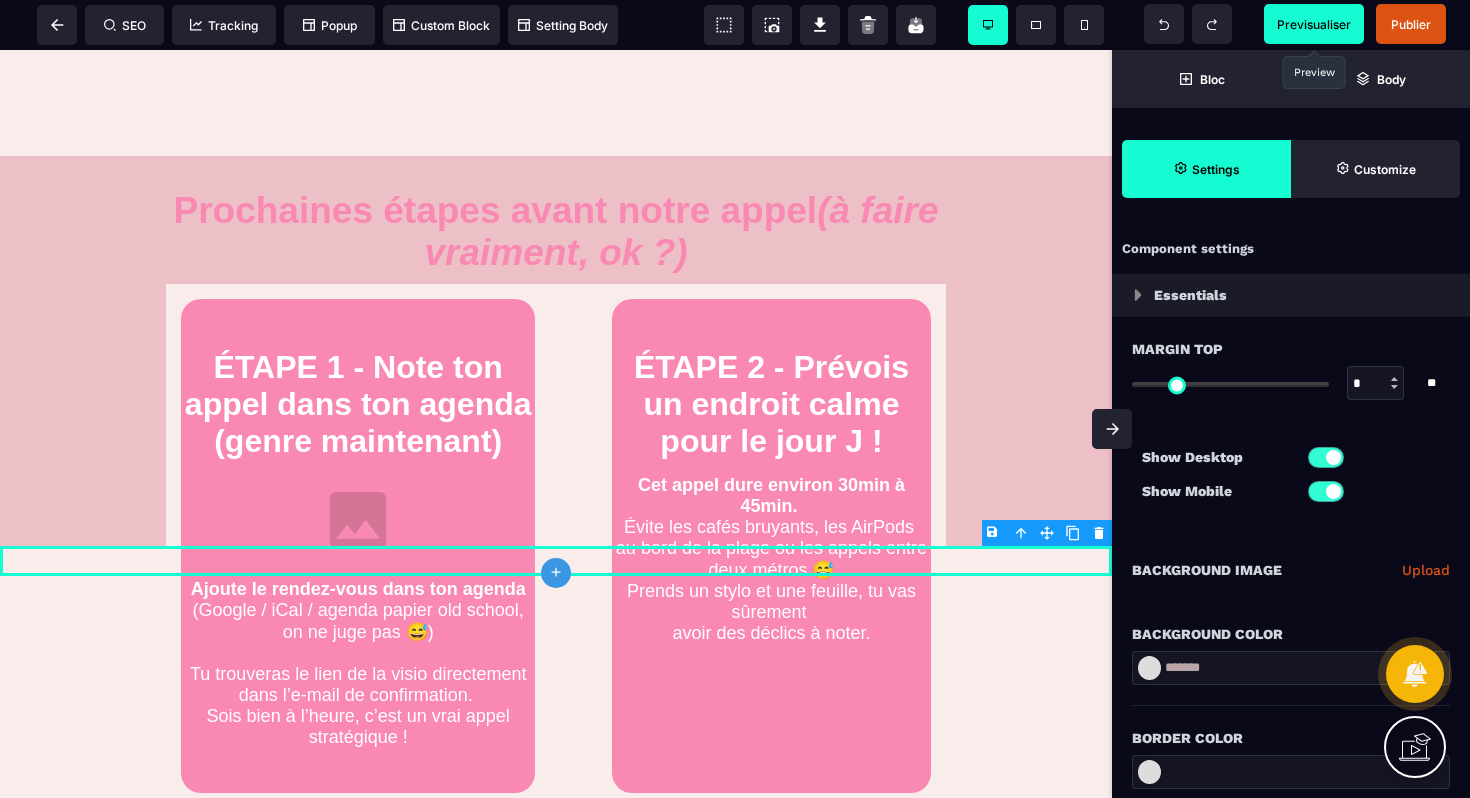 type on "*******" 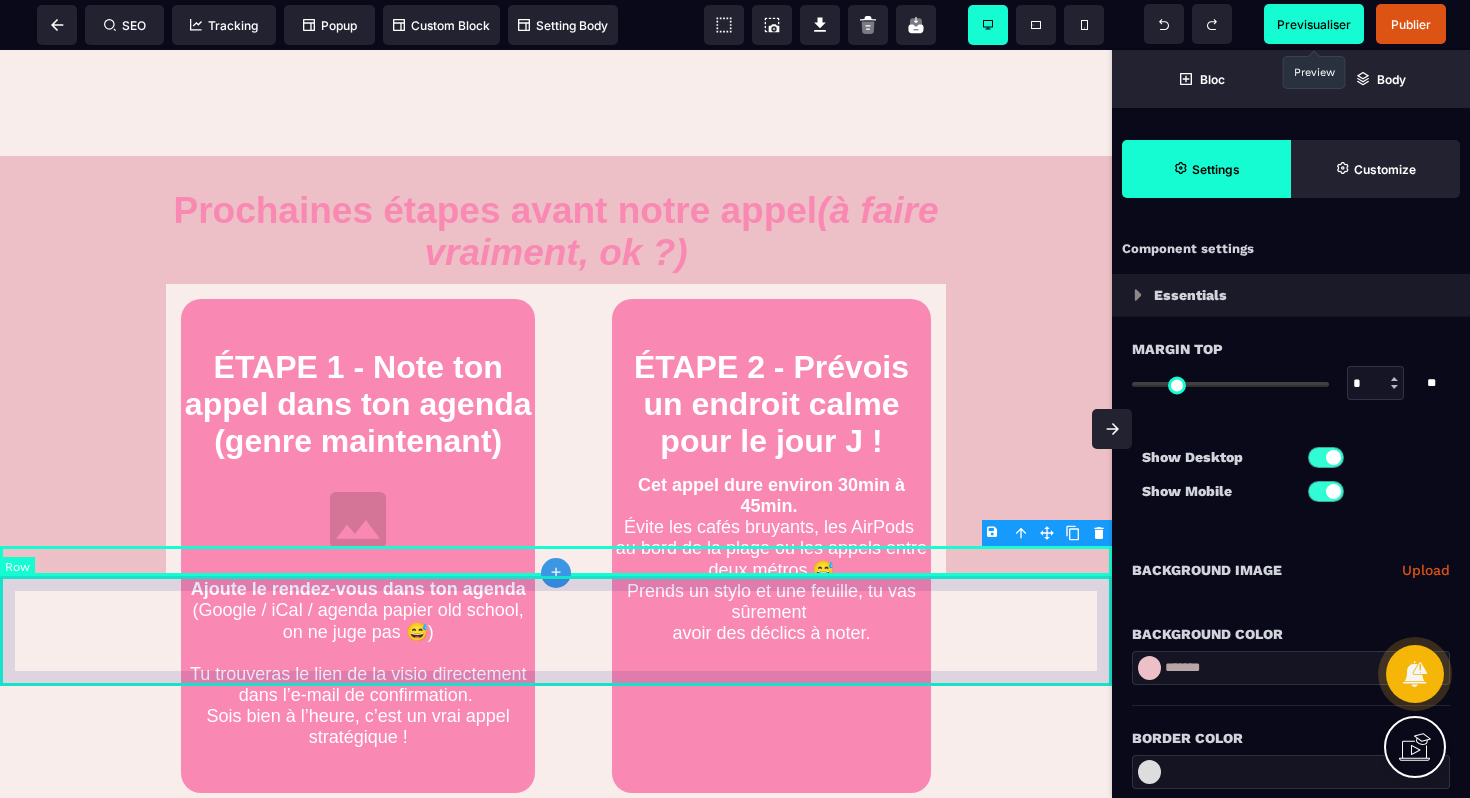 click at bounding box center (556, 631) 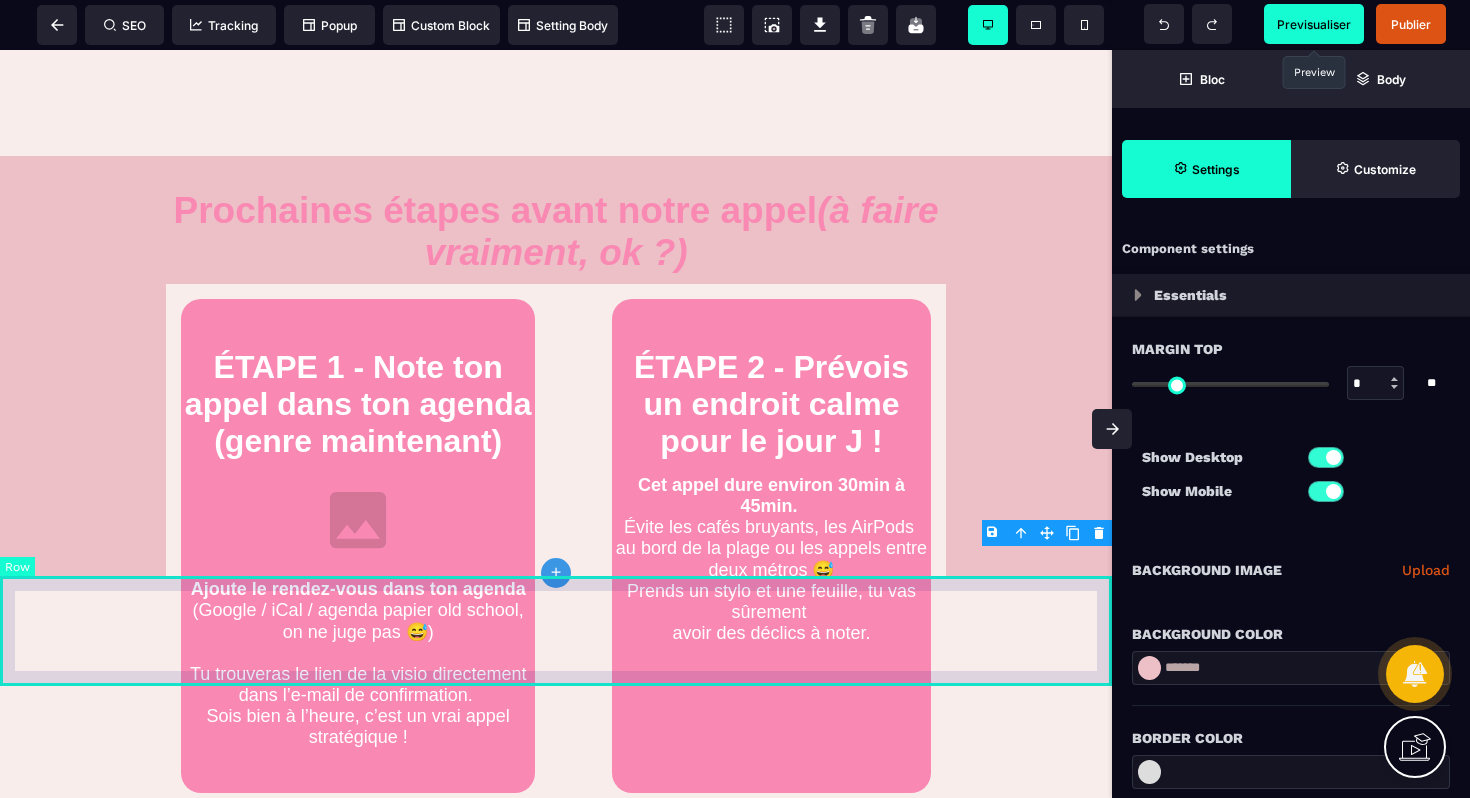select on "*" 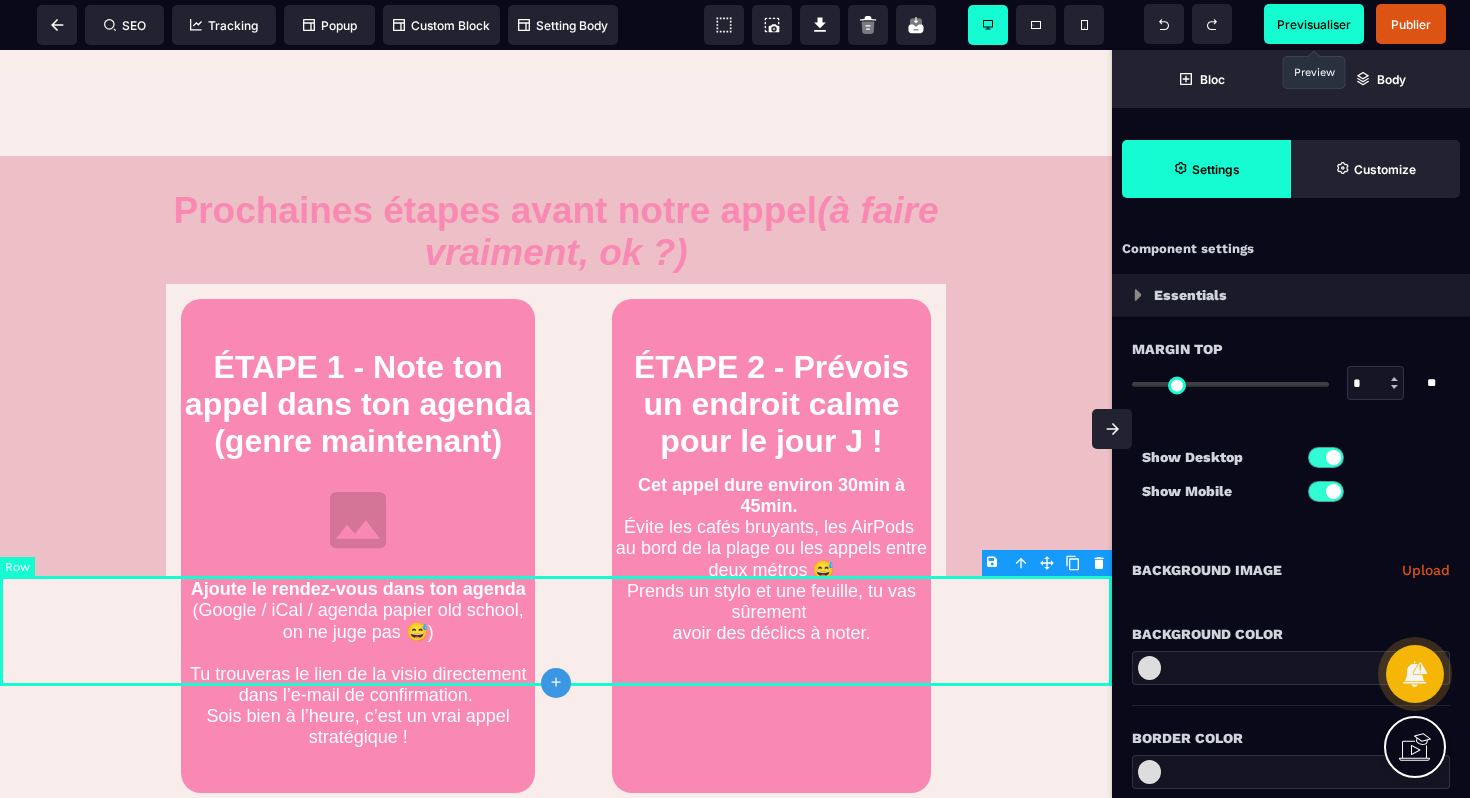 type on "*" 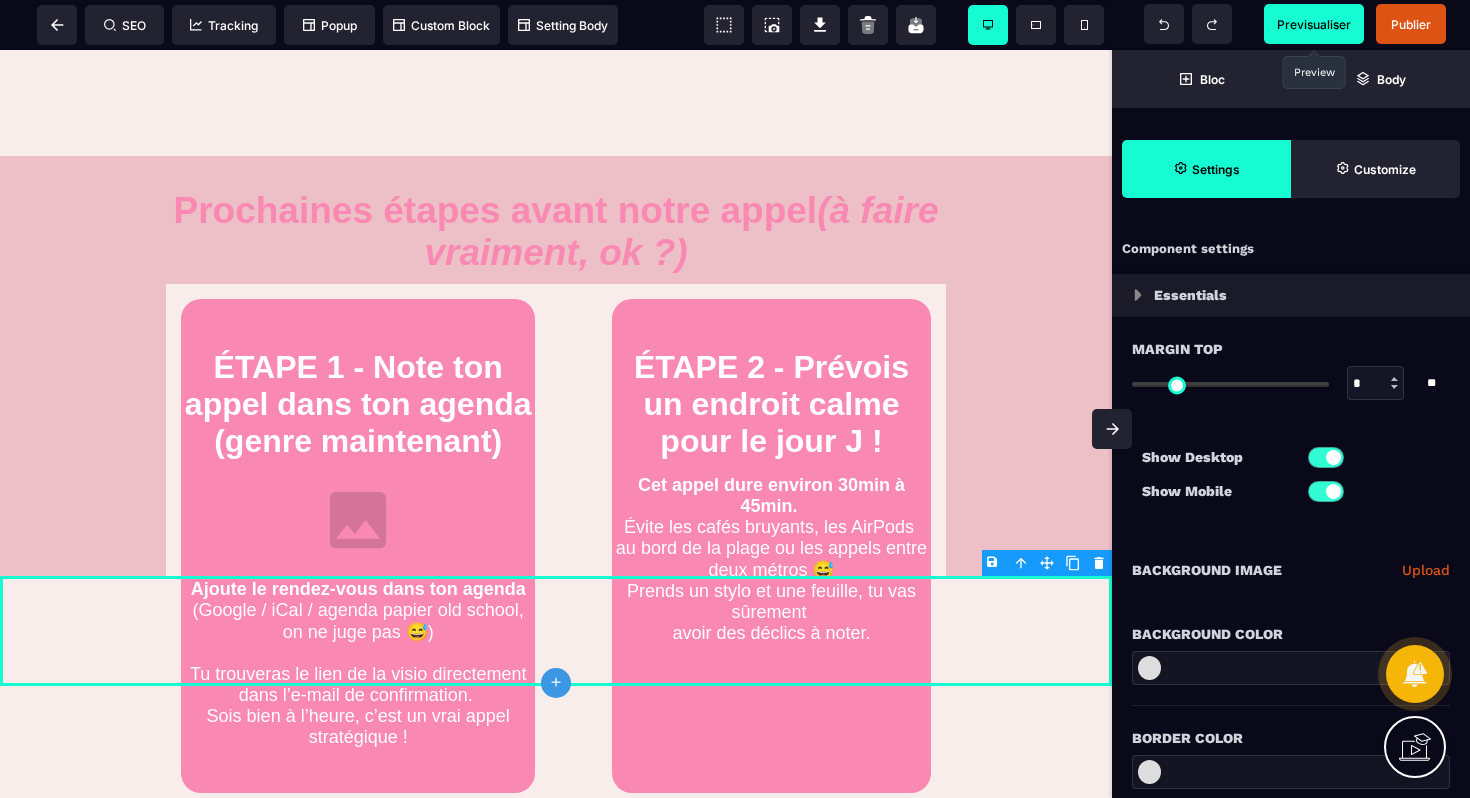 click at bounding box center [1149, 668] 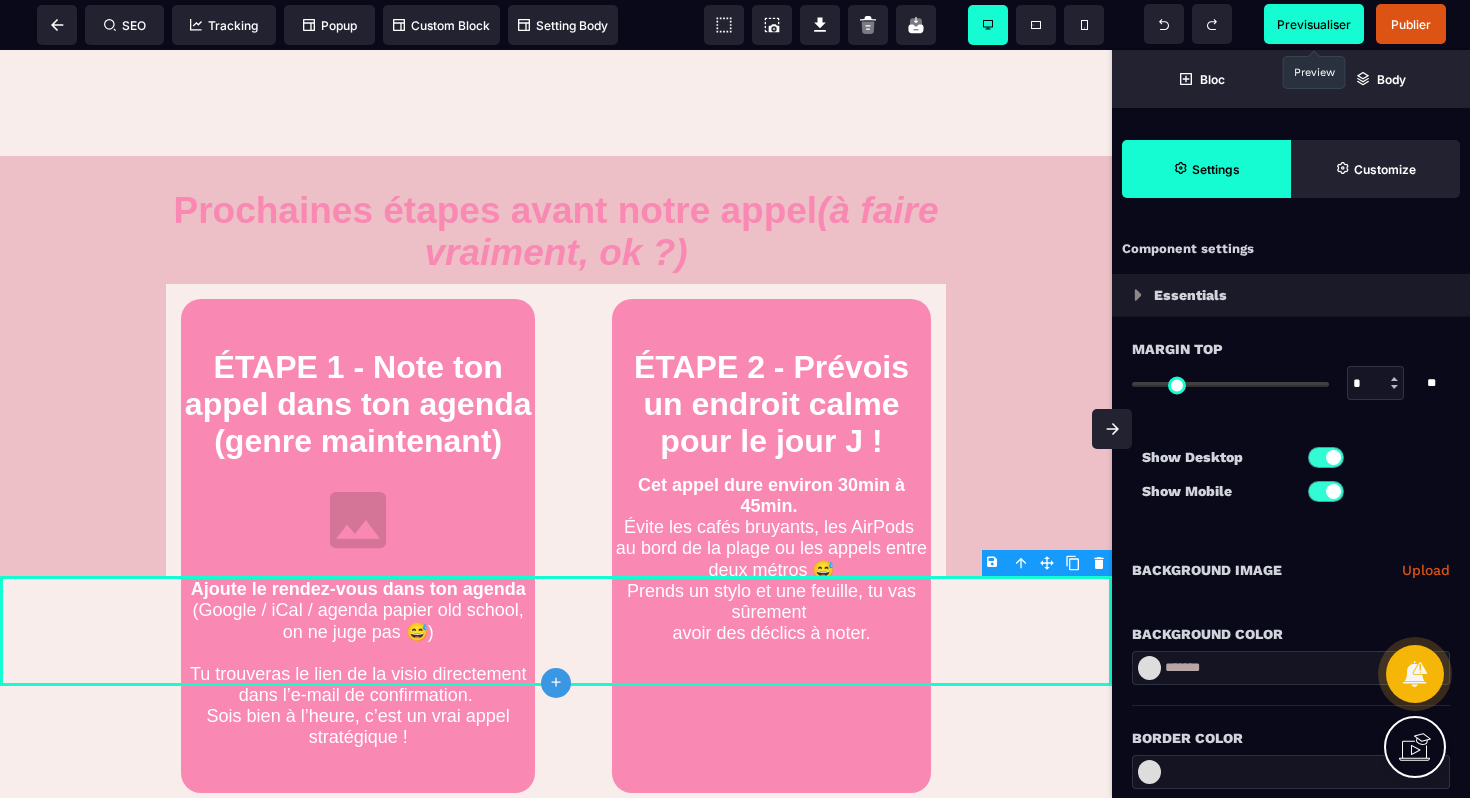 type on "*******" 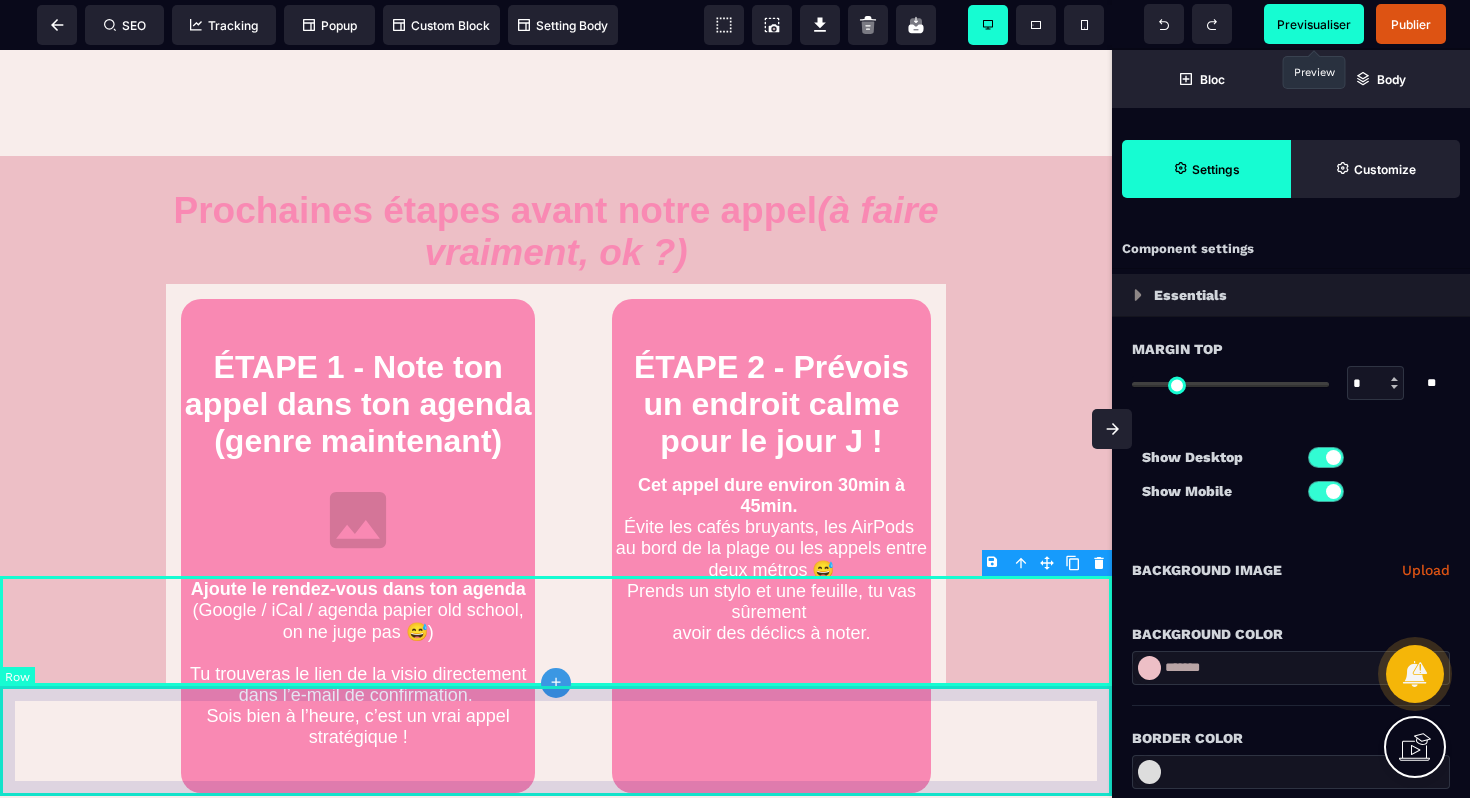 click at bounding box center [556, 741] 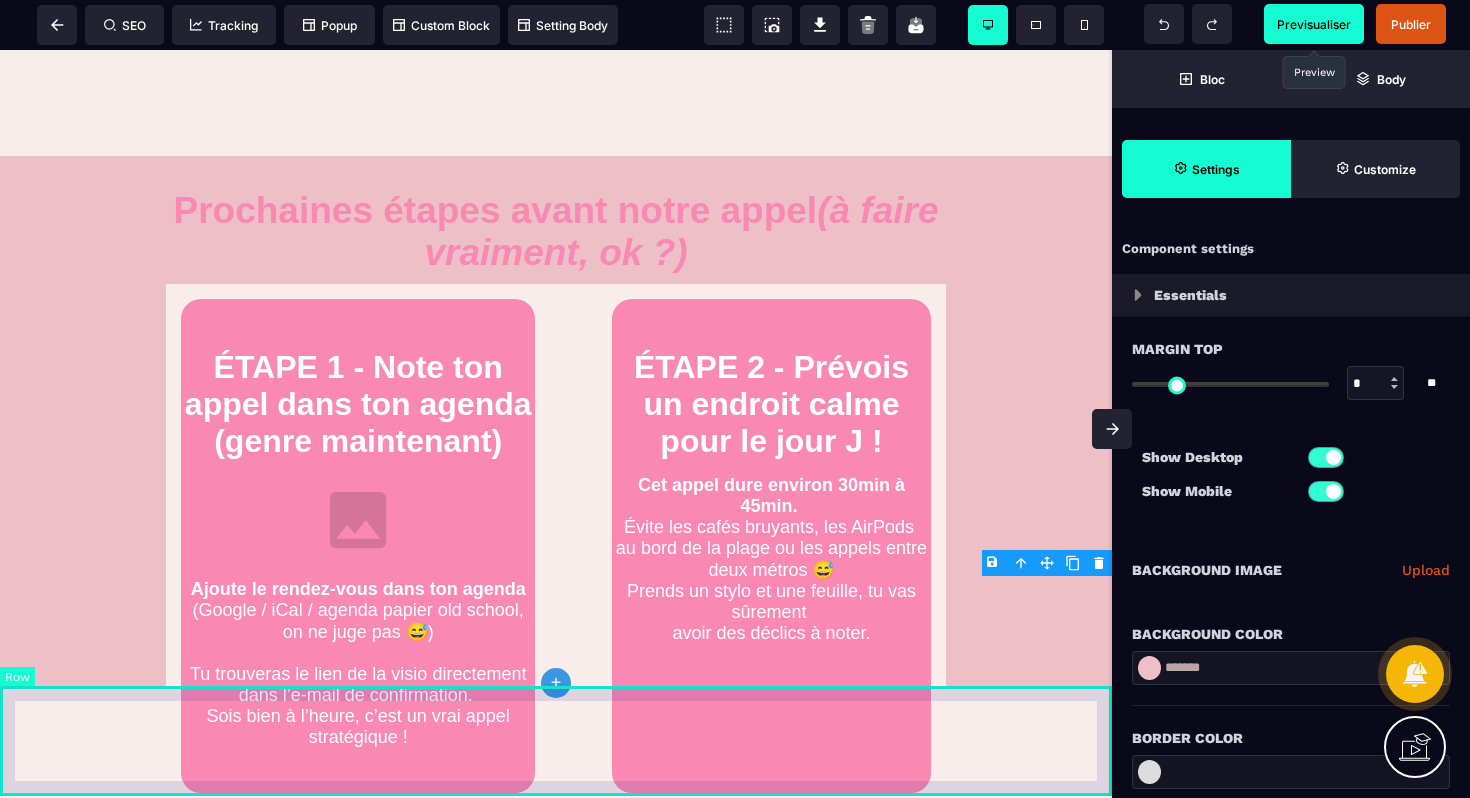 select on "*" 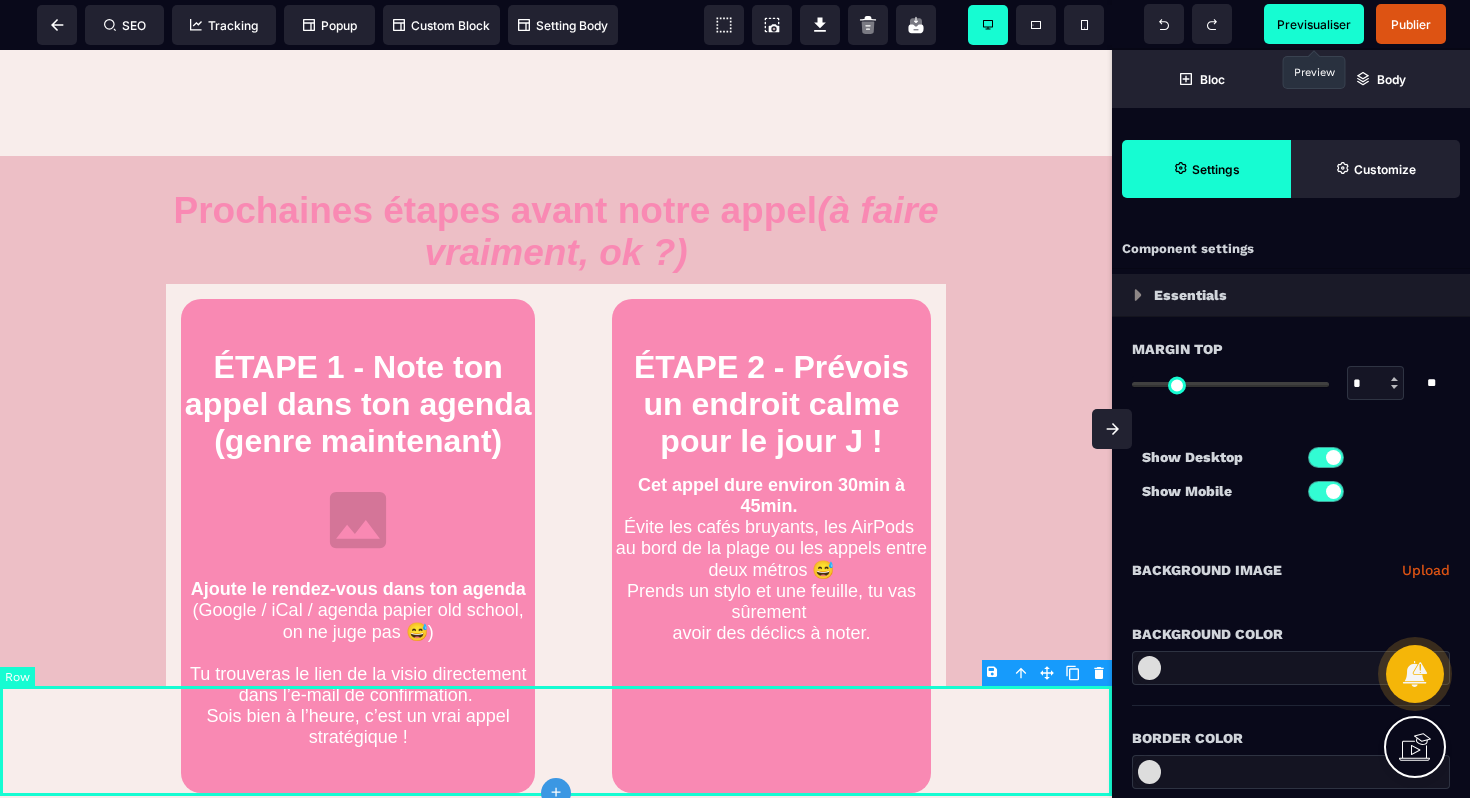 type on "*" 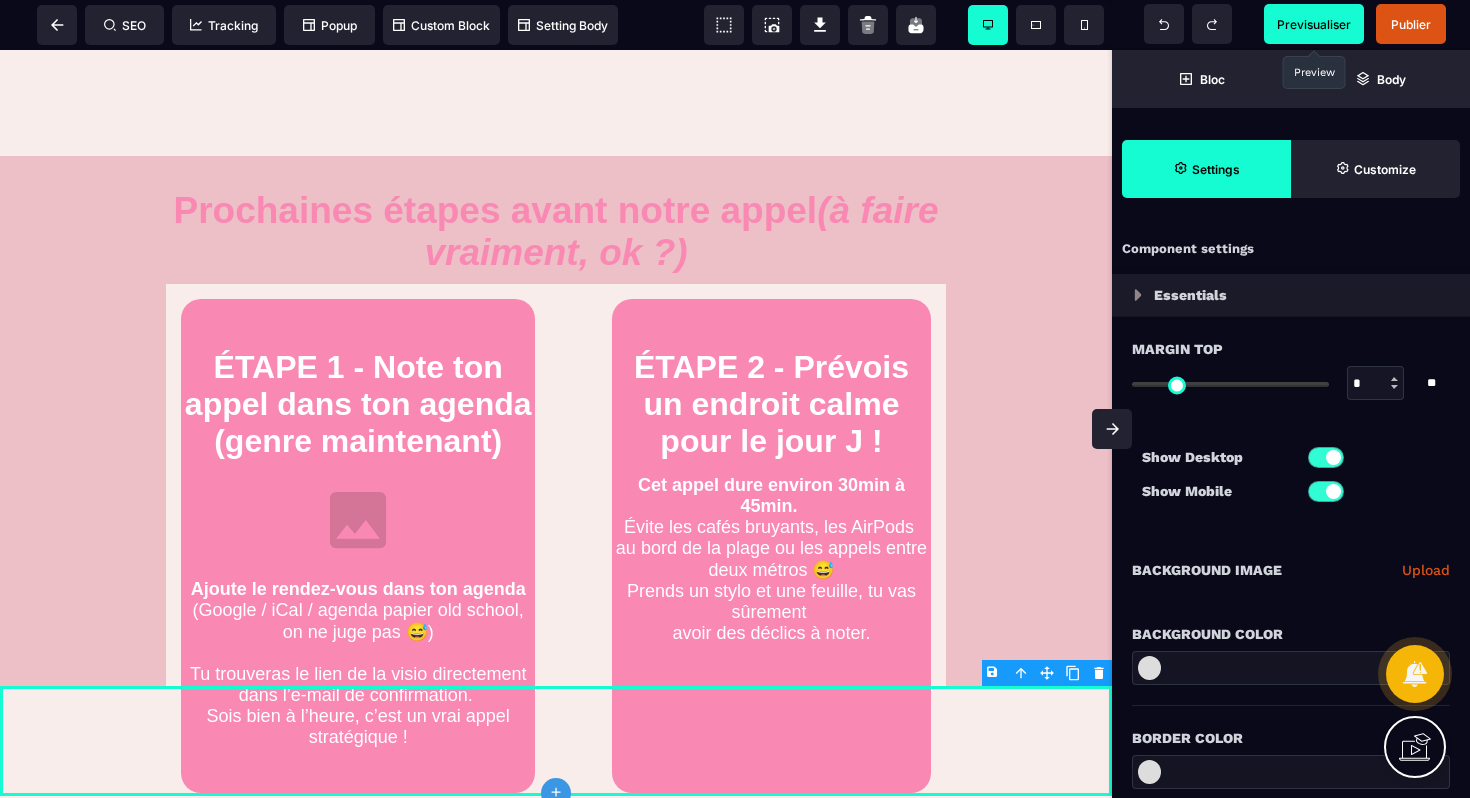 click at bounding box center (1291, 668) 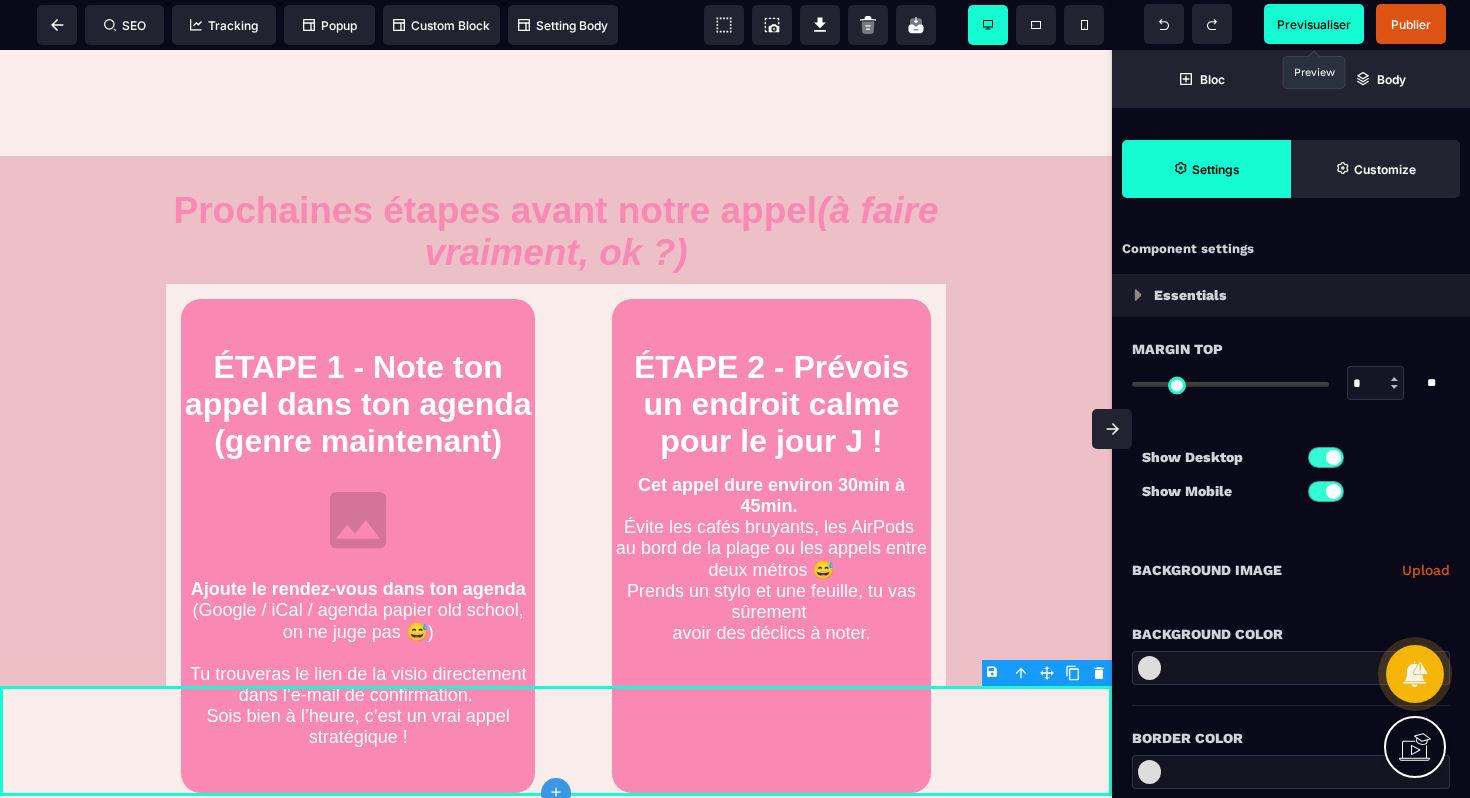 paste on "*******" 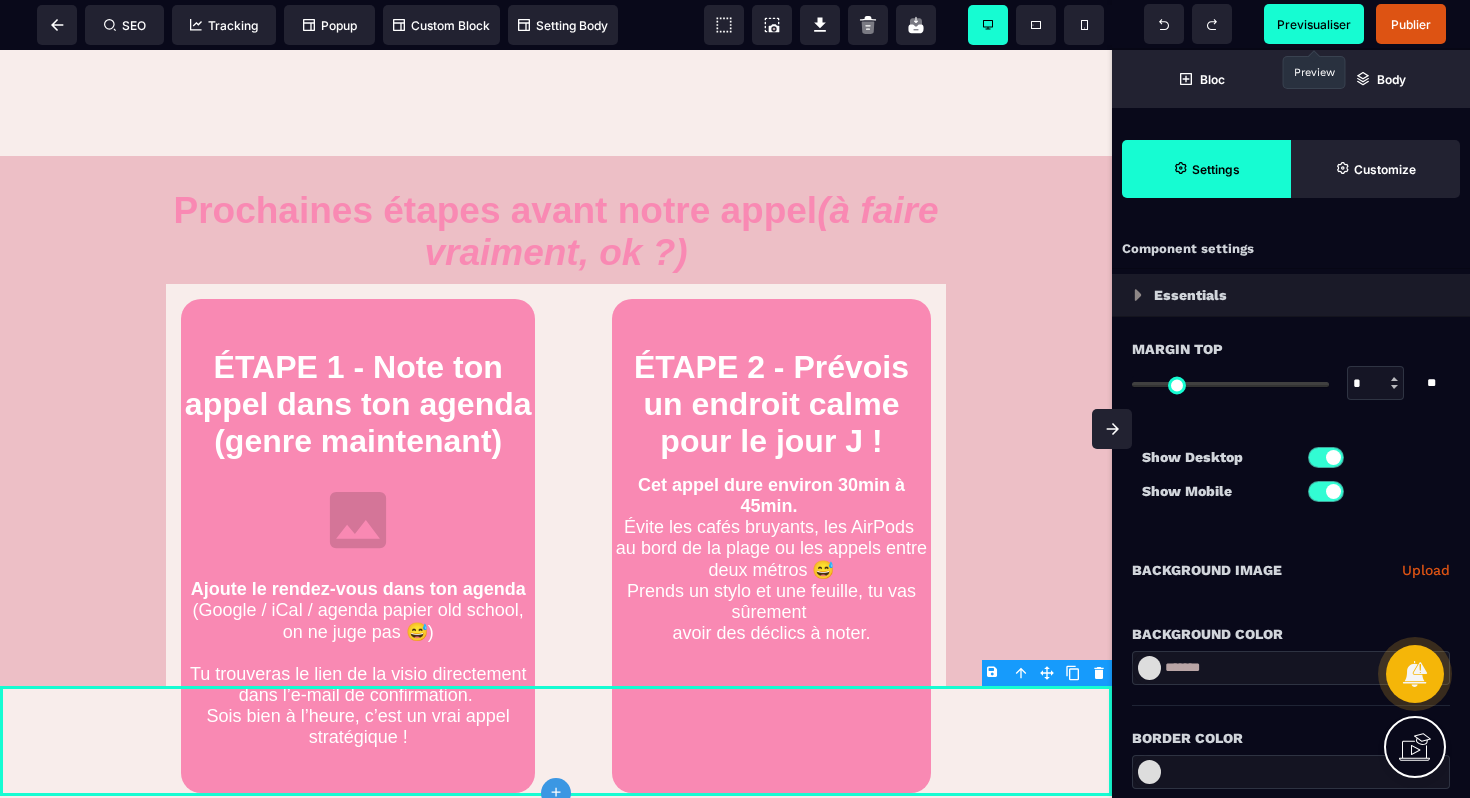 type on "*******" 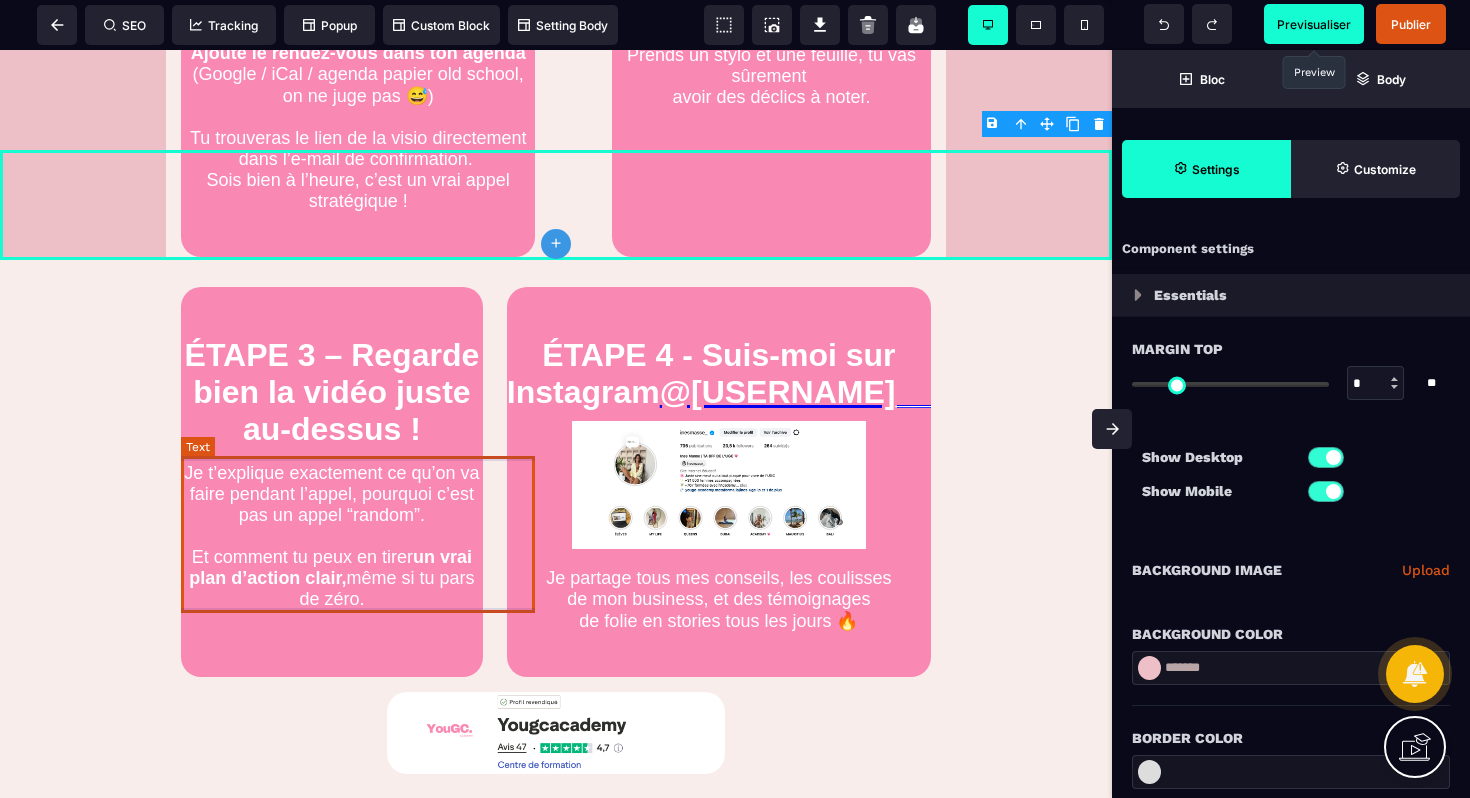 scroll, scrollTop: 1333, scrollLeft: 0, axis: vertical 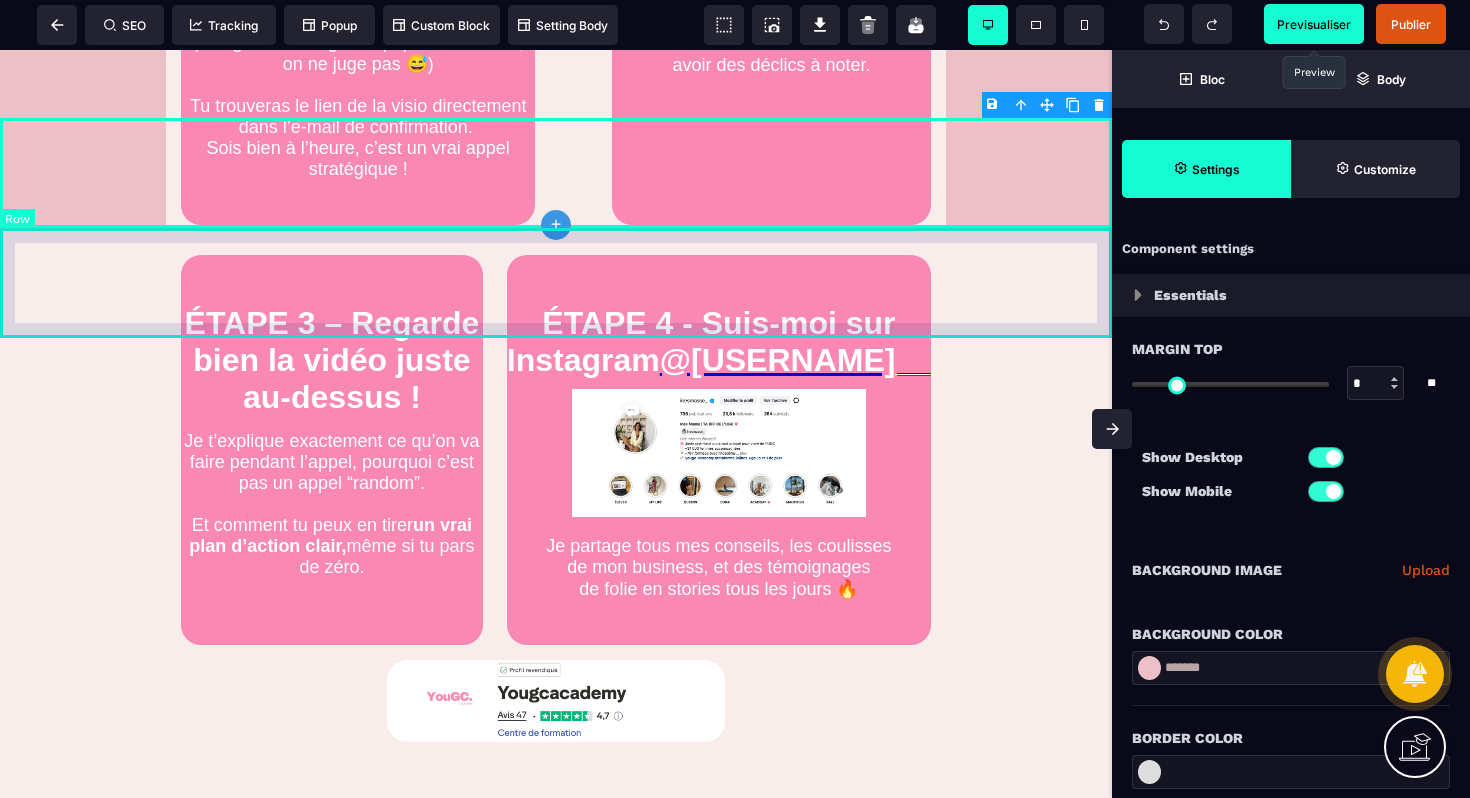click at bounding box center [556, 283] 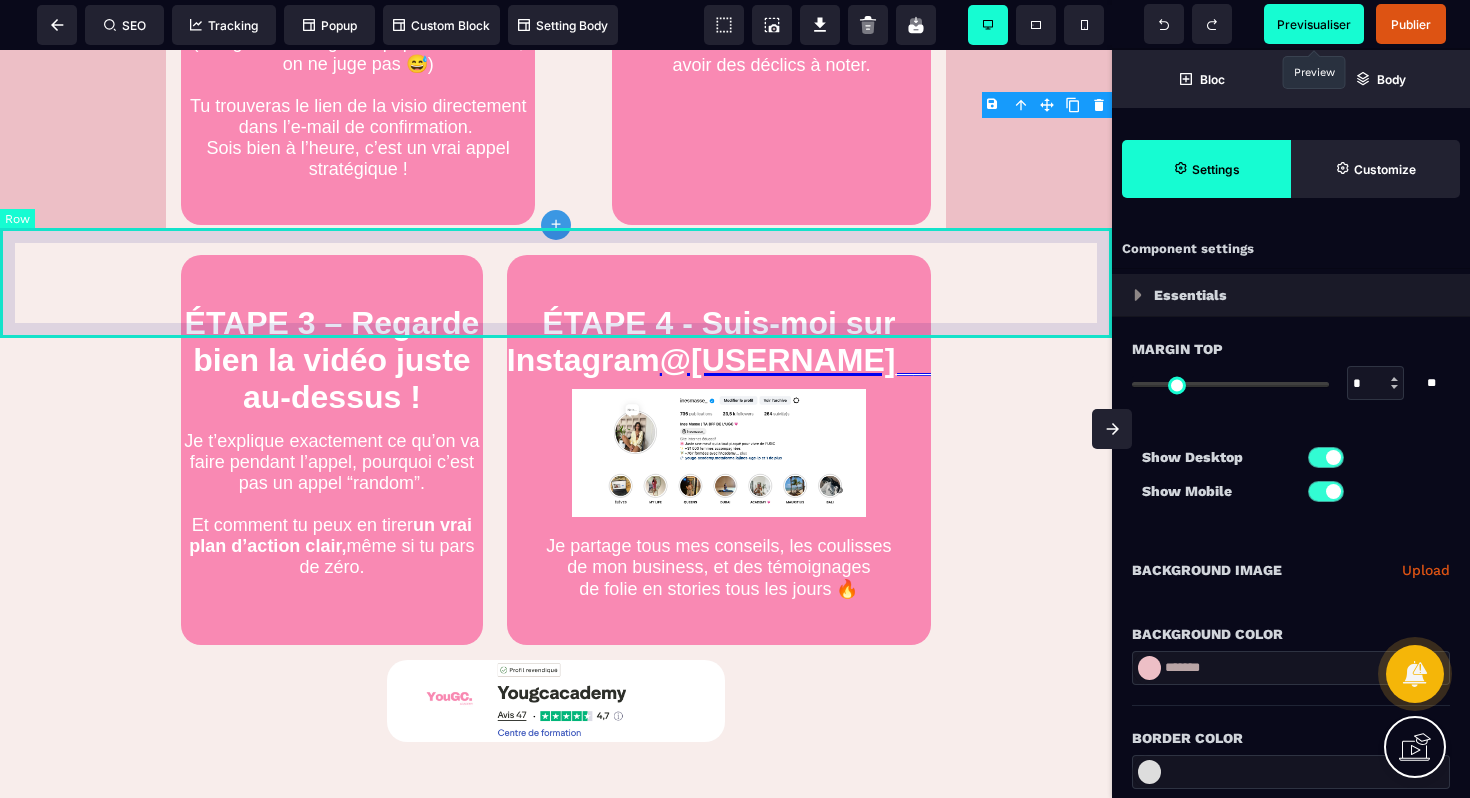 select on "**" 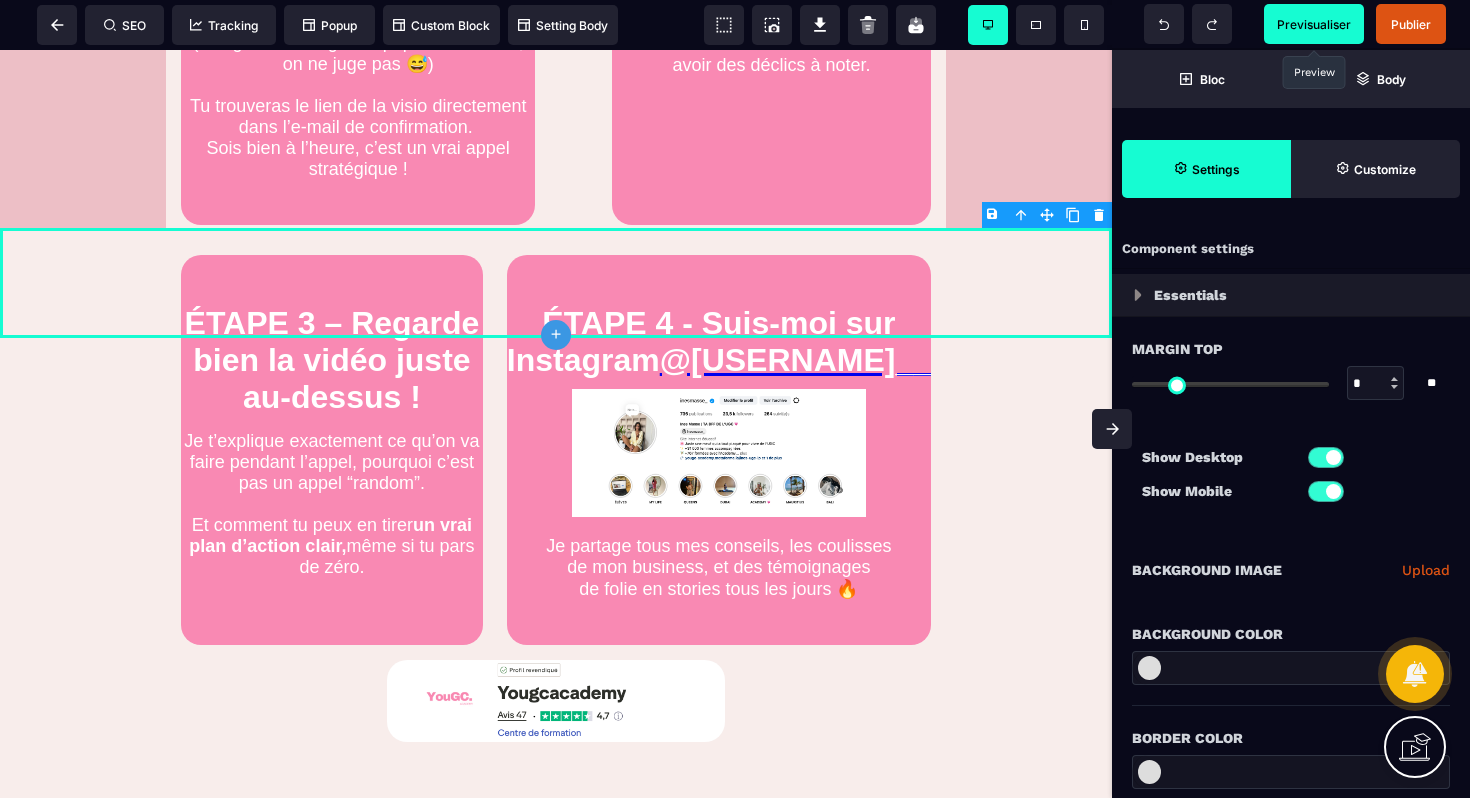 click at bounding box center (1291, 668) 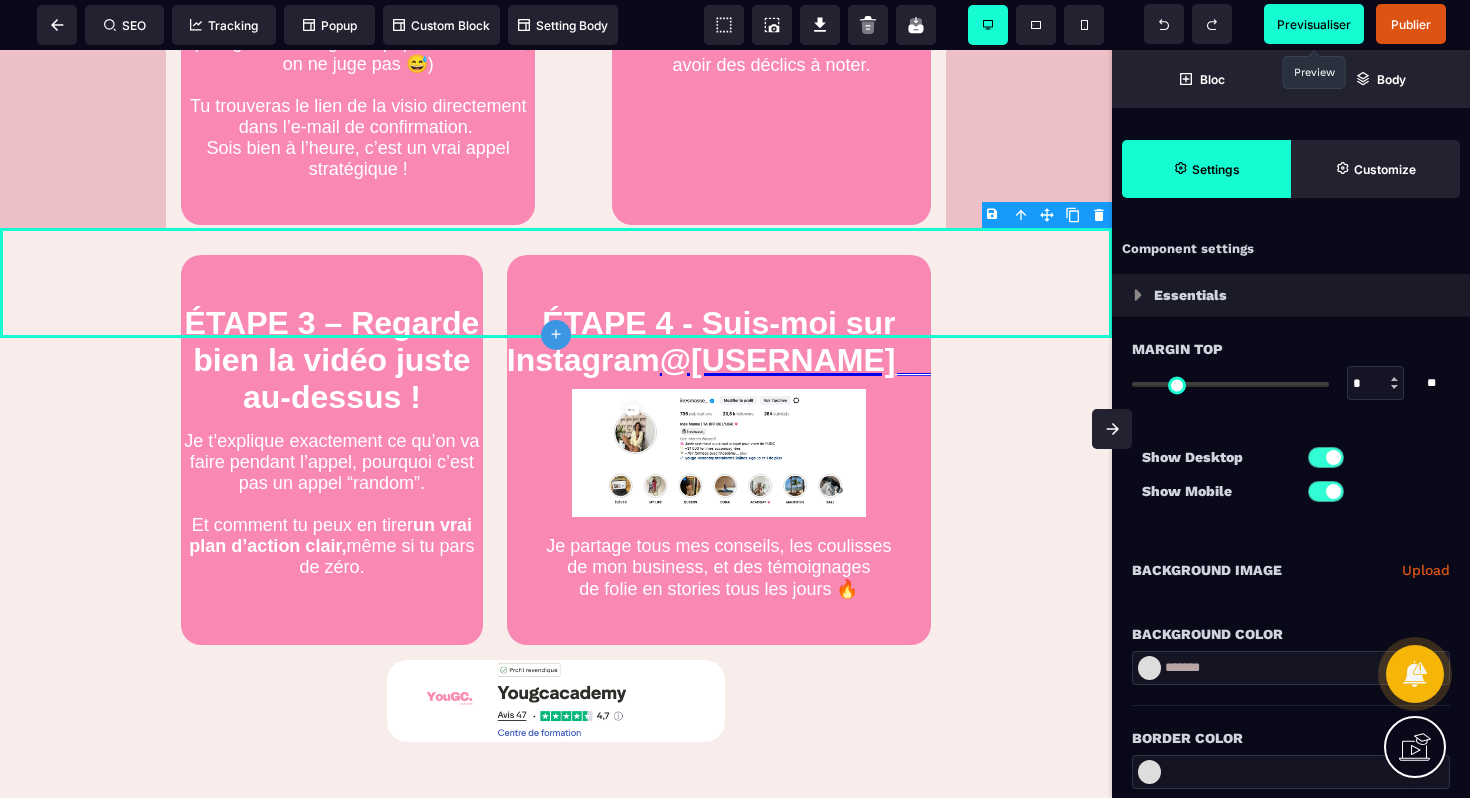 type on "*******" 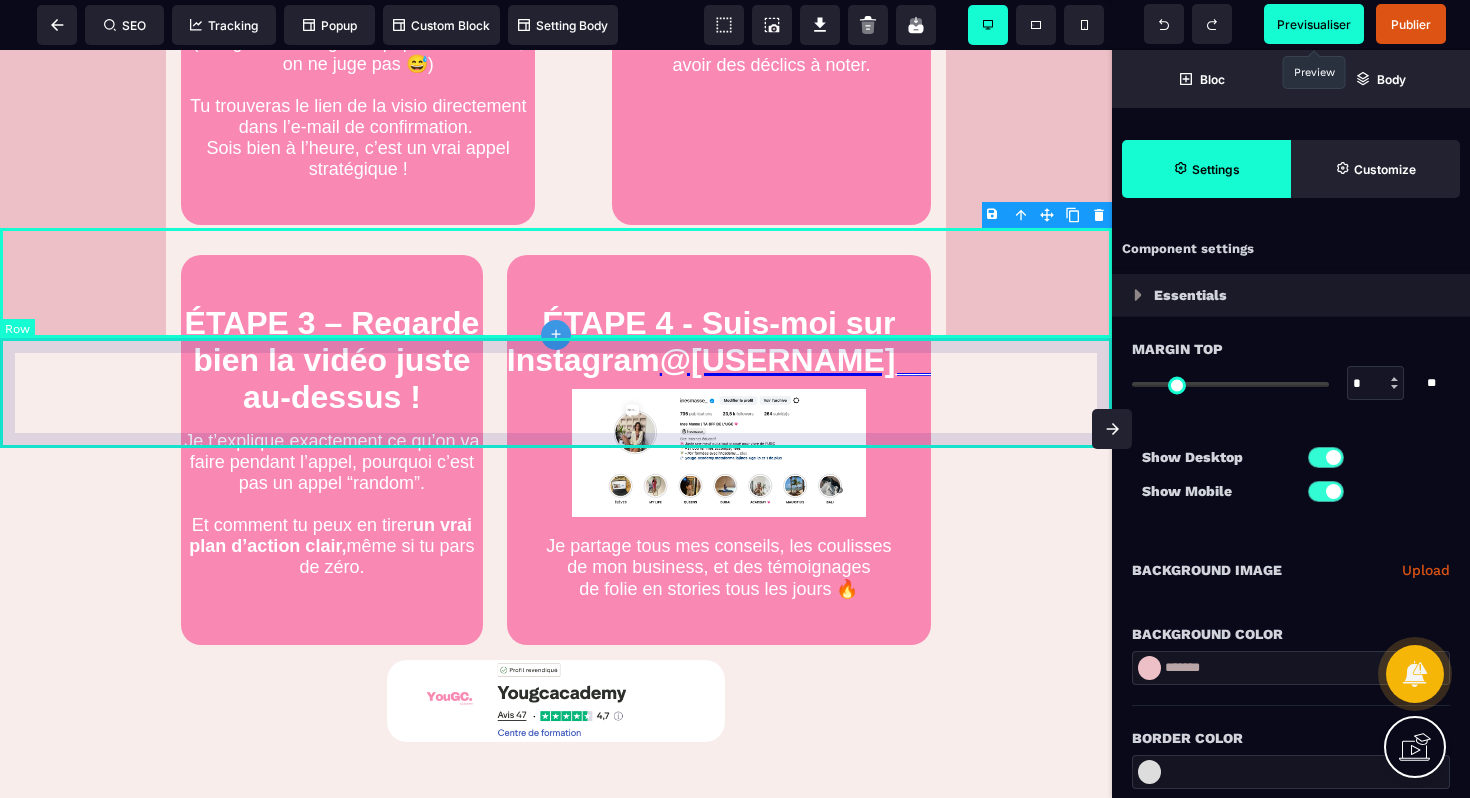 click at bounding box center (556, 393) 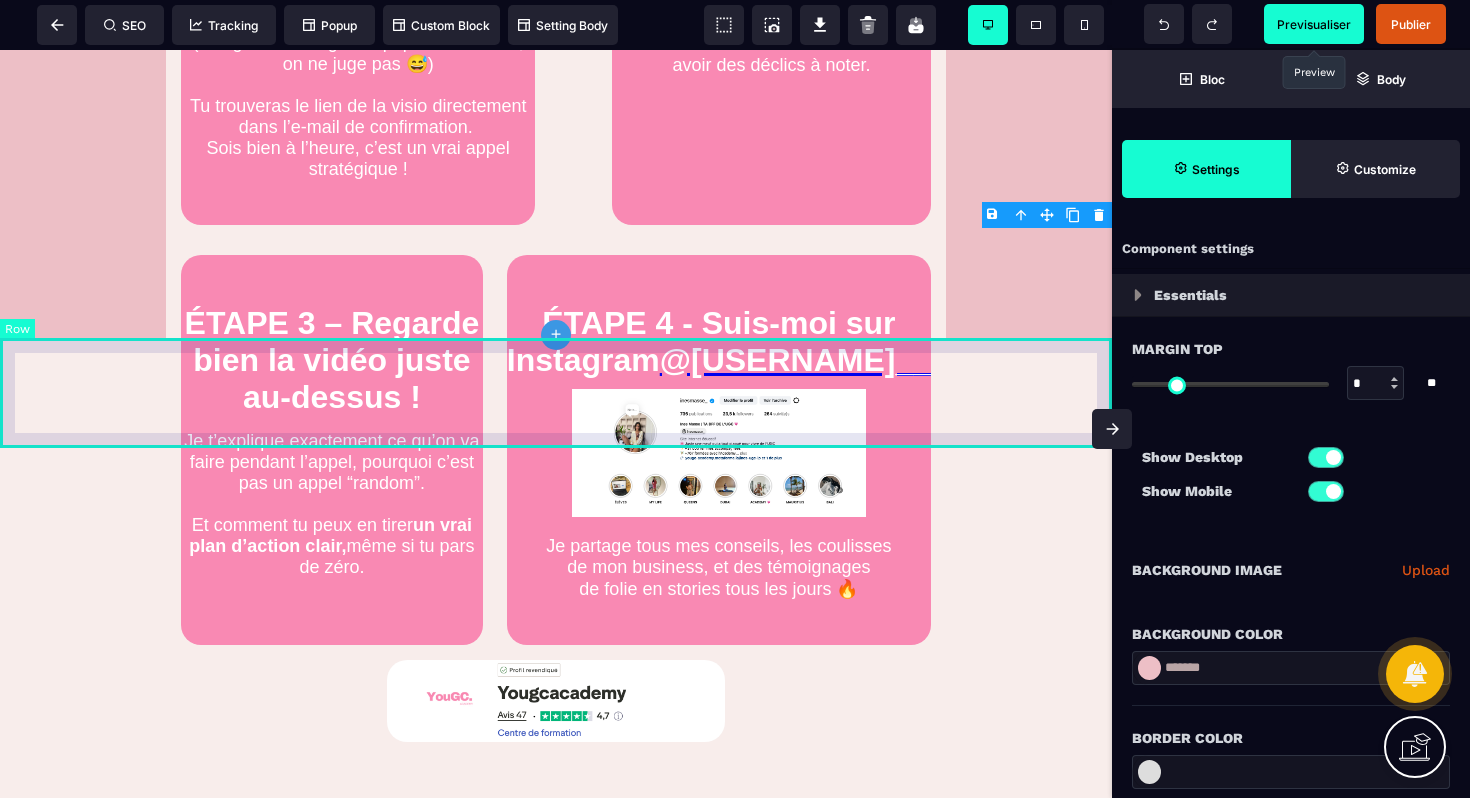 select on "**" 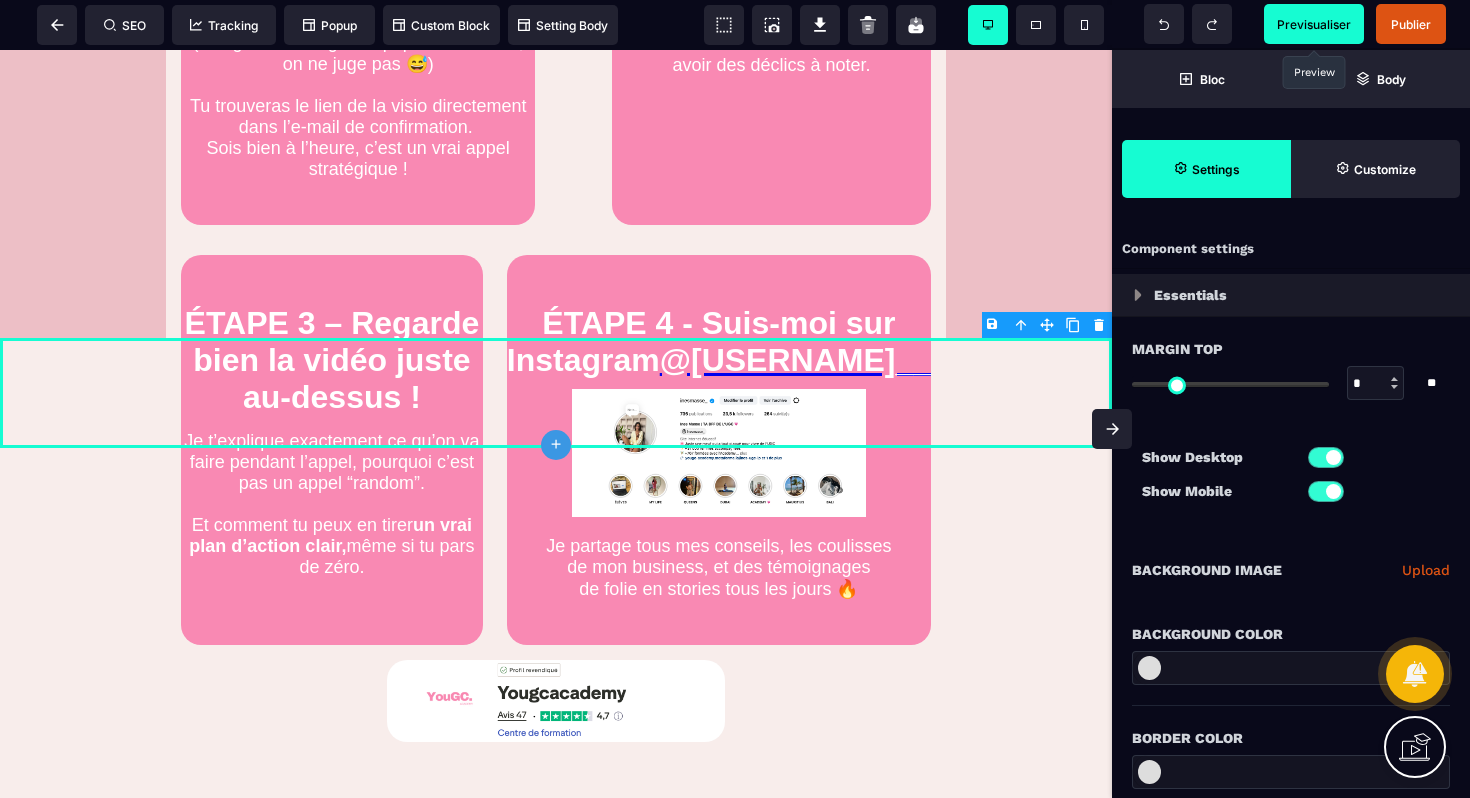 click at bounding box center [1291, 668] 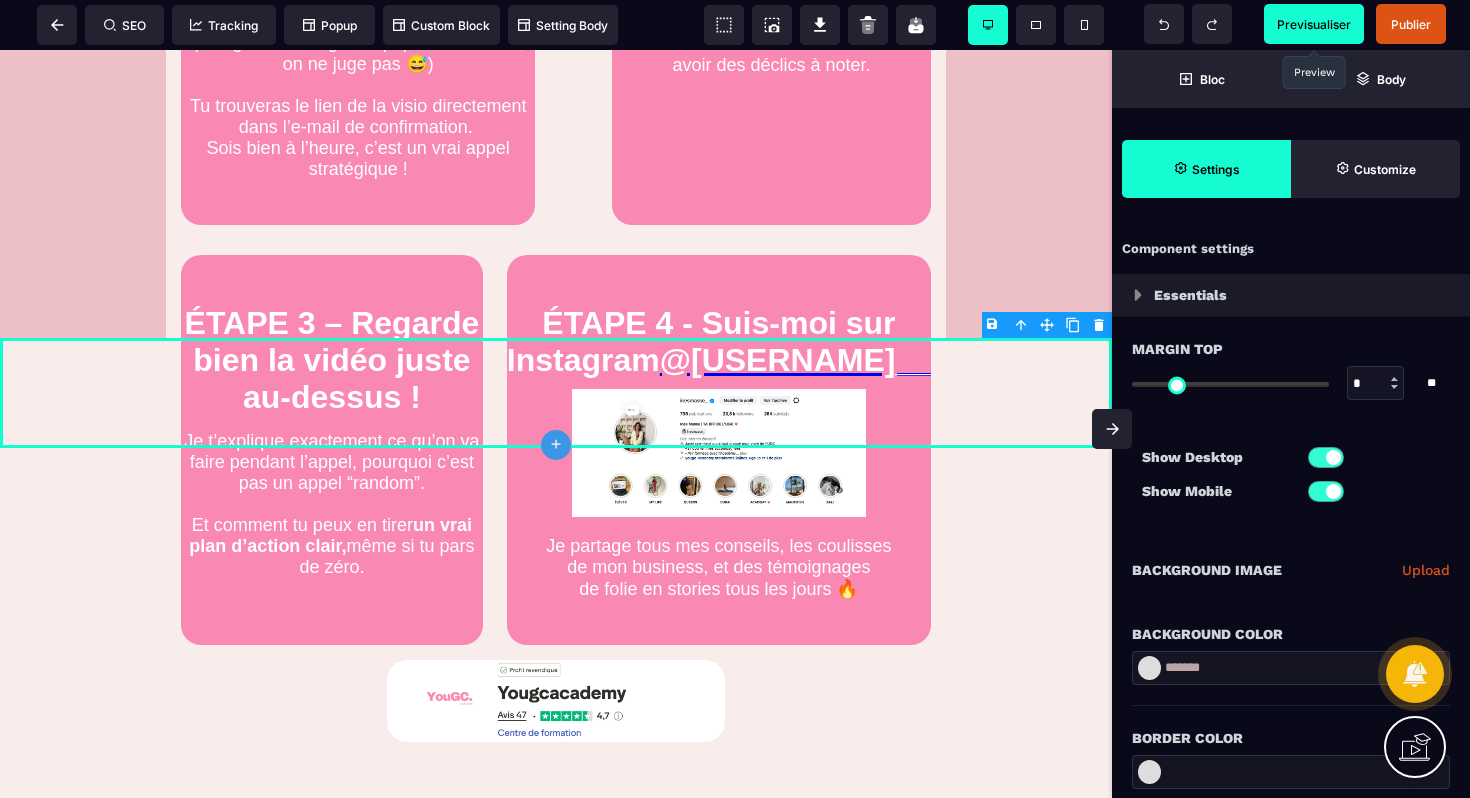 type on "*******" 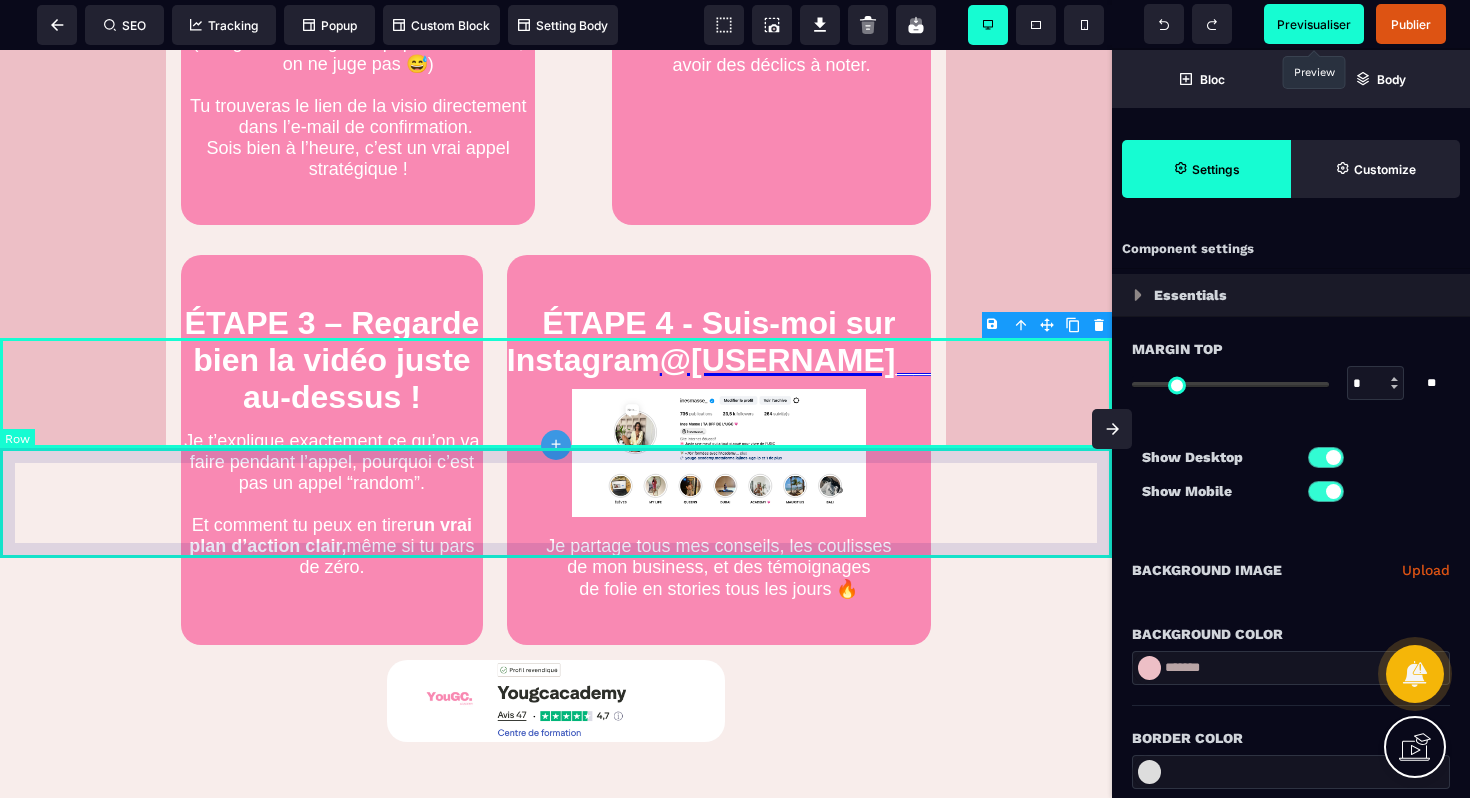 click at bounding box center (556, 503) 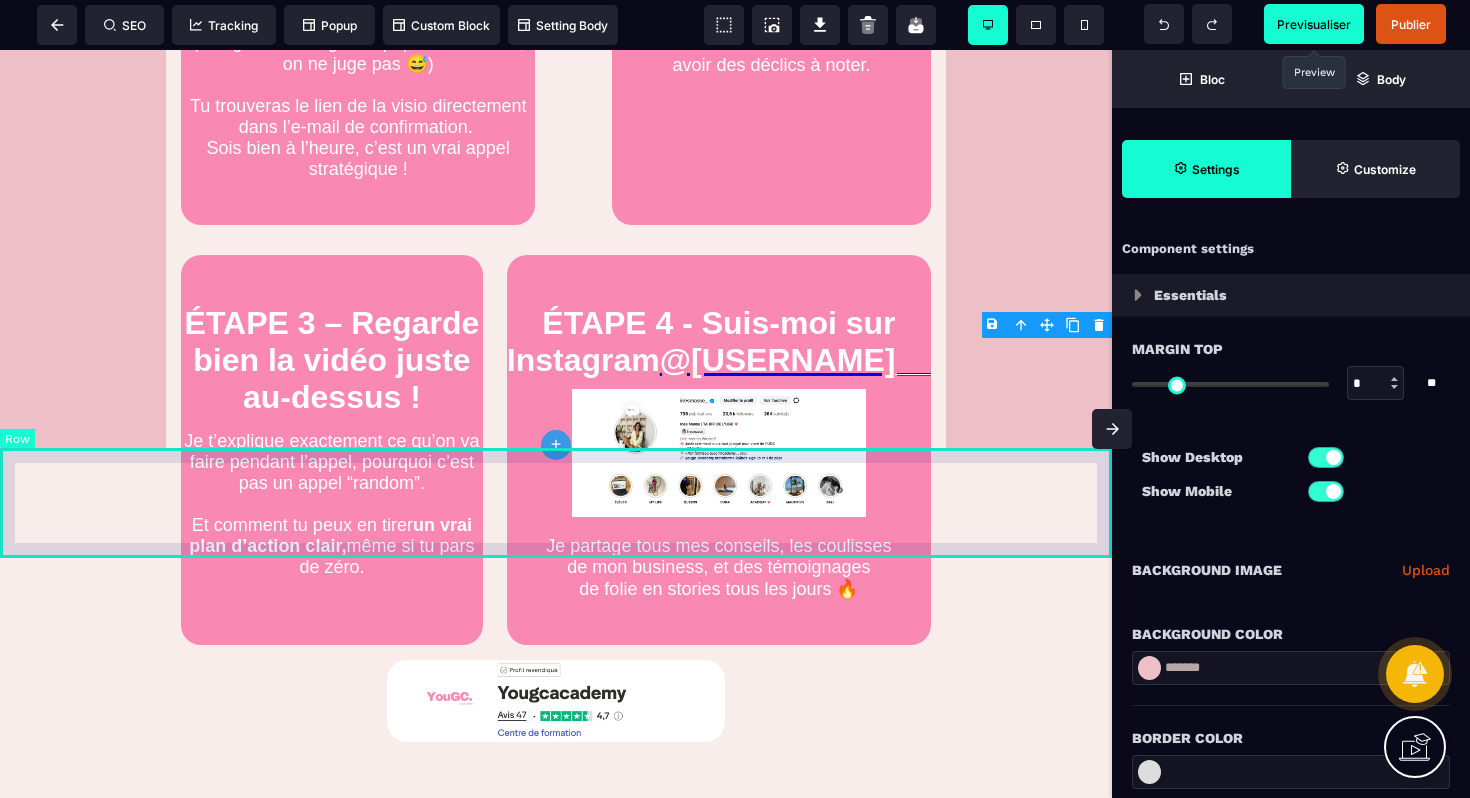 select on "*" 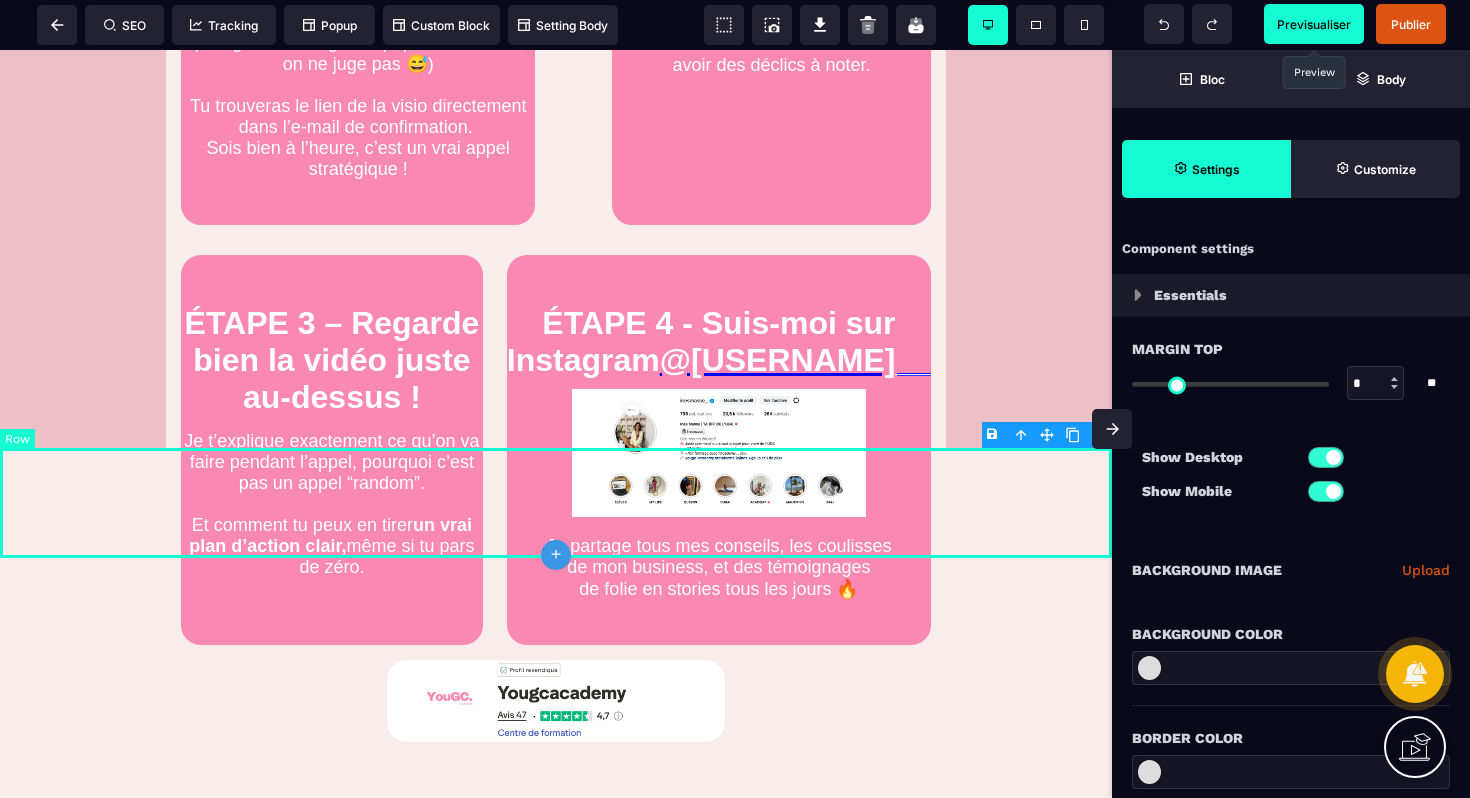 type on "*" 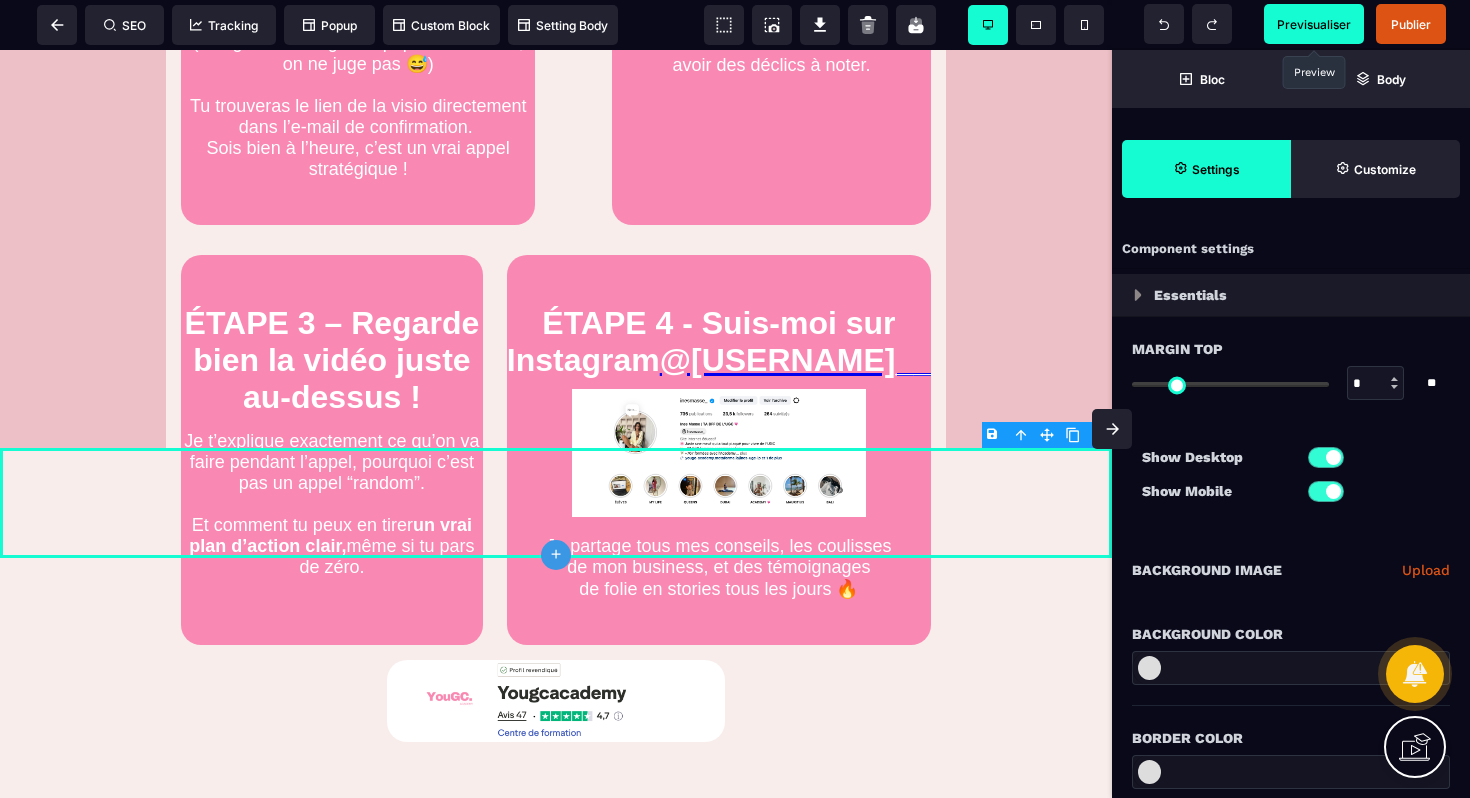 click at bounding box center (1291, 668) 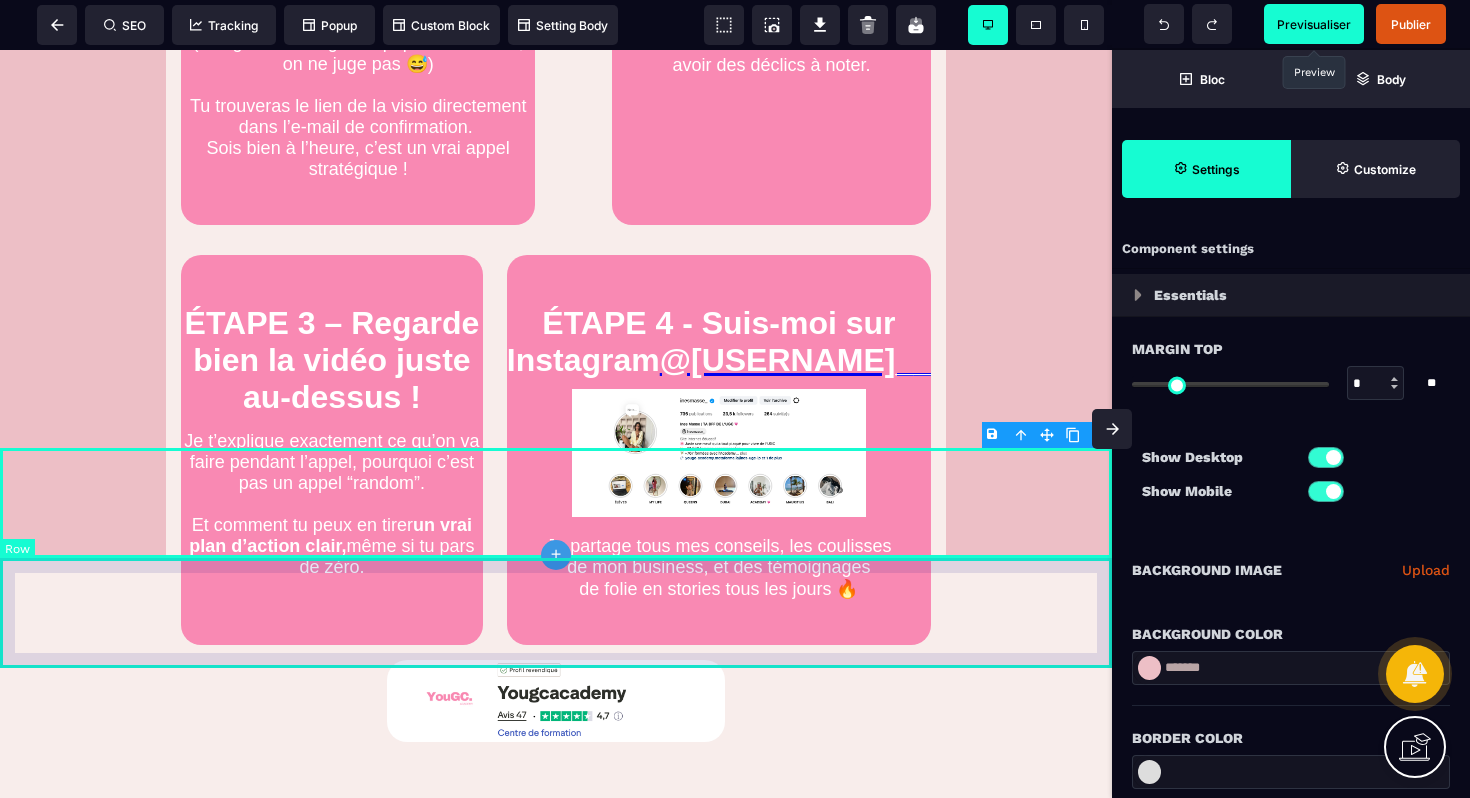 click at bounding box center (556, 613) 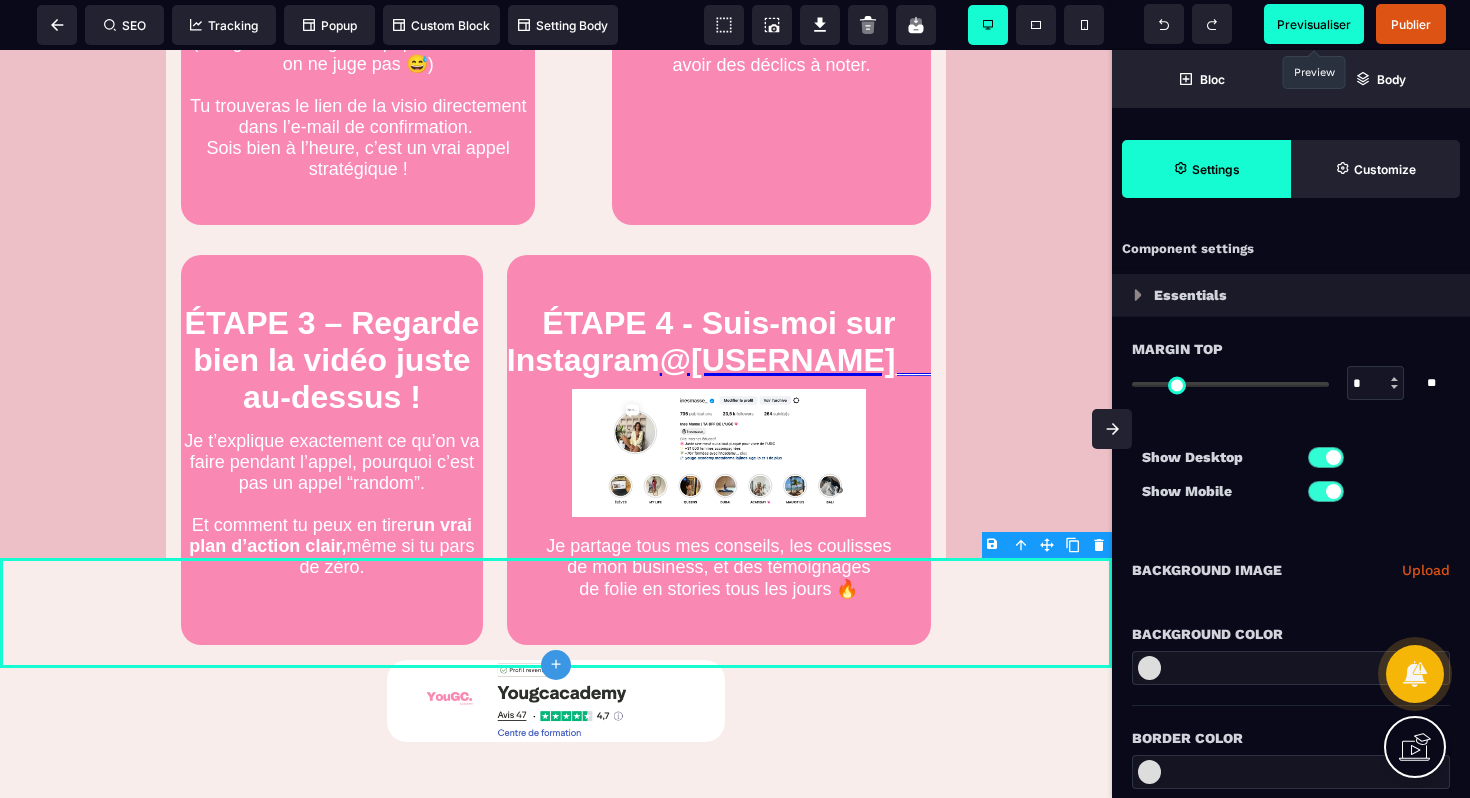 click at bounding box center [1291, 668] 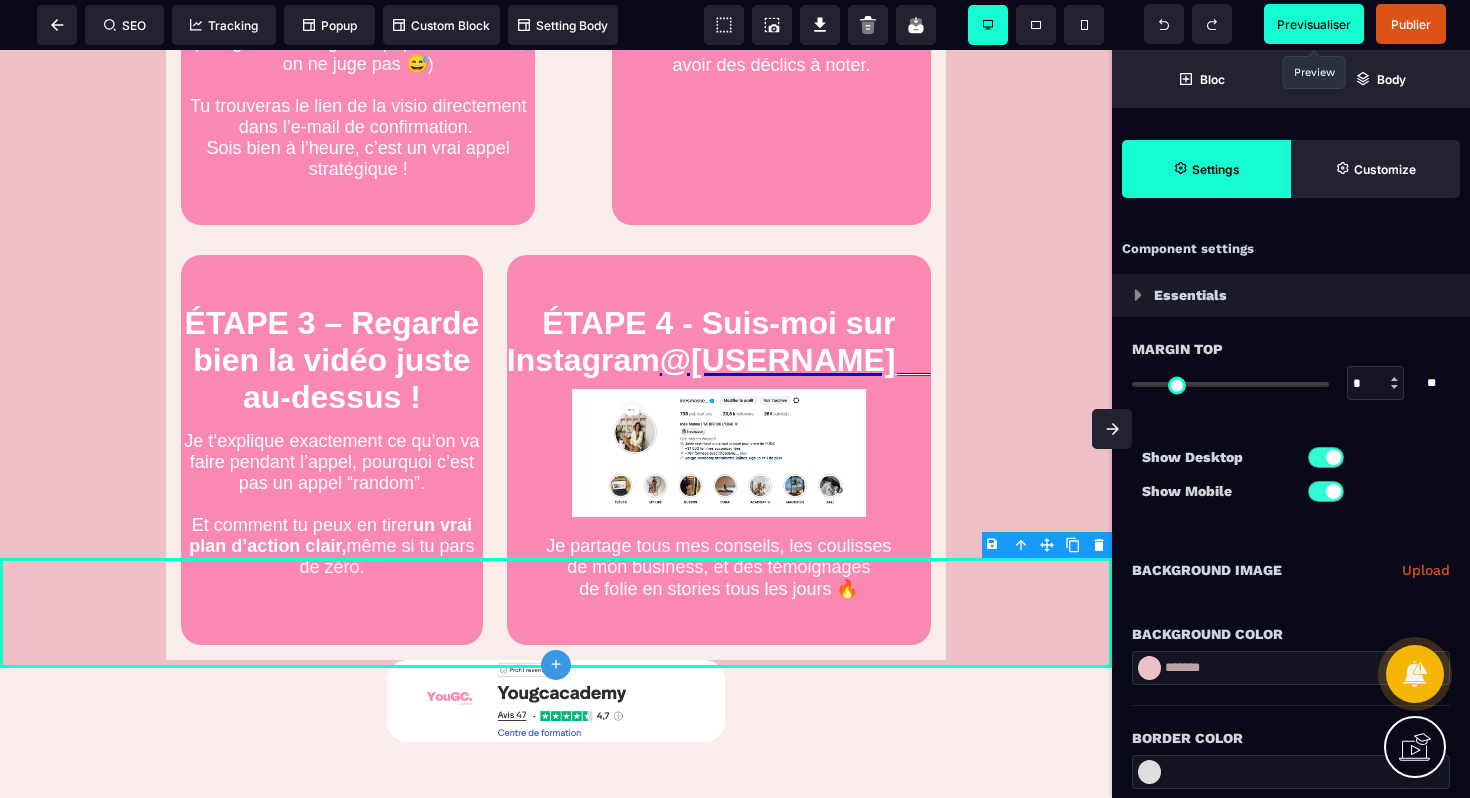 click on "Félicitations : Ton appel découverte est bien réservé ! 🚨 IMPORTANT : À FAIRE AVANT L’APPEL 🚨 Avant qu’on se parle,  prends 2 min pour regarder la vidéo
ci-dessous, c’est essentiel pour que notre appel te serve à 100 % ⬇️ Prochaines étapes avant notre appel
(à faire vraiment, ok ?) ÉTAPE 1 - Note ton appel dans ton agenda (genre maintenant) Ajoute le rendez-vous dans ton agenda  ([COMPANY] / [COMPANY] / agenda papier old school,  on ne juge pas 😅) Tu trouveras le lien de la visio directement dans l’e-mail de confirmation.
Sois bien à l’heure, c’est un vrai appel stratégique ! ÉTAPE 2 - Prévois un endroit calme pour le jour J ! Cet appel dure environ 30min à 45min.
Évite les cafés bruyants, les AirPods
au bord de la plage ou les appels entre deux métros 😅
Prends un stylo et une feuille, tu vas sûrement
avoir des déclics à noter. ÉTAPE 3 – Regarde bien la vidéo juste au-dessus ! Et comment tu peux en tirer  un vrai plan d’action clair,
@[USERNAME]__" at bounding box center [556, -30] 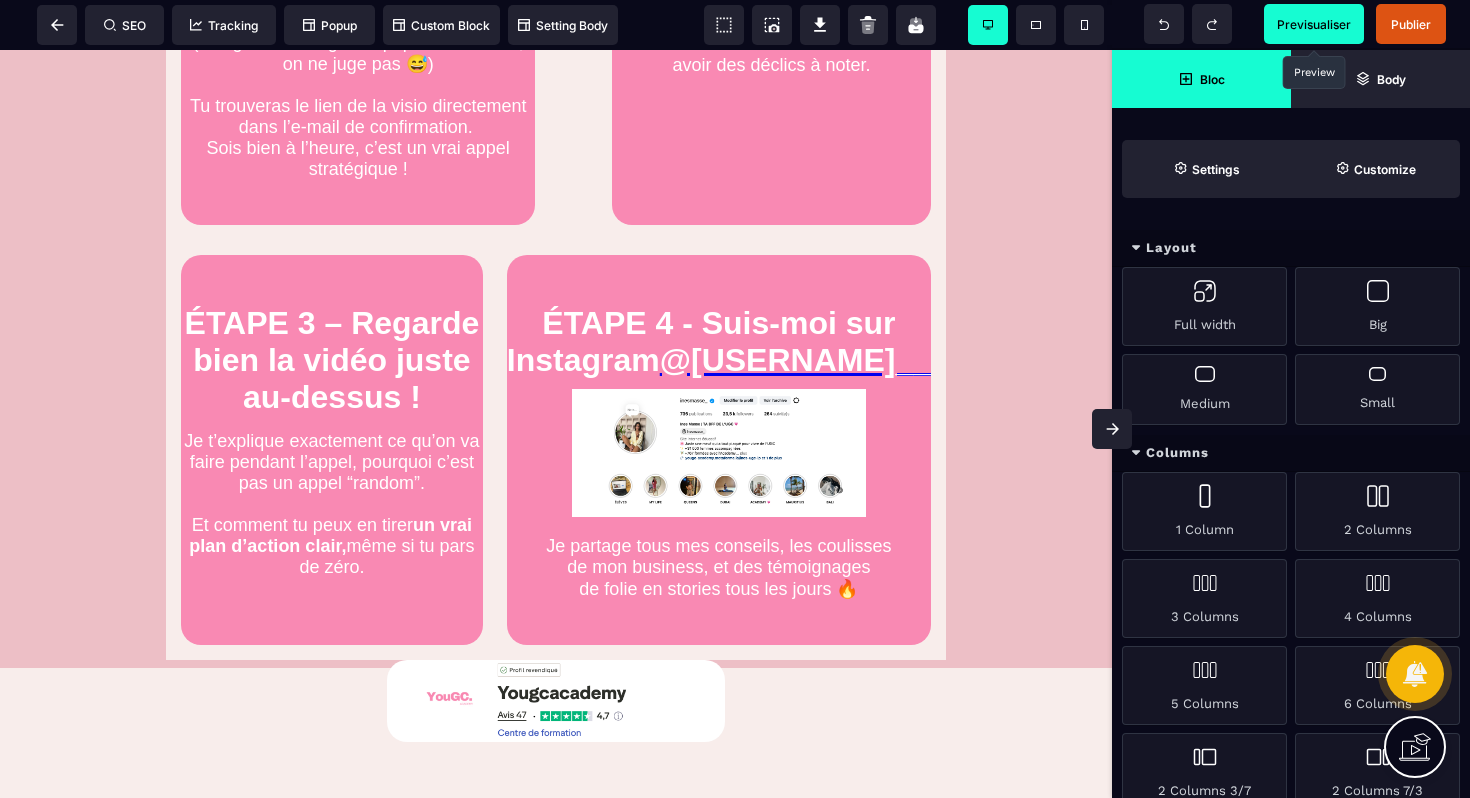 click on "Félicitations : Ton appel découverte est bien réservé ! 🚨 IMPORTANT : À FAIRE AVANT L’APPEL 🚨 Avant qu’on se parle,  prends 2 min pour regarder la vidéo
ci-dessous, c’est essentiel pour que notre appel te serve à 100 % ⬇️ Prochaines étapes avant notre appel
(à faire vraiment, ok ?) ÉTAPE 1 - Note ton appel dans ton agenda (genre maintenant) Ajoute le rendez-vous dans ton agenda  ([COMPANY] / [COMPANY] / agenda papier old school,  on ne juge pas 😅) Tu trouveras le lien de la visio directement dans l’e-mail de confirmation.
Sois bien à l’heure, c’est un vrai appel stratégique ! ÉTAPE 2 - Prévois un endroit calme pour le jour J ! Cet appel dure environ 30min à 45min.
Évite les cafés bruyants, les AirPods
au bord de la plage ou les appels entre deux métros 😅
Prends un stylo et une feuille, tu vas sûrement
avoir des déclics à noter. ÉTAPE 3 – Regarde bien la vidéo juste au-dessus ! Et comment tu peux en tirer  un vrai plan d’action clair,
@[USERNAME]__" at bounding box center (556, -30) 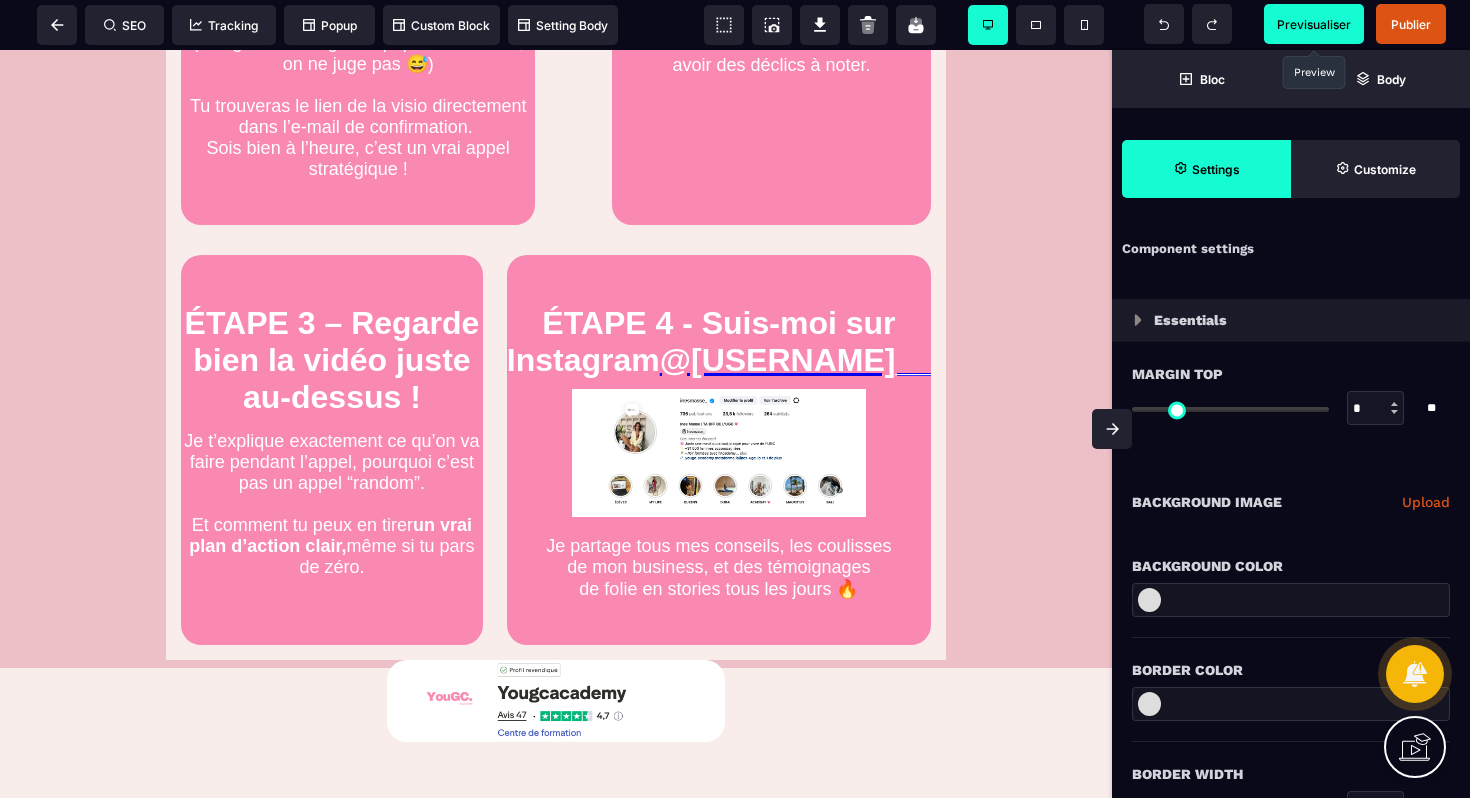 click on "Félicitations : Ton appel découverte est bien réservé ! 🚨 IMPORTANT : À FAIRE AVANT L’APPEL 🚨 Avant qu’on se parle,  prends 2 min pour regarder la vidéo
ci-dessous, c’est essentiel pour que notre appel te serve à 100 % ⬇️ Prochaines étapes avant notre appel
(à faire vraiment, ok ?) ÉTAPE 1 - Note ton appel dans ton agenda (genre maintenant) Ajoute le rendez-vous dans ton agenda  ([COMPANY] / [COMPANY] / agenda papier old school,  on ne juge pas 😅) Tu trouveras le lien de la visio directement dans l’e-mail de confirmation.
Sois bien à l’heure, c’est un vrai appel stratégique ! ÉTAPE 2 - Prévois un endroit calme pour le jour J ! Cet appel dure environ 30min à 45min.
Évite les cafés bruyants, les AirPods
au bord de la plage ou les appels entre deux métros 😅
Prends un stylo et une feuille, tu vas sûrement
avoir des déclics à noter. ÉTAPE 3 – Regarde bien la vidéo juste au-dessus ! Et comment tu peux en tirer  un vrai plan d’action clair,
@[USERNAME]__" at bounding box center [556, -1006] 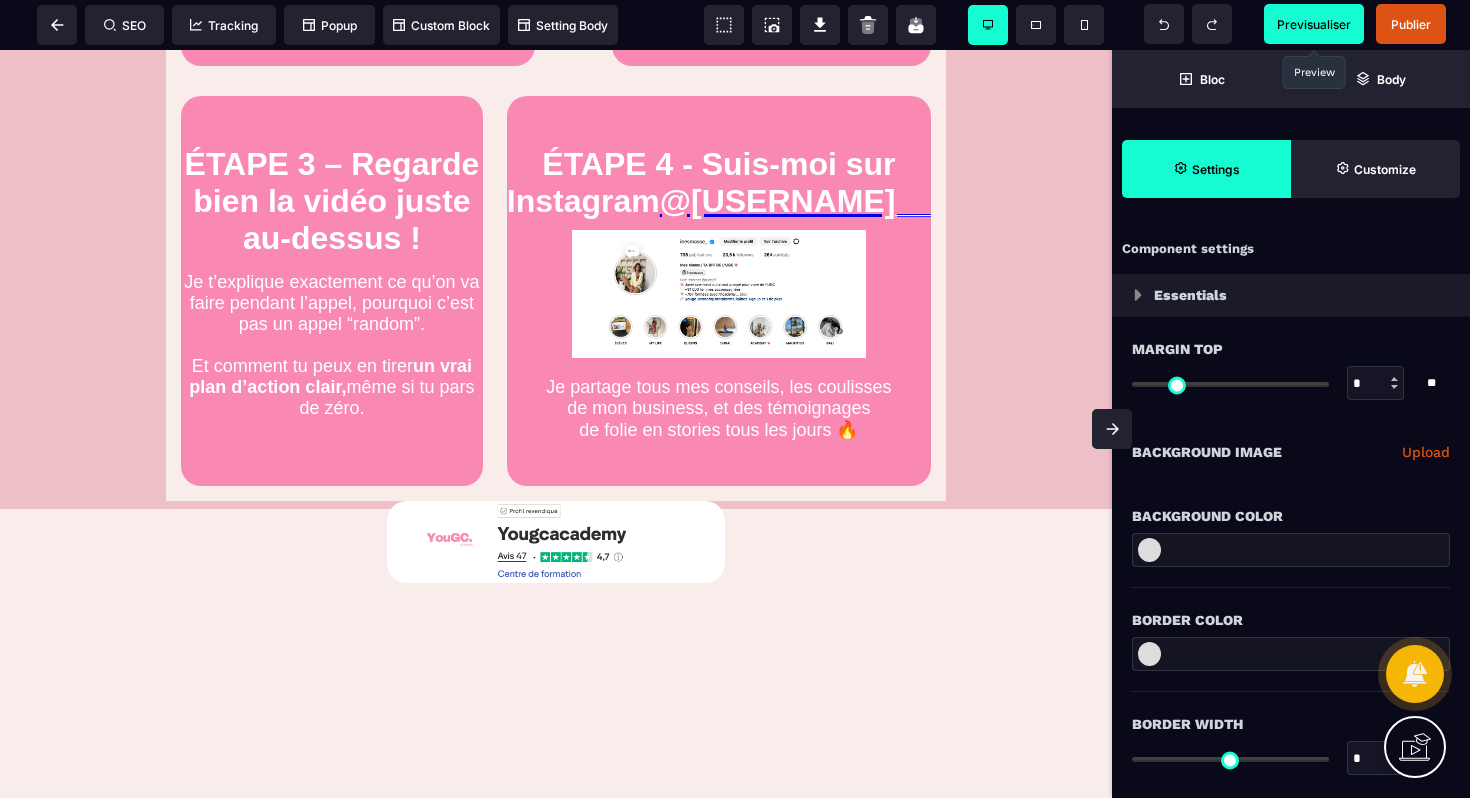 scroll, scrollTop: 1753, scrollLeft: 0, axis: vertical 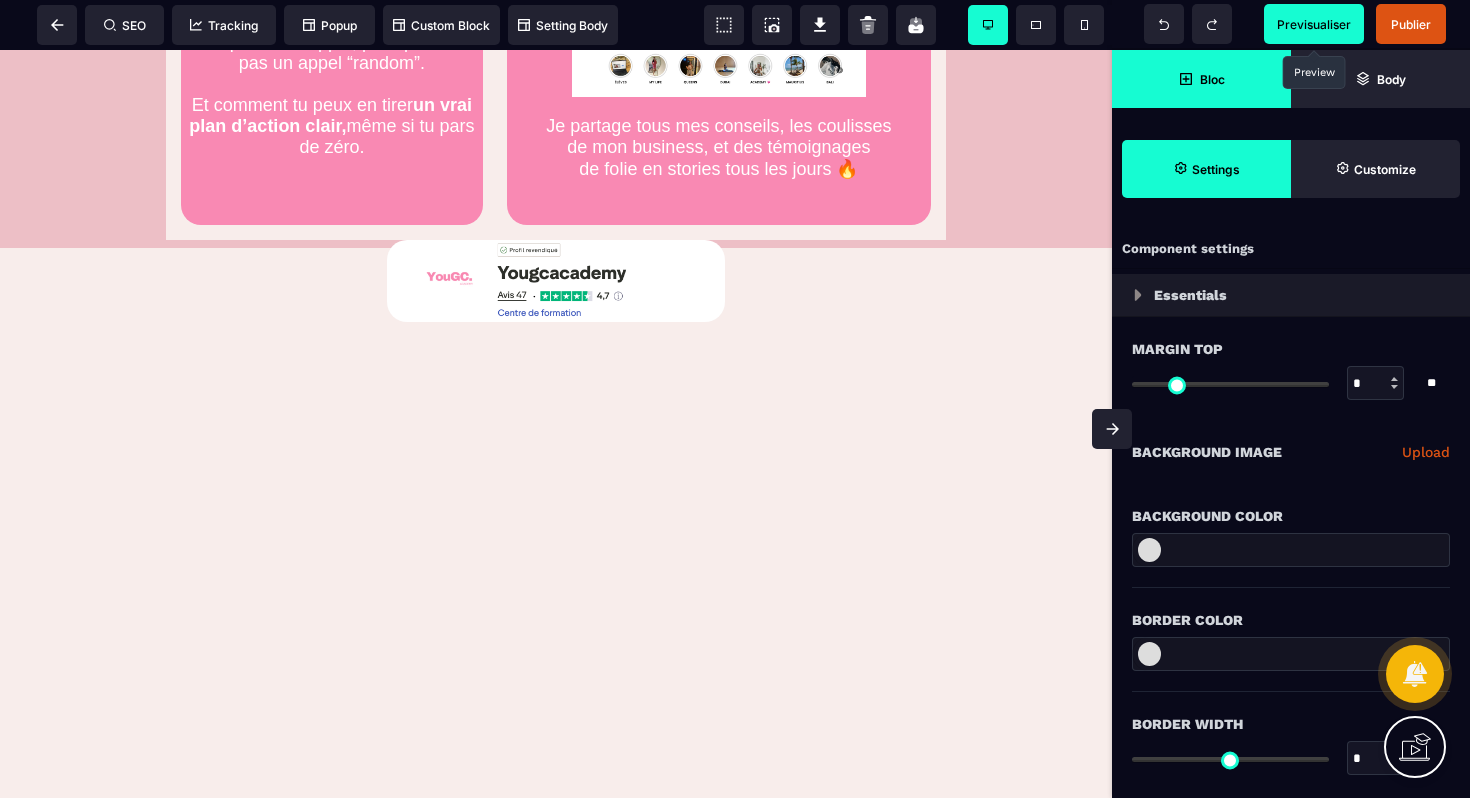 click 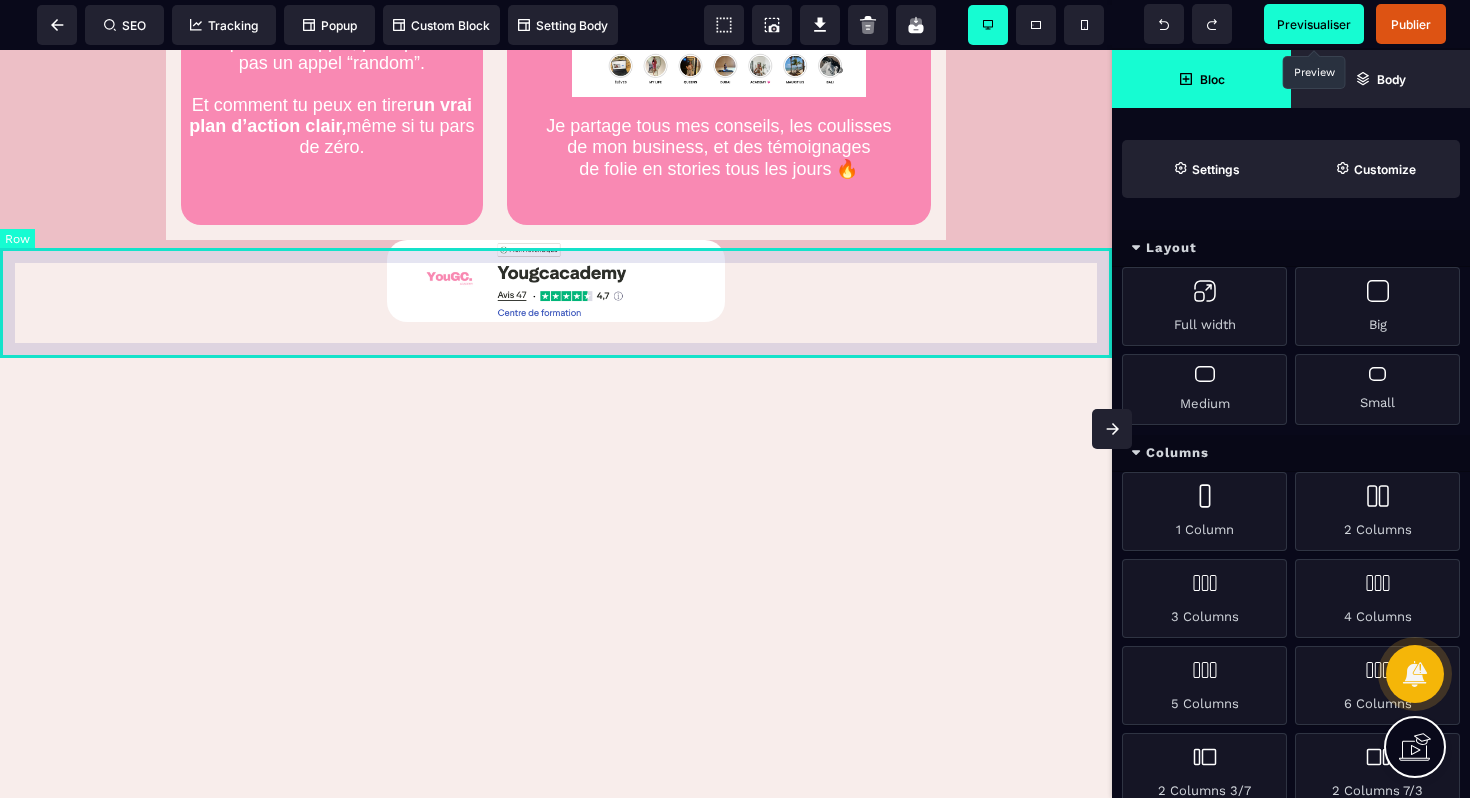 click at bounding box center (556, 303) 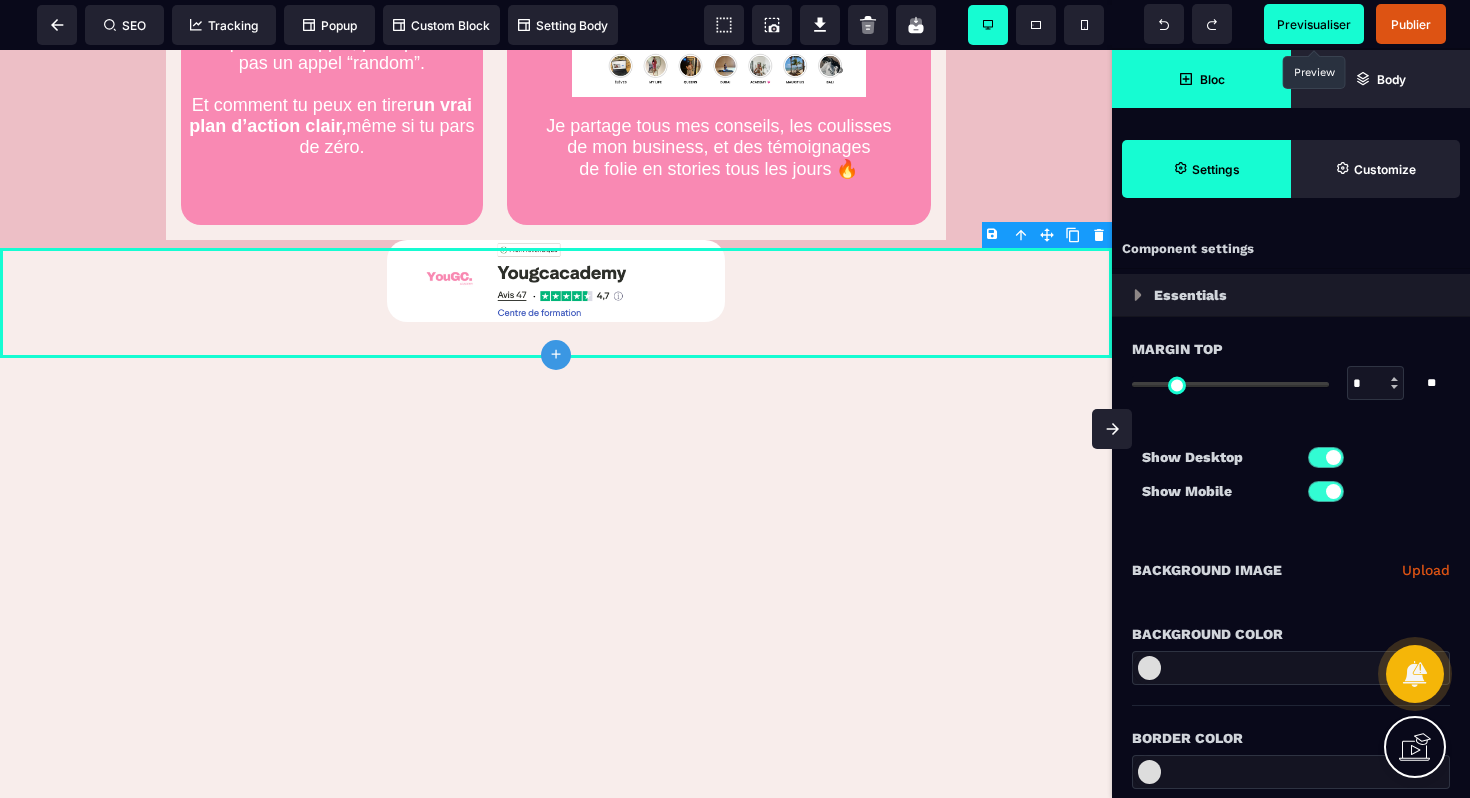 click at bounding box center (1291, 668) 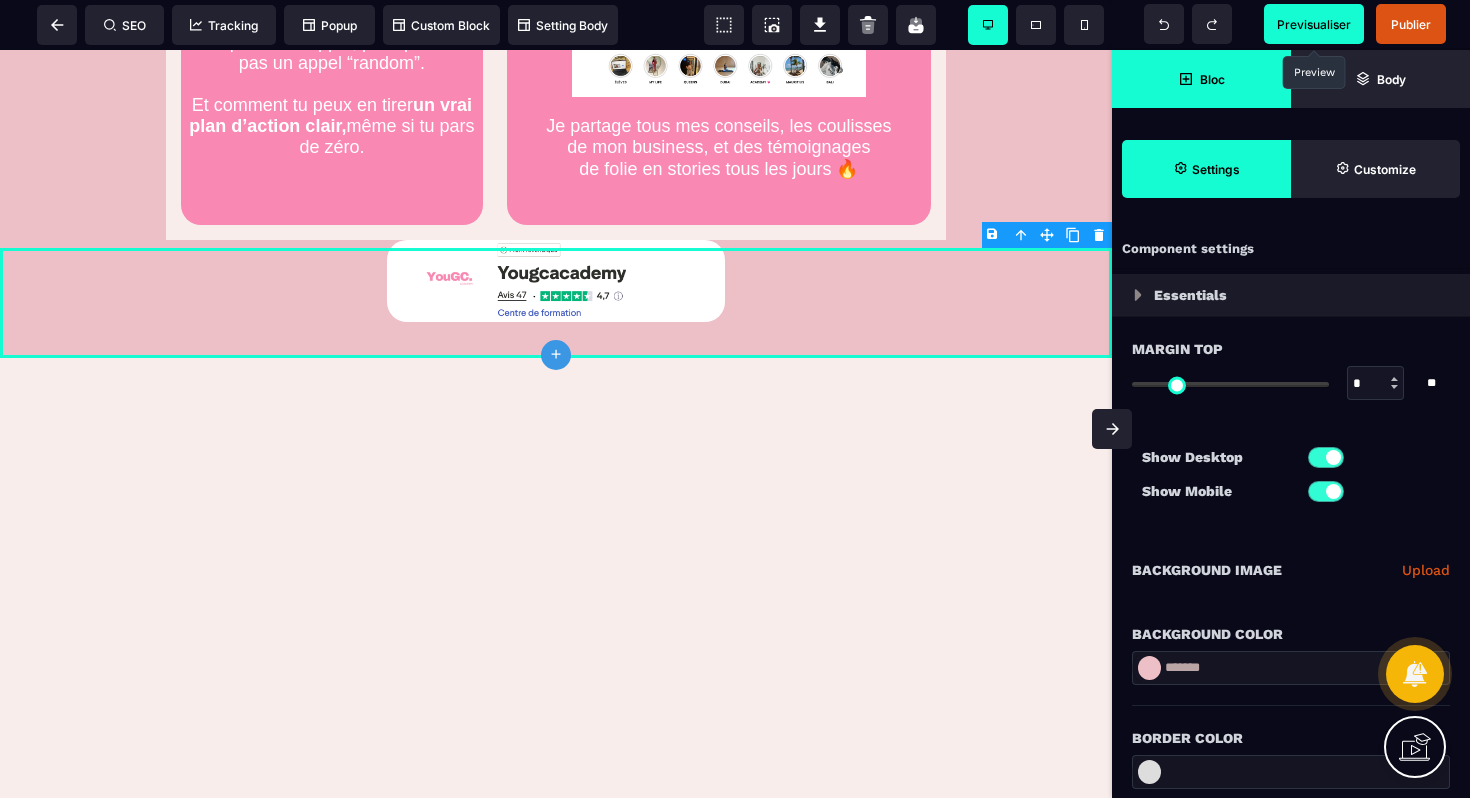 click on "Félicitations : Ton appel découverte est bien réservé ! 🚨 IMPORTANT : À FAIRE AVANT L’APPEL 🚨 Avant qu’on se parle,  prends 2 min pour regarder la vidéo
ci-dessous, c’est essentiel pour que notre appel te serve à 100 % ⬇️ Prochaines étapes avant notre appel
(à faire vraiment, ok ?) ÉTAPE 1 - Note ton appel dans ton agenda (genre maintenant) Ajoute le rendez-vous dans ton agenda  ([COMPANY] / [COMPANY] / agenda papier old school,  on ne juge pas 😅) Tu trouveras le lien de la visio directement dans l’e-mail de confirmation.
Sois bien à l’heure, c’est un vrai appel stratégique ! ÉTAPE 2 - Prévois un endroit calme pour le jour J ! Cet appel dure environ 30min à 45min.
Évite les cafés bruyants, les AirPods
au bord de la plage ou les appels entre deux métros 😅
Prends un stylo et une feuille, tu vas sûrement
avoir des déclics à noter. ÉTAPE 3 – Regarde bien la vidéo juste au-dessus ! Et comment tu peux en tirer  un vrai plan d’action clair,
@[USERNAME]__" at bounding box center [556, -395] 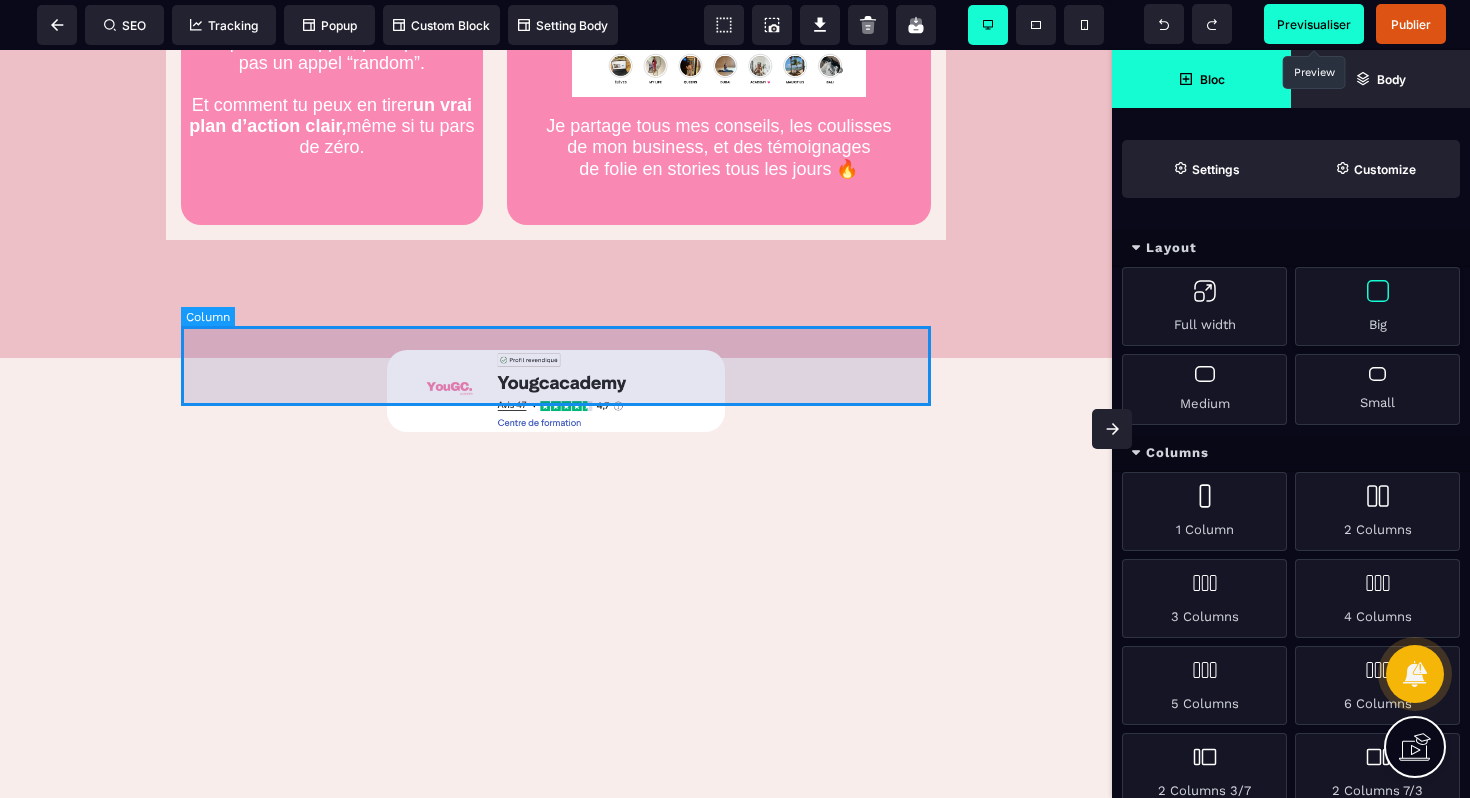 click at bounding box center (556, 295) 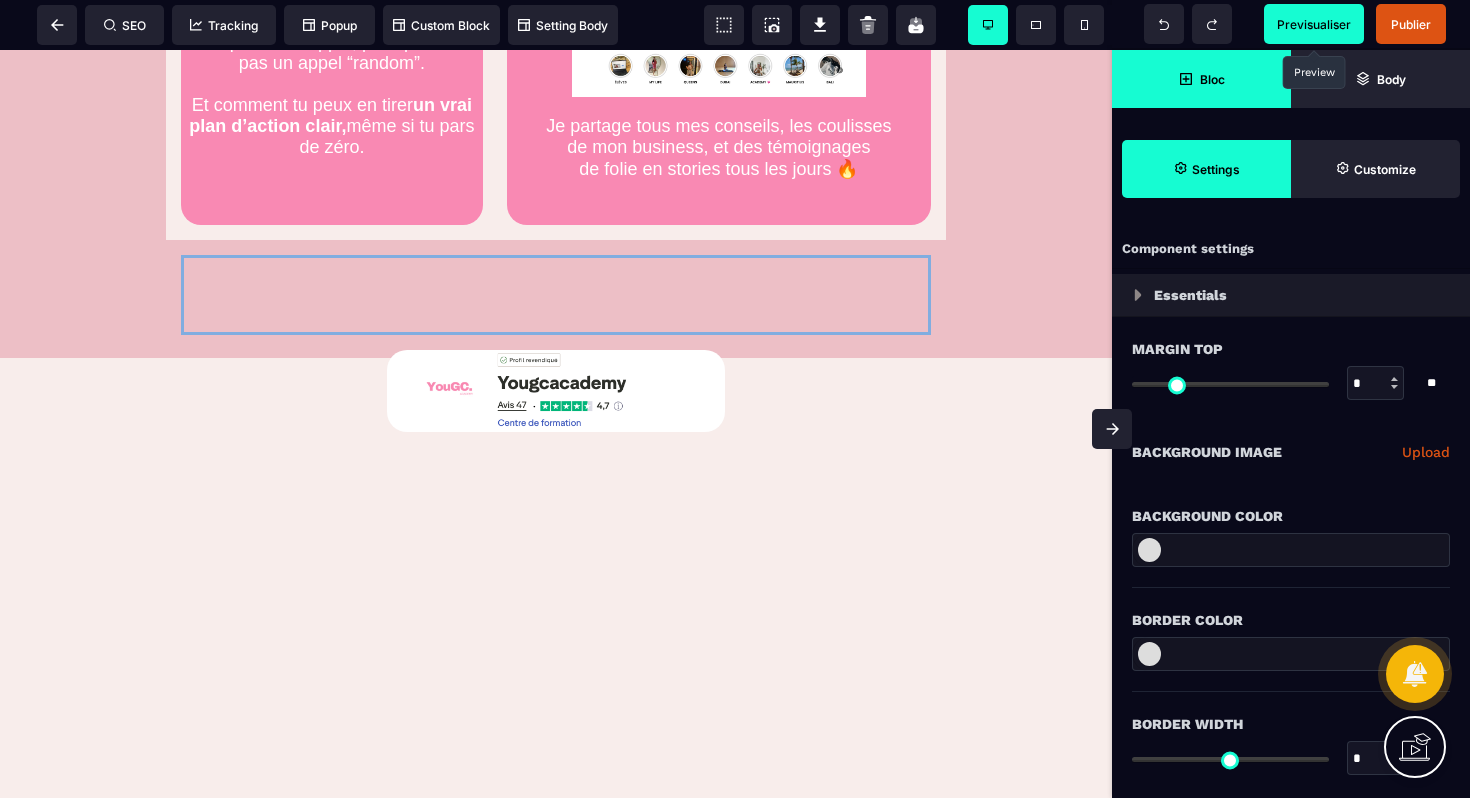 drag, startPoint x: 604, startPoint y: 363, endPoint x: 607, endPoint y: 534, distance: 171.0263 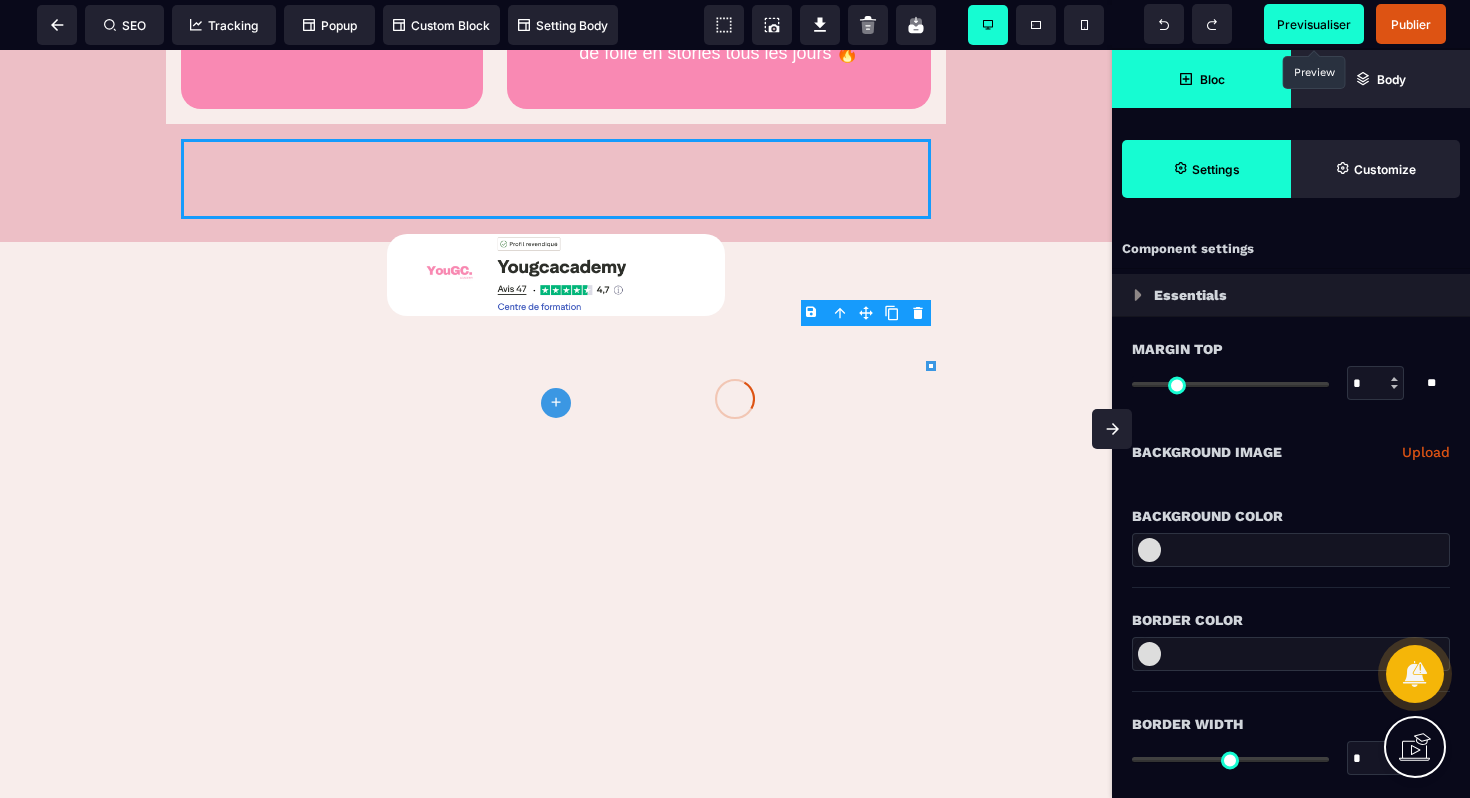 scroll, scrollTop: 1753, scrollLeft: 0, axis: vertical 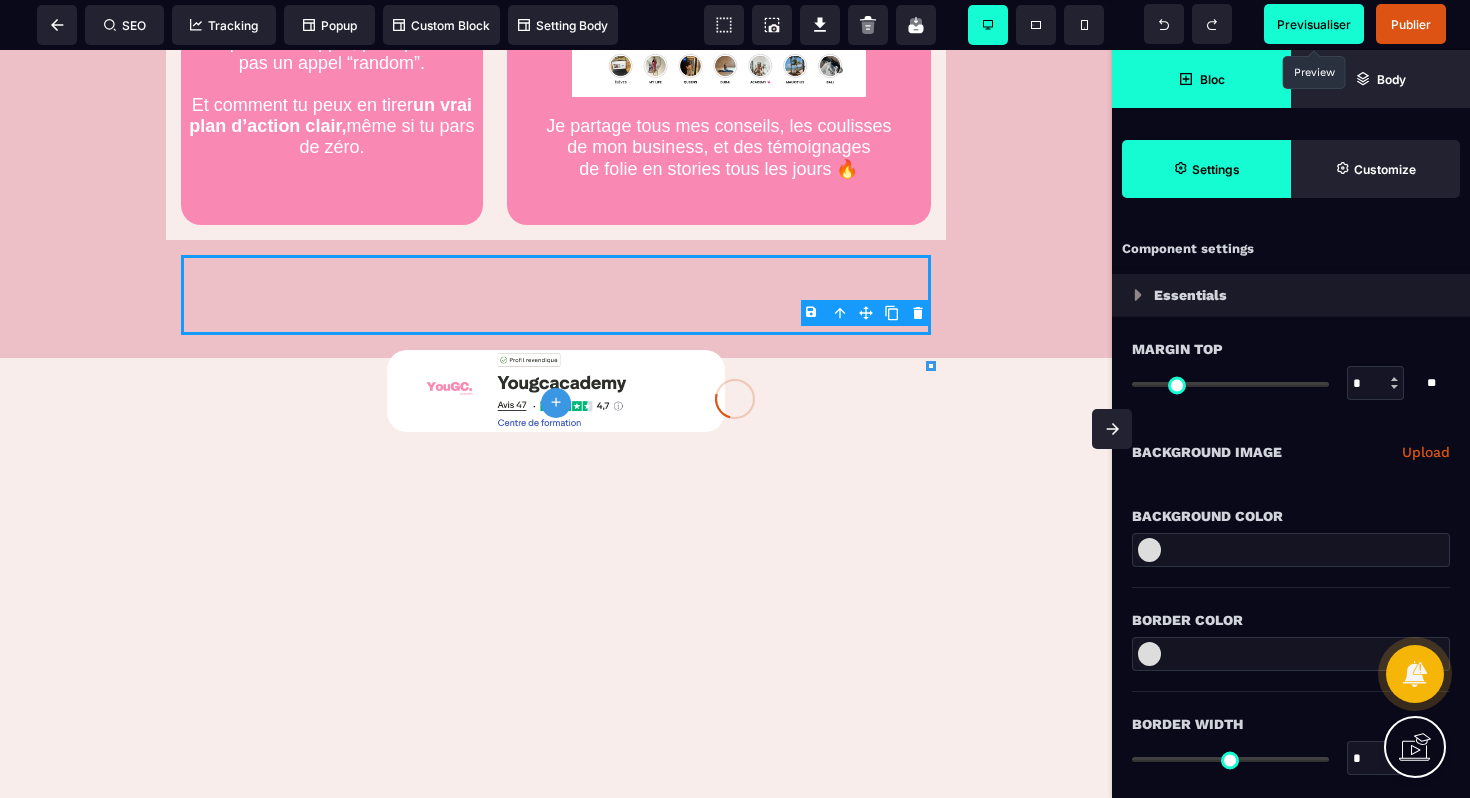 click 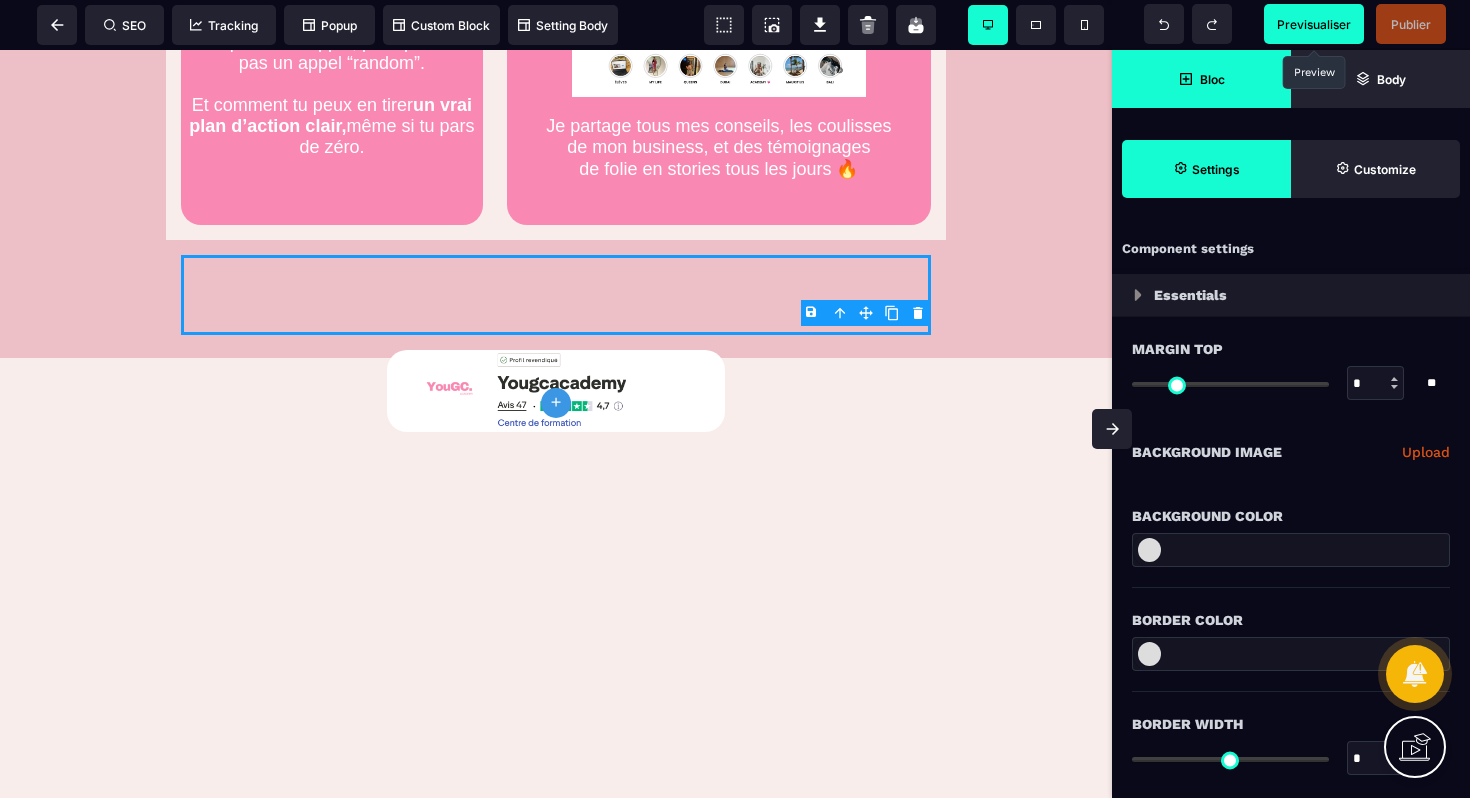 click on "B I U S
A *******
plus
Column
SEO" at bounding box center [735, 399] 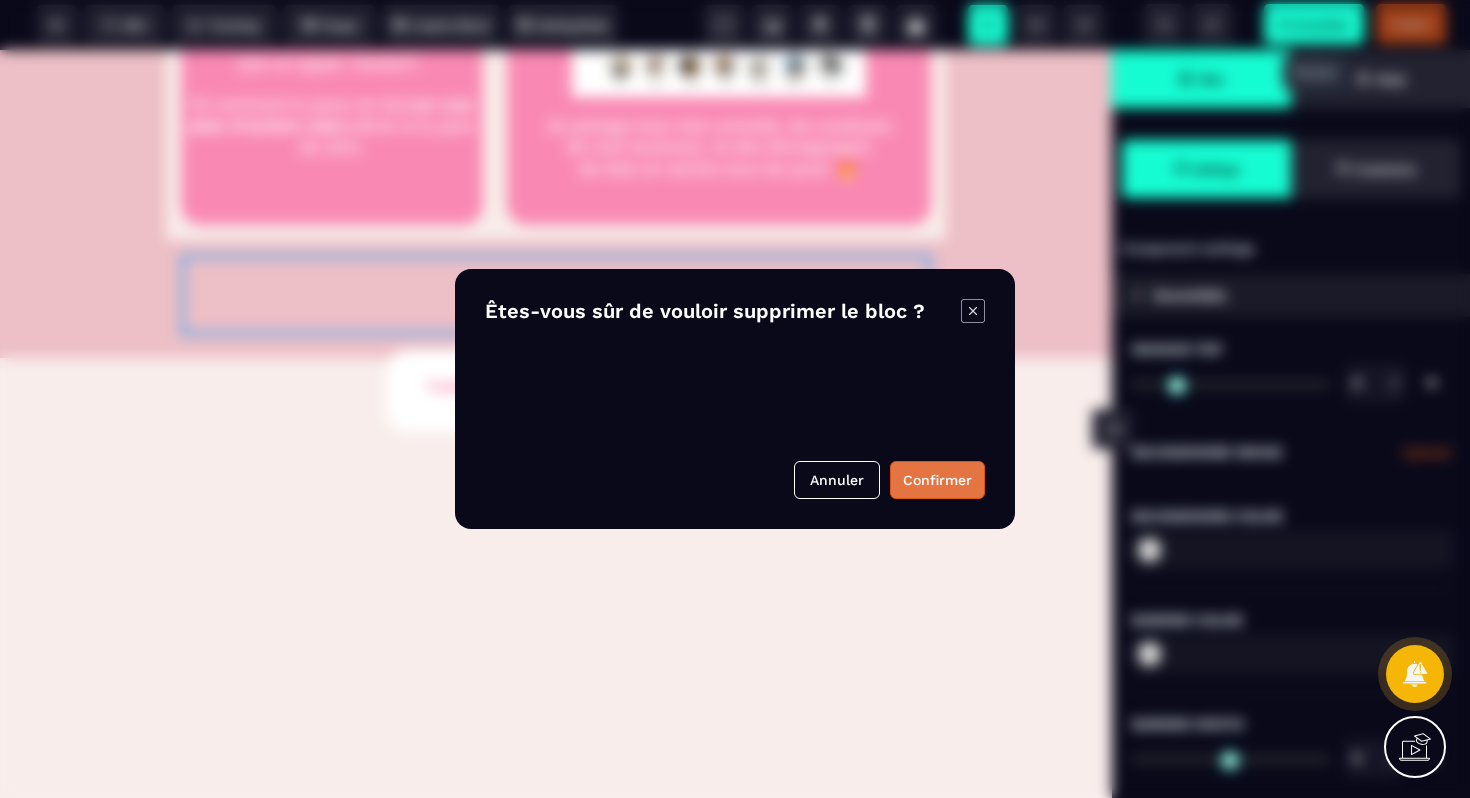 click on "Confirmer" at bounding box center [937, 480] 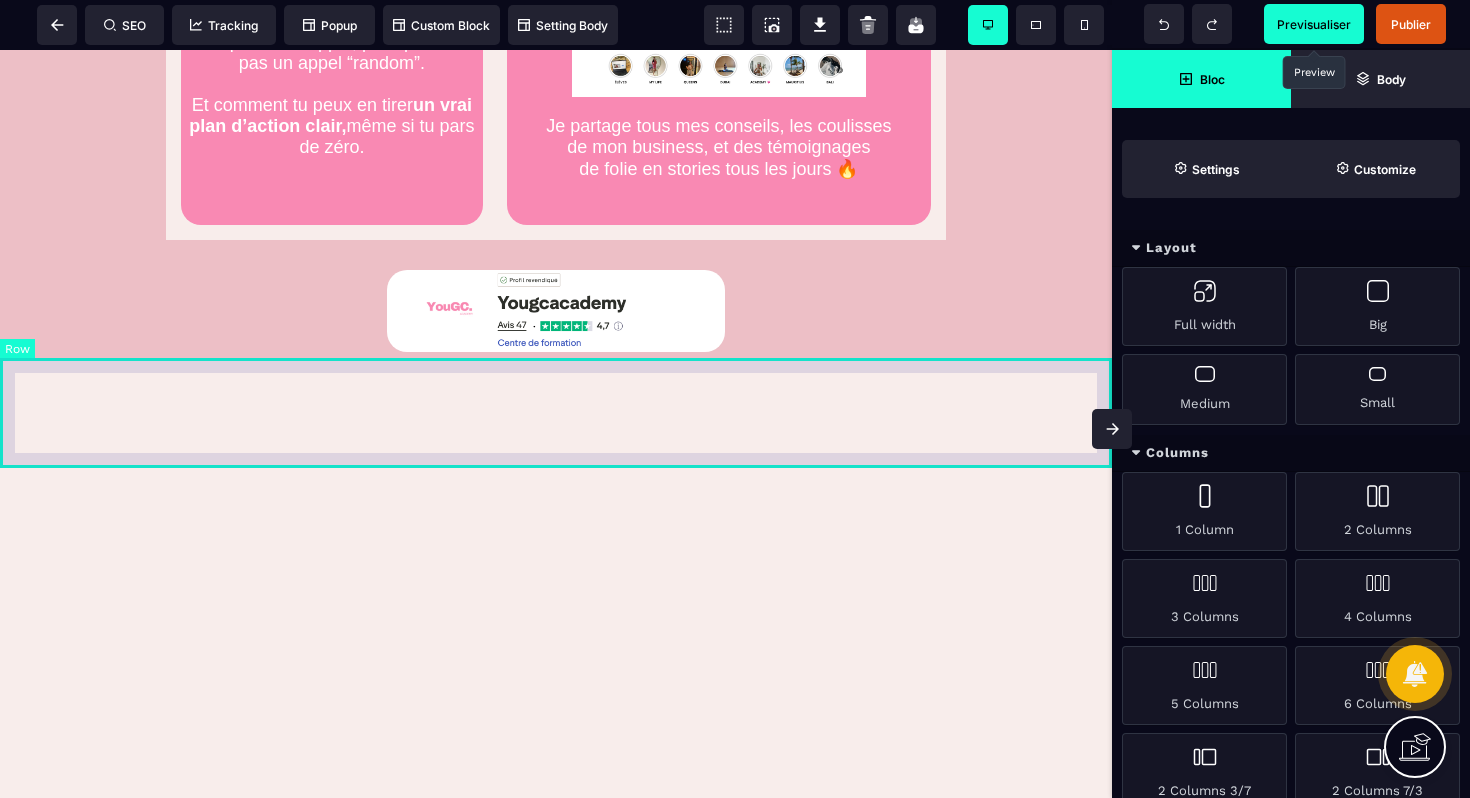 click at bounding box center (556, 413) 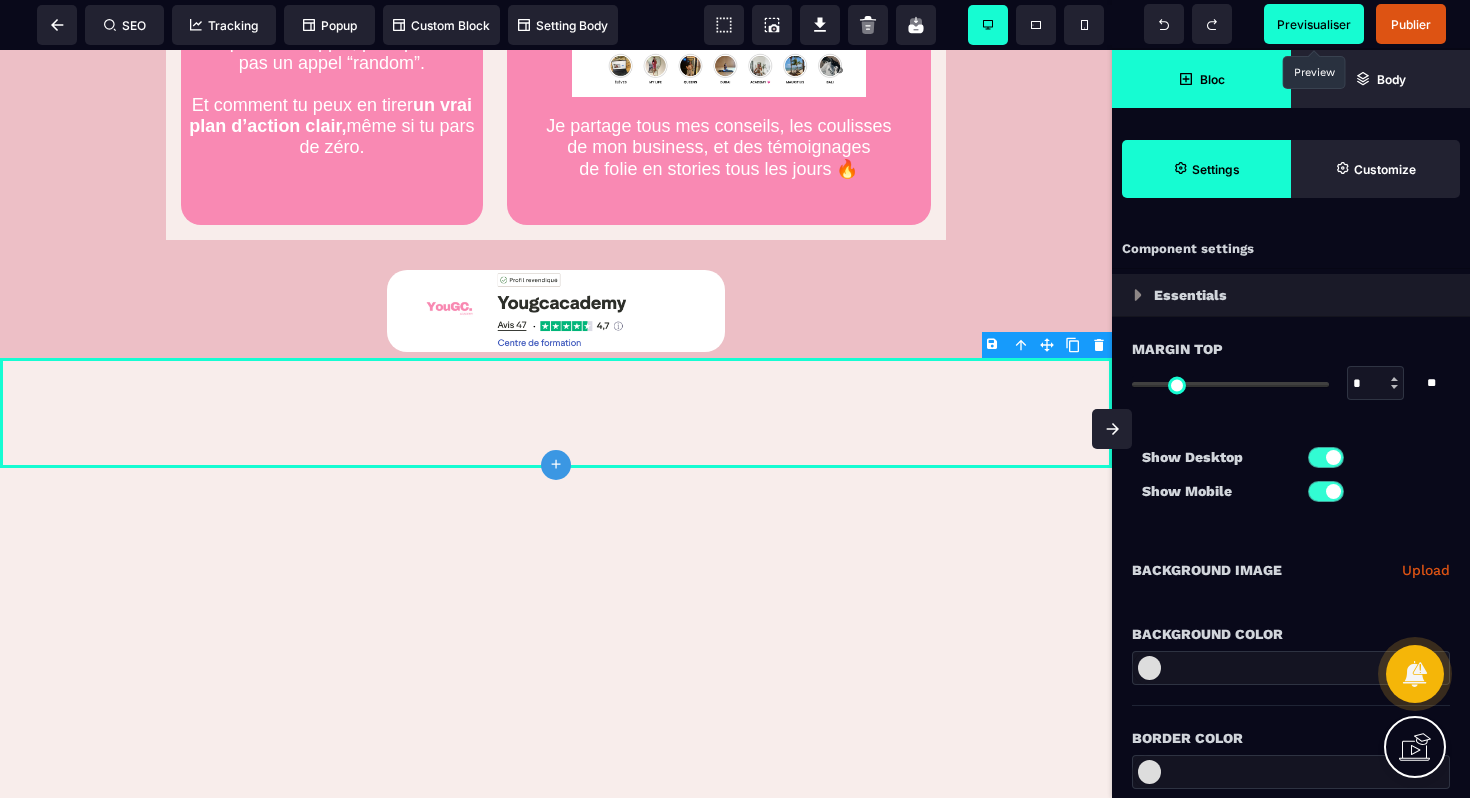 click at bounding box center (1291, 668) 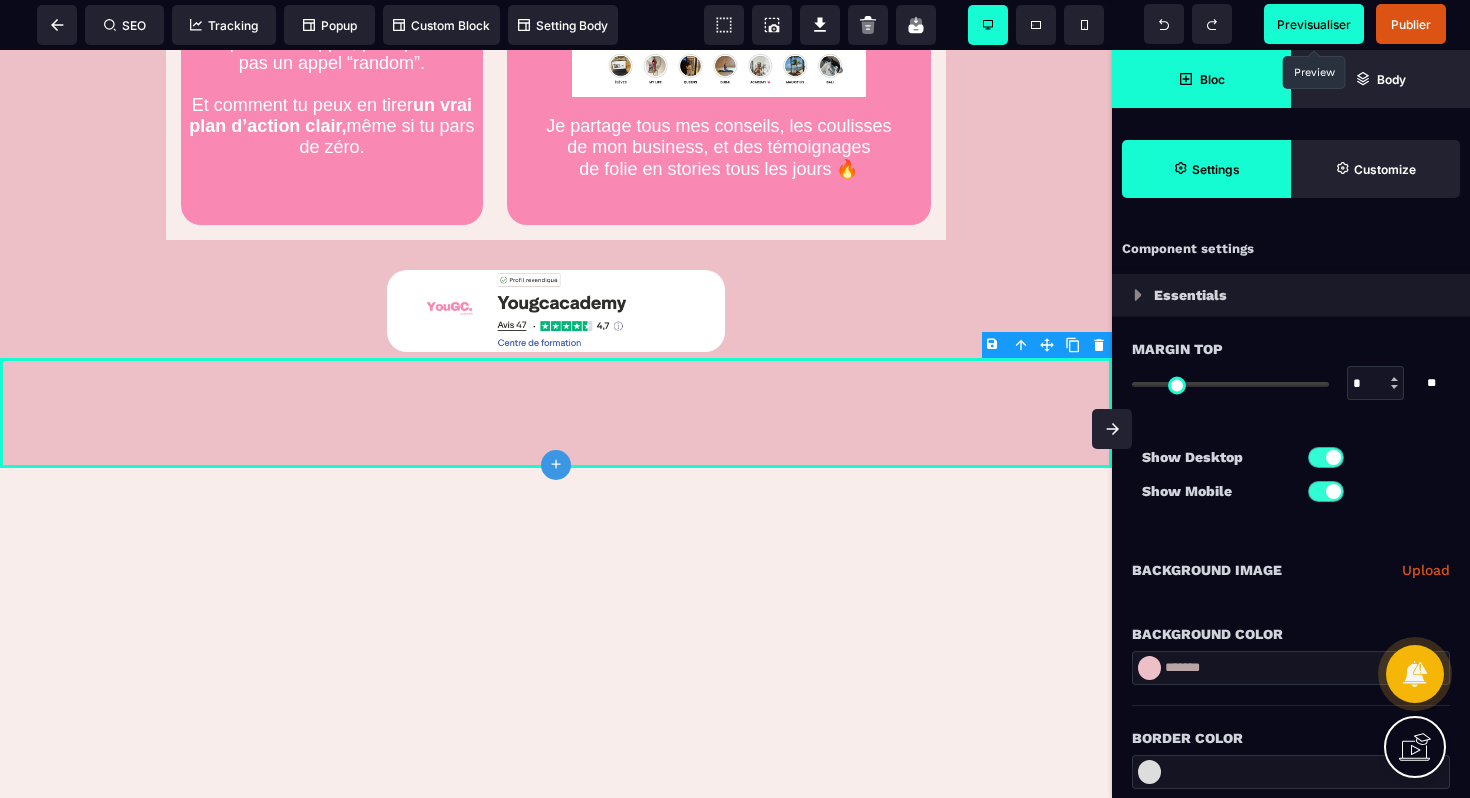 click on "Félicitations : Ton appel découverte est bien réservé ! 🚨 IMPORTANT : À FAIRE AVANT L’APPEL 🚨 Avant qu’on se parle,  prends 2 min pour regarder la vidéo
ci-dessous, c’est essentiel pour que notre appel te serve à 100 % ⬇️ Prochaines étapes avant notre appel
(à faire vraiment, ok ?) ÉTAPE 1 - Note ton appel dans ton agenda (genre maintenant) Ajoute le rendez-vous dans ton agenda  ([COMPANY] / [COMPANY] / agenda papier old school,  on ne juge pas 😅) Tu trouveras le lien de la visio directement dans l’e-mail de confirmation.
Sois bien à l’heure, c’est un vrai appel stratégique ! ÉTAPE 2 - Prévois un endroit calme pour le jour J ! Cet appel dure environ 30min à 45min.
Évite les cafés bruyants, les AirPods
au bord de la plage ou les appels entre deux métros 😅
Prends un stylo et une feuille, tu vas sûrement
avoir des déclics à noter. ÉTAPE 3 – Regarde bien la vidéo juste au-dessus ! Et comment tu peux en tirer  un vrai plan d’action clair,
@[USERNAME]__" at bounding box center [556, -340] 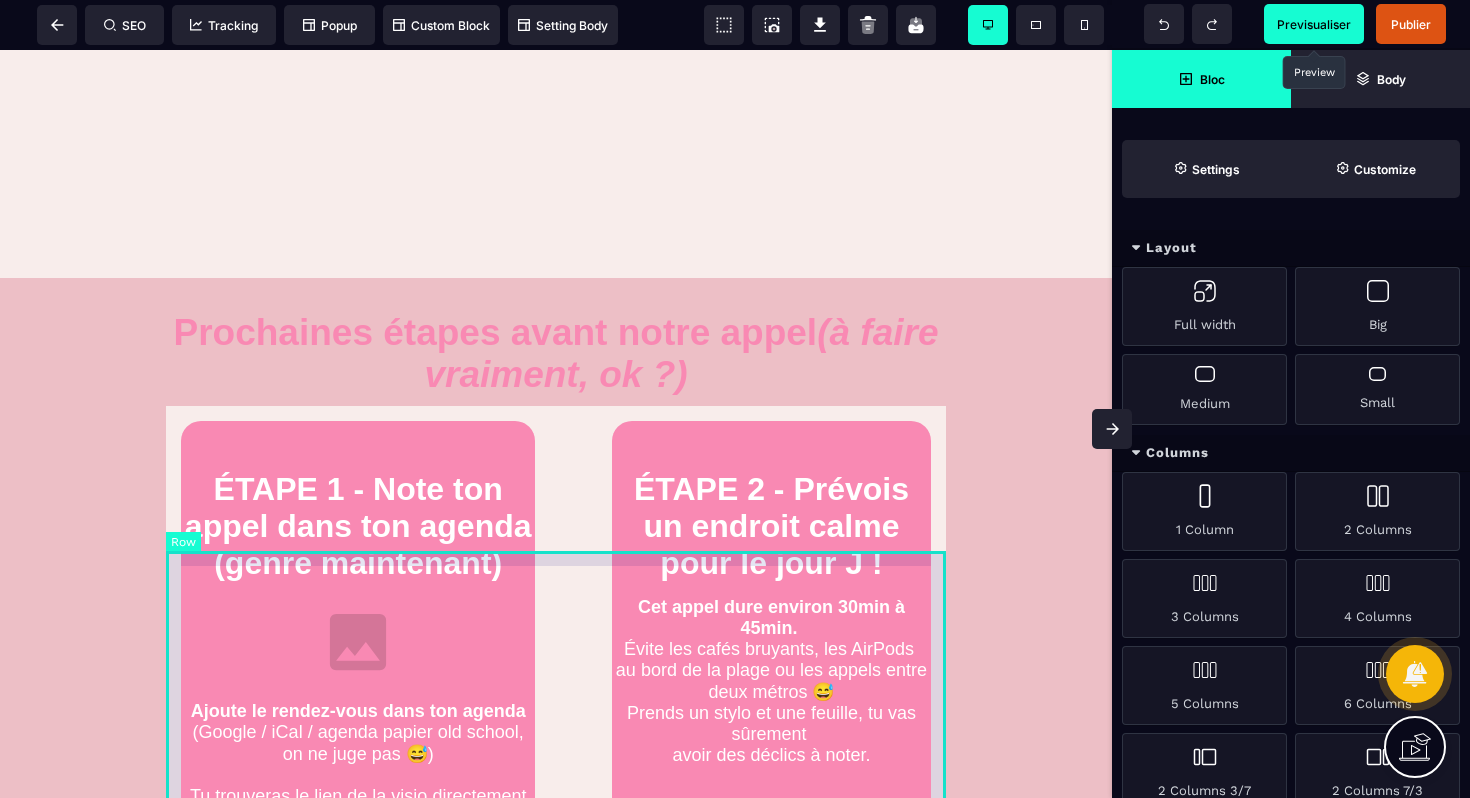 scroll, scrollTop: 786, scrollLeft: 0, axis: vertical 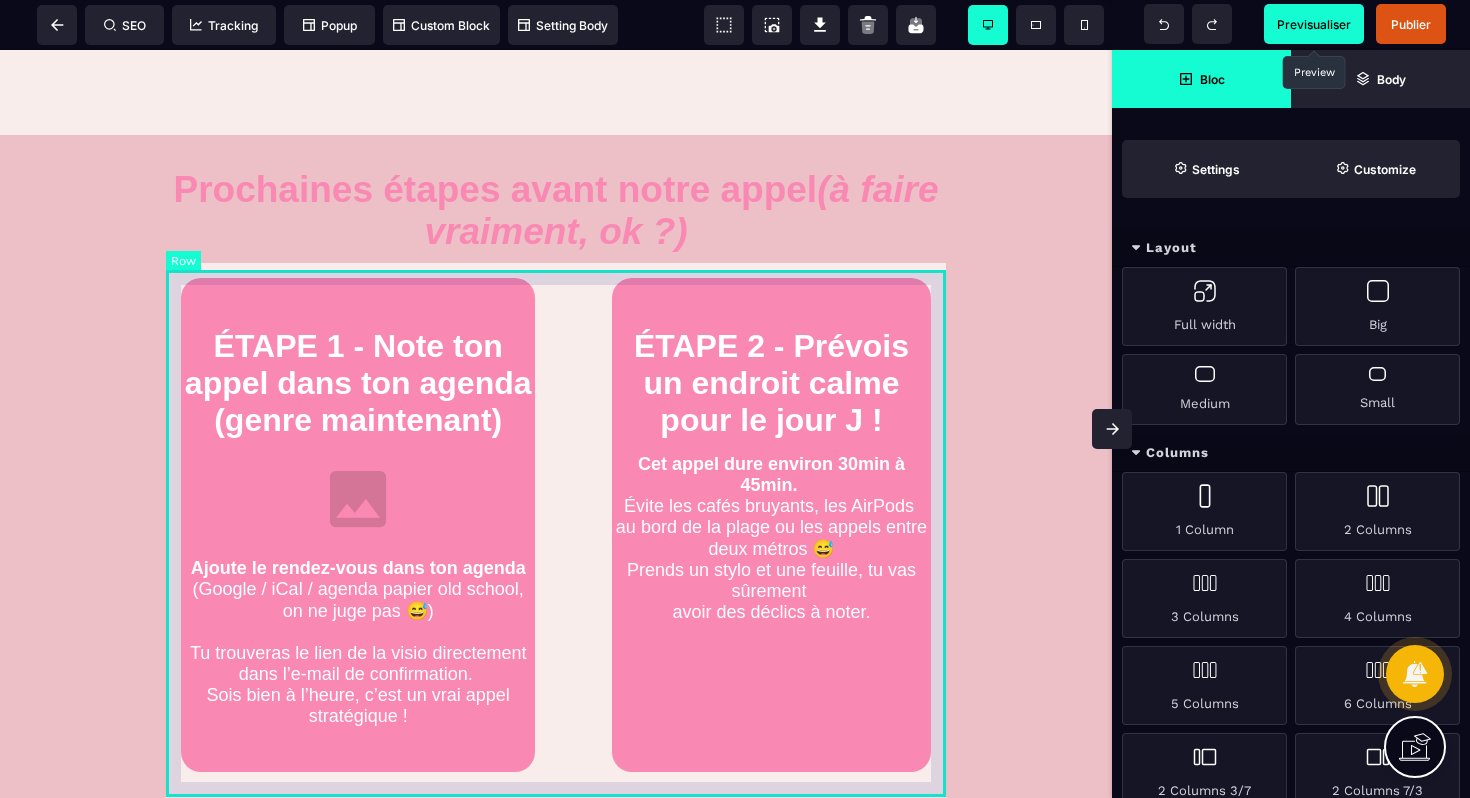 click on "ÉTAPE 1 - Note ton appel dans ton agenda (genre maintenant) Ajoute le rendez-vous dans ton agenda  ([COMPANY] / [COMPANY] / agenda papier old school,  on ne juge pas 😅) Tu trouveras le lien de la visio directement dans l’e-mail de confirmation.
Sois bien à l’heure, c’est un vrai appel stratégique ! ÉTAPE 2 - Prévois un endroit calme pour le jour J ! Cet appel dure environ 30min à 45min.
Évite les cafés bruyants, les AirPods
au bord de la plage ou les appels entre deux métros 😅
Prends un stylo et une feuille, tu vas sûrement
avoir des déclics à noter." at bounding box center (556, 525) 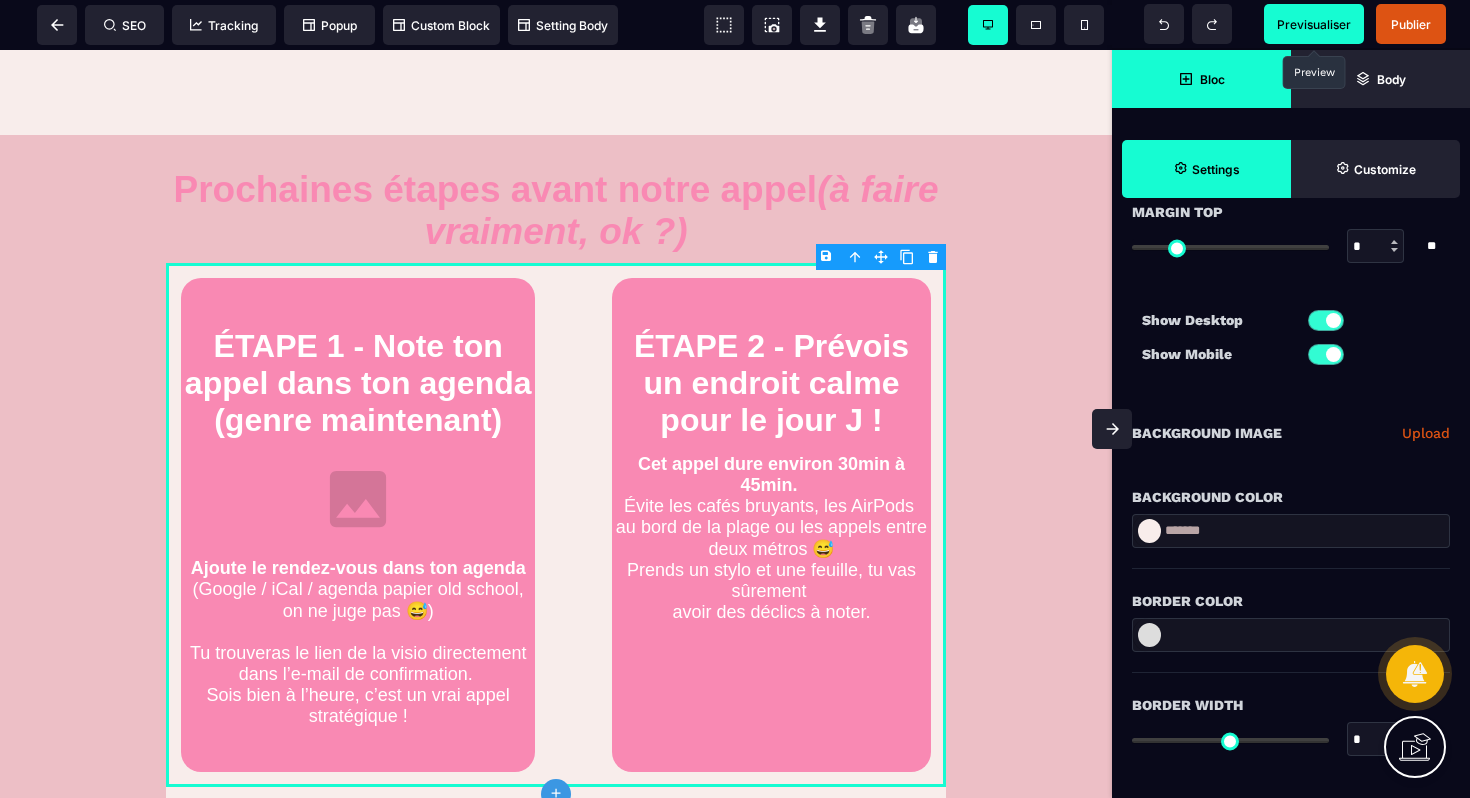 scroll, scrollTop: 138, scrollLeft: 0, axis: vertical 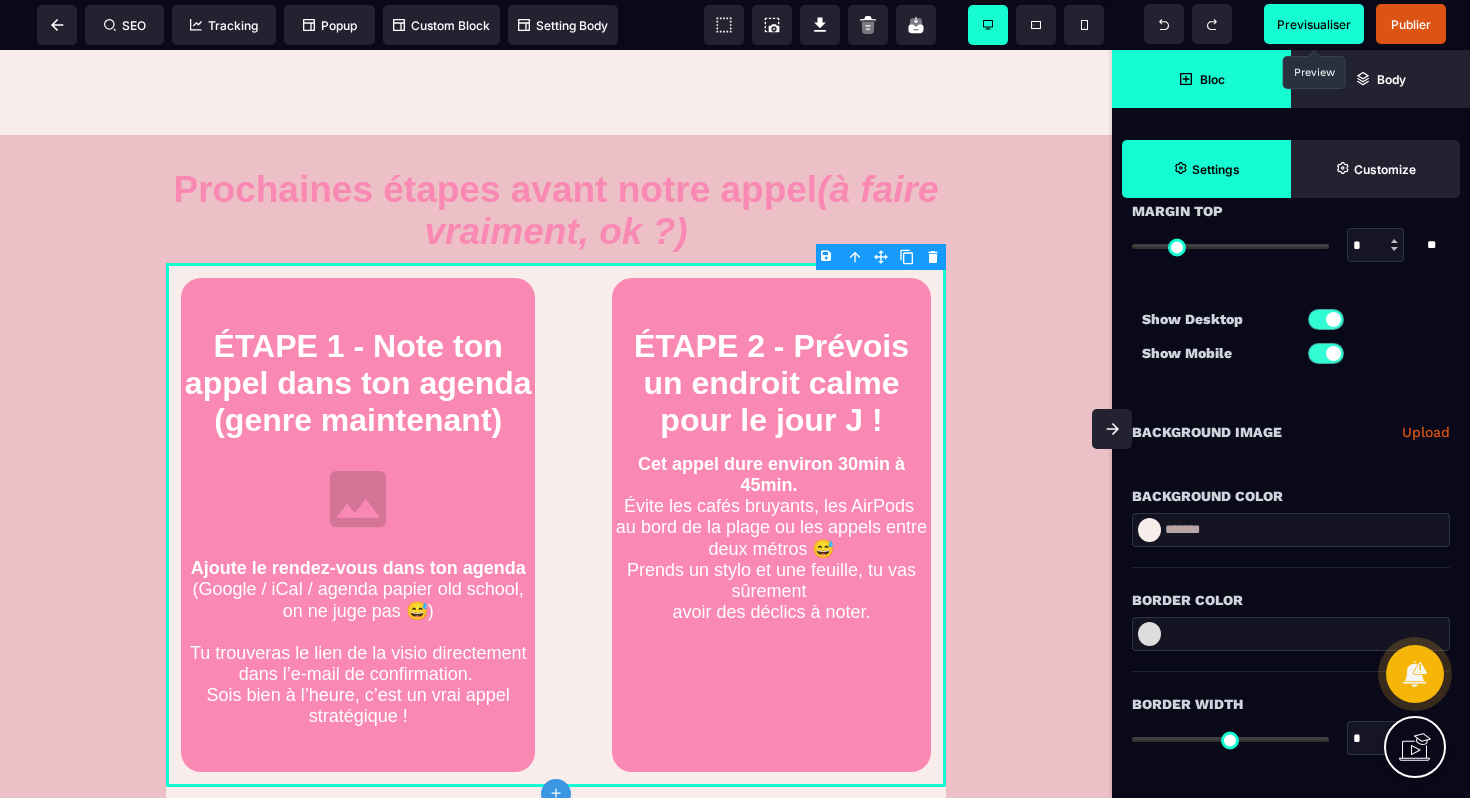 click on "*******" at bounding box center [1291, 530] 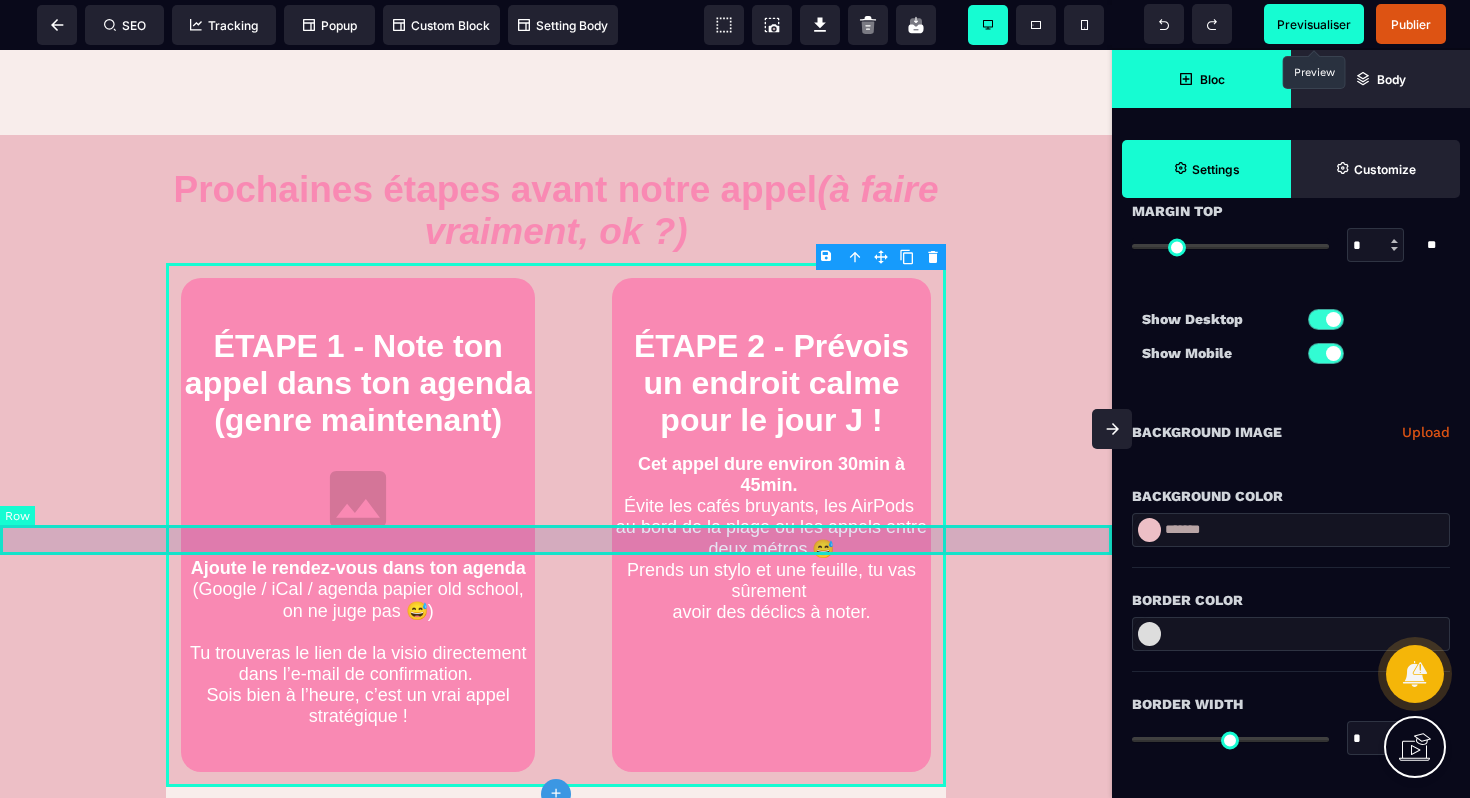 click at bounding box center (556, 540) 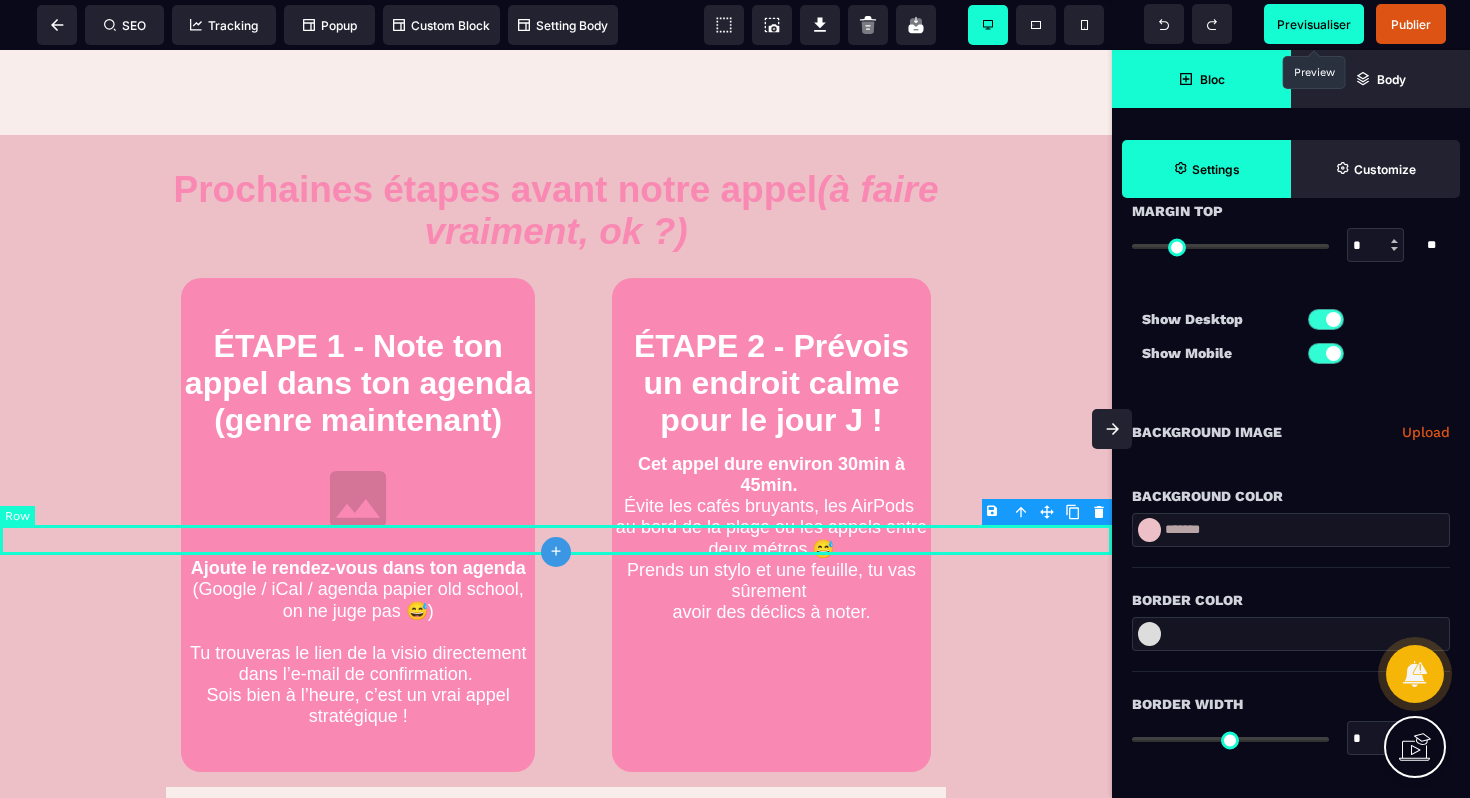 scroll, scrollTop: 0, scrollLeft: 0, axis: both 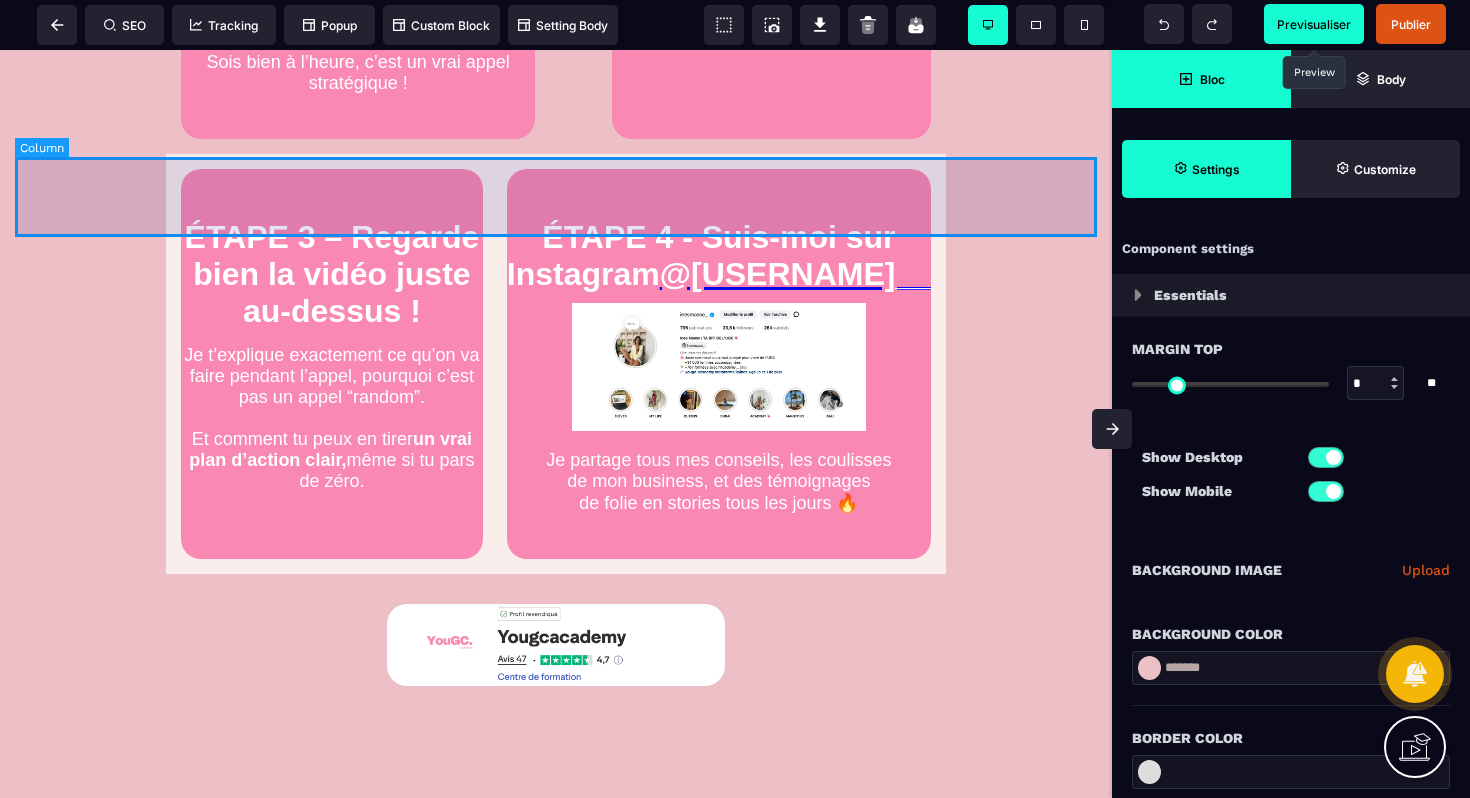 click at bounding box center [556, 197] 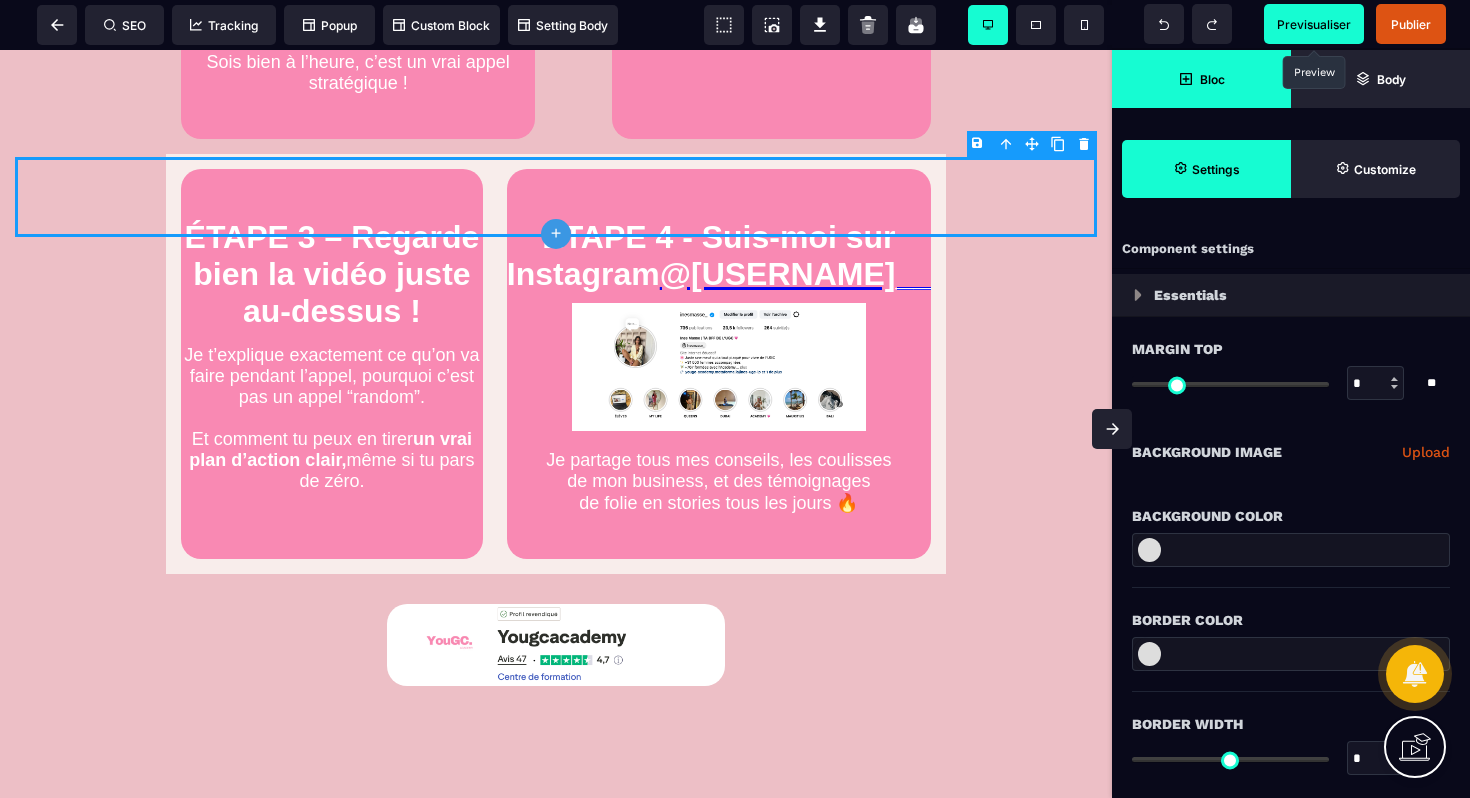 click at bounding box center (1291, 550) 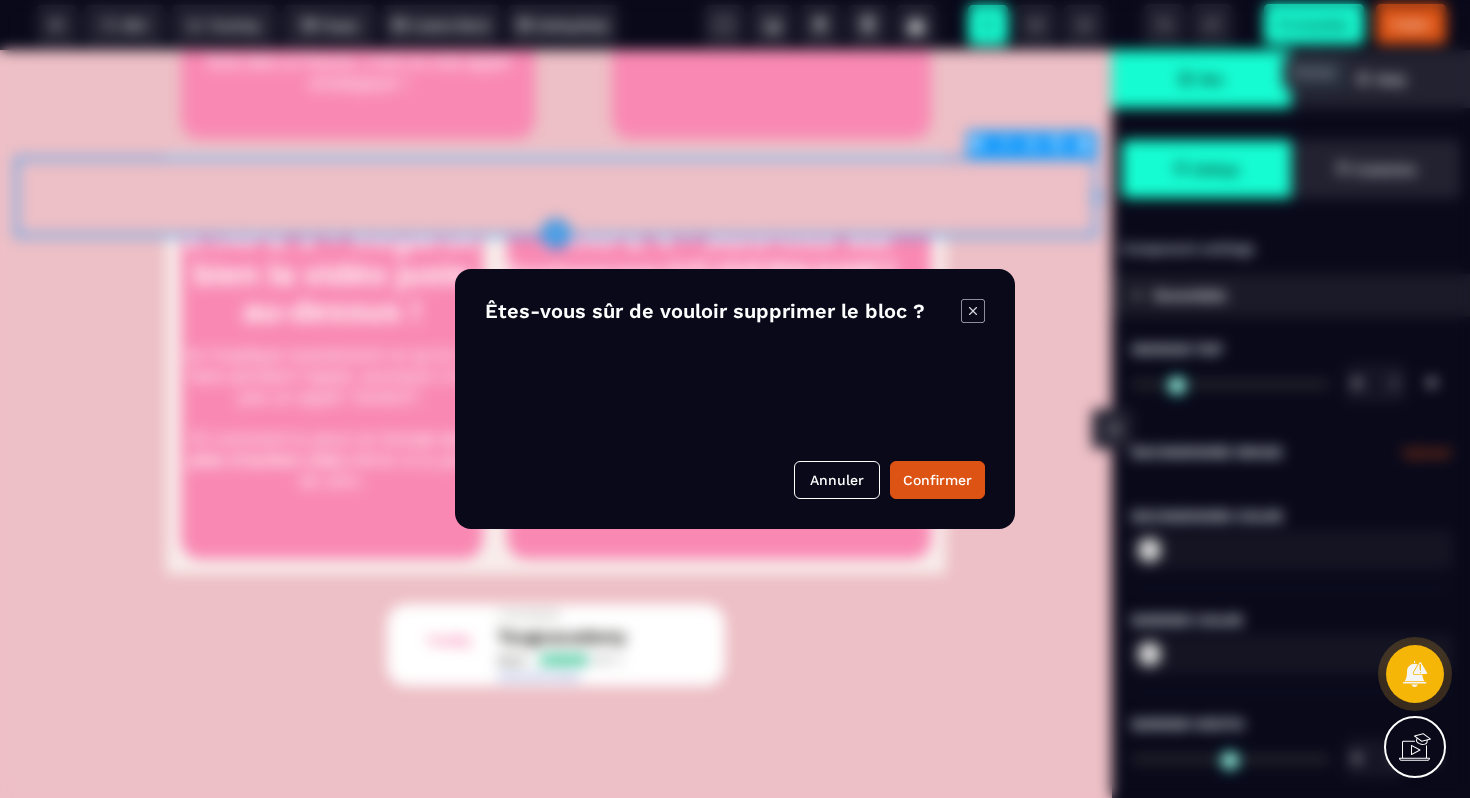 click on "B I U S
A *******
plus
Column
SEO" at bounding box center (735, 399) 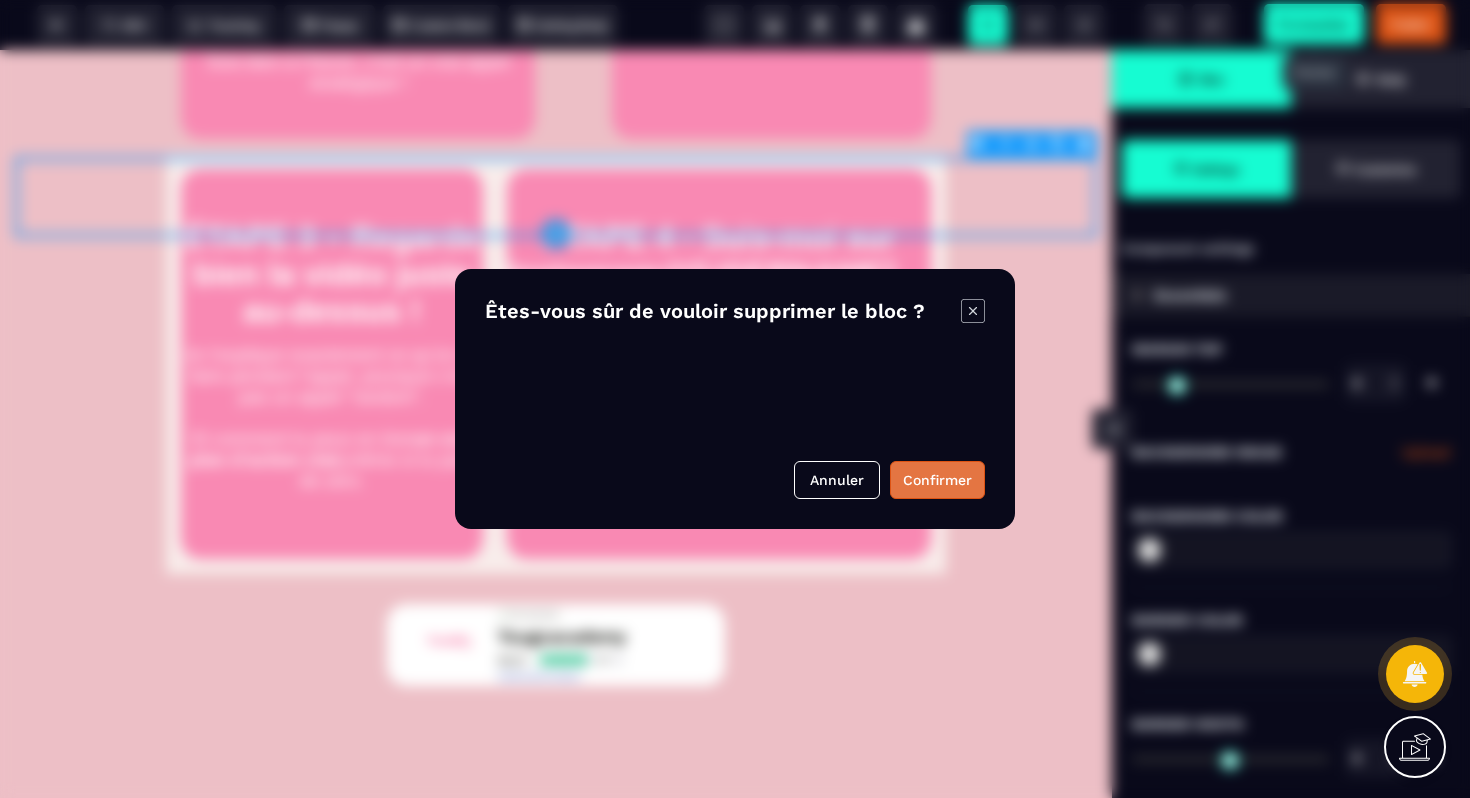 click on "Confirmer" at bounding box center (937, 480) 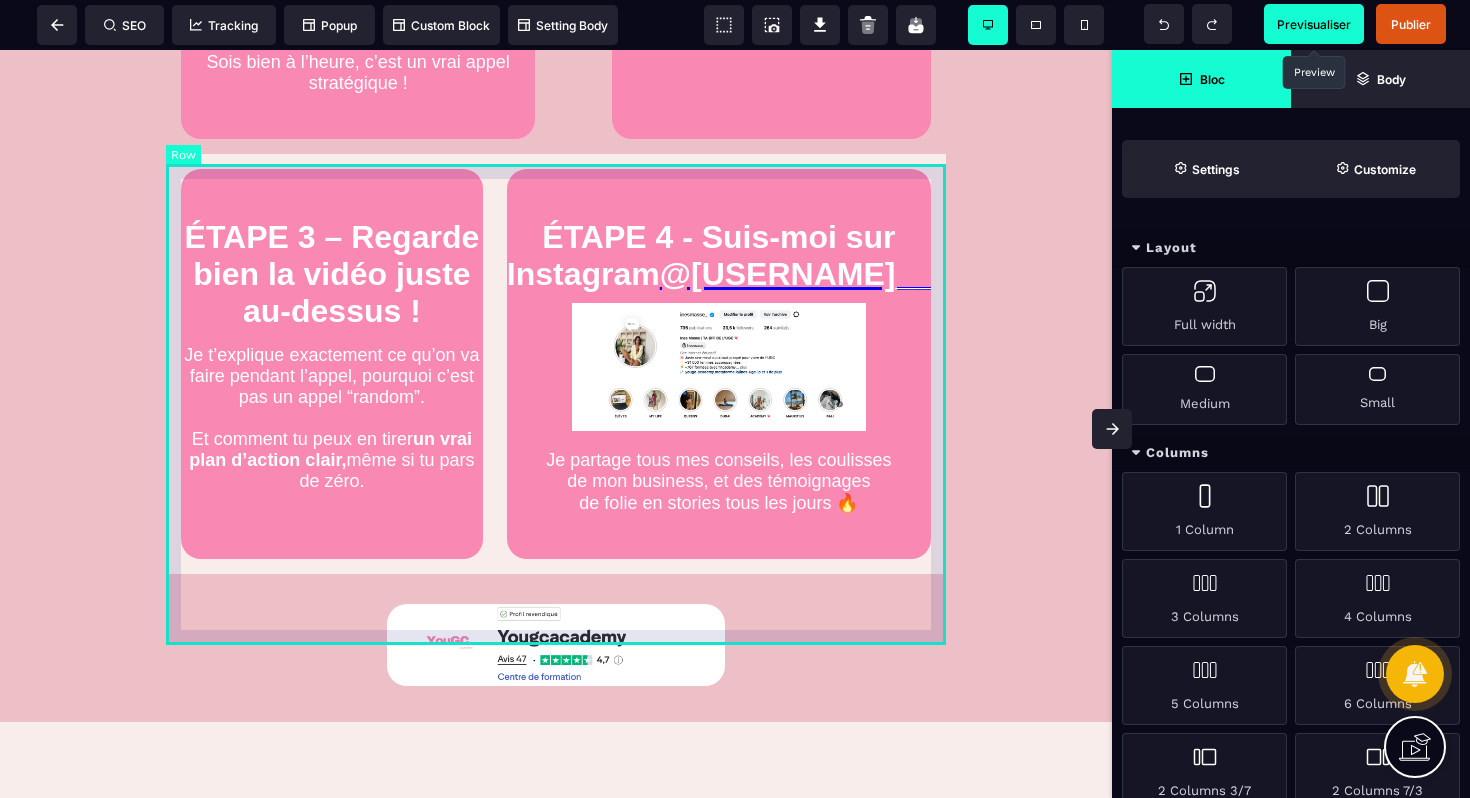 click on "ÉTAPE 3 – Regarde bien la vidéo juste au-dessus ! Je t’explique exactement ce qu’on va faire pendant l’appel, pourquoi c’est pas un appel “random”. Et comment tu peux en tirer  un vrai plan d’action clair,
@[USERNAME]__  Je partage tous mes conseils, les coulisses  de mon business, et des témoignages  de folie en stories tous les jours 🔥" at bounding box center [556, 364] 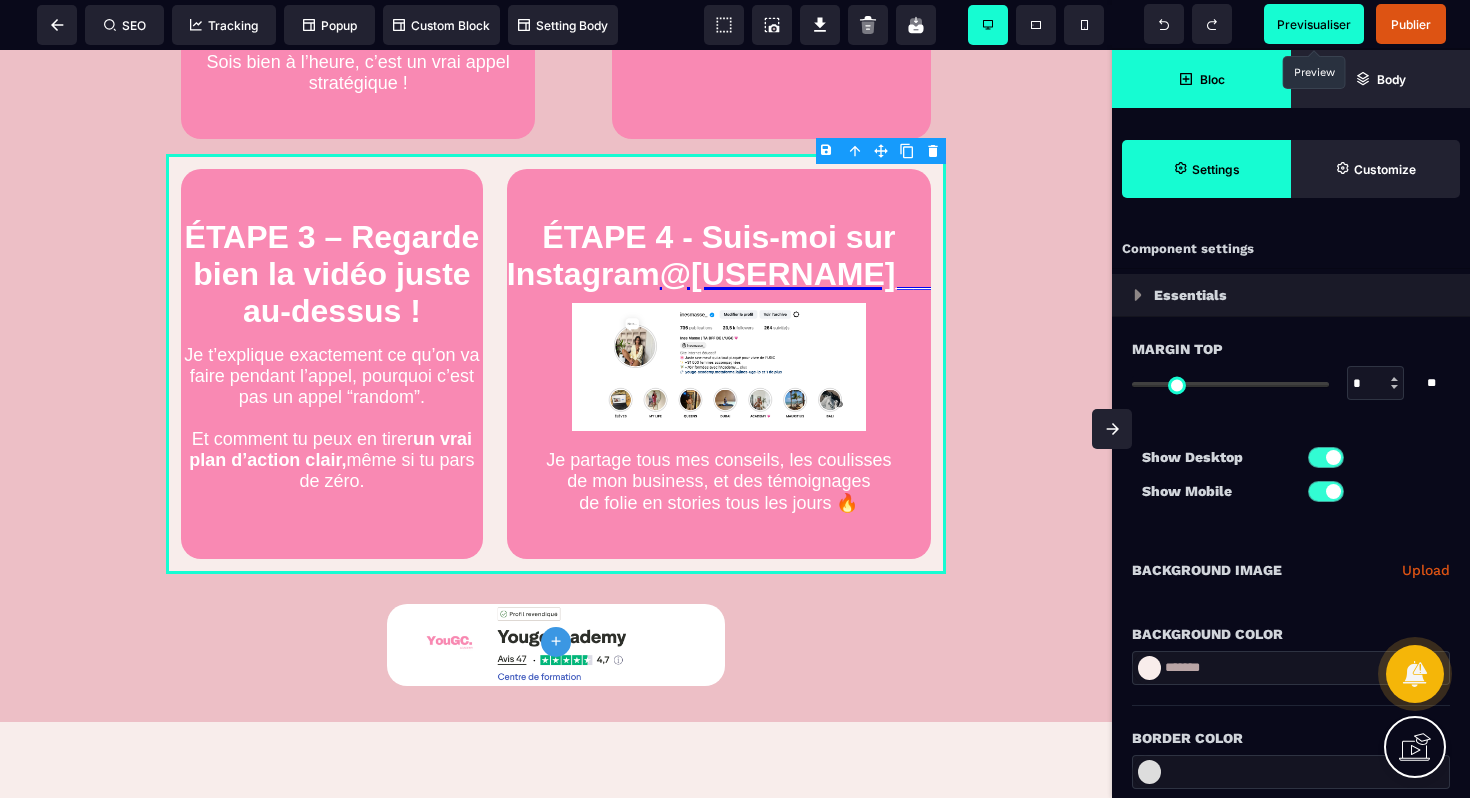 click on "*******" at bounding box center [1291, 668] 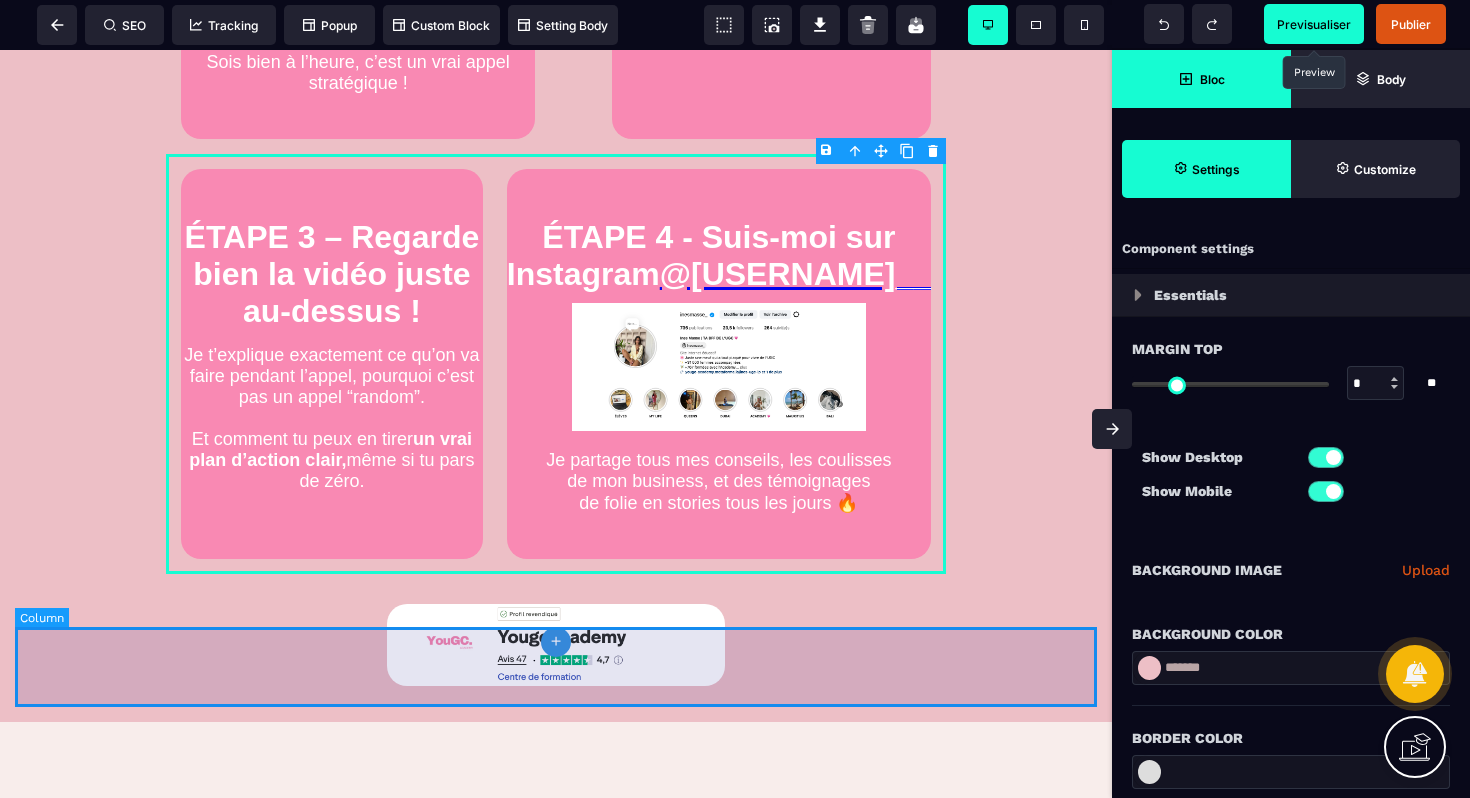 click at bounding box center (556, 667) 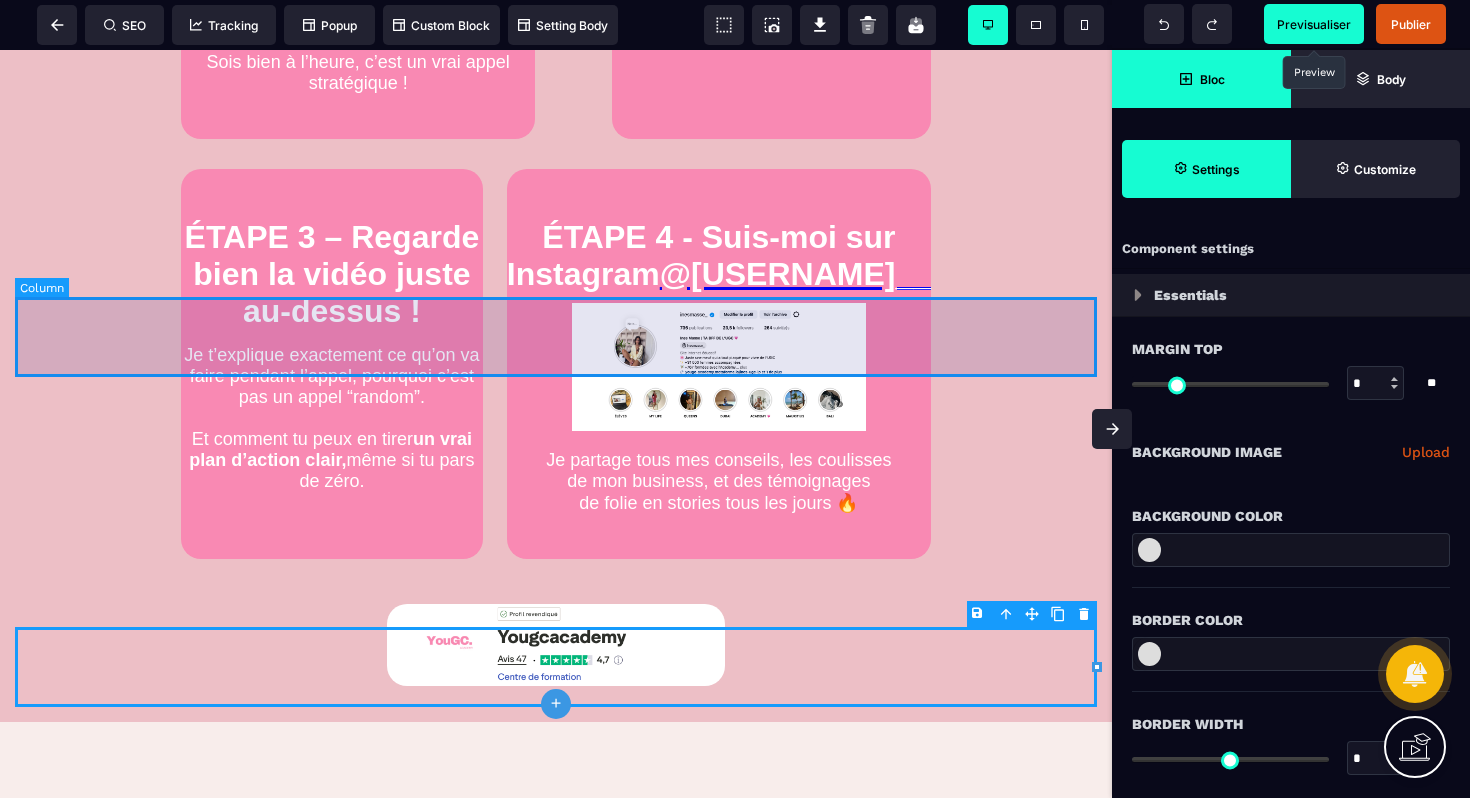 click at bounding box center (556, 337) 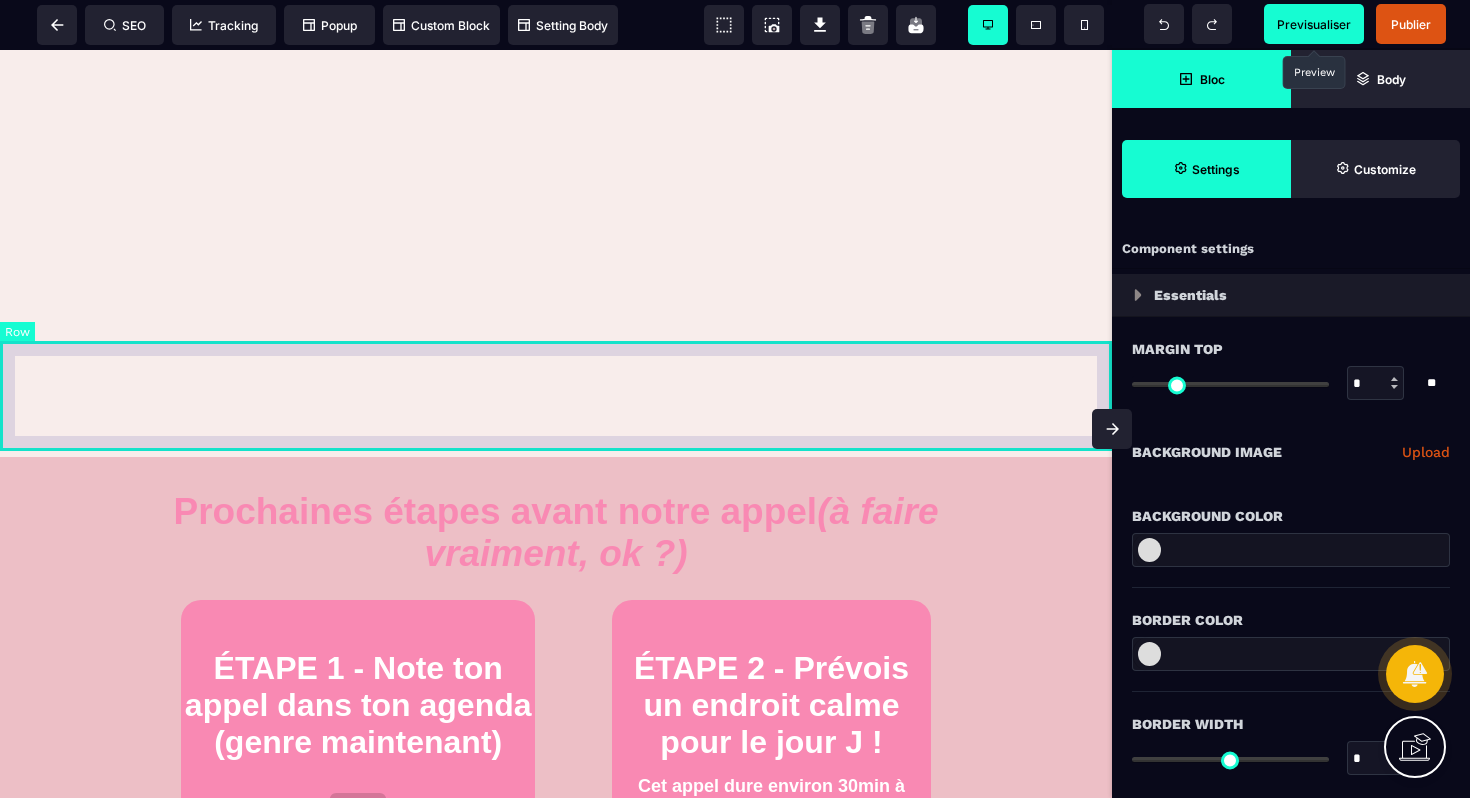 scroll, scrollTop: 470, scrollLeft: 0, axis: vertical 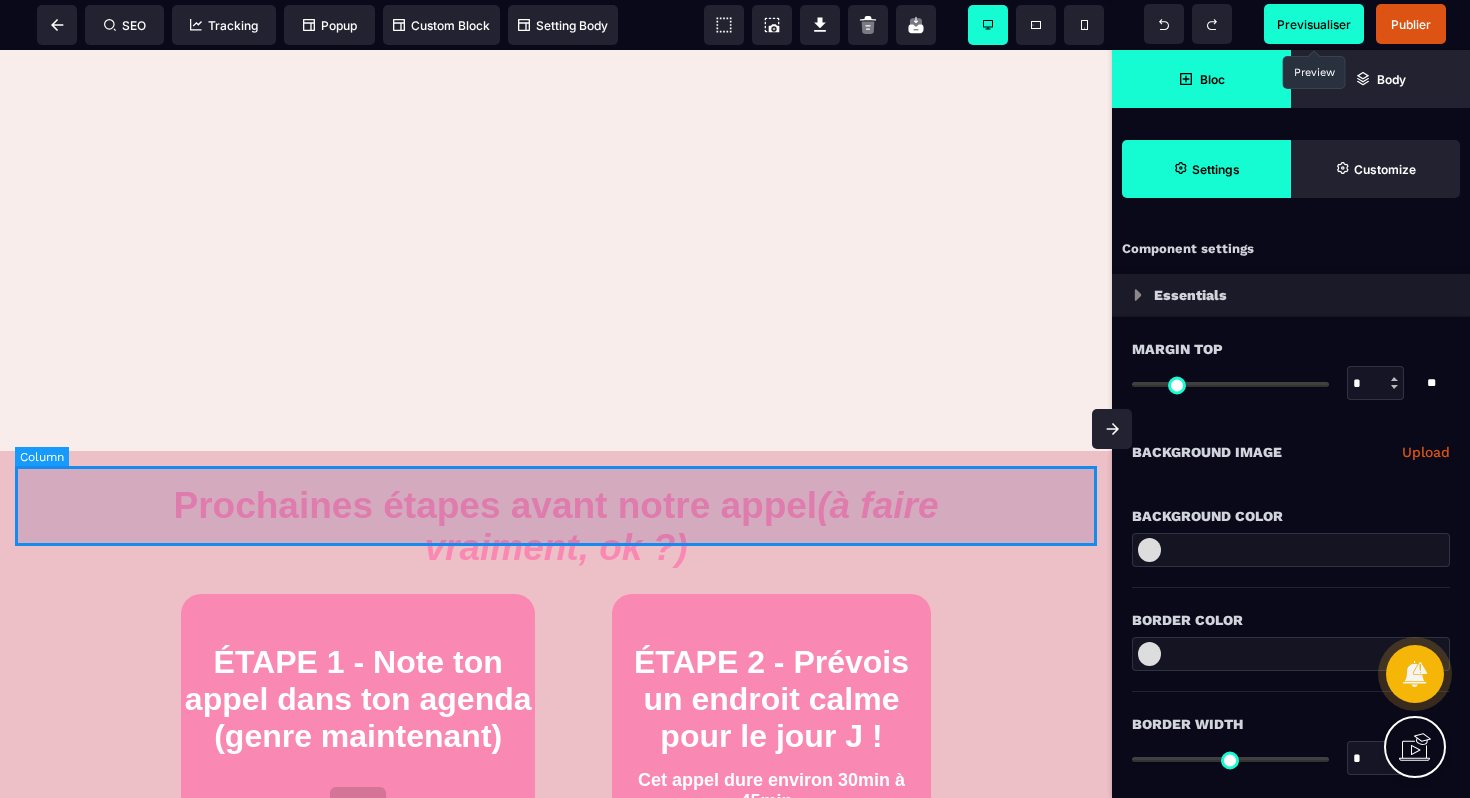 click at bounding box center (556, 506) 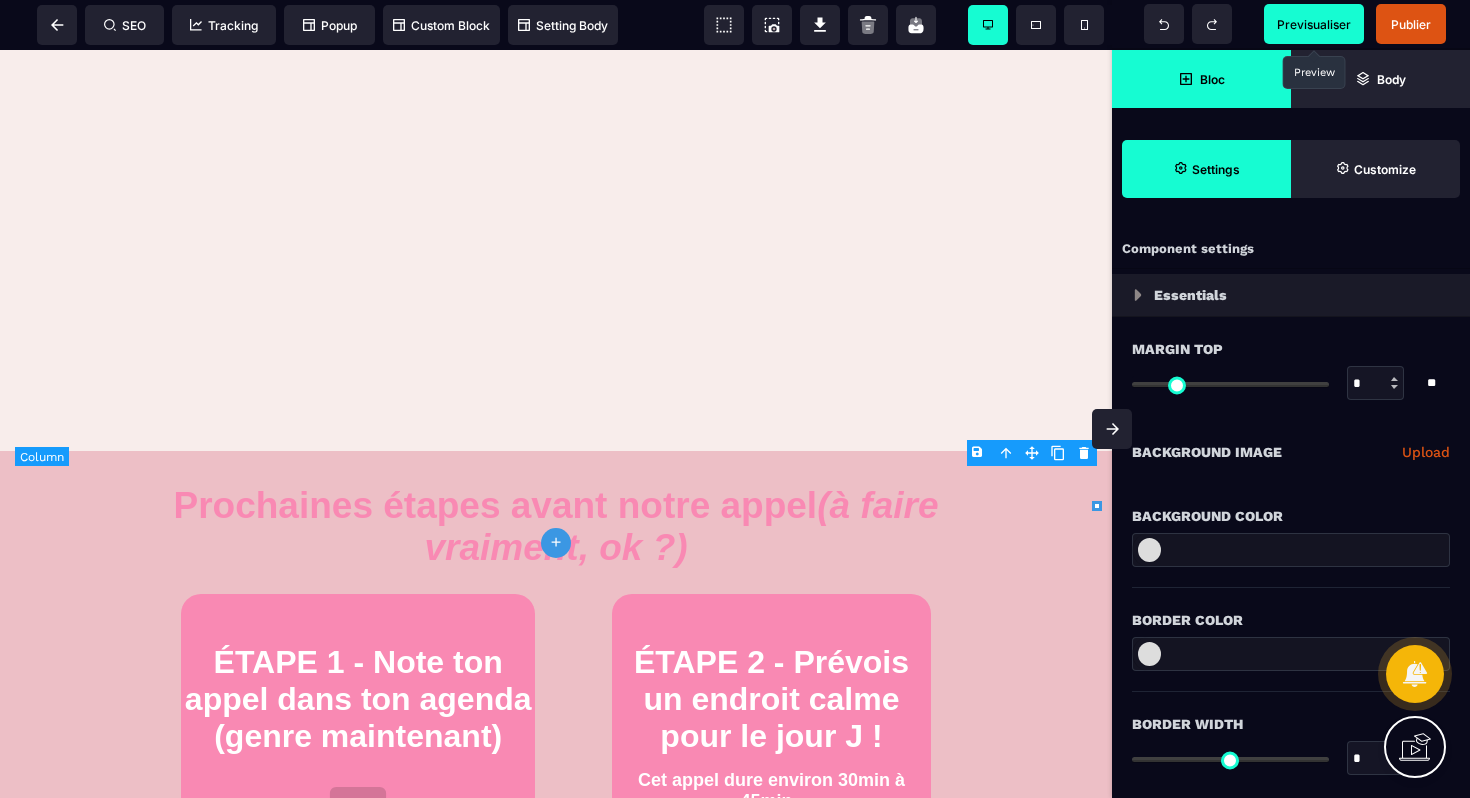 click at bounding box center [556, 506] 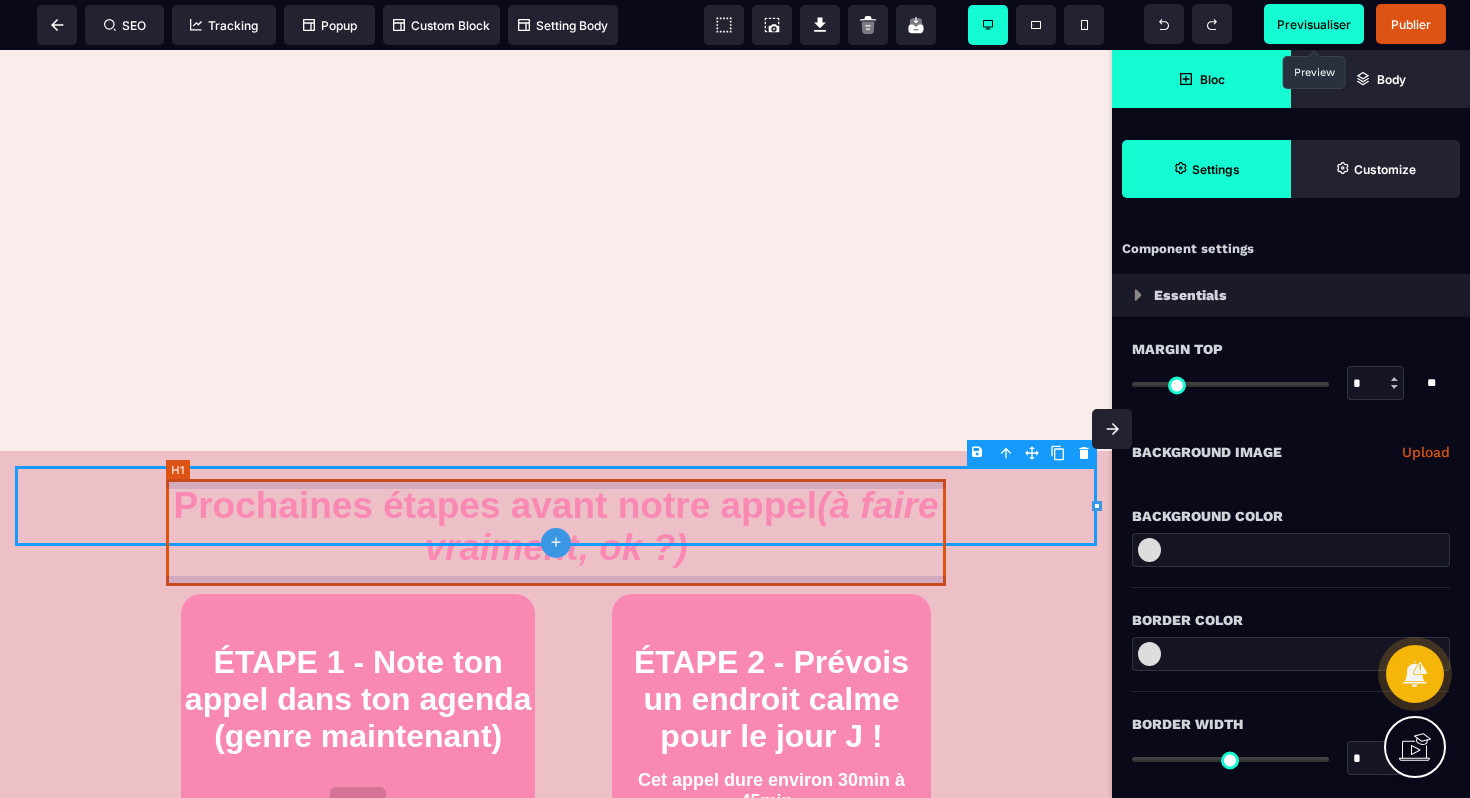 click on "Prochaines étapes avant notre appel
(à faire vraiment, ok ?)" at bounding box center (556, 527) 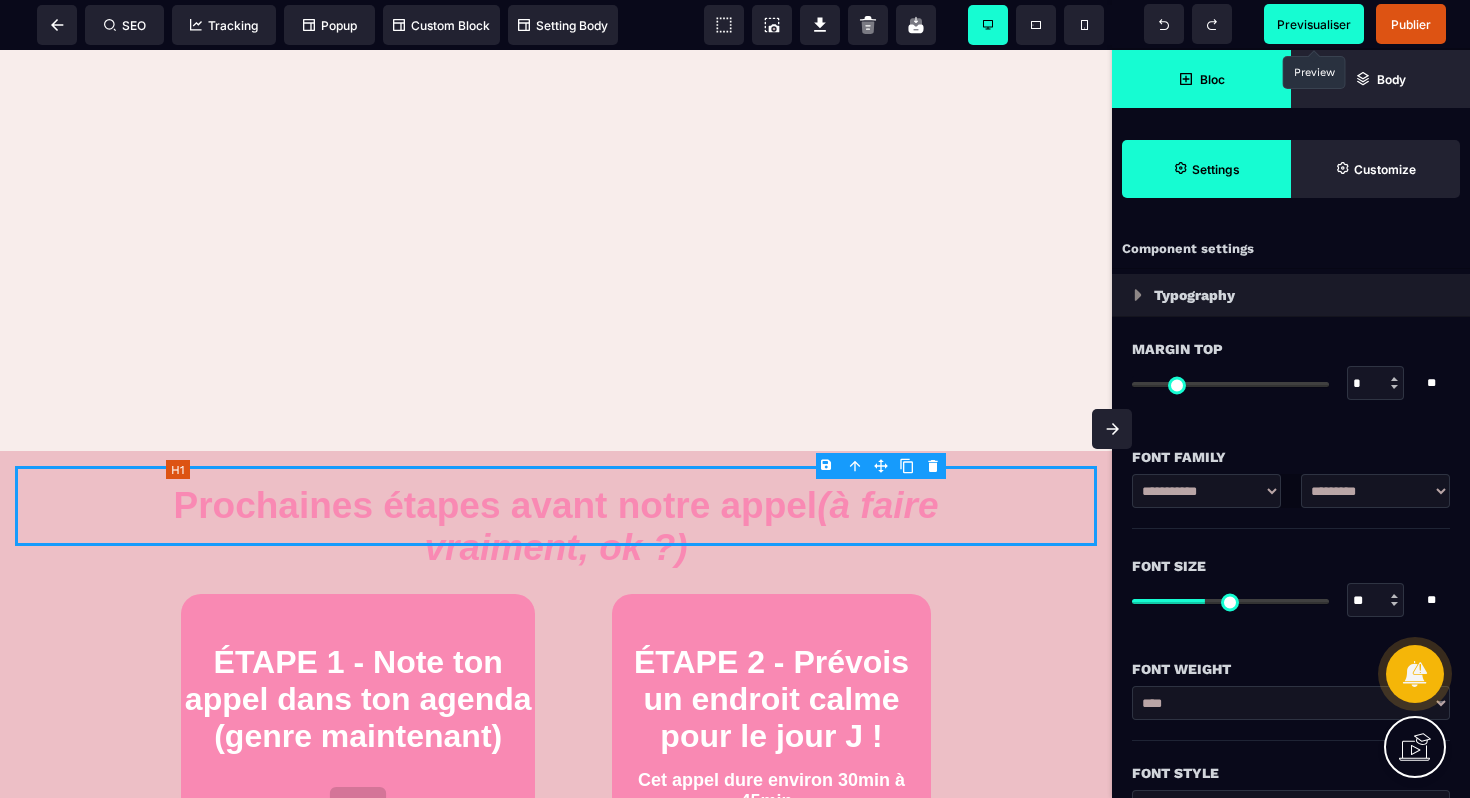 click on "Prochaines étapes avant notre appel
(à faire vraiment, ok ?)" at bounding box center [556, 527] 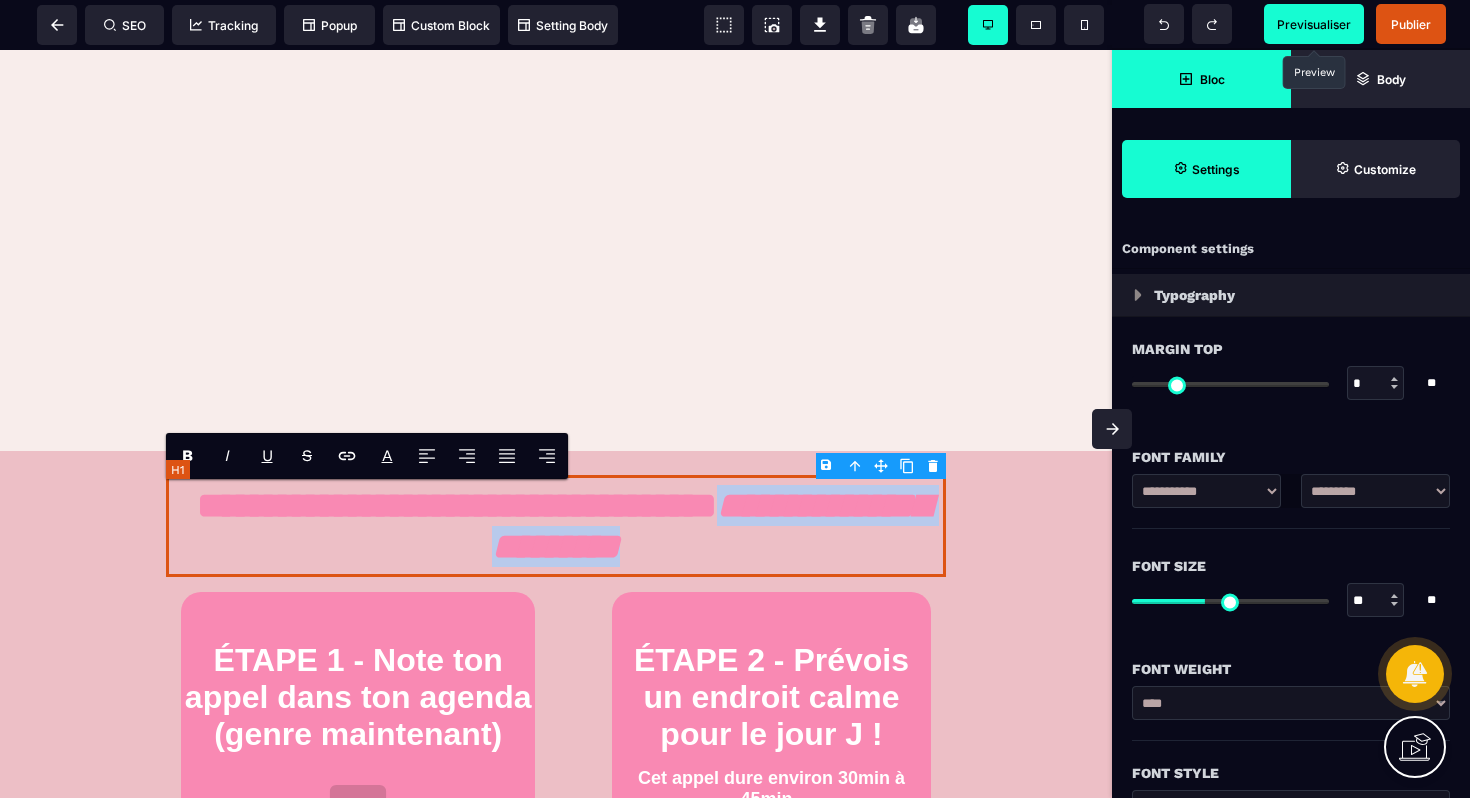 click on "**********" at bounding box center [556, 526] 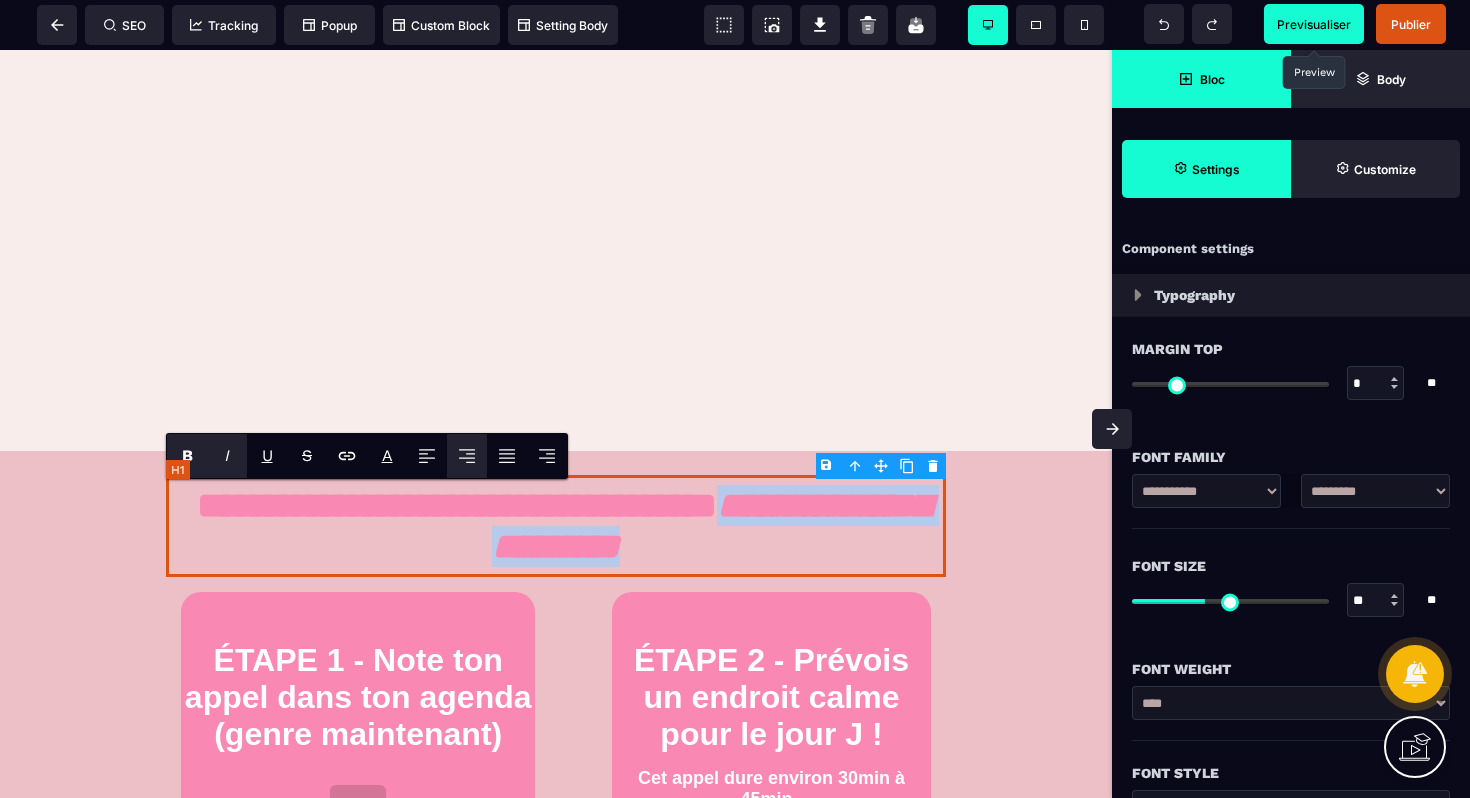 click on "**********" at bounding box center [556, 526] 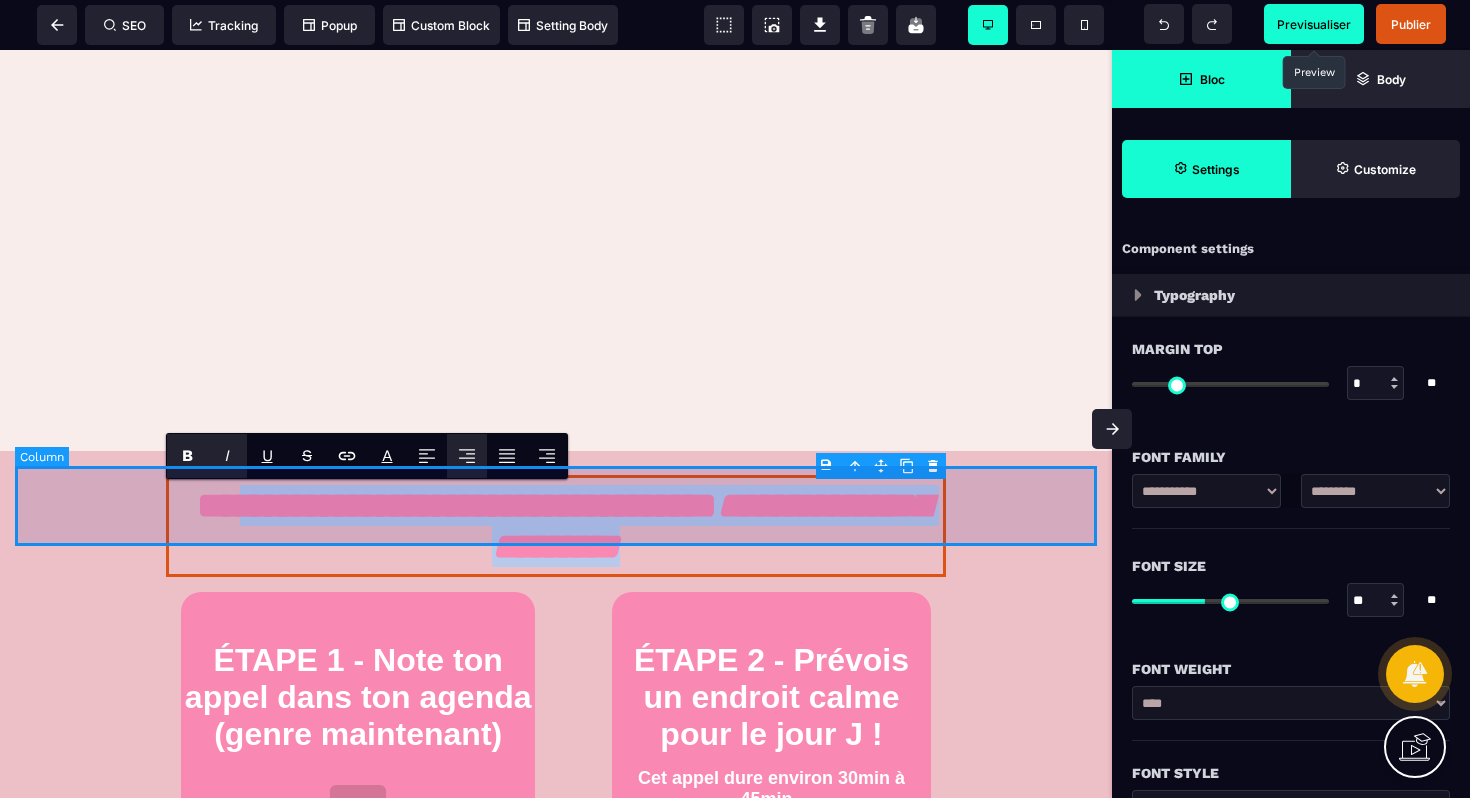 drag, startPoint x: 797, startPoint y: 552, endPoint x: 304, endPoint y: 507, distance: 495.0495 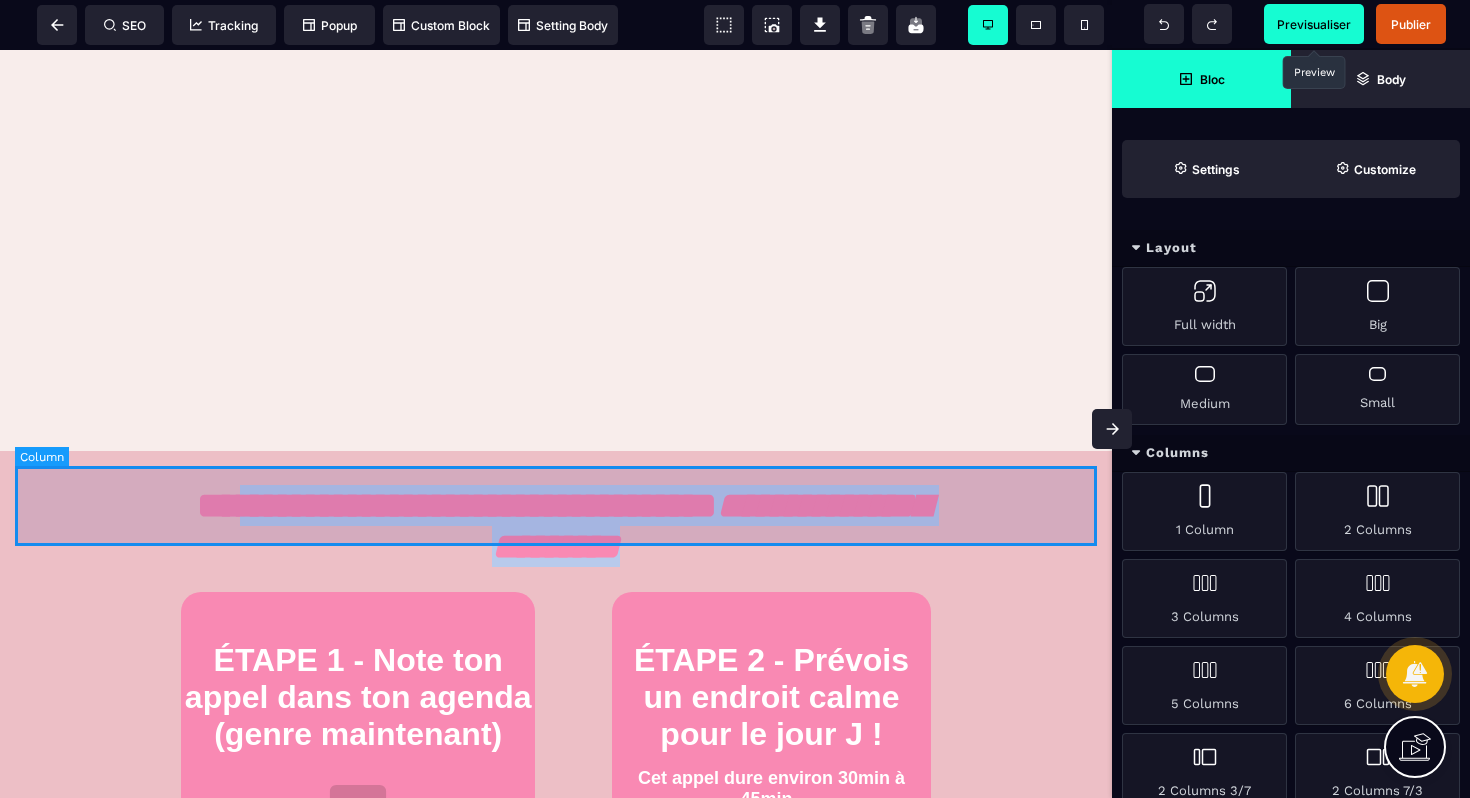 click at bounding box center (556, 506) 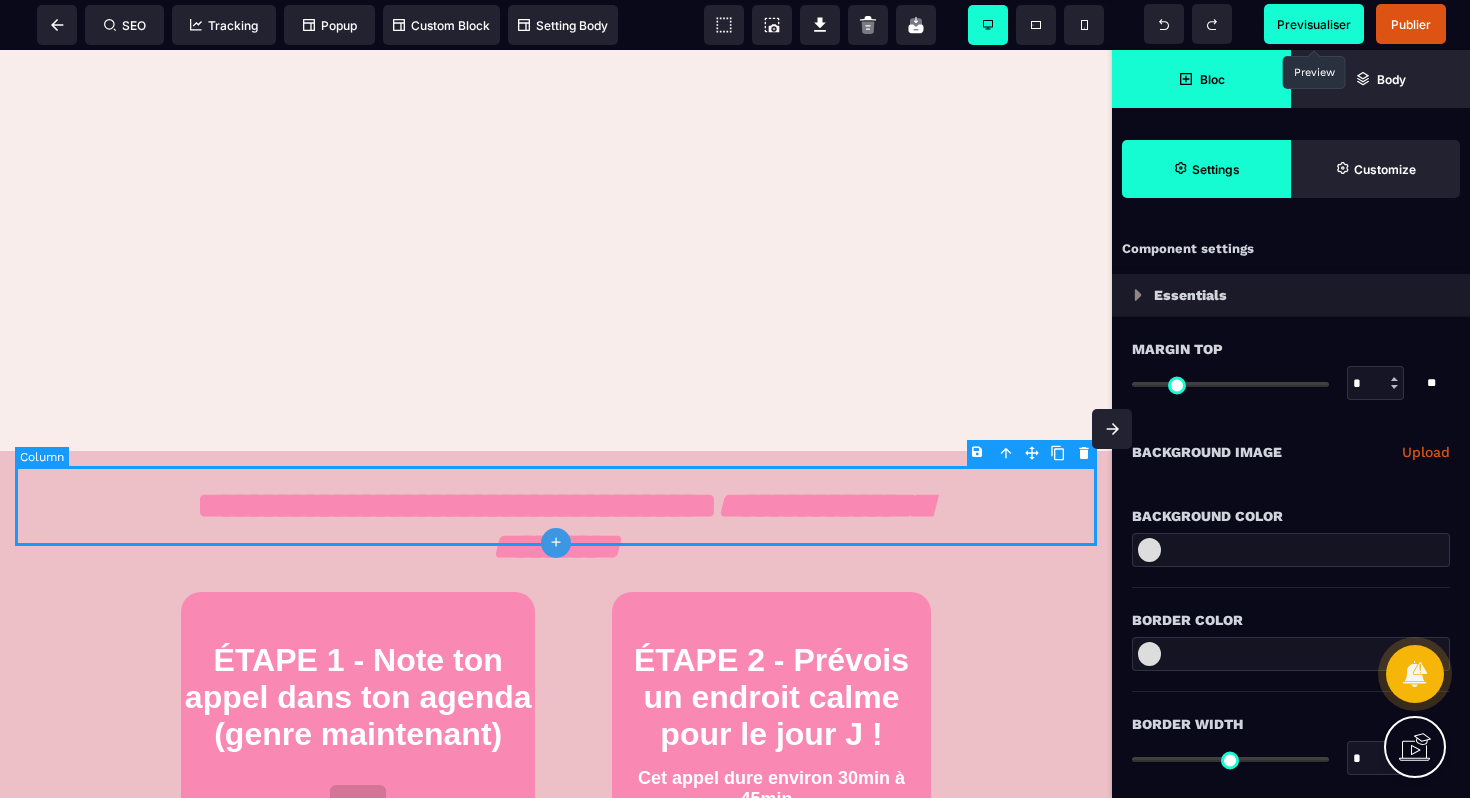 click at bounding box center [556, 506] 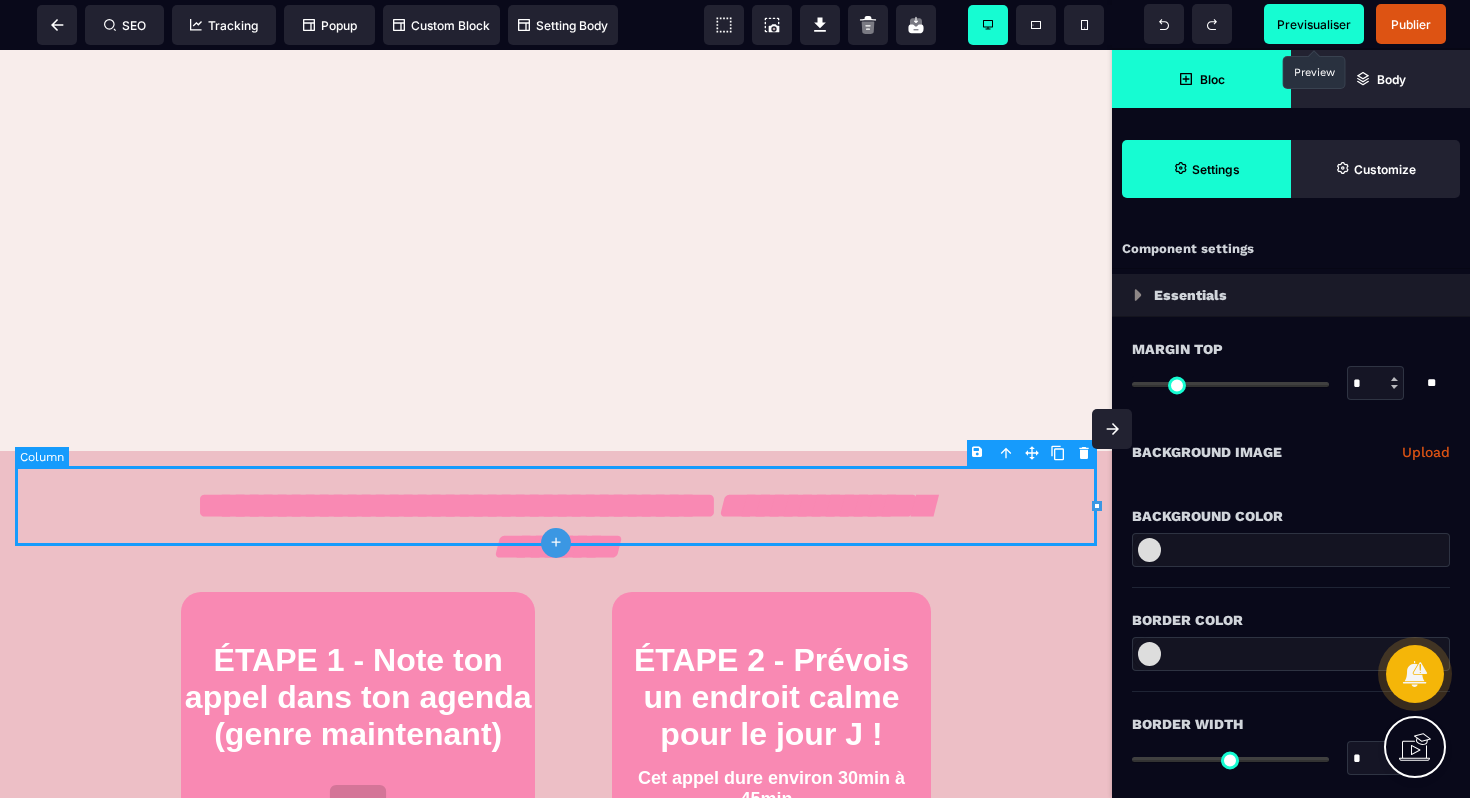 click at bounding box center (556, 506) 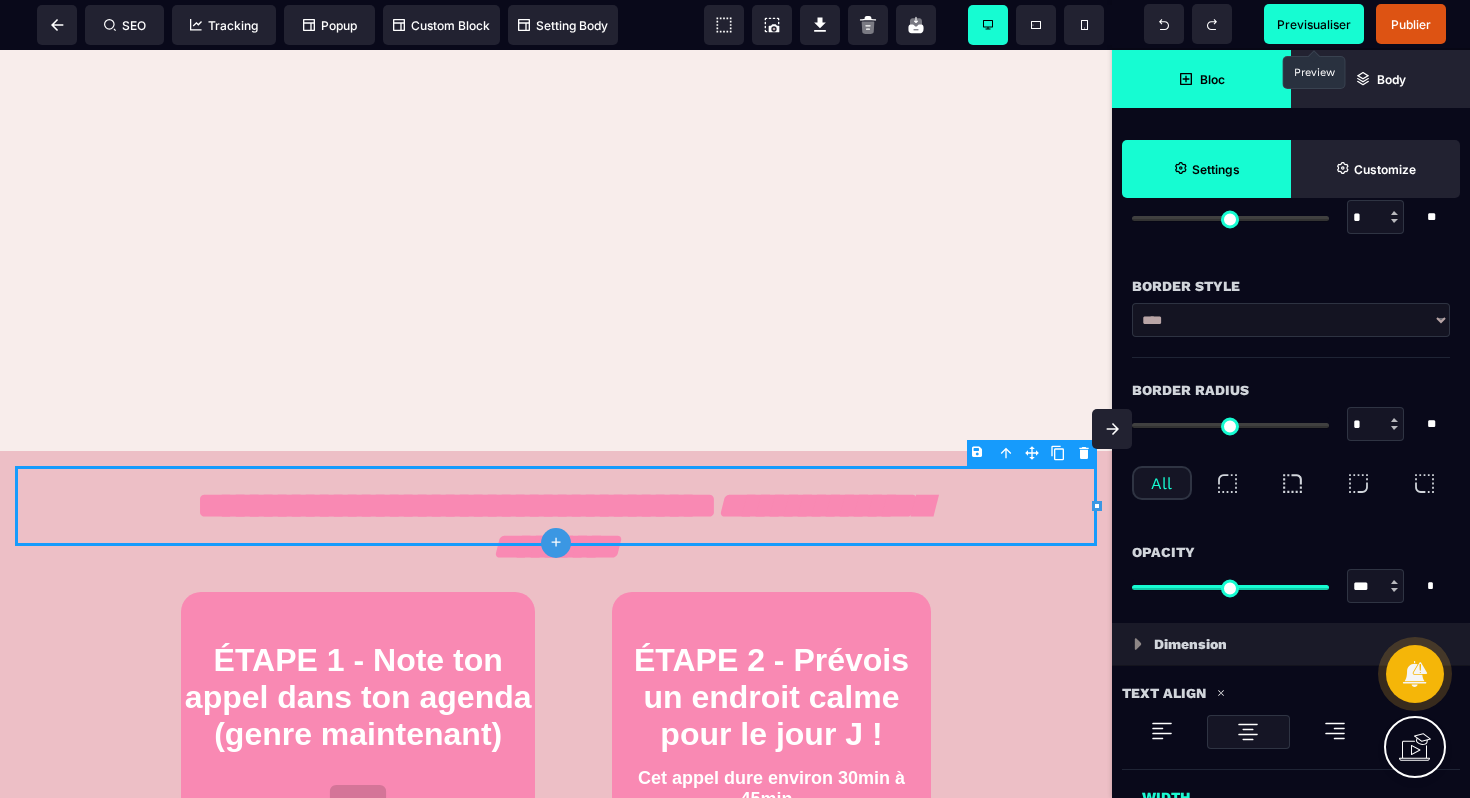scroll, scrollTop: 546, scrollLeft: 0, axis: vertical 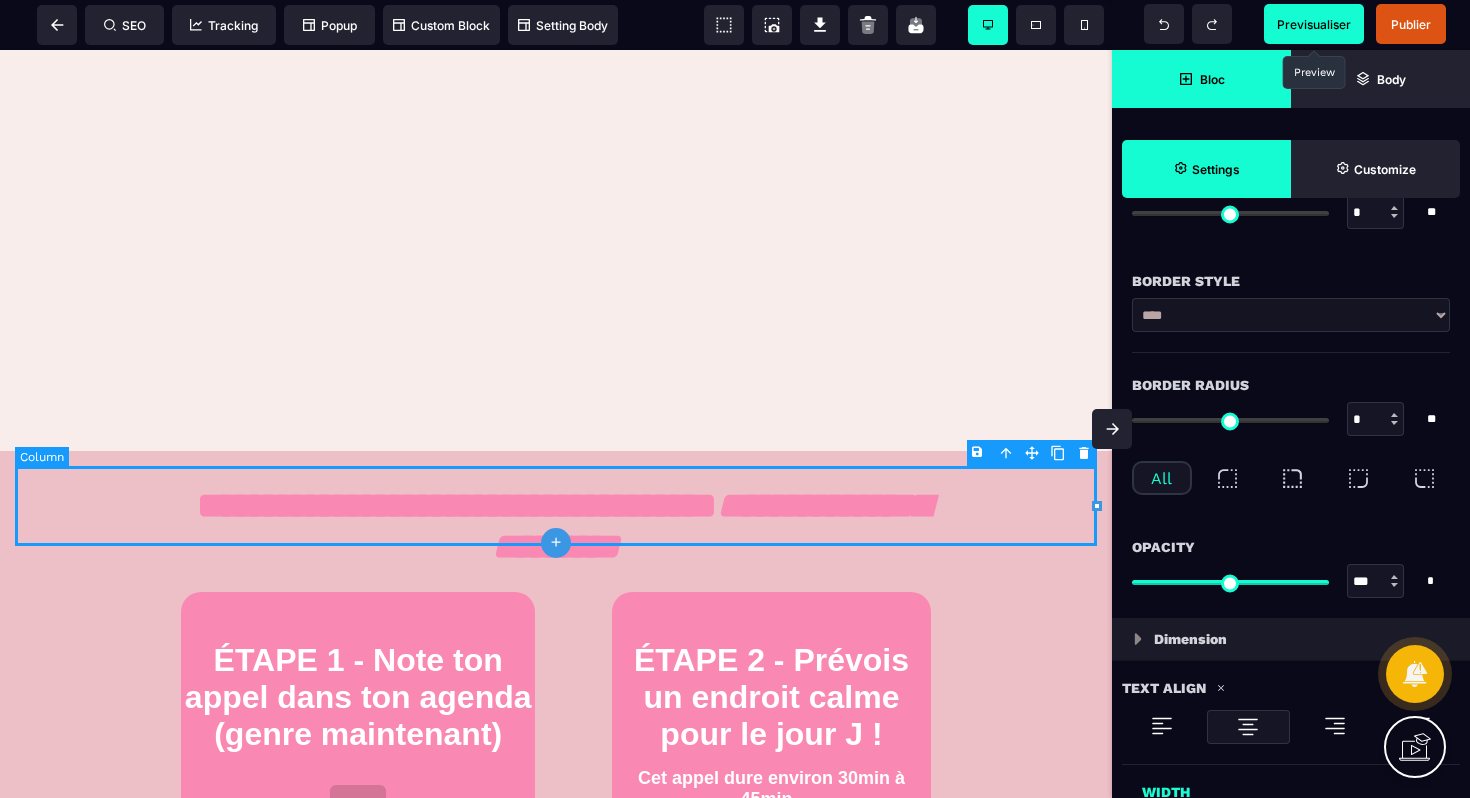 click at bounding box center [556, 506] 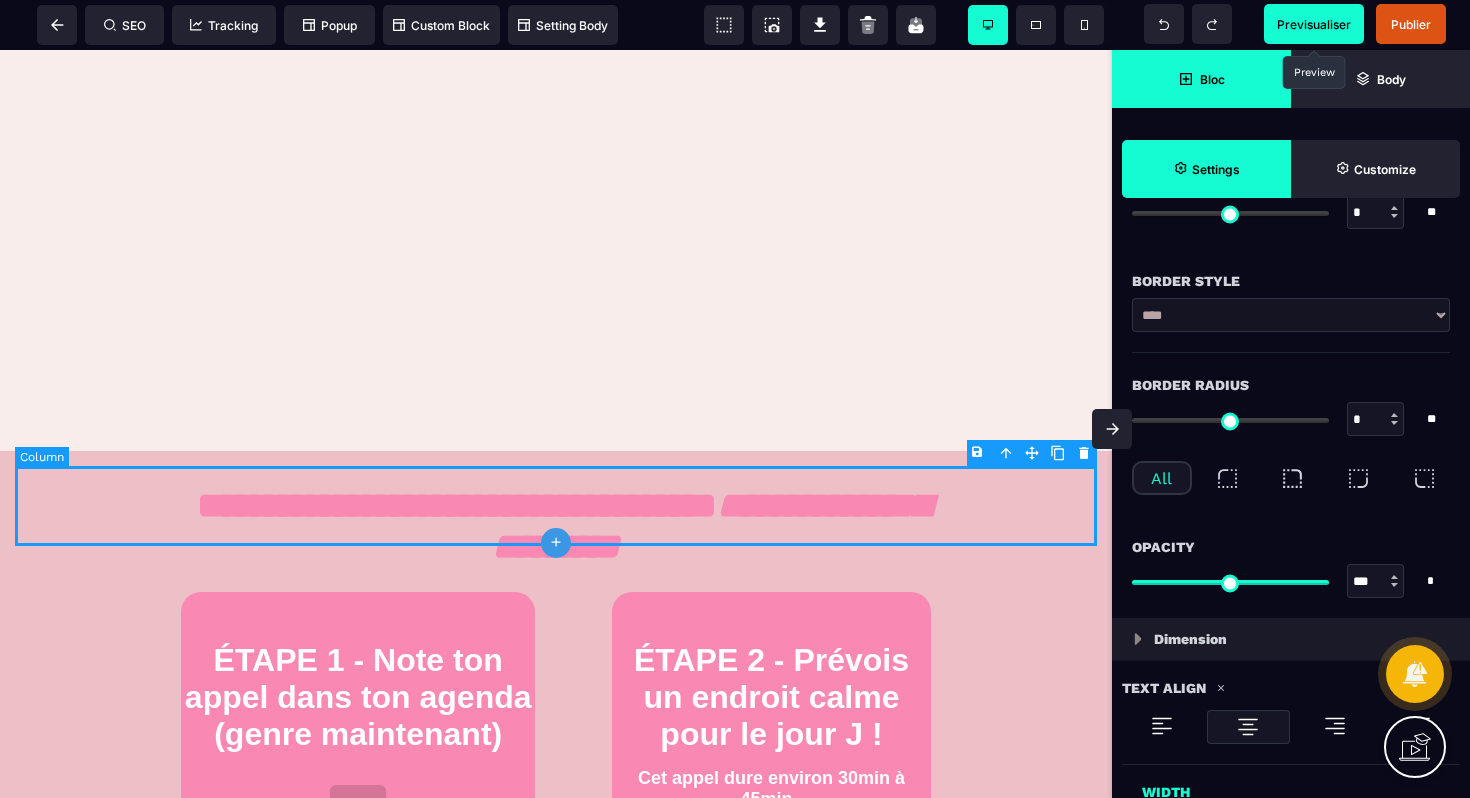 click at bounding box center (556, 506) 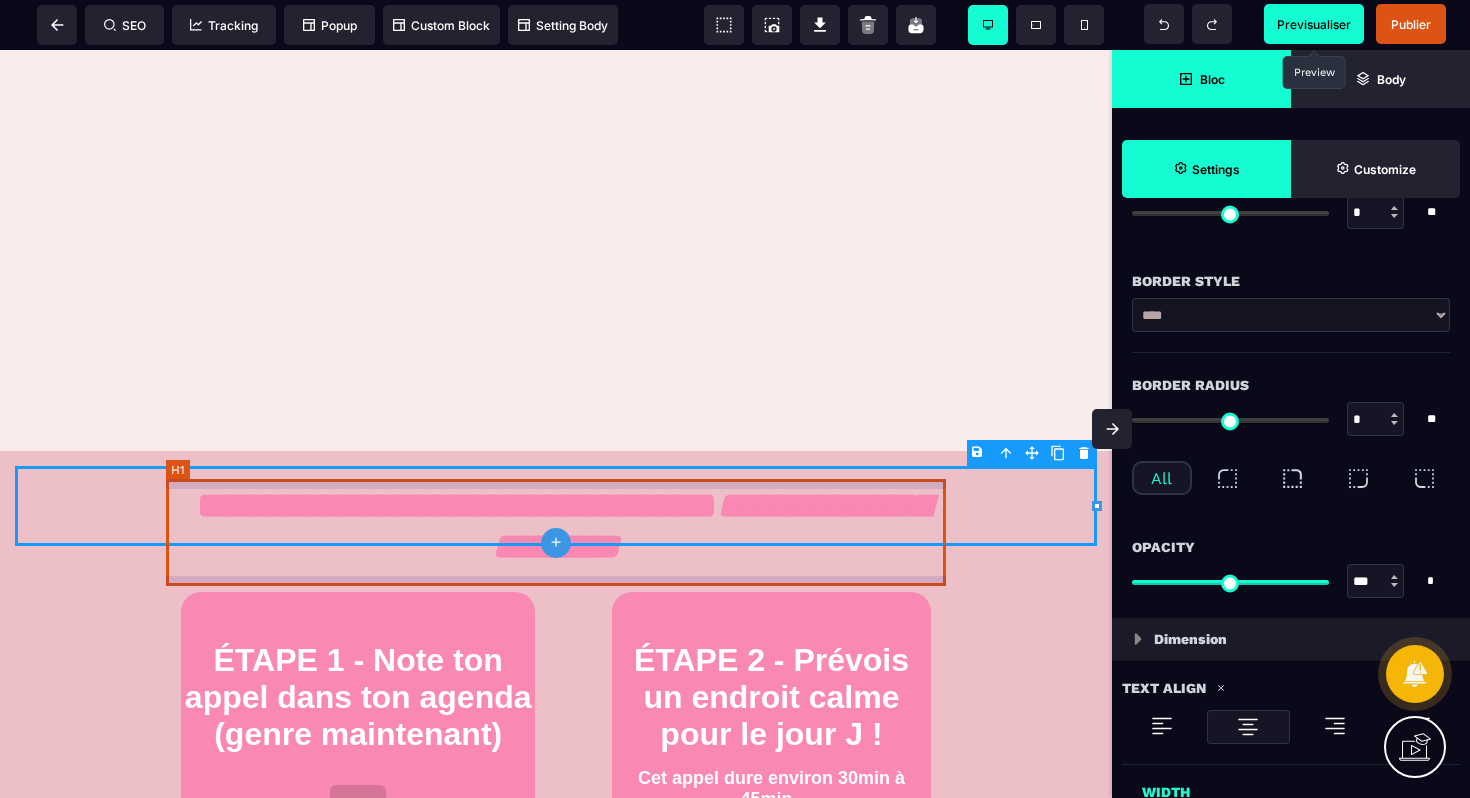 click on "**********" at bounding box center (556, 526) 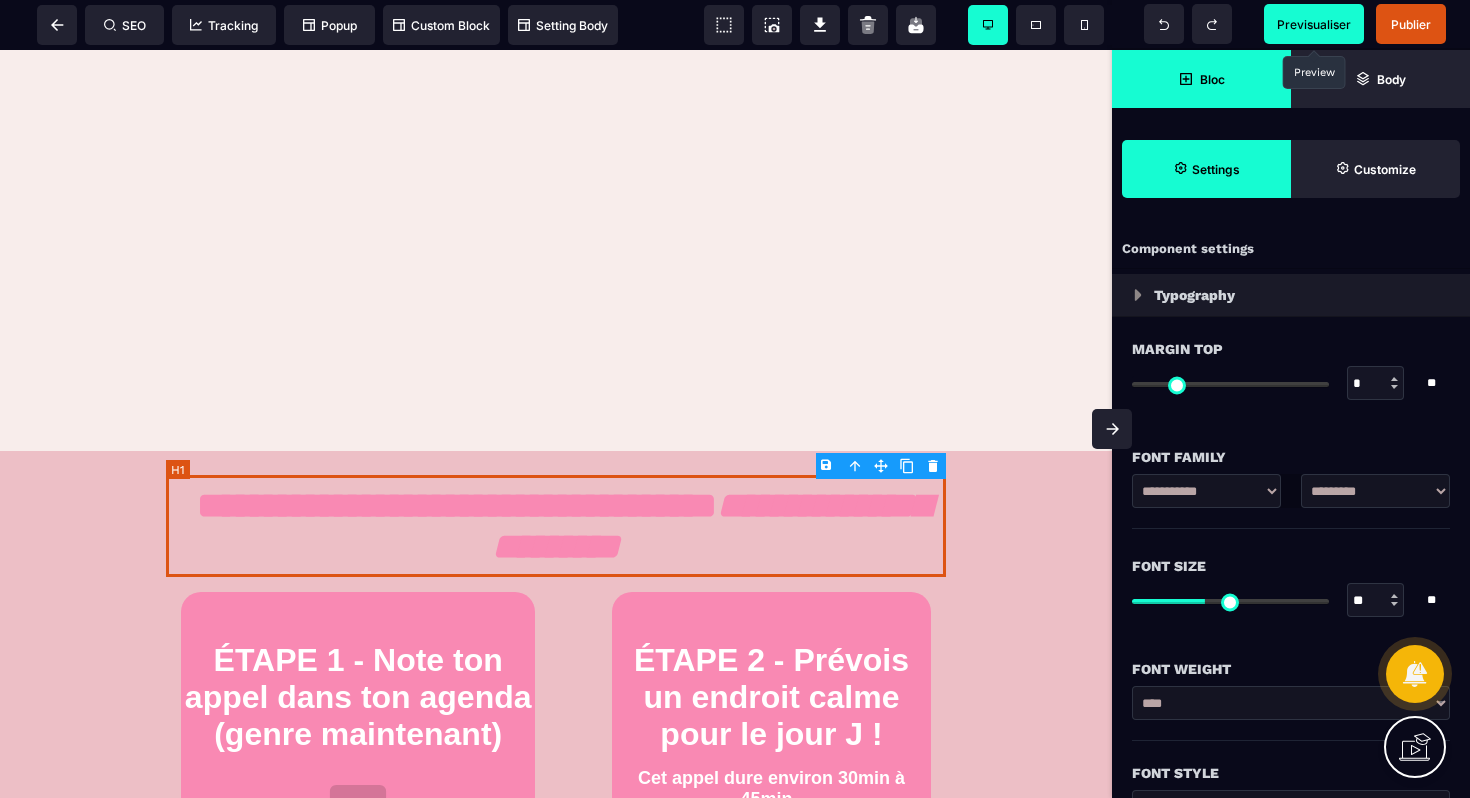 click on "**********" at bounding box center (556, 526) 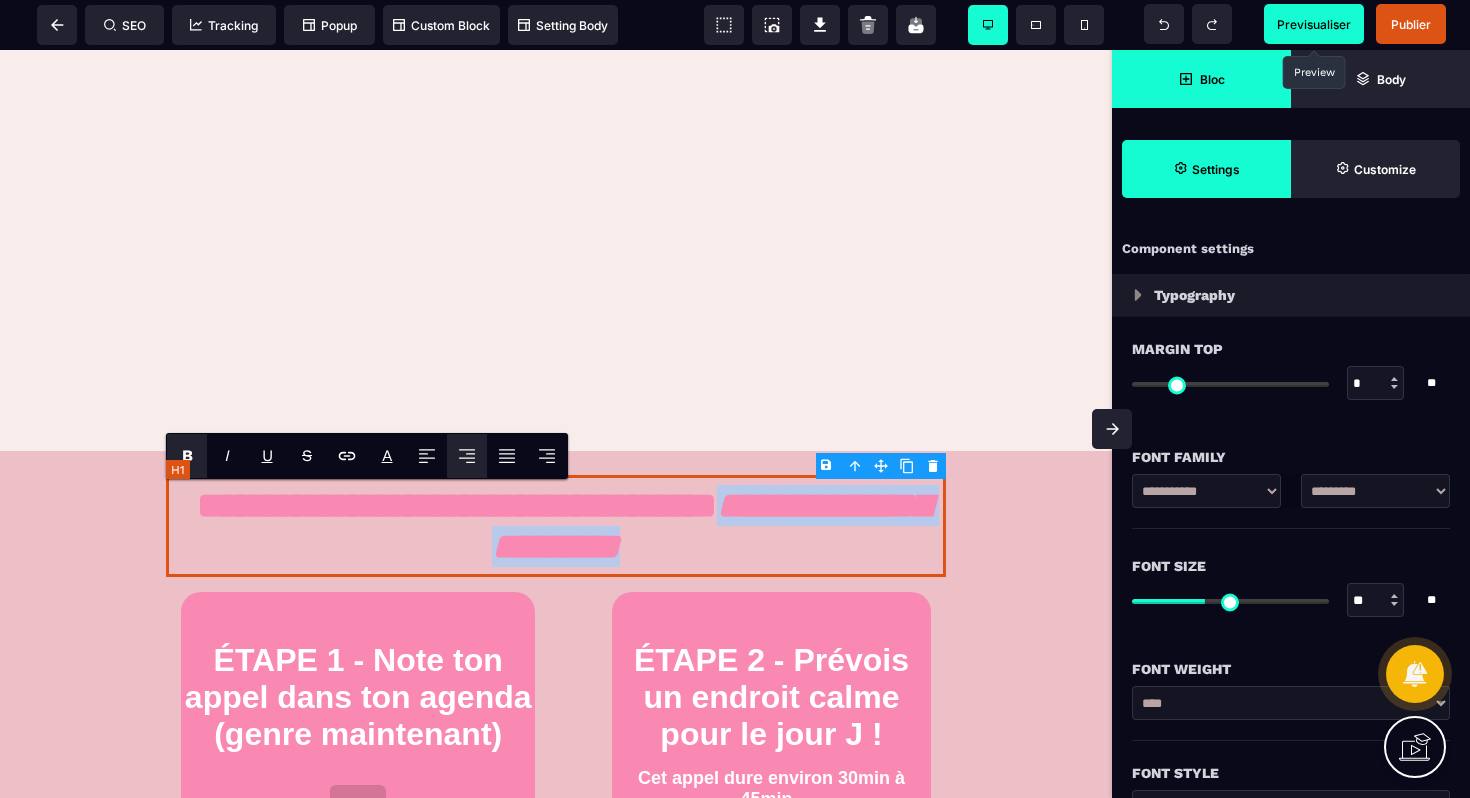click on "**********" at bounding box center (556, 526) 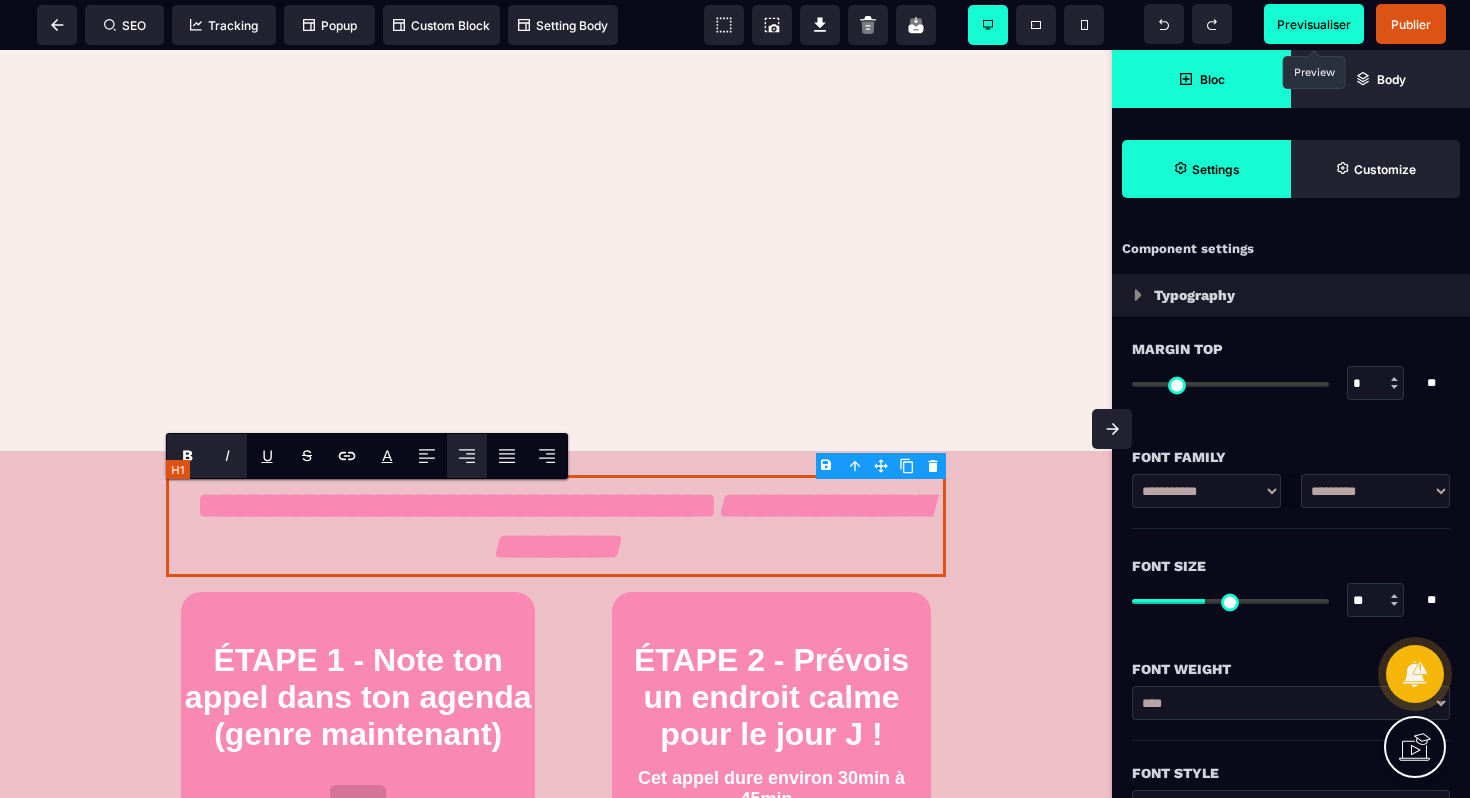 click on "**********" at bounding box center [556, 526] 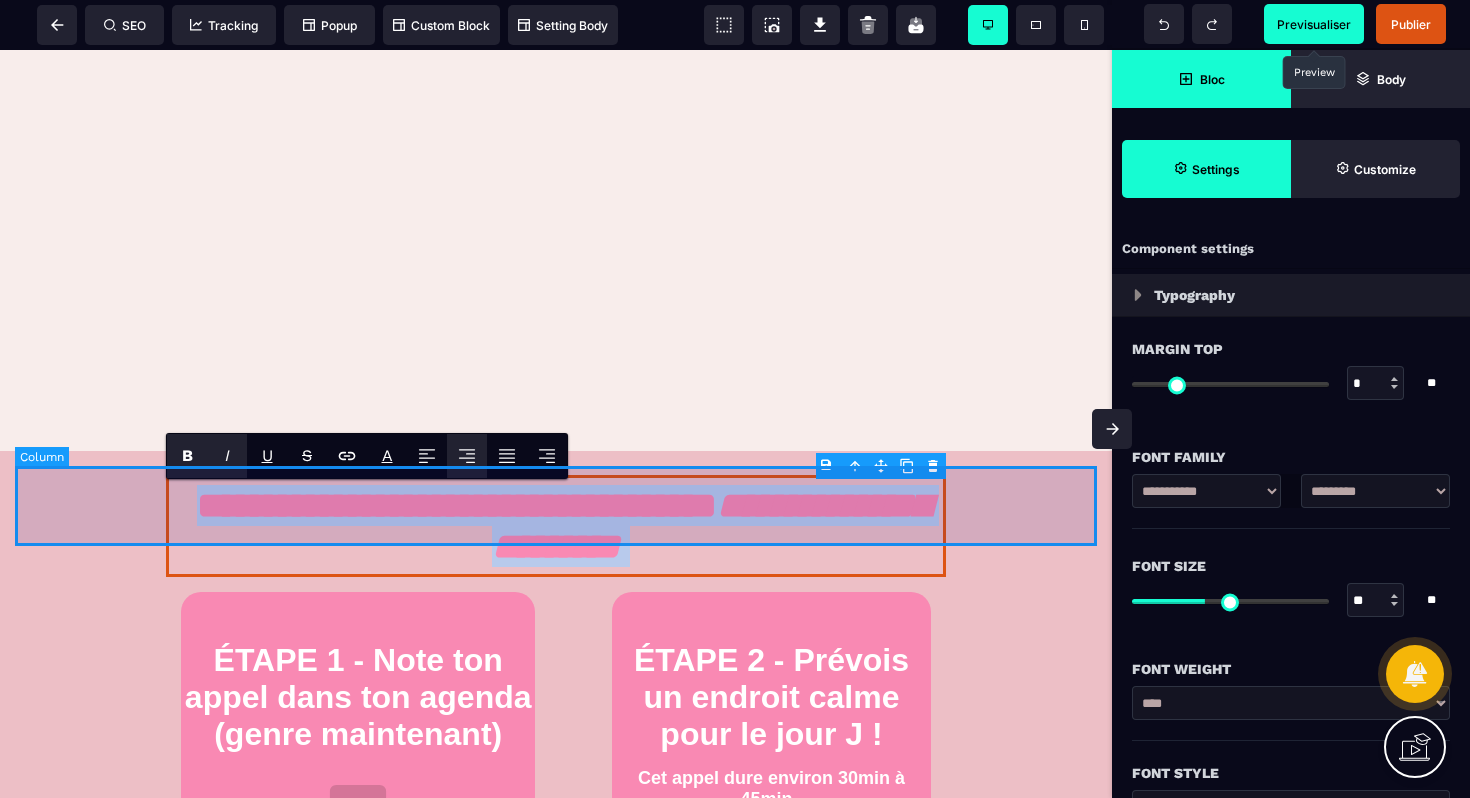 drag, startPoint x: 776, startPoint y: 560, endPoint x: 243, endPoint y: 504, distance: 535.9338 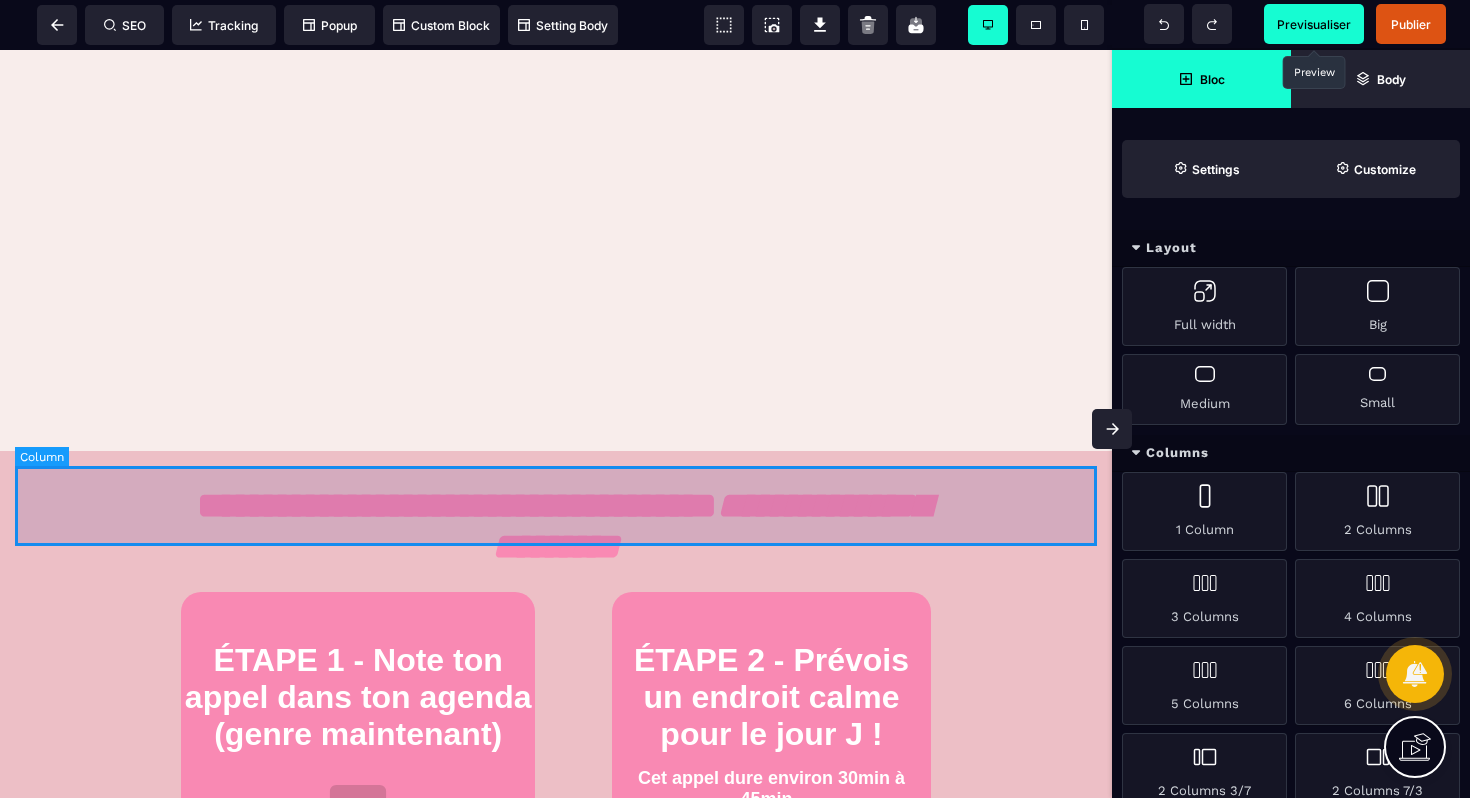 click at bounding box center [556, 506] 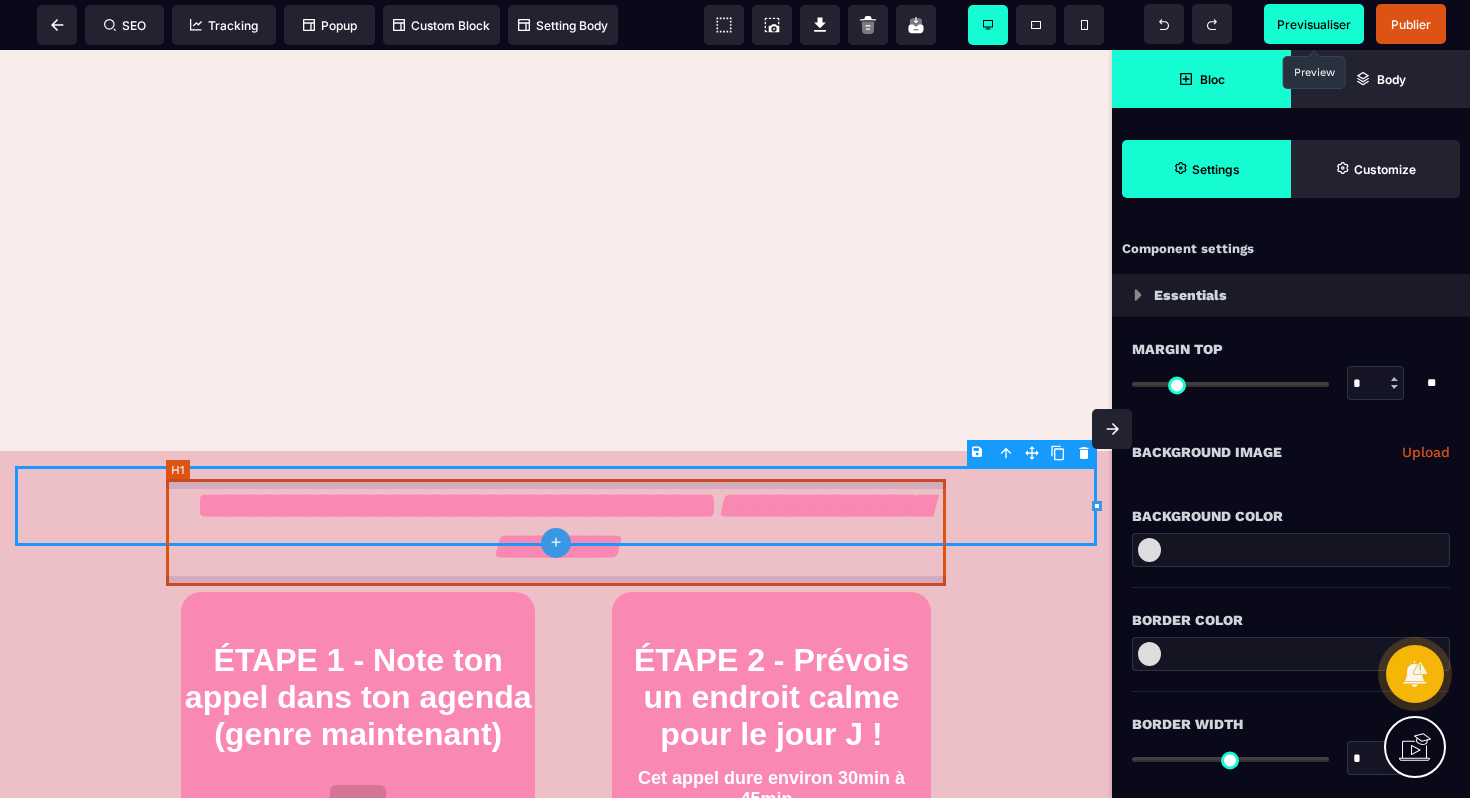 click on "**********" at bounding box center [556, 526] 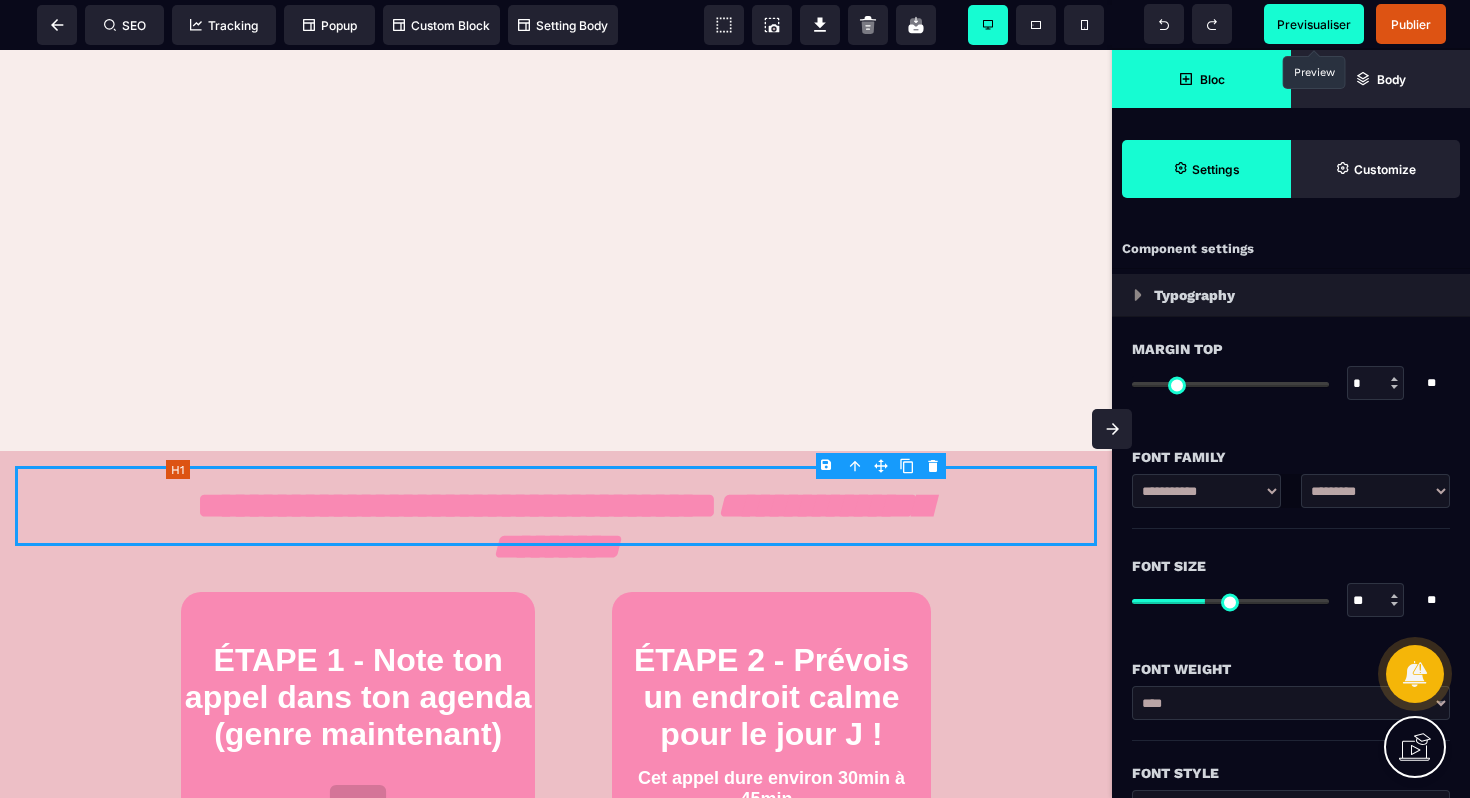 click on "**********" at bounding box center [556, 526] 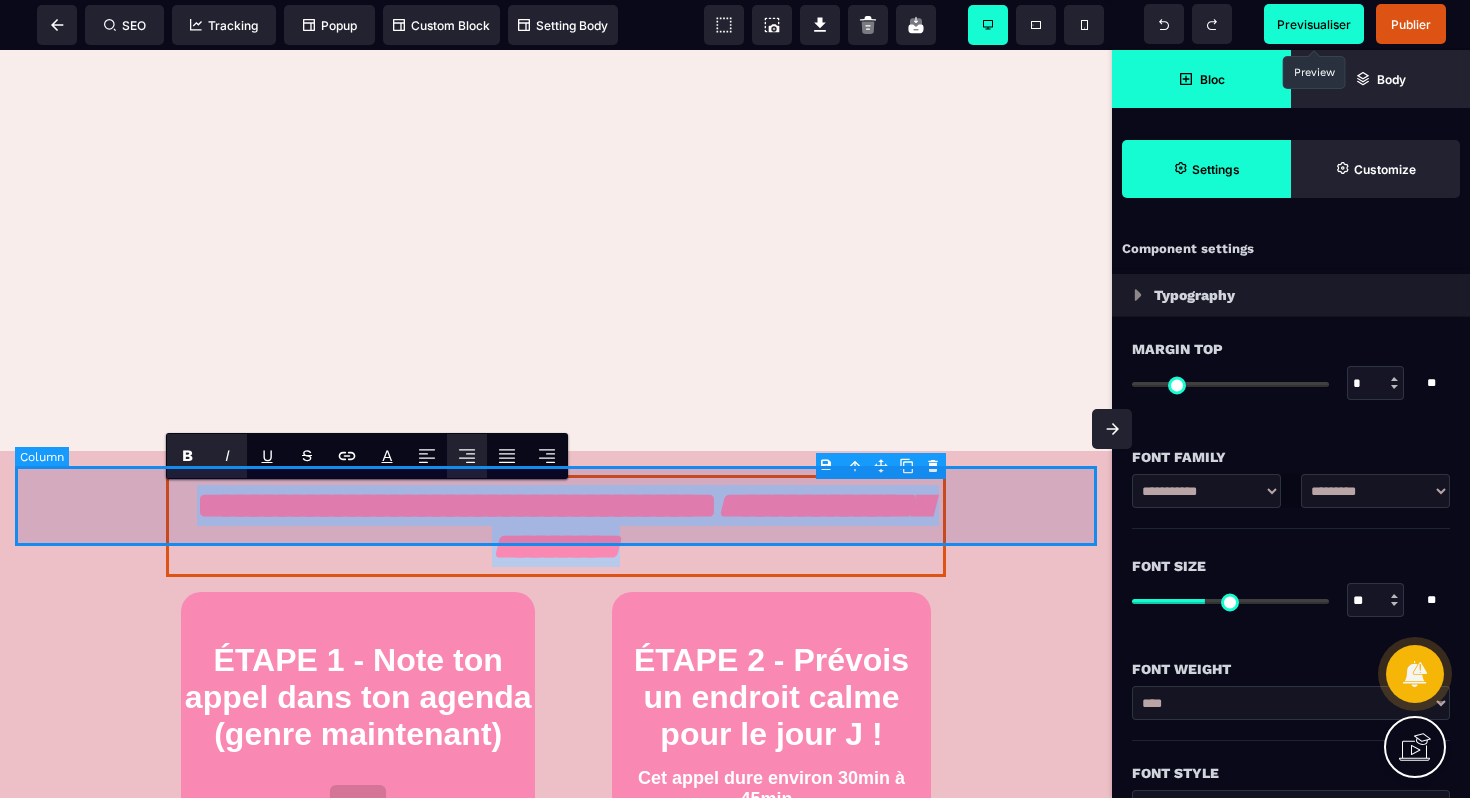 drag, startPoint x: 751, startPoint y: 551, endPoint x: 238, endPoint y: 524, distance: 513.71 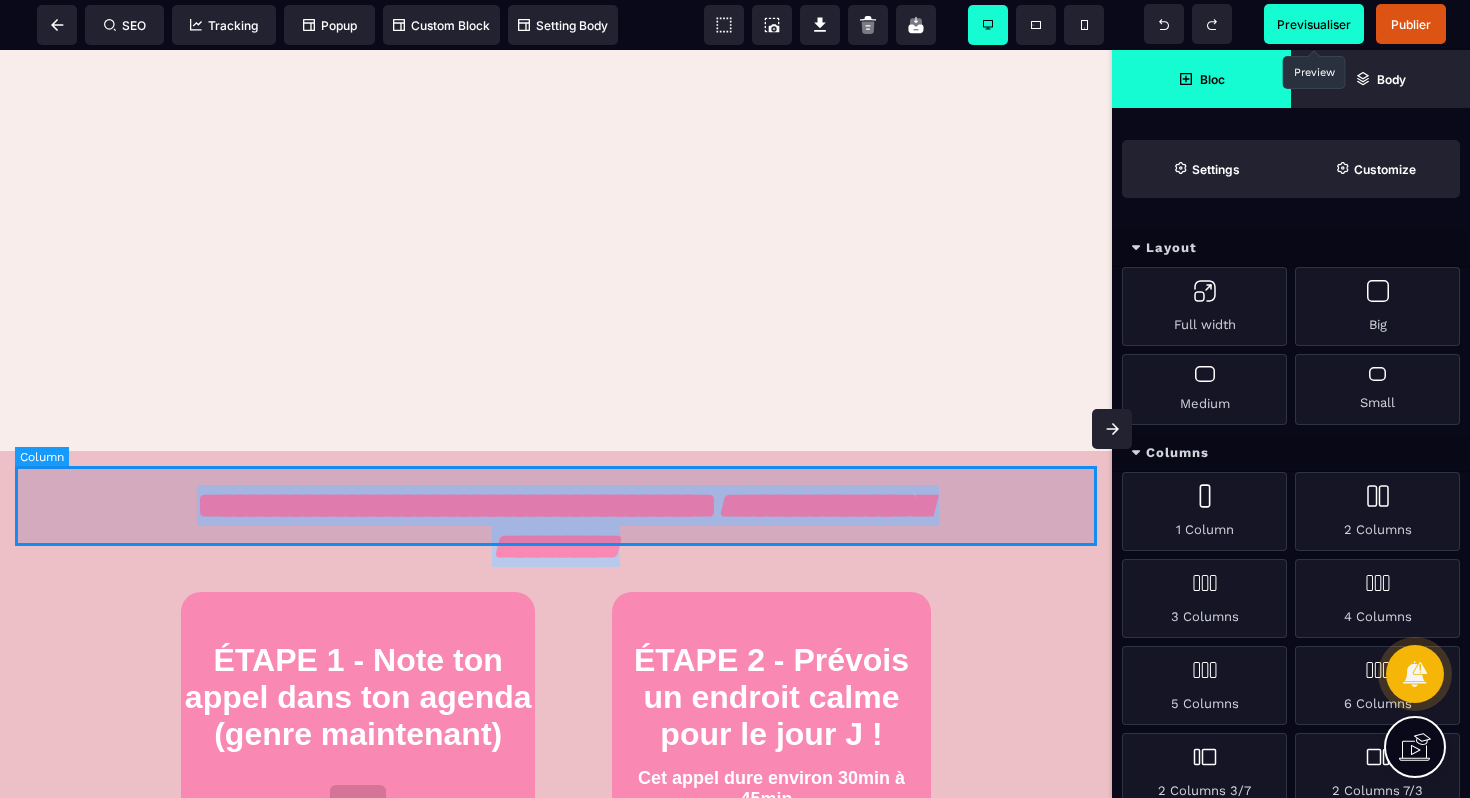 click at bounding box center [556, 506] 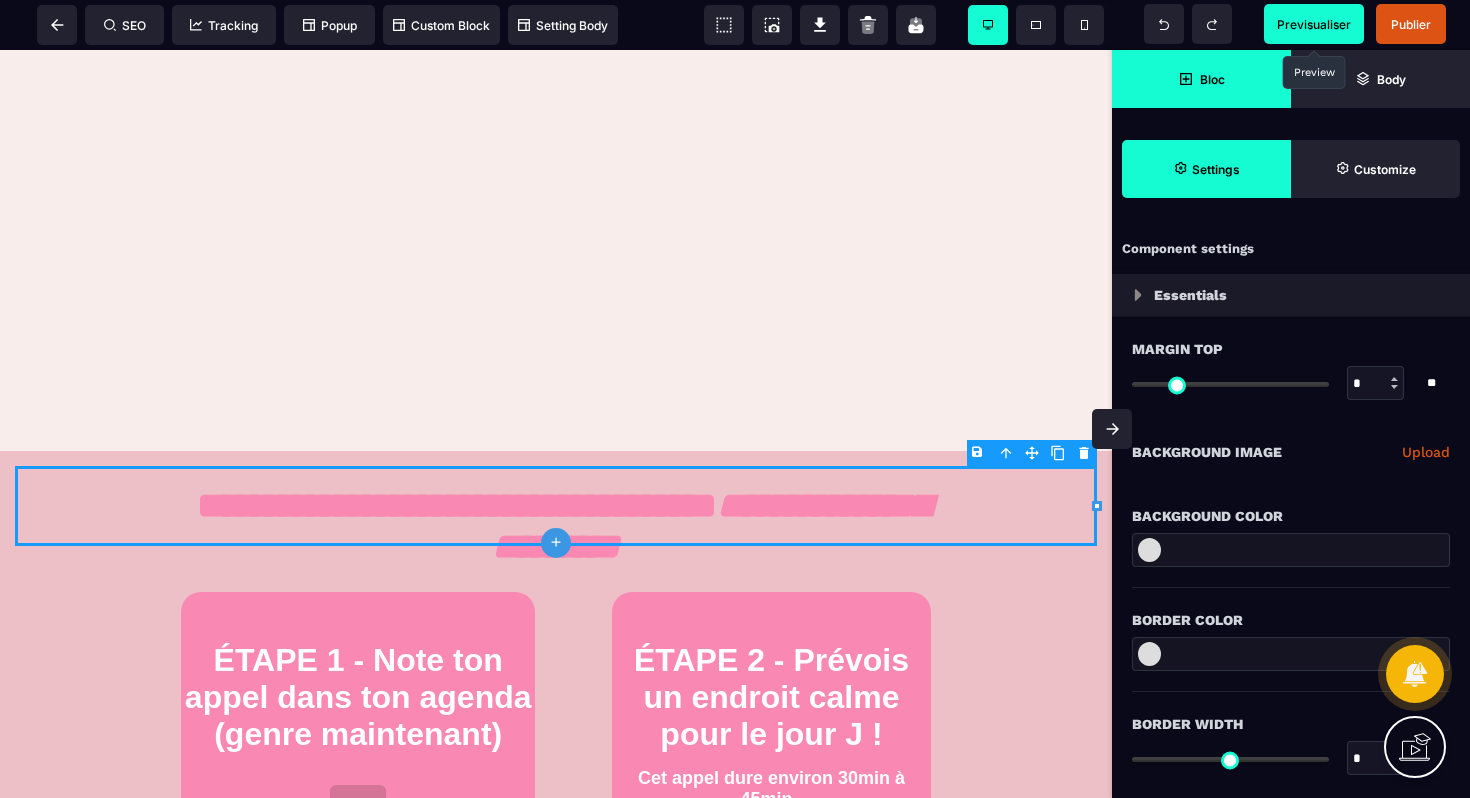click on "B I U S
A *******
plus
Column
SEO" at bounding box center (735, 399) 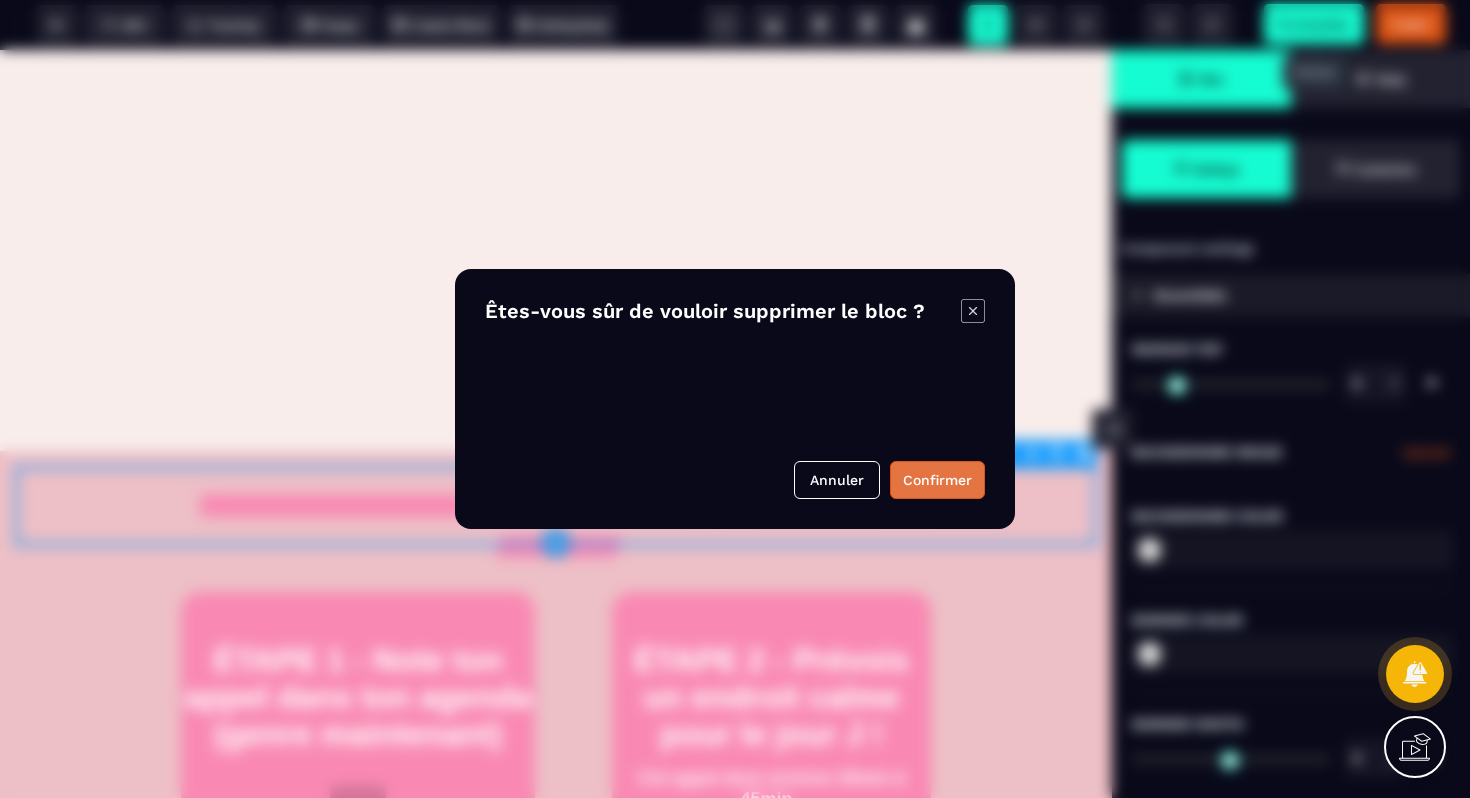 click on "Confirmer" at bounding box center (937, 480) 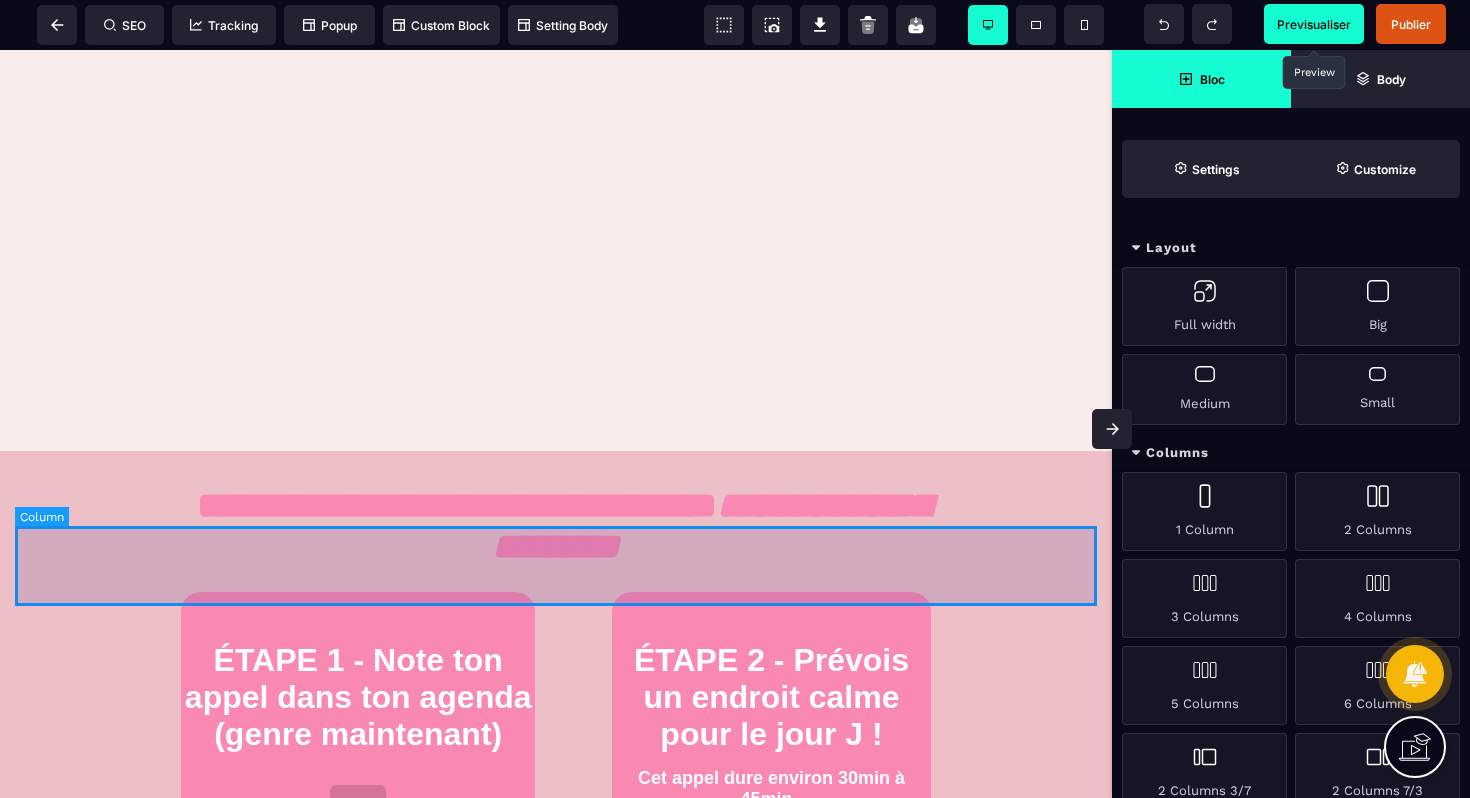 click at bounding box center [556, 566] 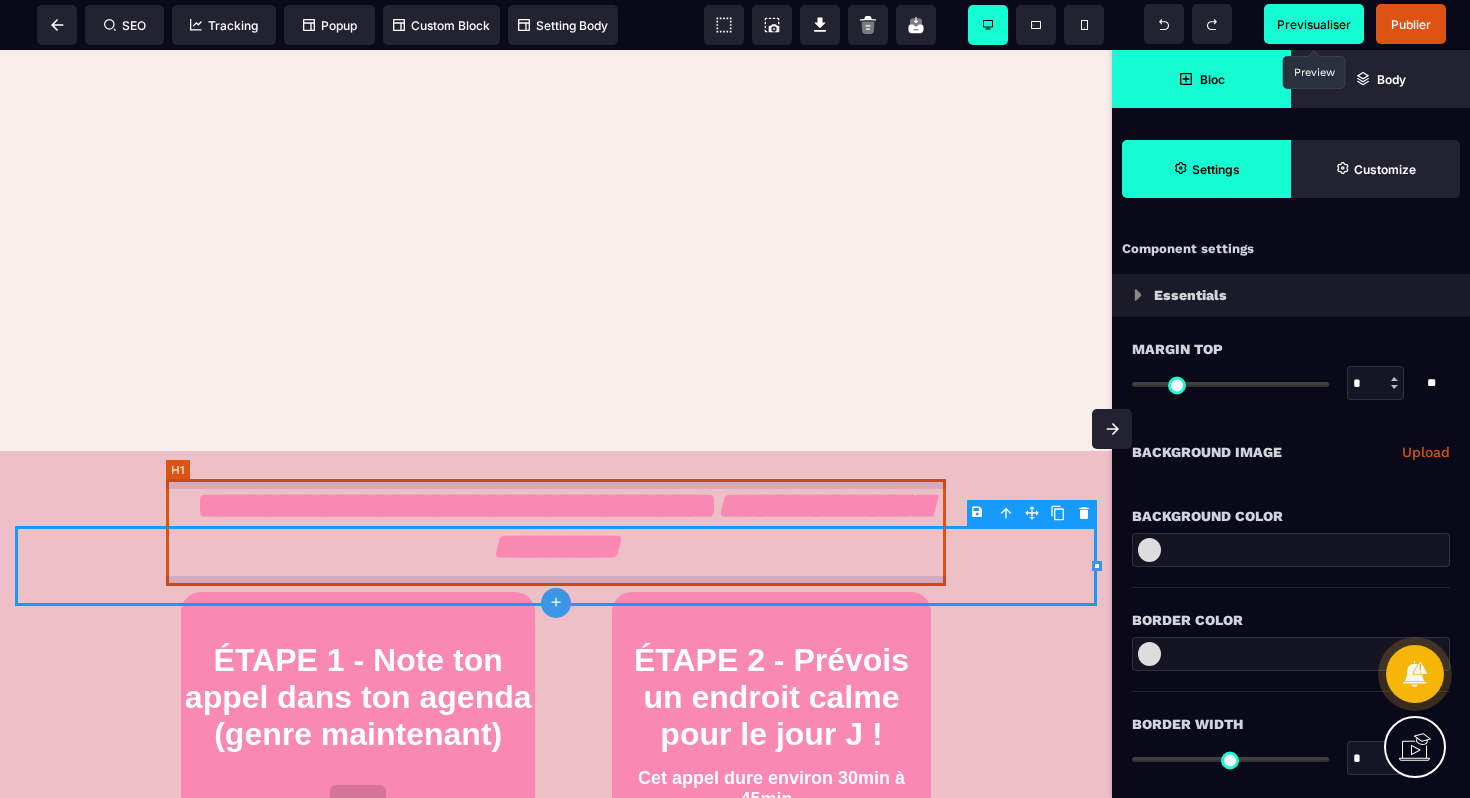 click on "**********" at bounding box center [556, 526] 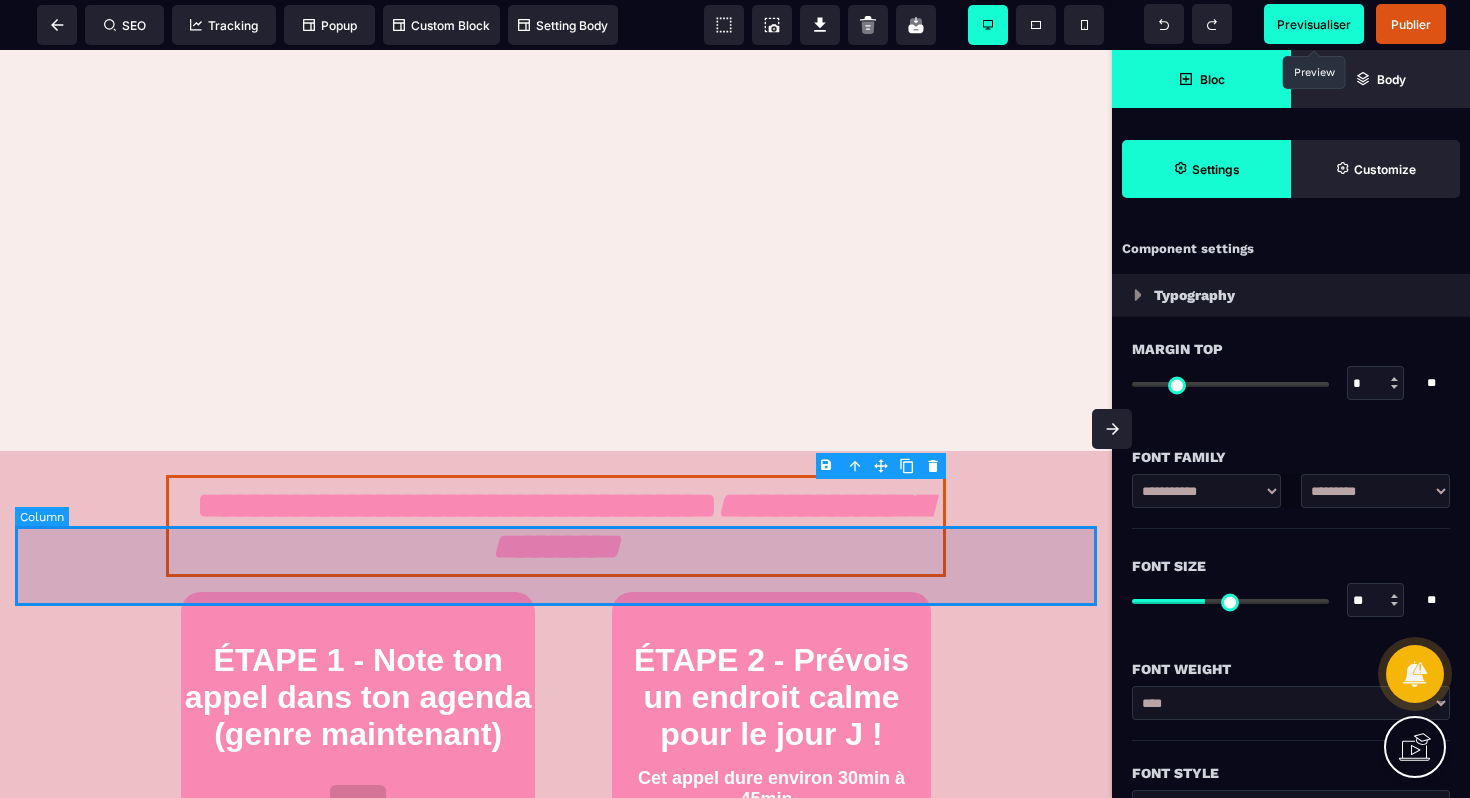 click at bounding box center [556, 566] 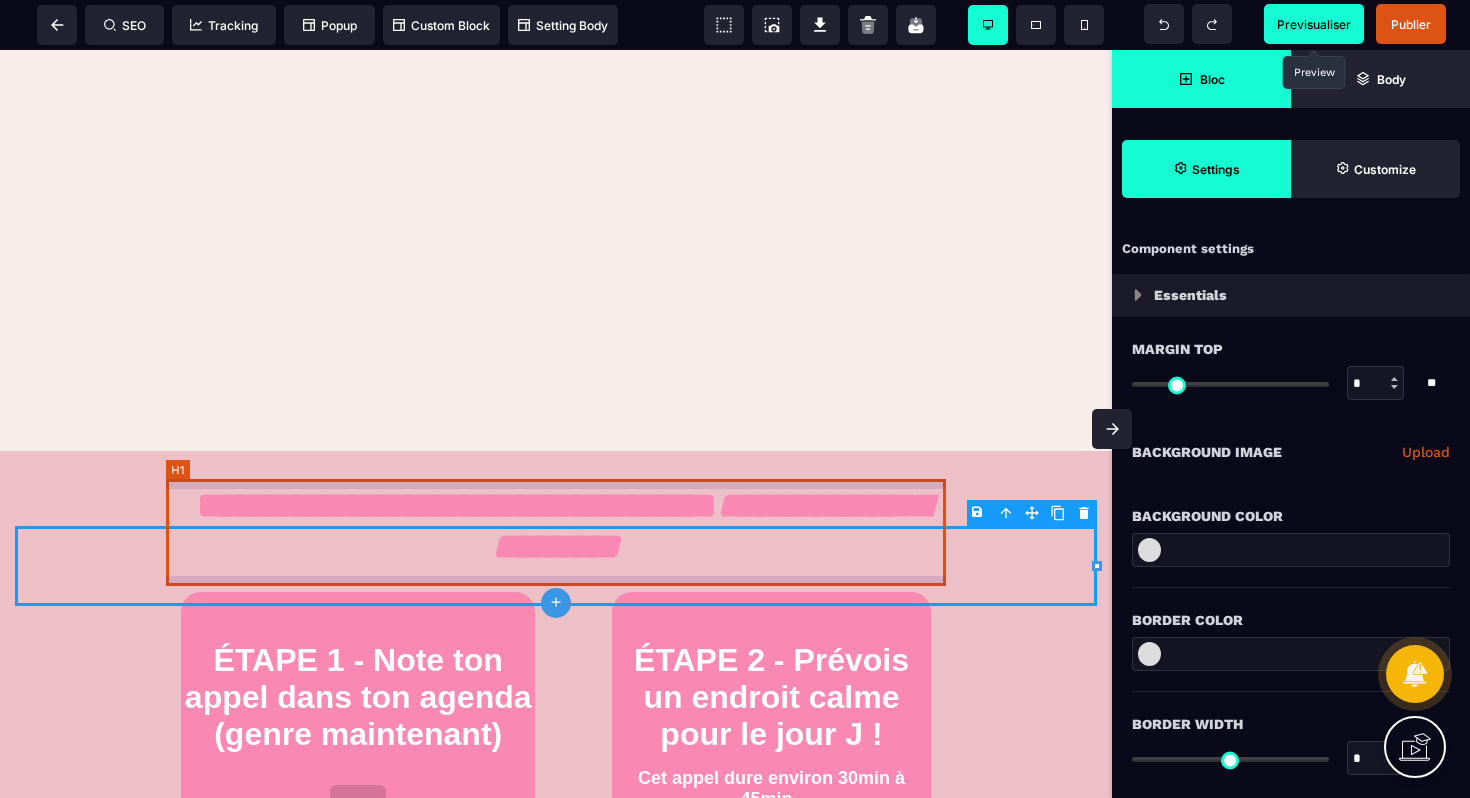 click on "**********" at bounding box center [556, 526] 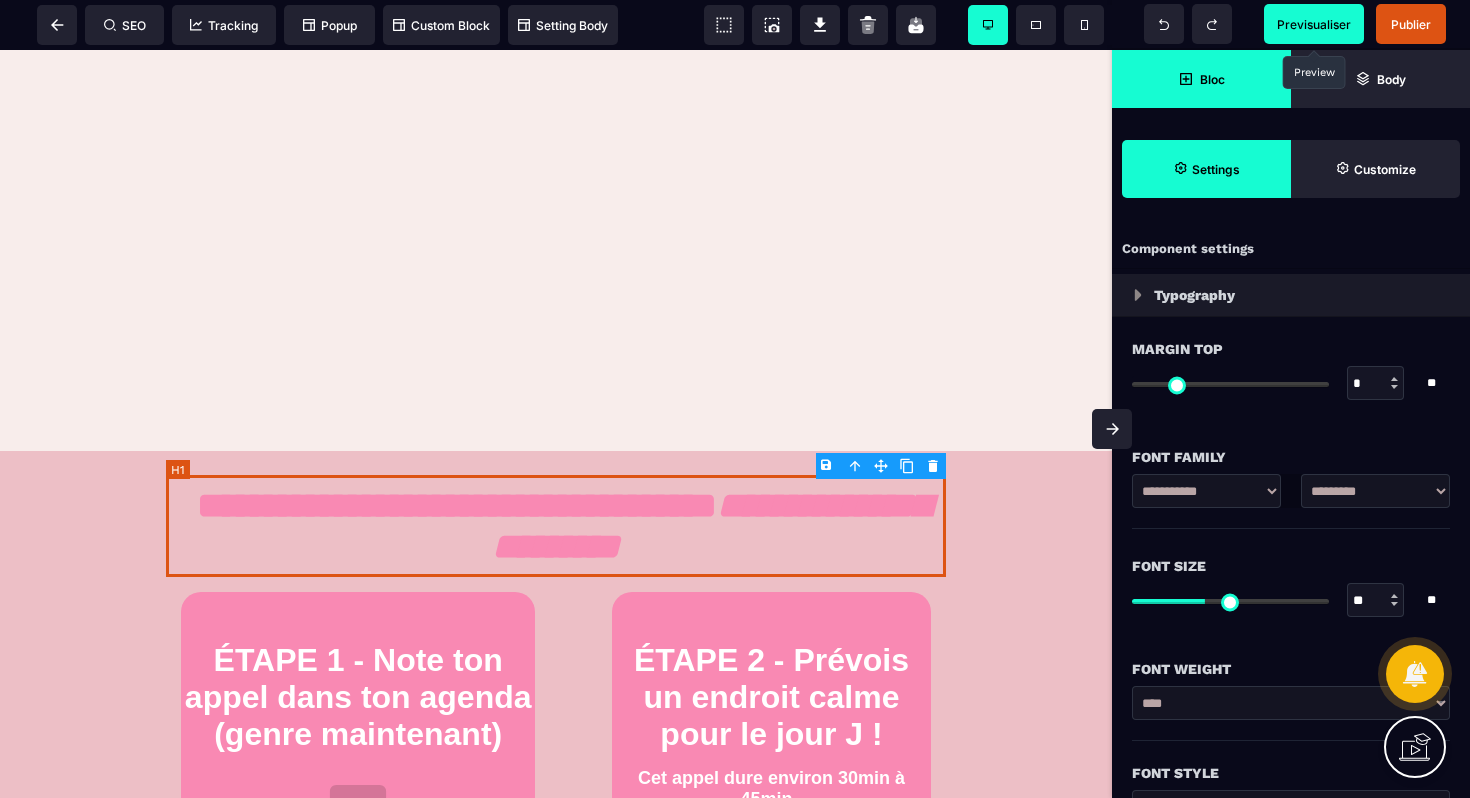 click on "**********" at bounding box center [556, 526] 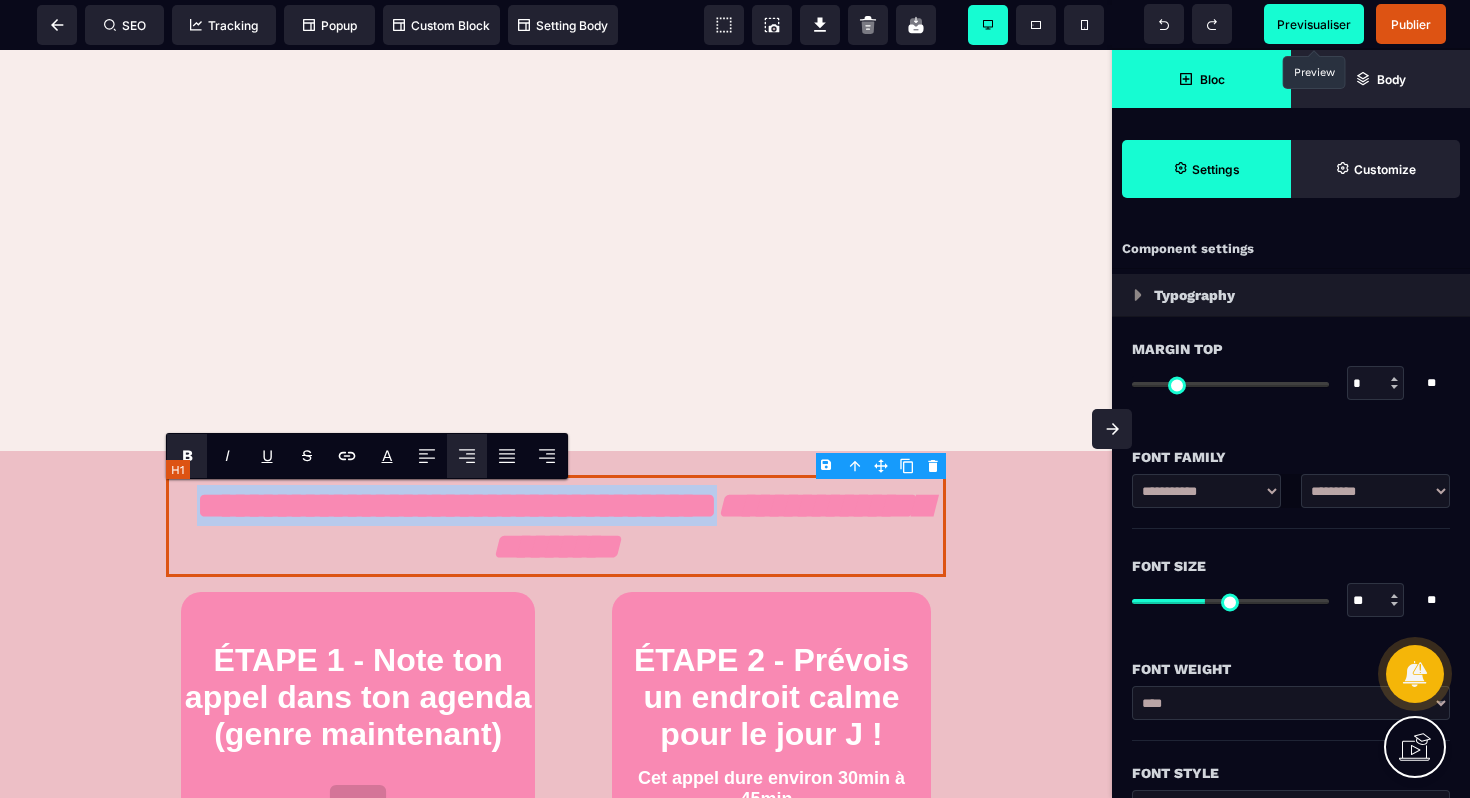 click on "**********" at bounding box center (556, 526) 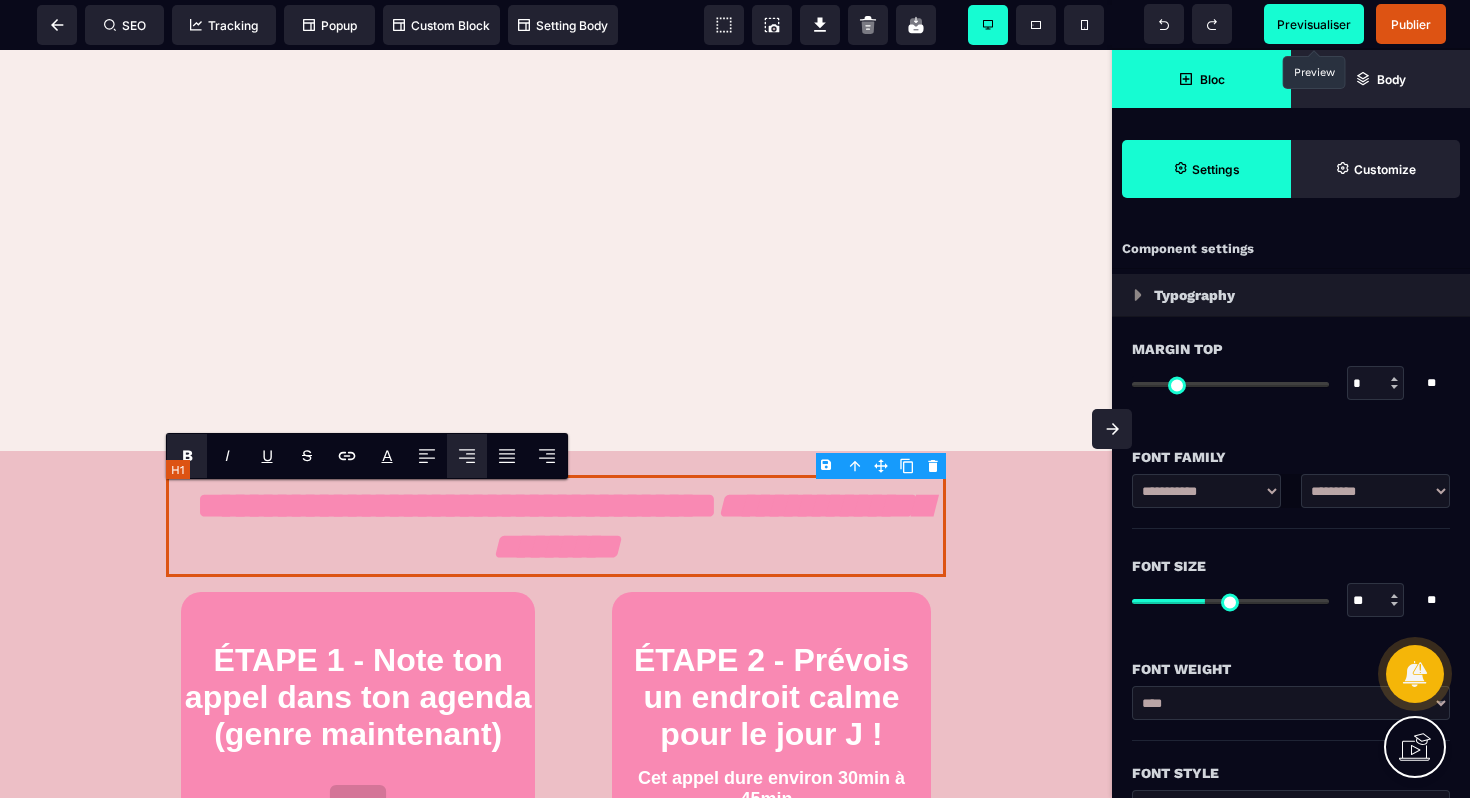 click on "**********" at bounding box center [556, 526] 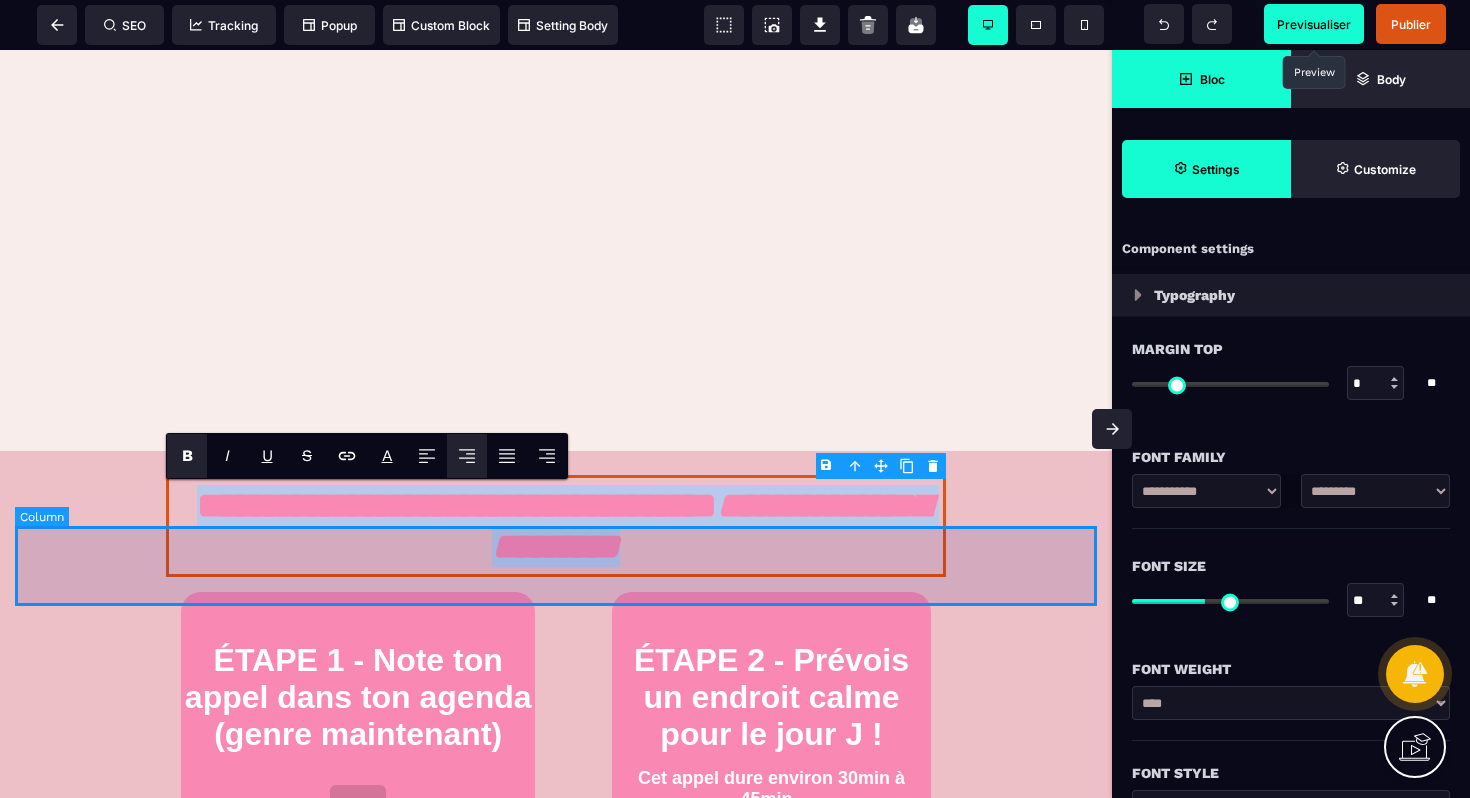 drag, startPoint x: 245, startPoint y: 504, endPoint x: 739, endPoint y: 558, distance: 496.94266 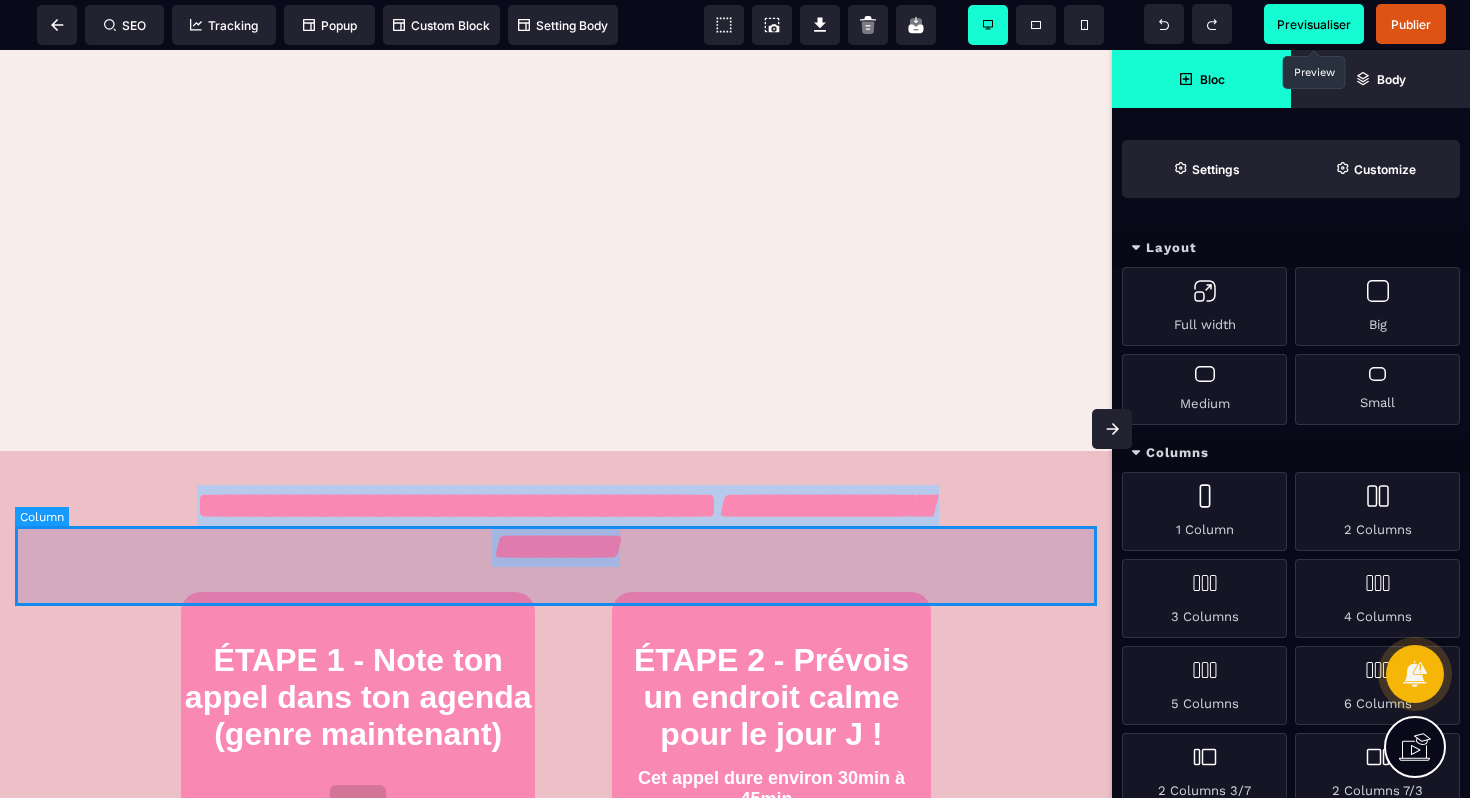 click at bounding box center (556, 566) 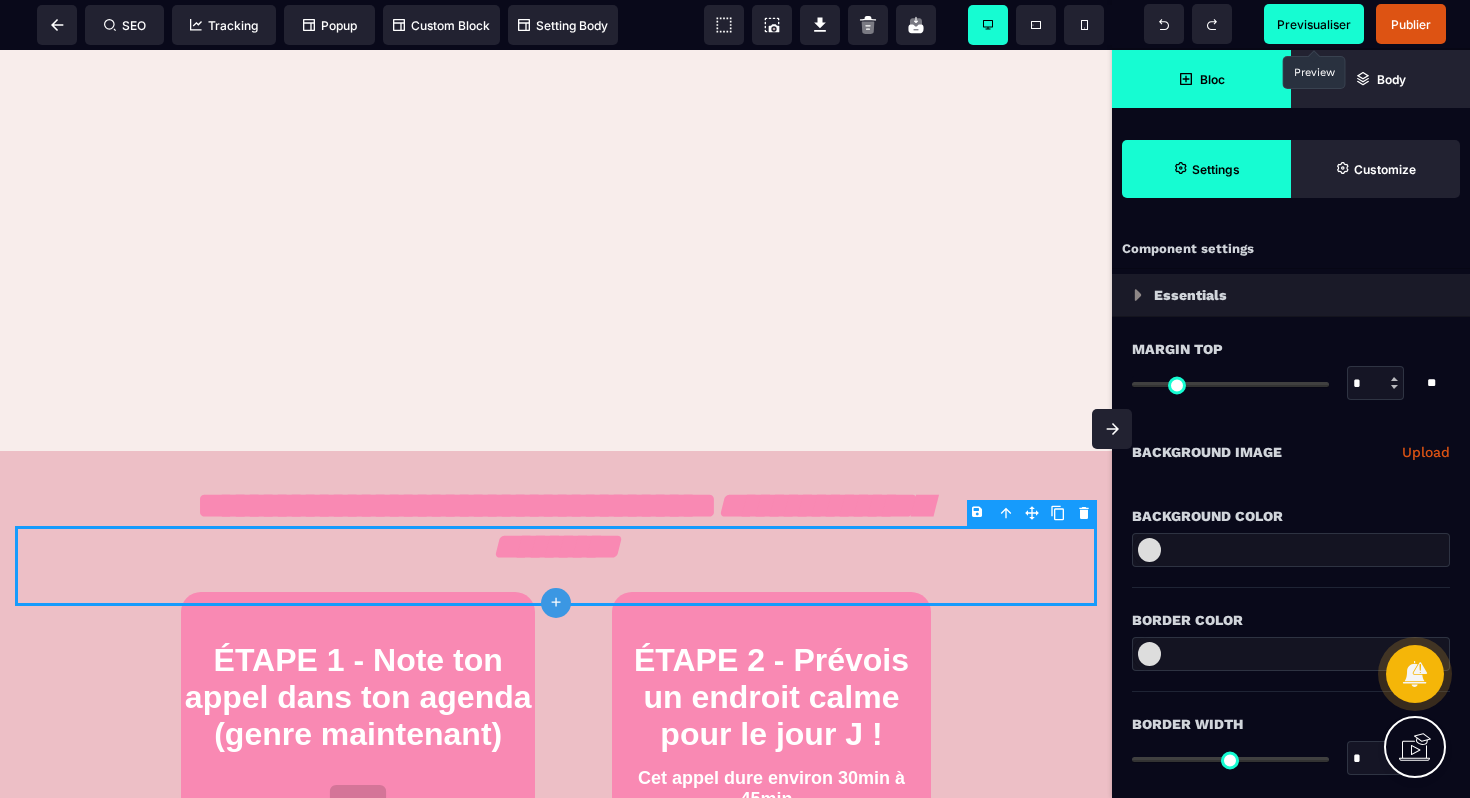 click on "B I U S
A *******
plus
Column
SEO" at bounding box center (735, 399) 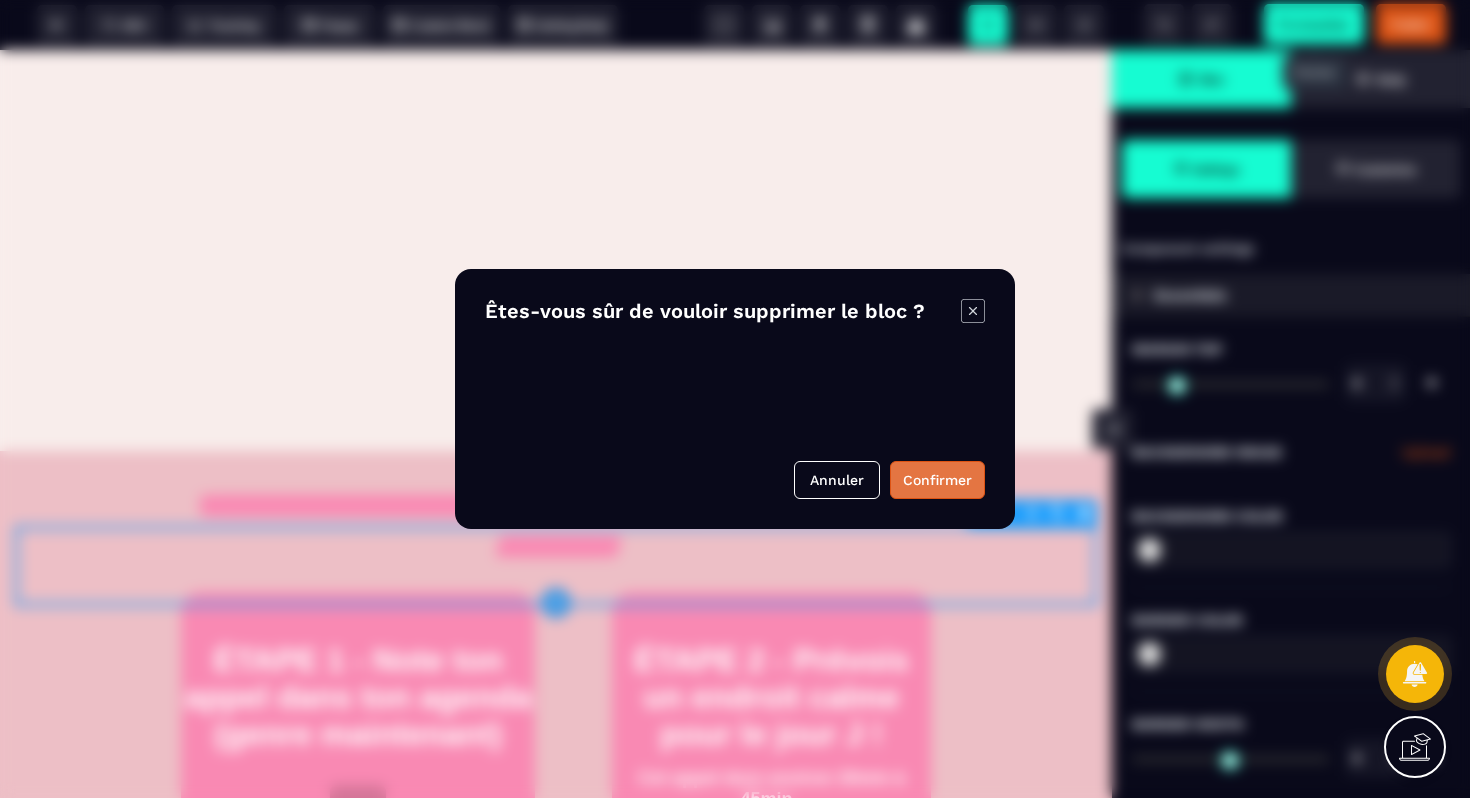 click on "Confirmer" at bounding box center (937, 480) 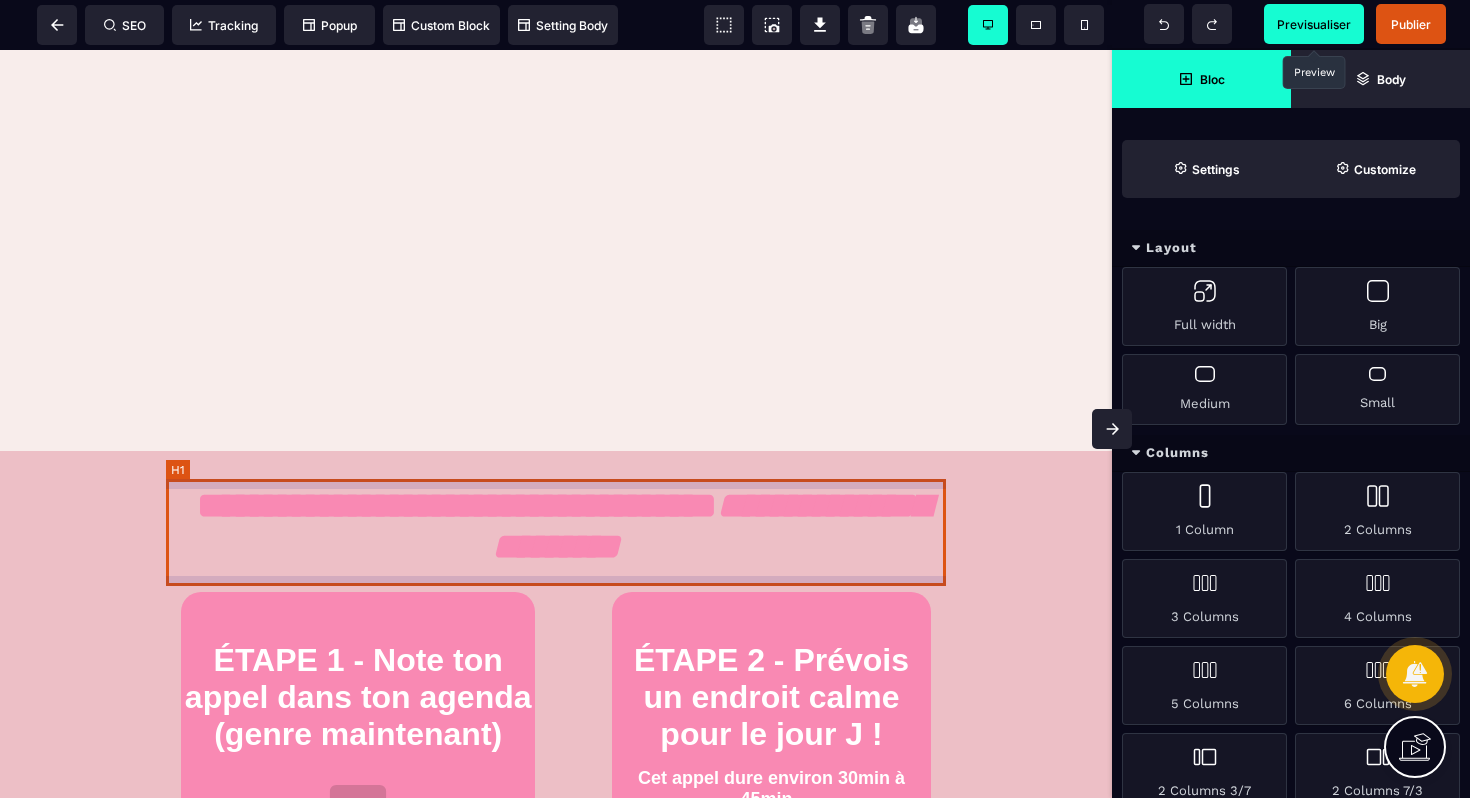 click on "**********" at bounding box center (556, 526) 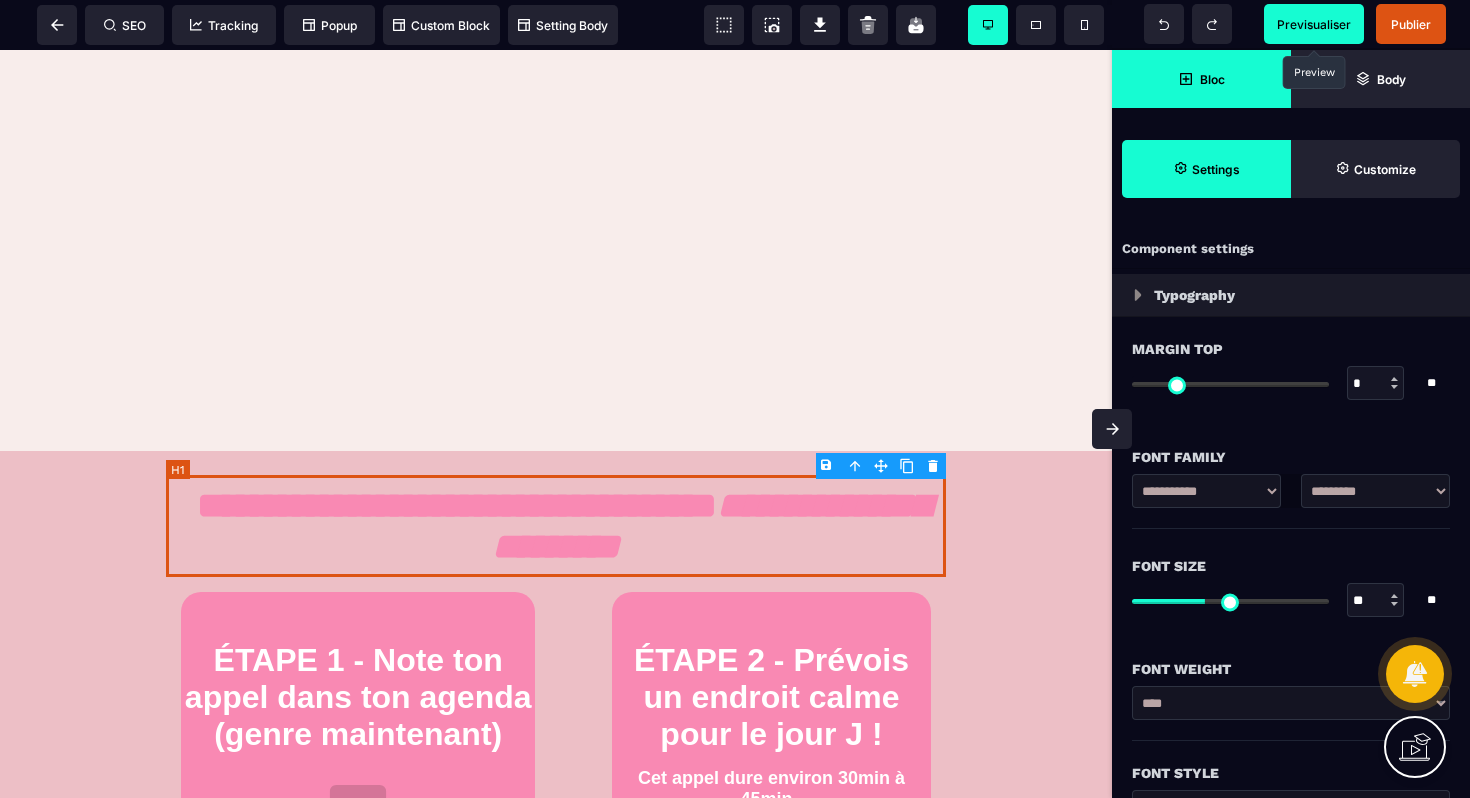 click on "**********" at bounding box center (556, 526) 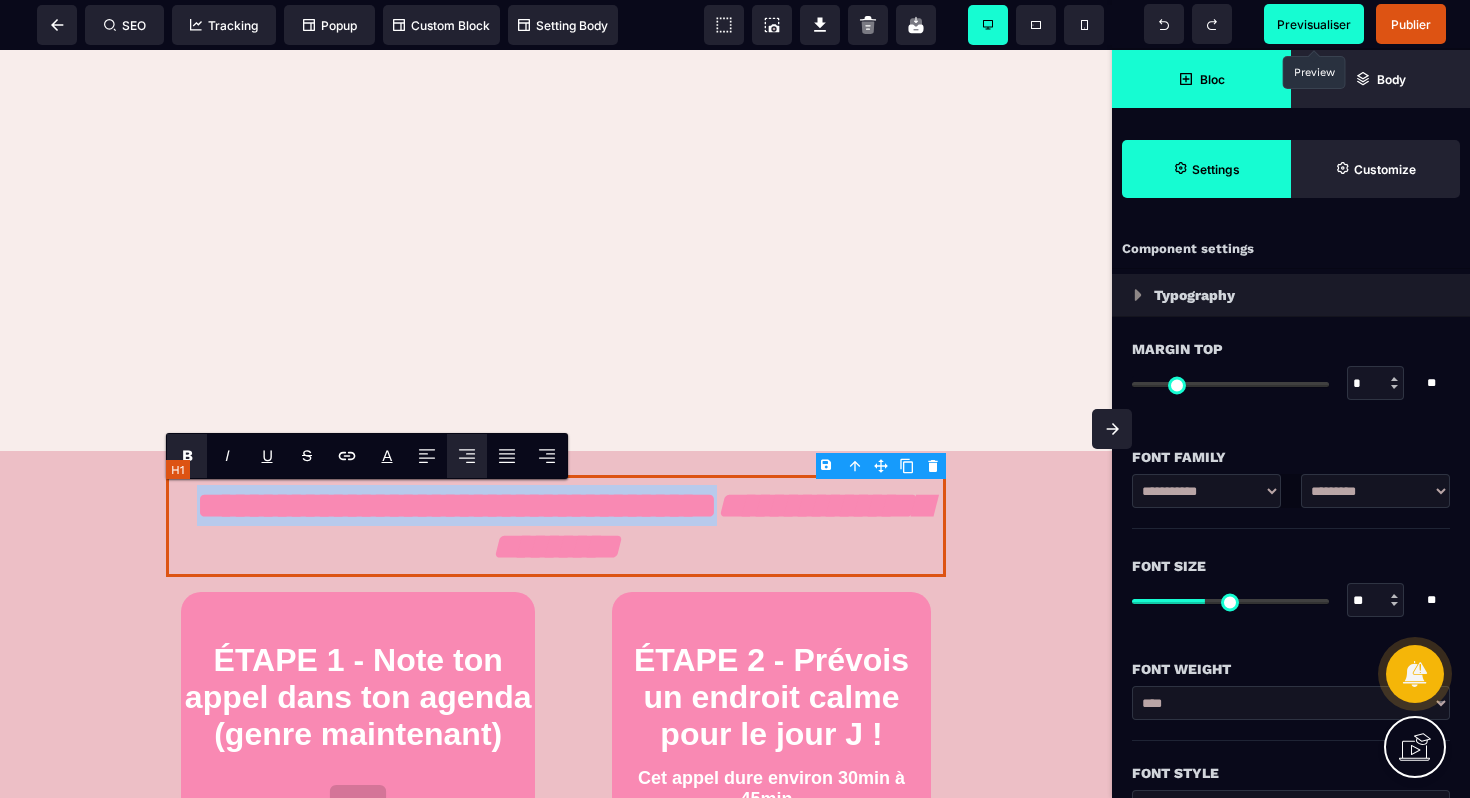 click on "**********" at bounding box center (556, 526) 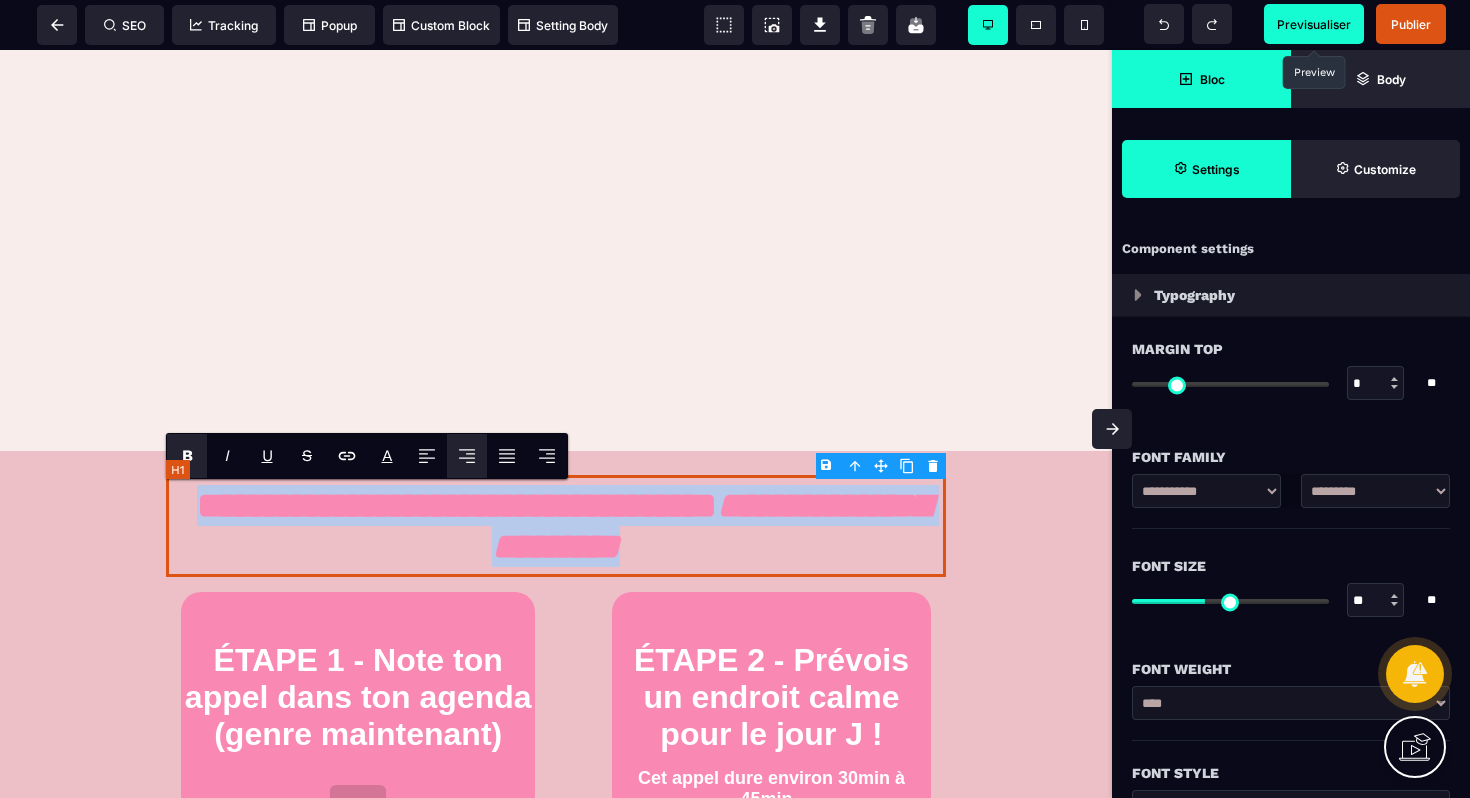 drag, startPoint x: 753, startPoint y: 554, endPoint x: 193, endPoint y: 497, distance: 562.89343 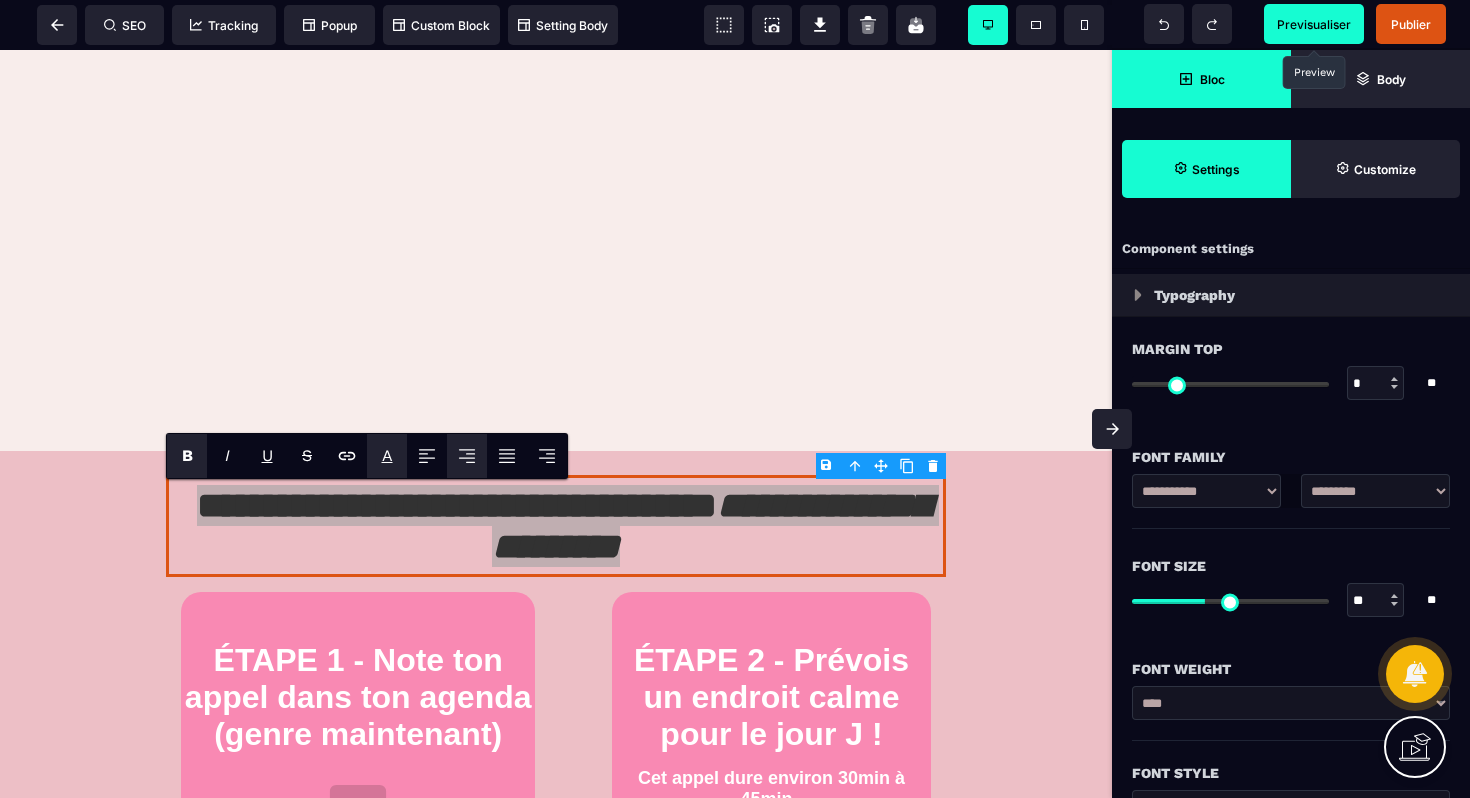 click on "A *******" at bounding box center [387, 456] 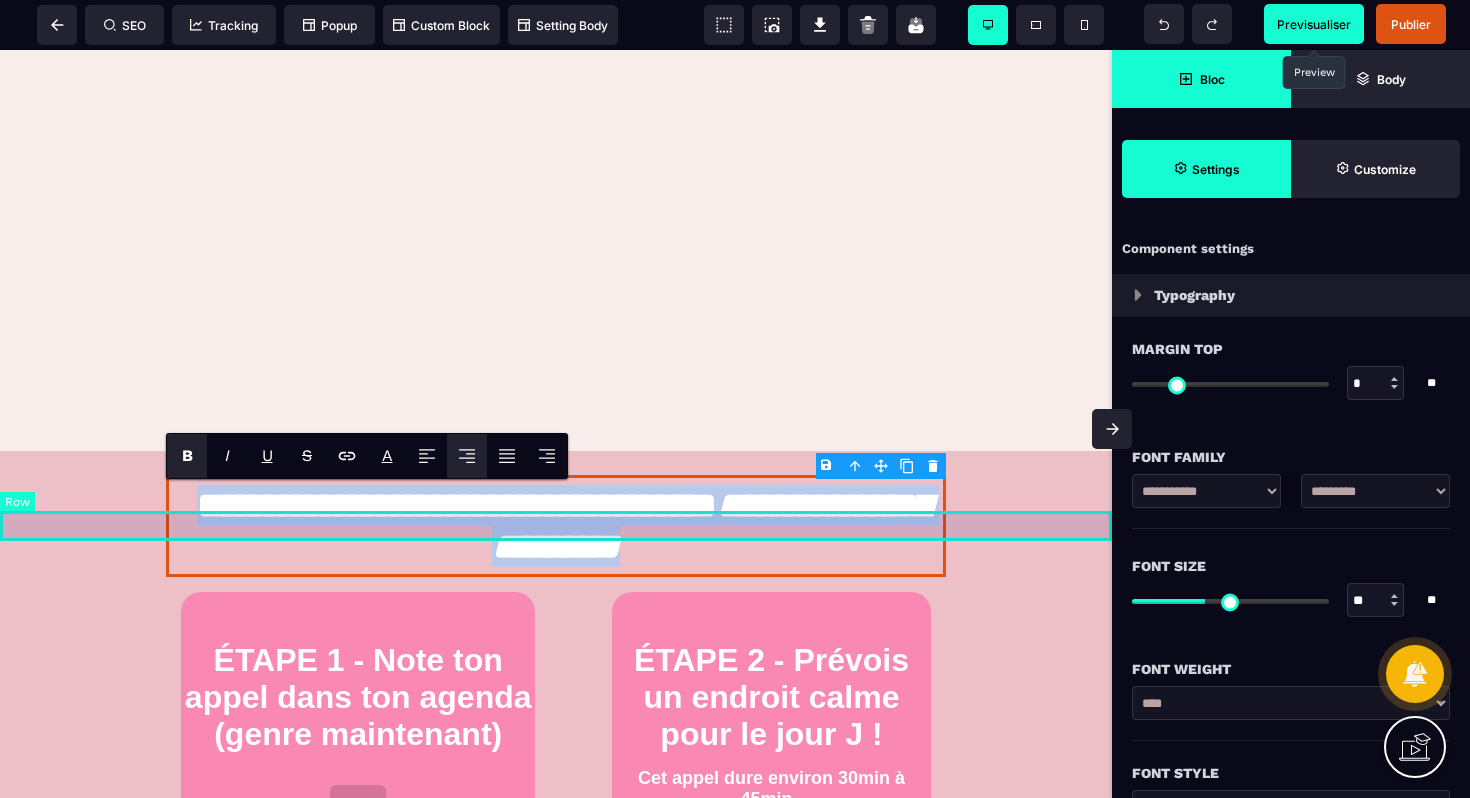 click at bounding box center [556, 526] 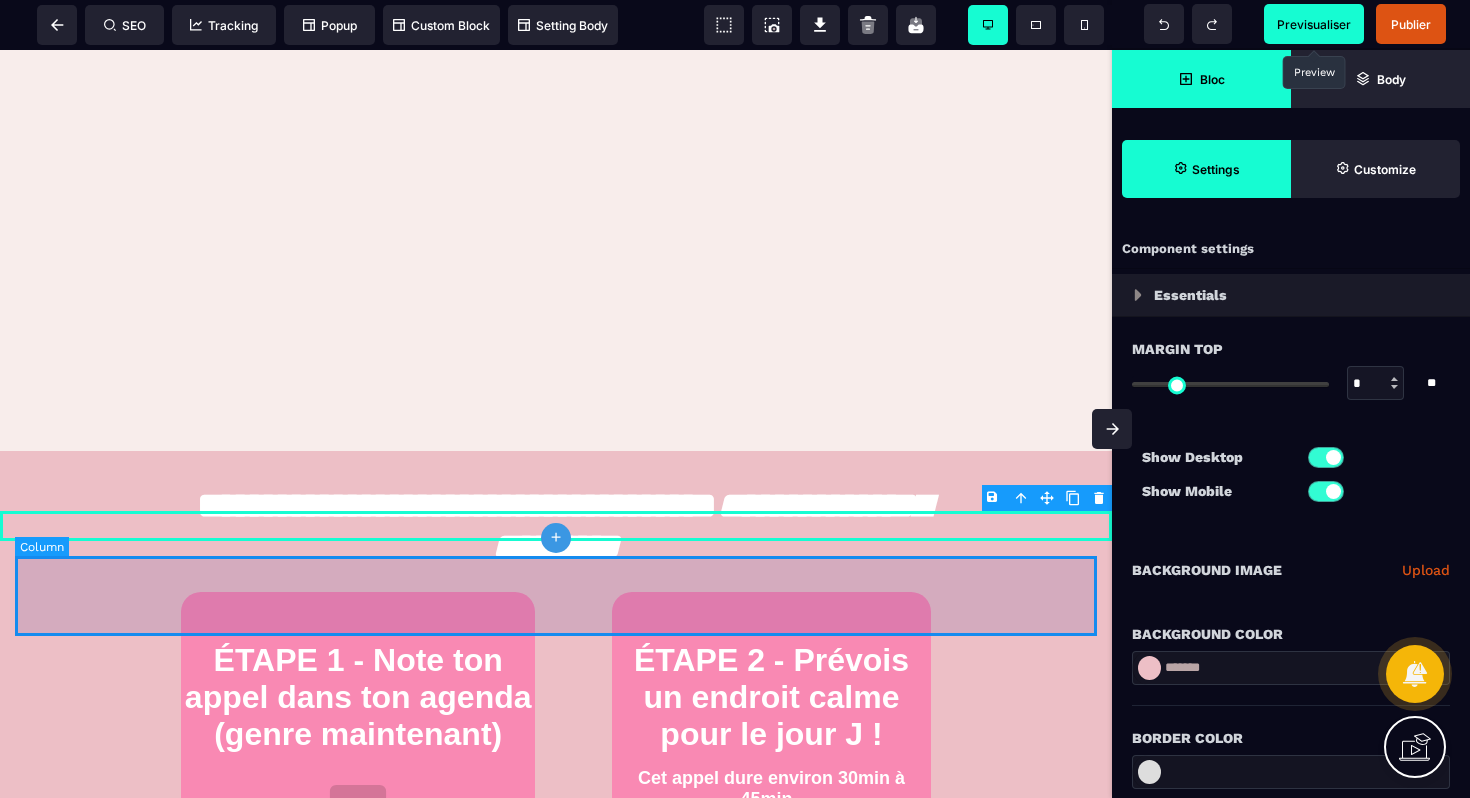 click at bounding box center (556, 596) 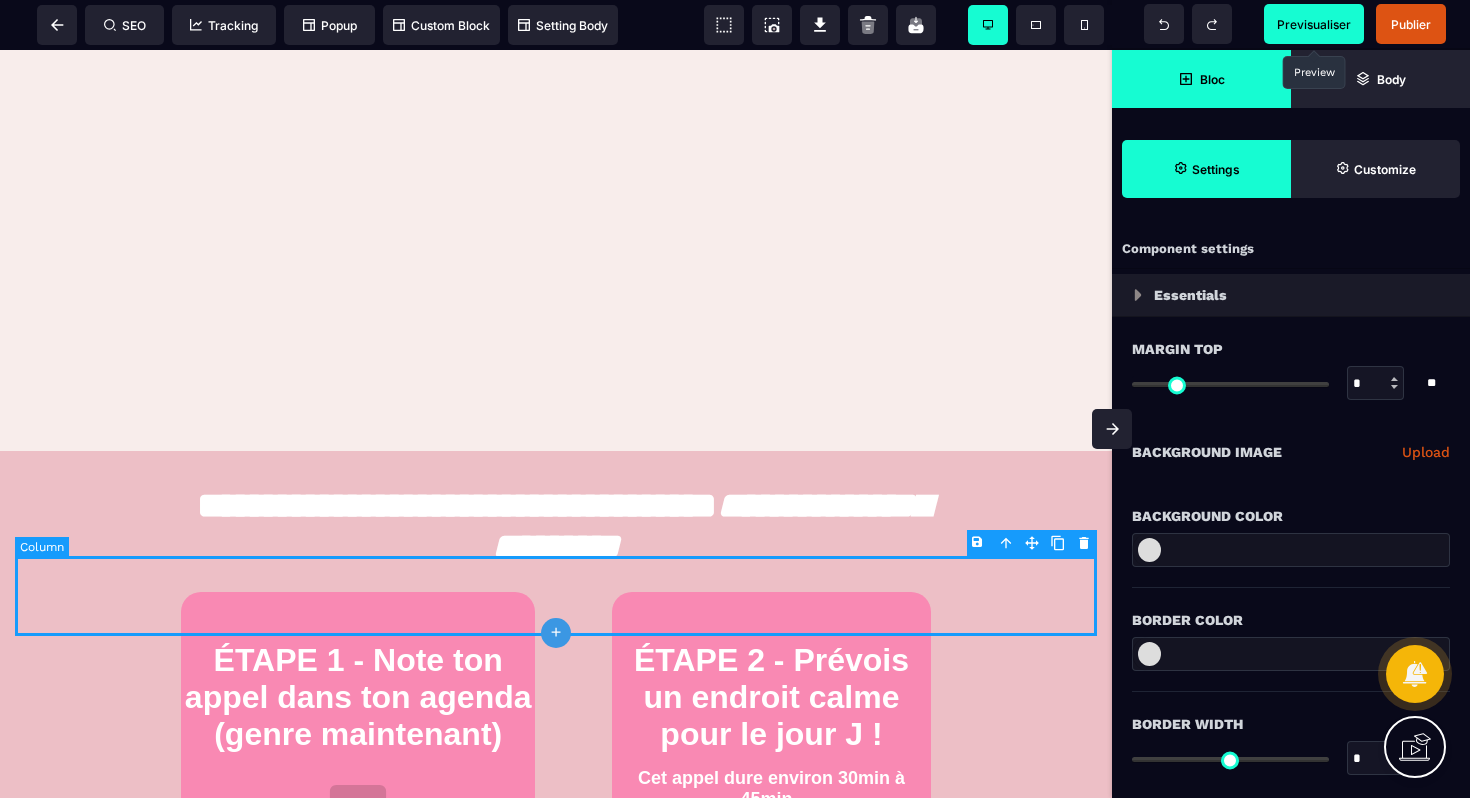 click at bounding box center [556, 596] 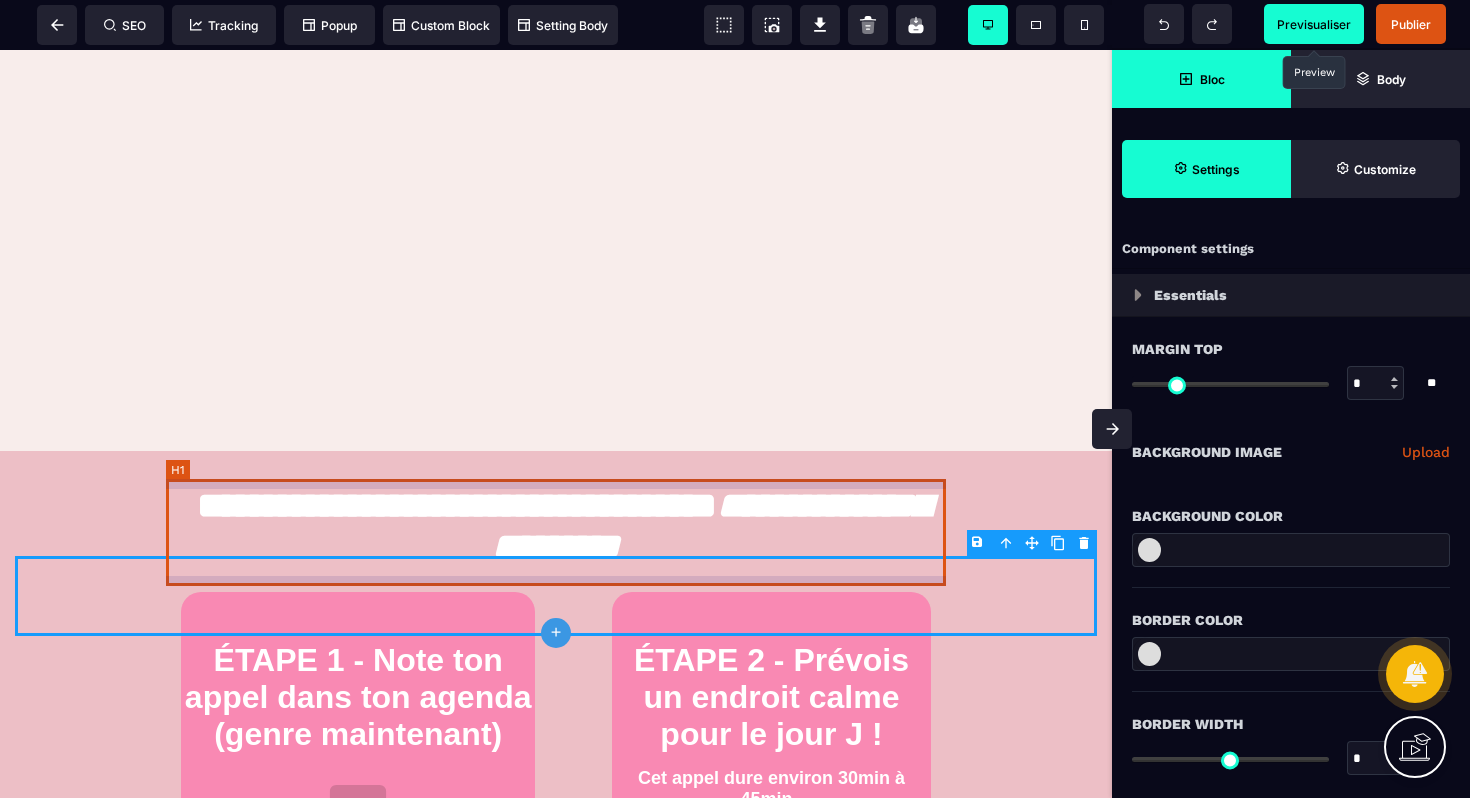 click on "**********" at bounding box center [556, 526] 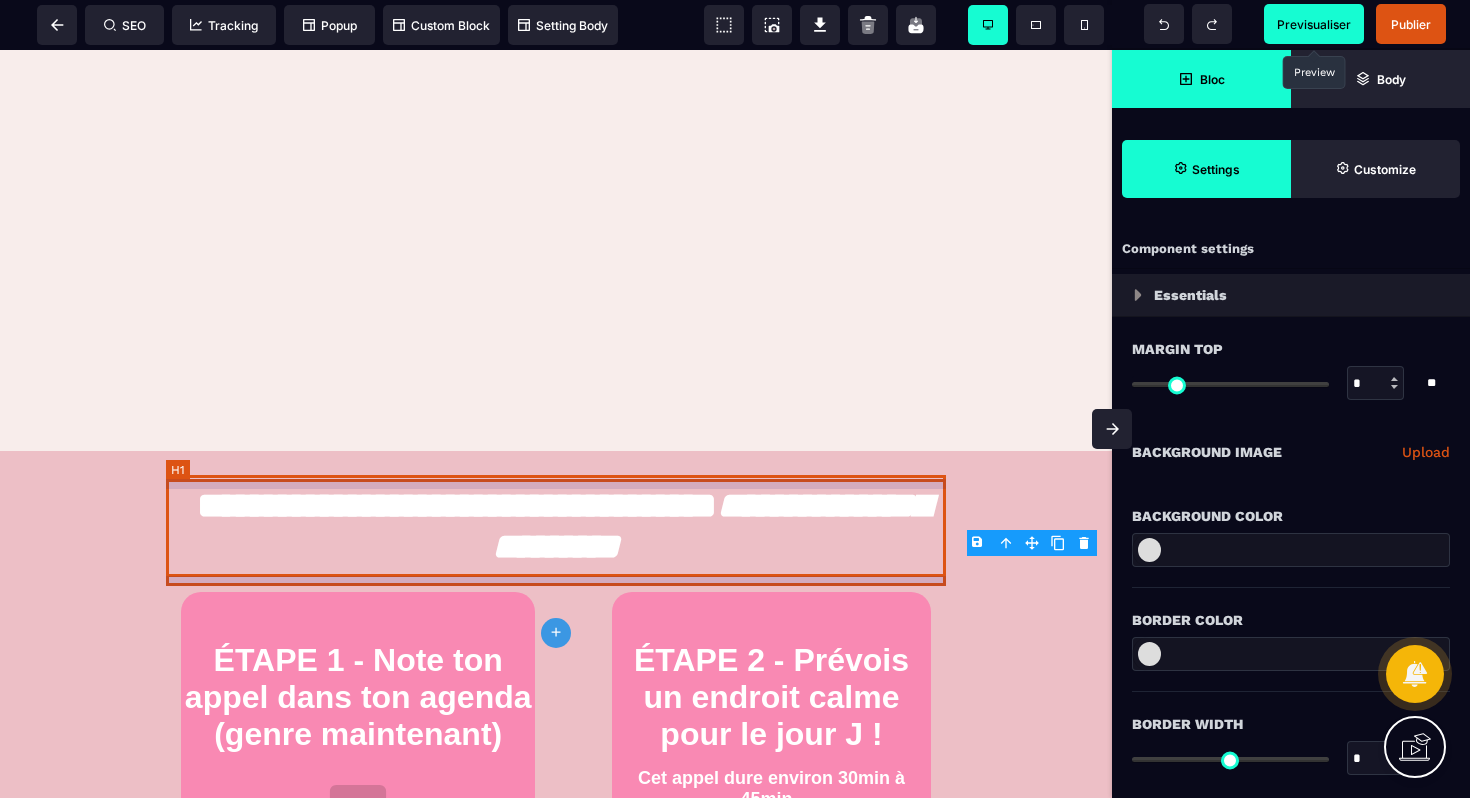 click on "**********" at bounding box center [556, 526] 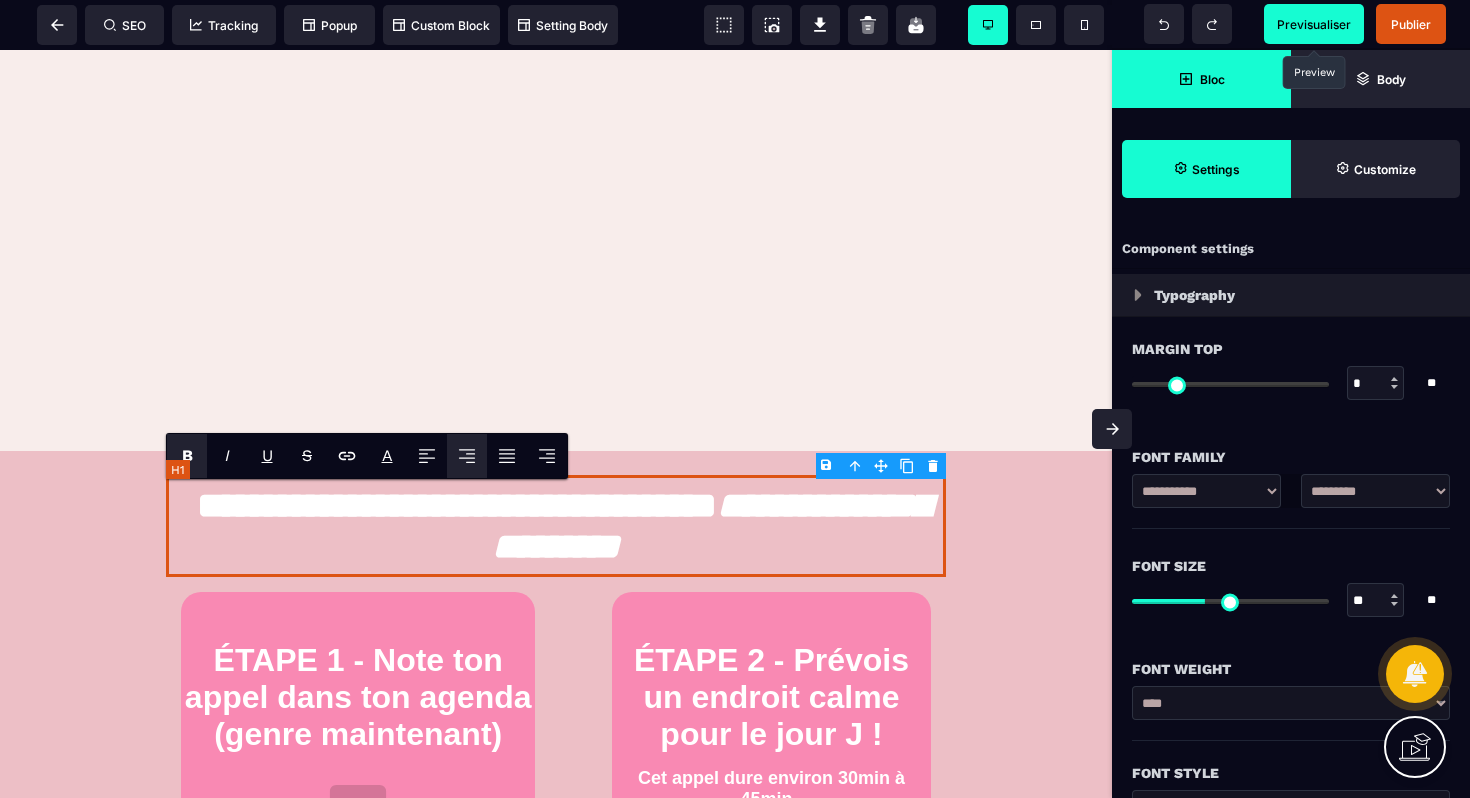 click on "**********" at bounding box center [556, 526] 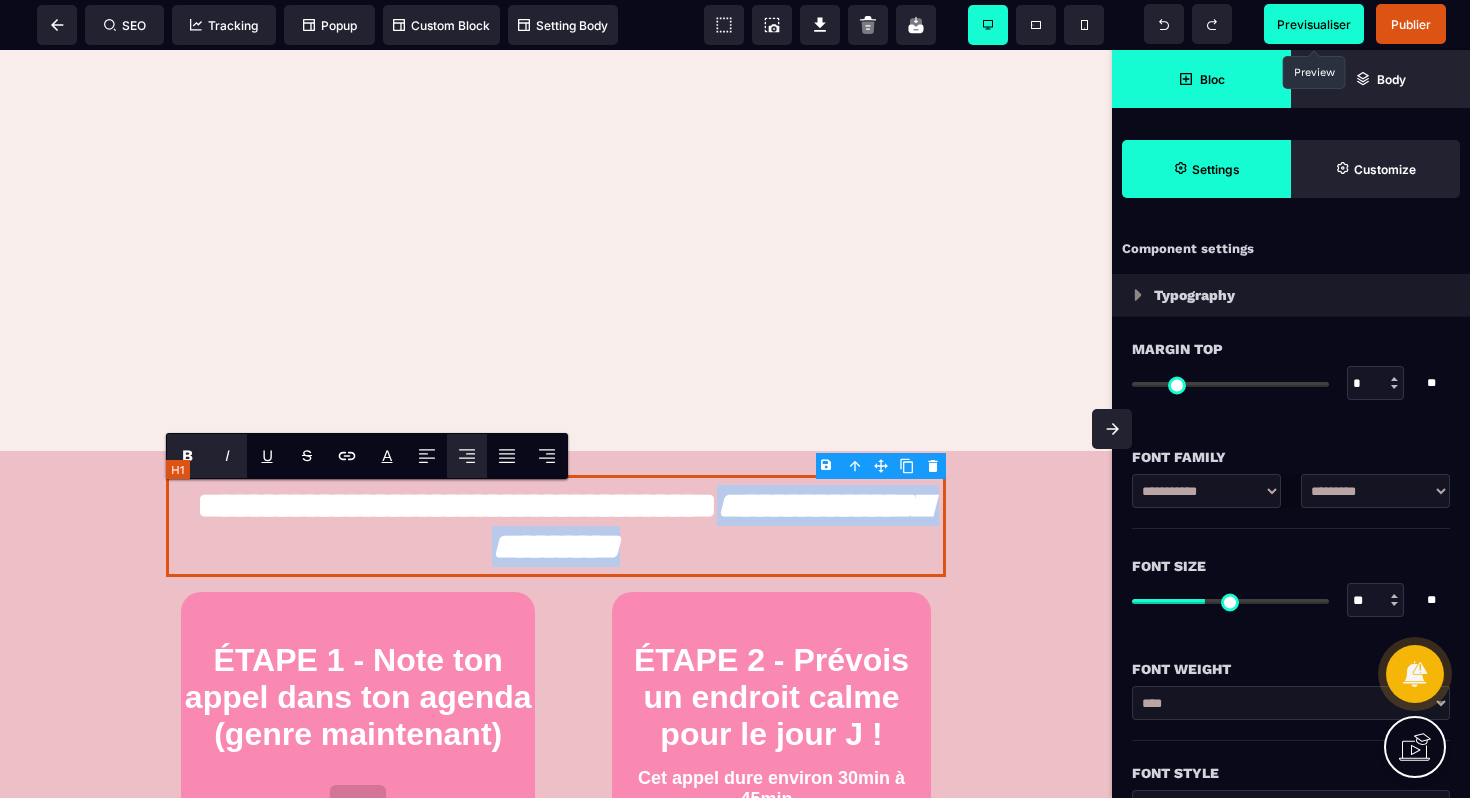 click on "**********" at bounding box center [556, 526] 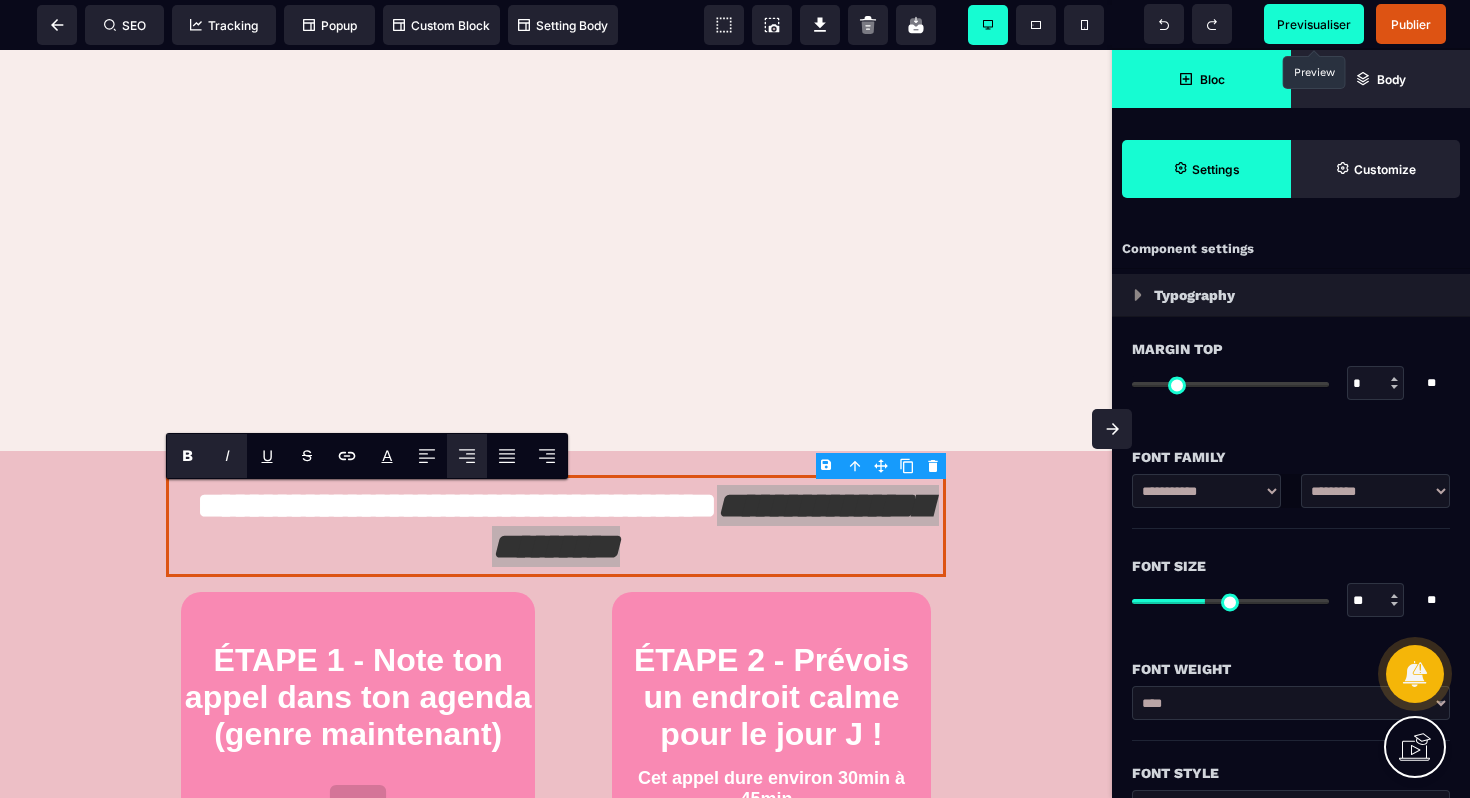 click on "**********" at bounding box center (1206, 491) 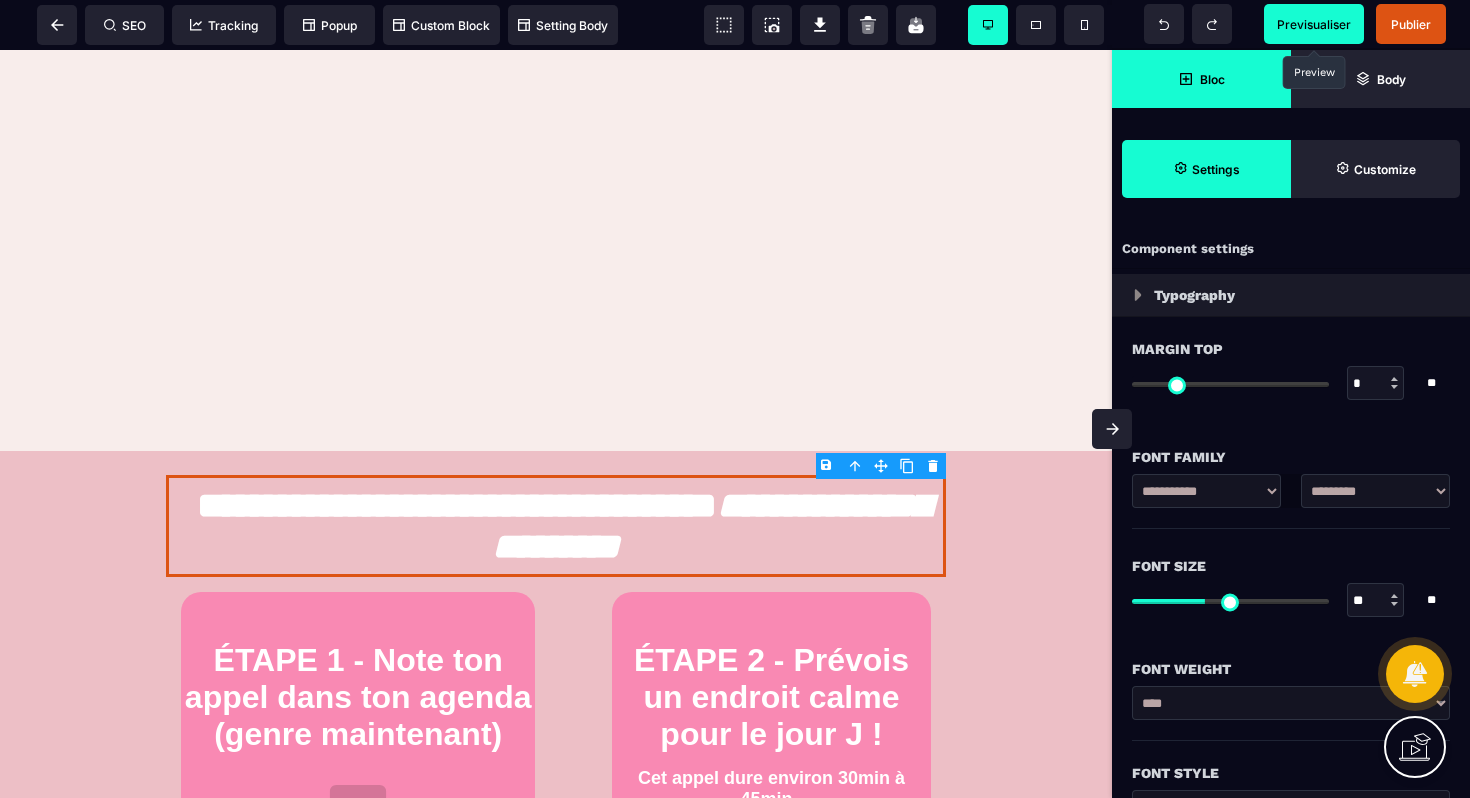click on "**********" at bounding box center [1375, 491] 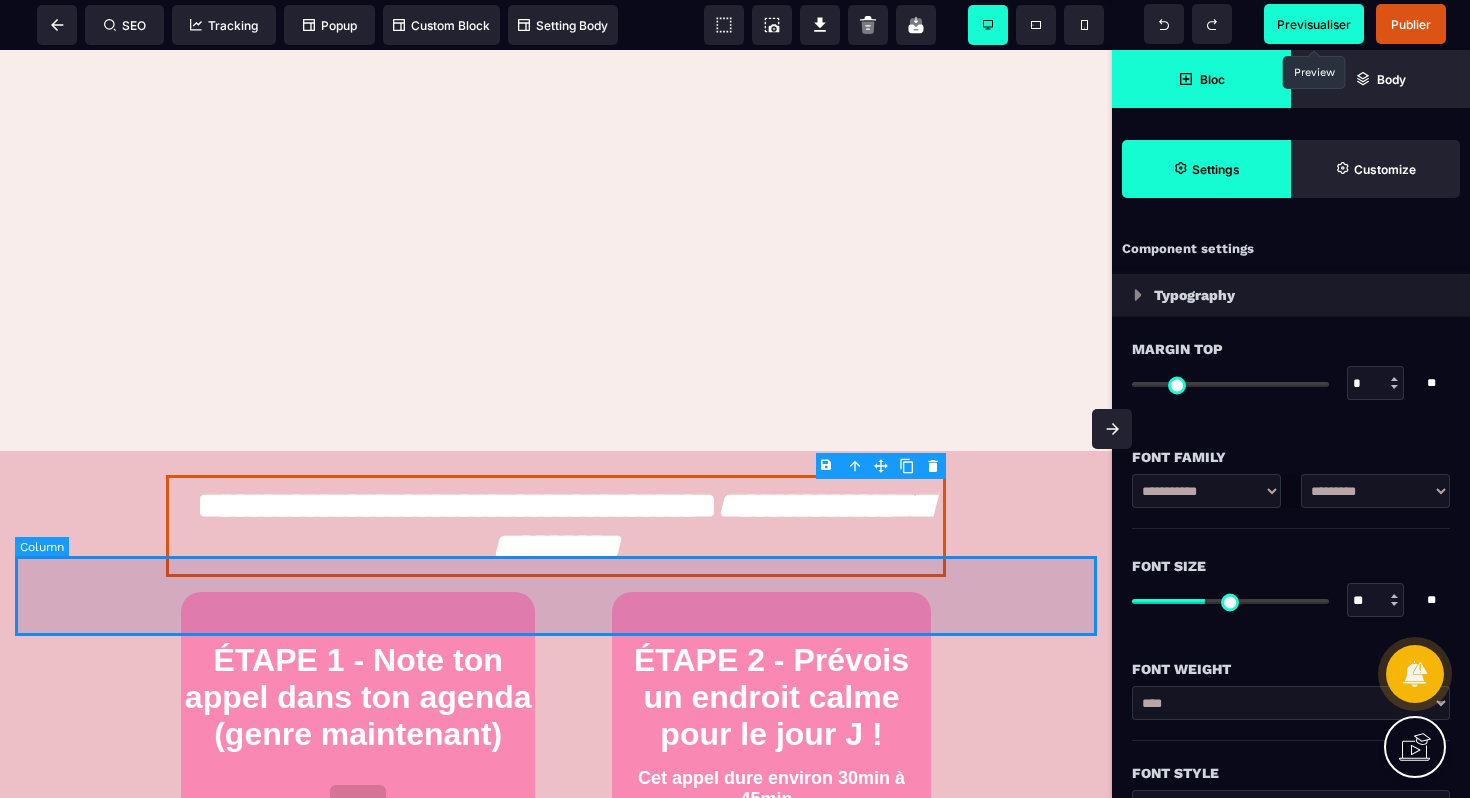 click at bounding box center [556, 596] 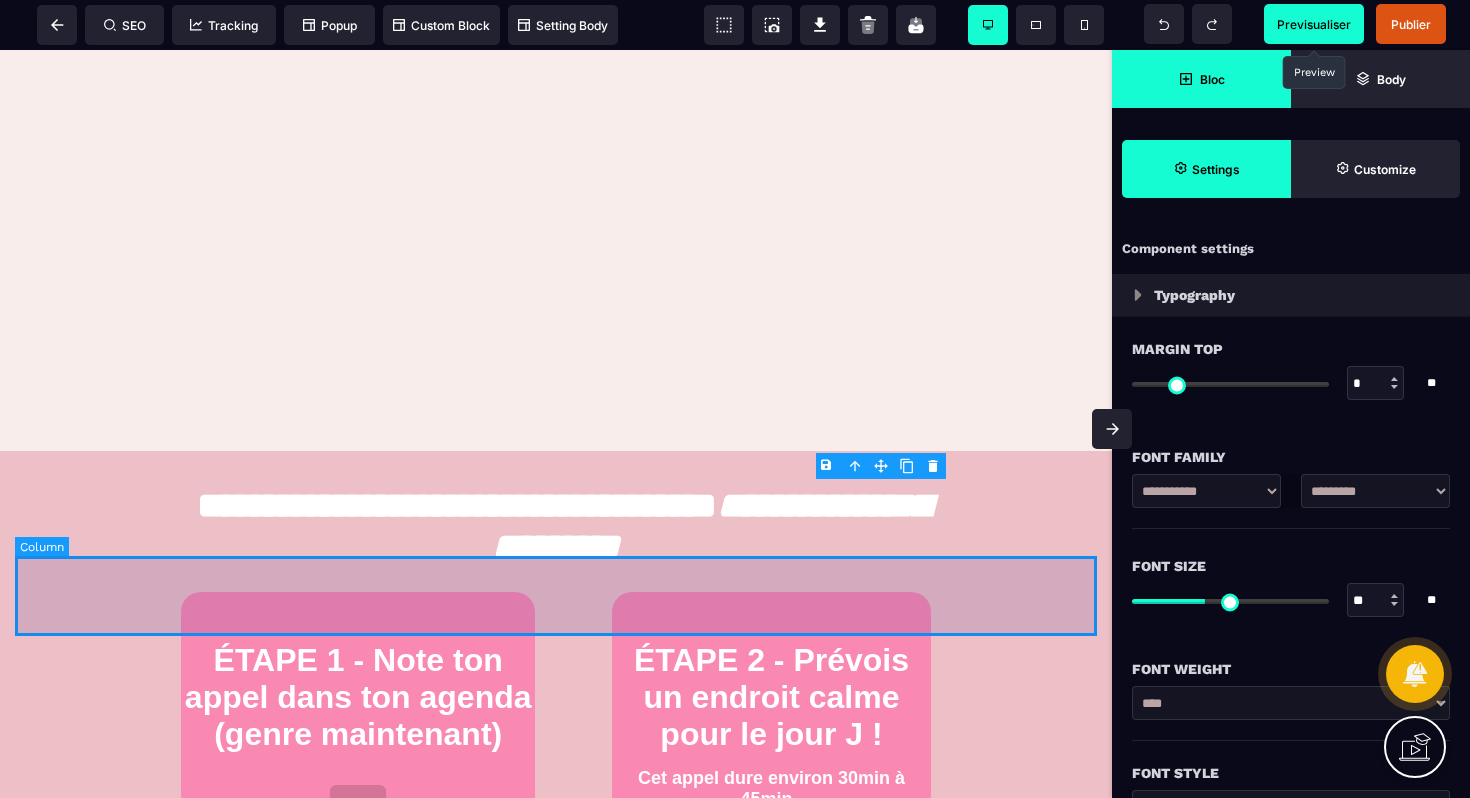 click at bounding box center [556, 596] 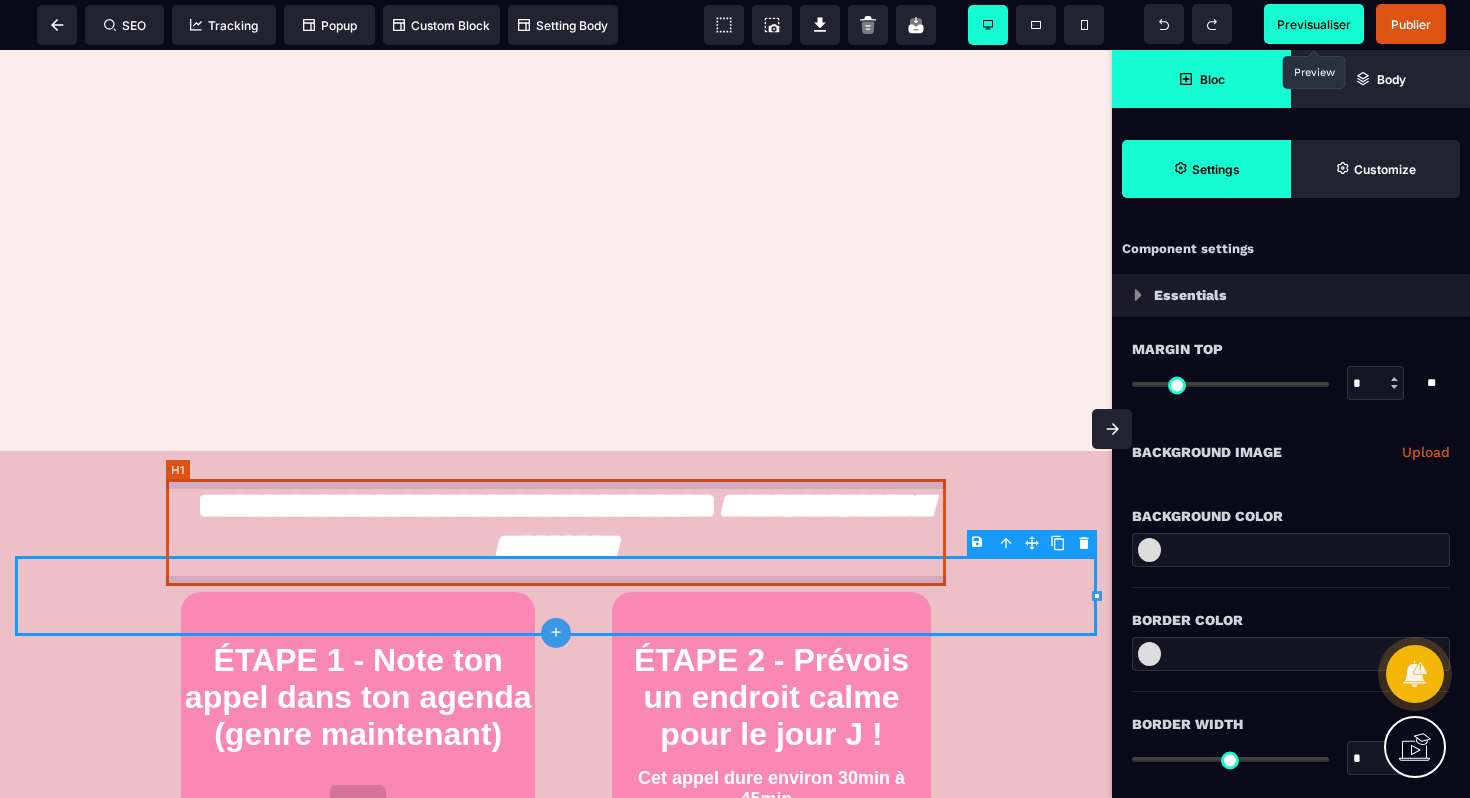 click on "**********" at bounding box center (556, 526) 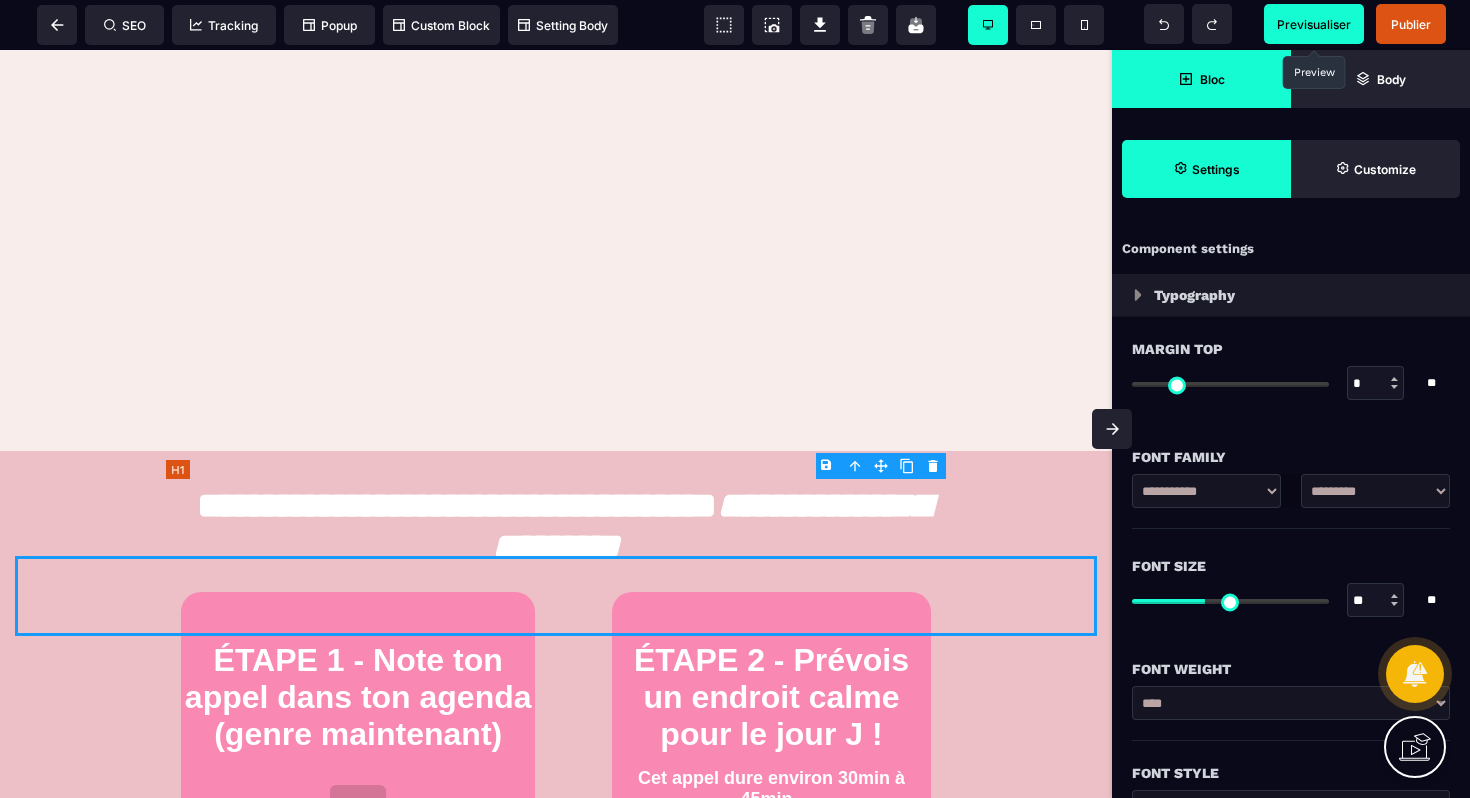 click on "**********" at bounding box center [556, 526] 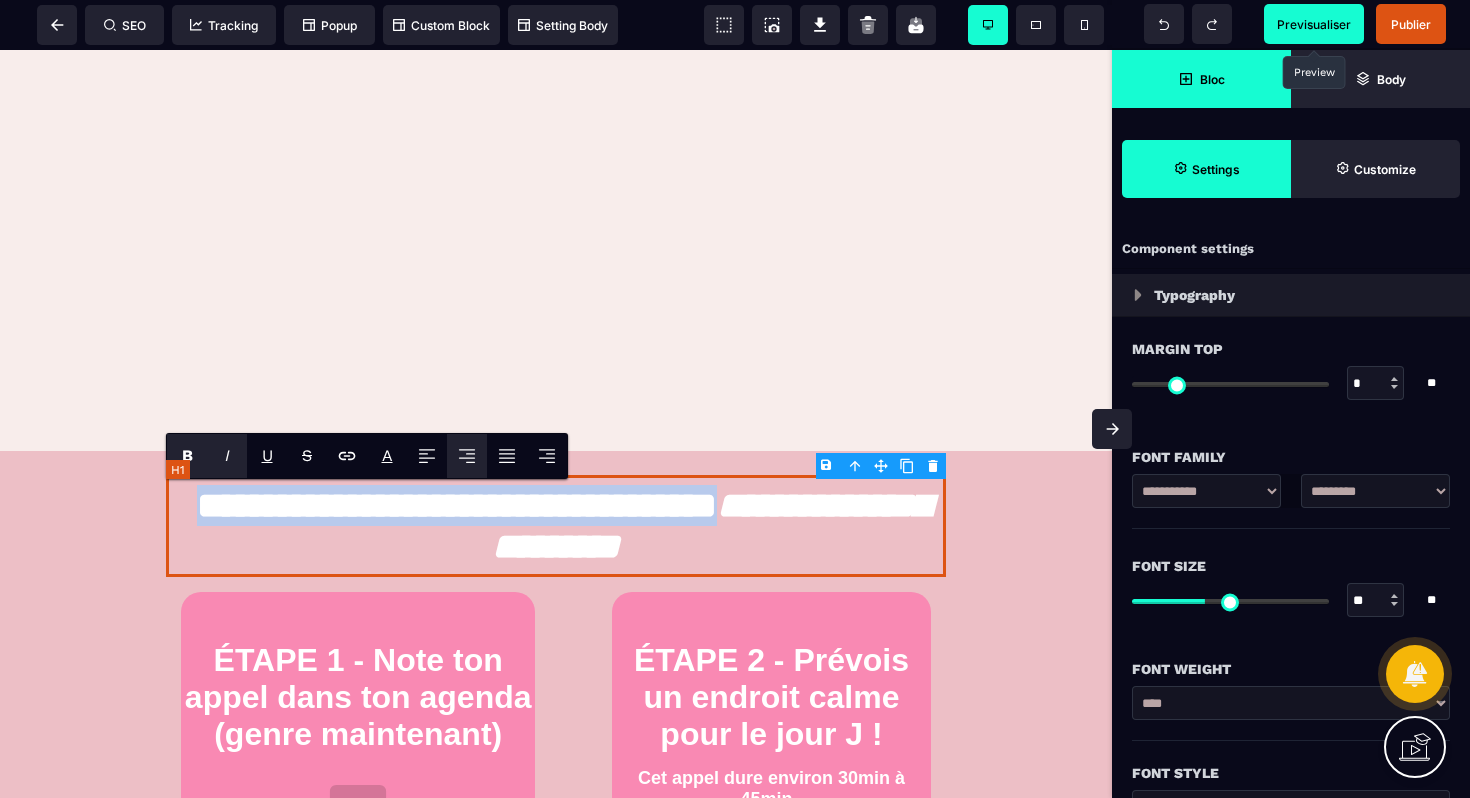 click on "**********" at bounding box center (556, 526) 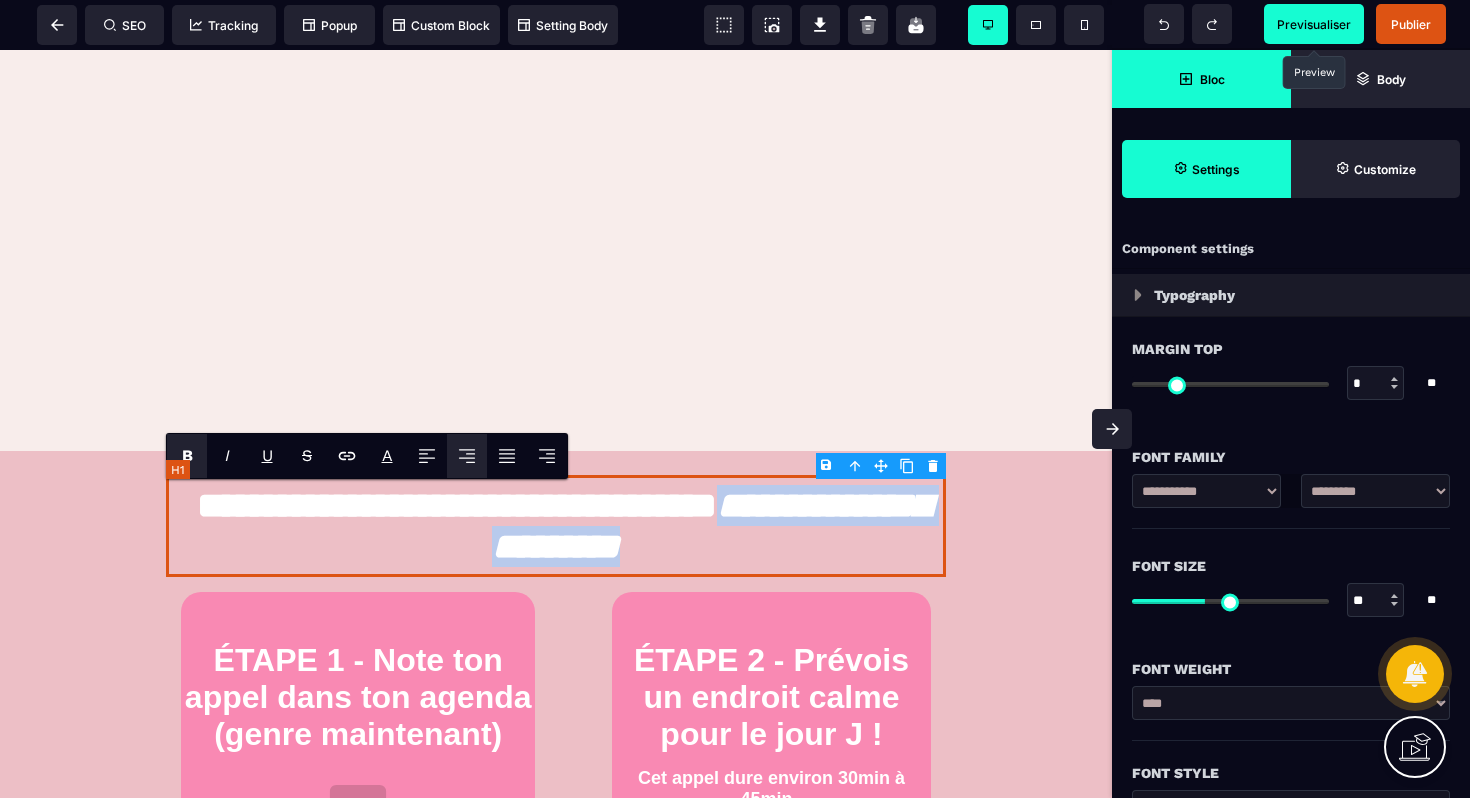 drag, startPoint x: 765, startPoint y: 544, endPoint x: 365, endPoint y: 546, distance: 400.005 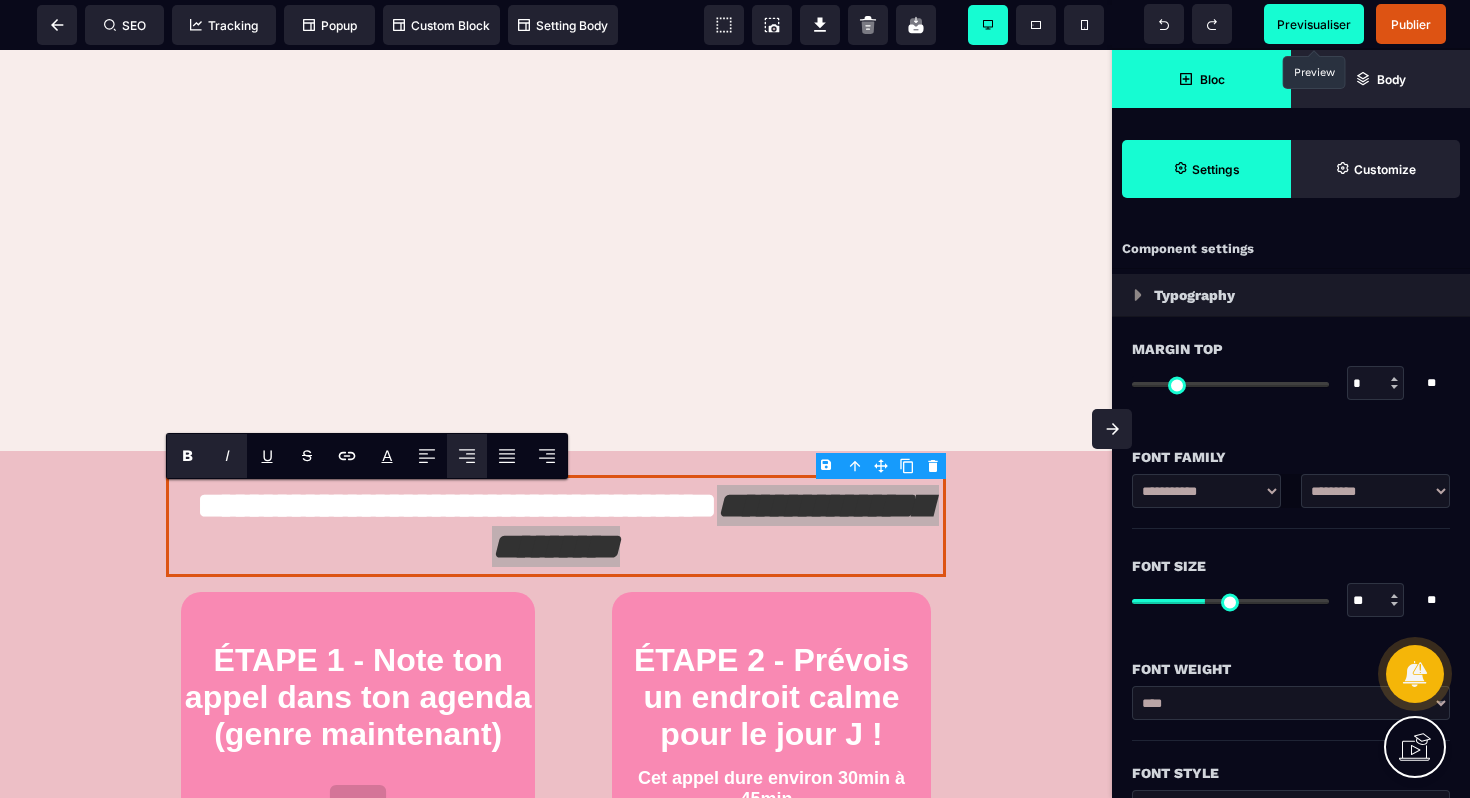click on "B" at bounding box center [187, 455] 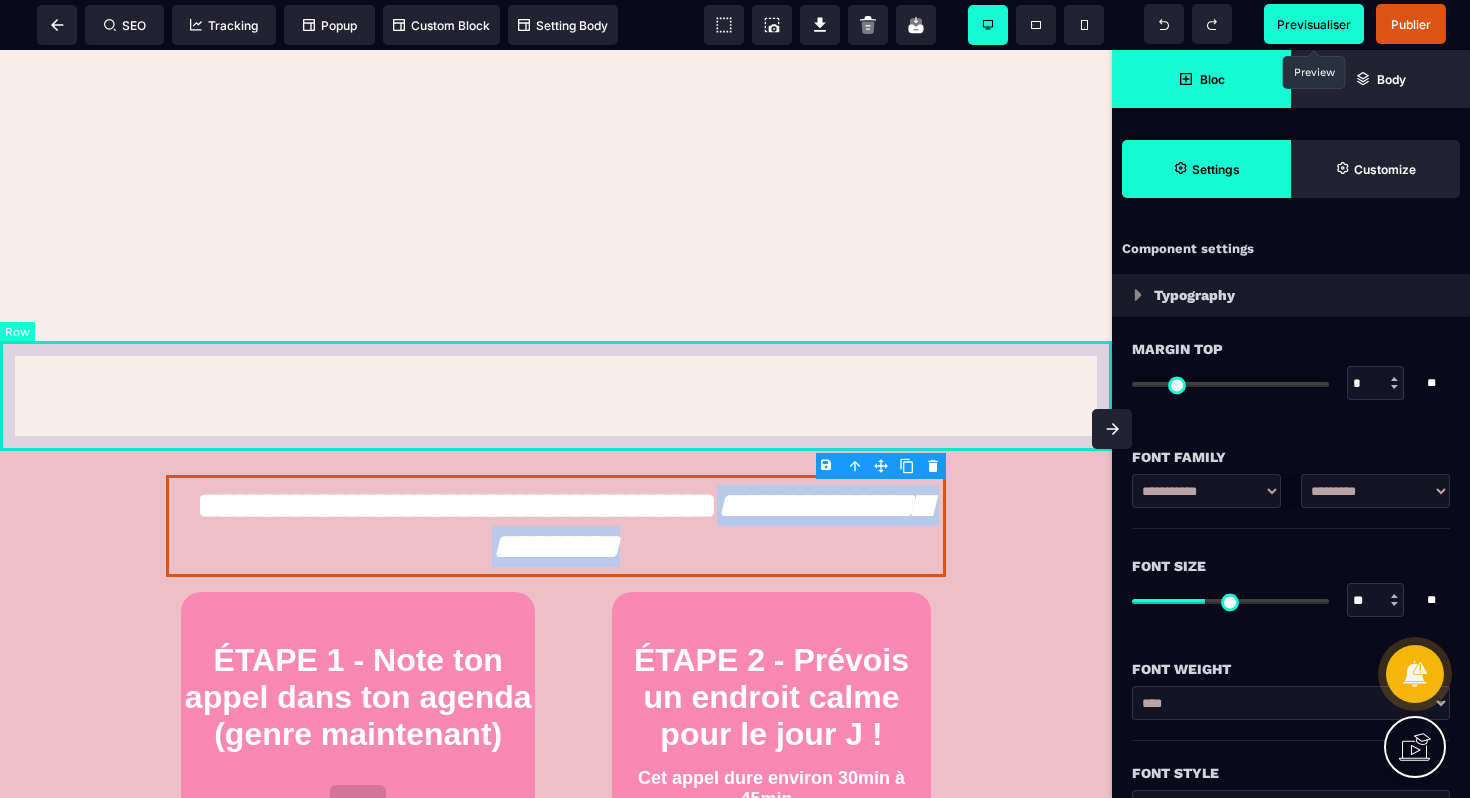 click at bounding box center [556, 396] 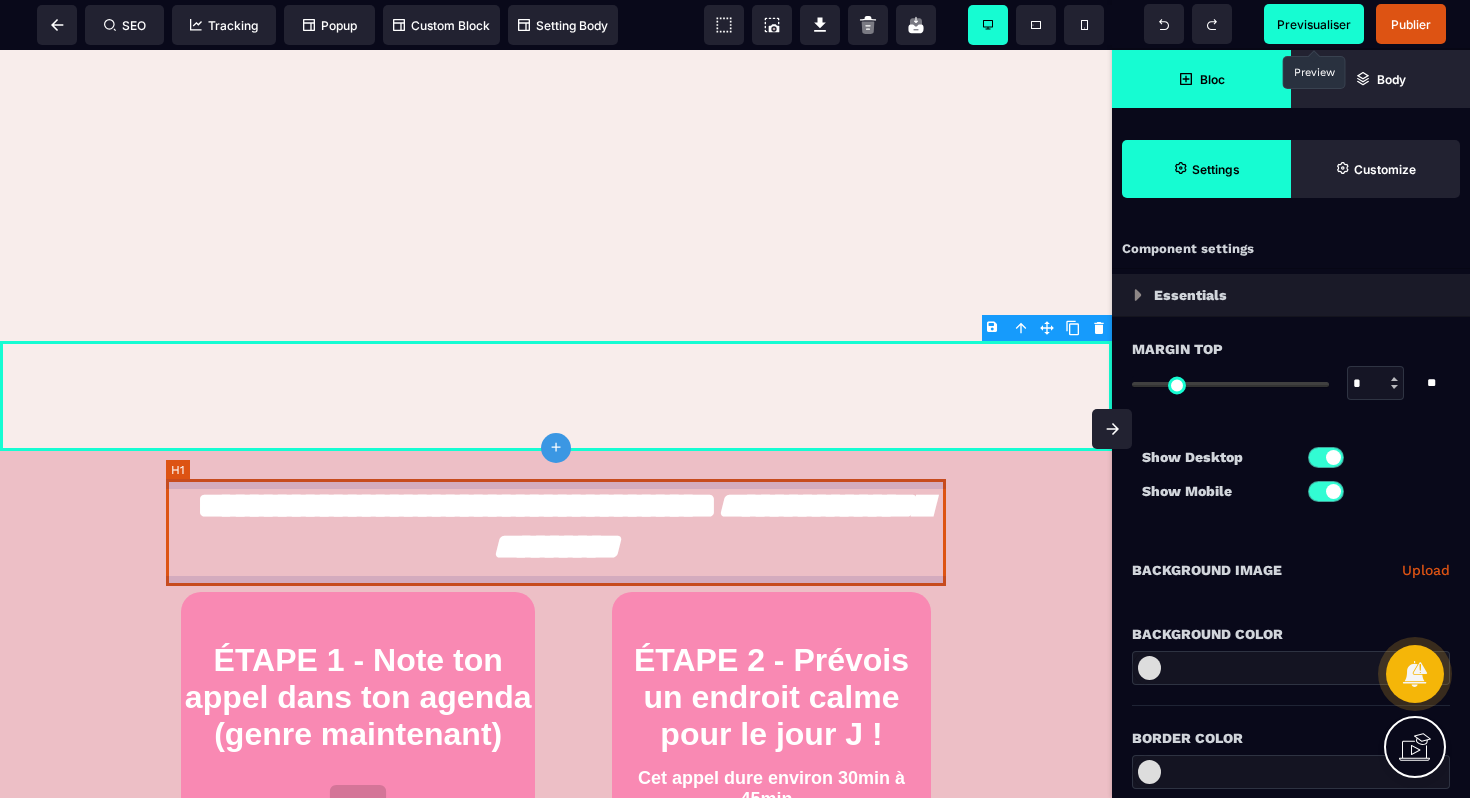 click on "**********" at bounding box center [556, 526] 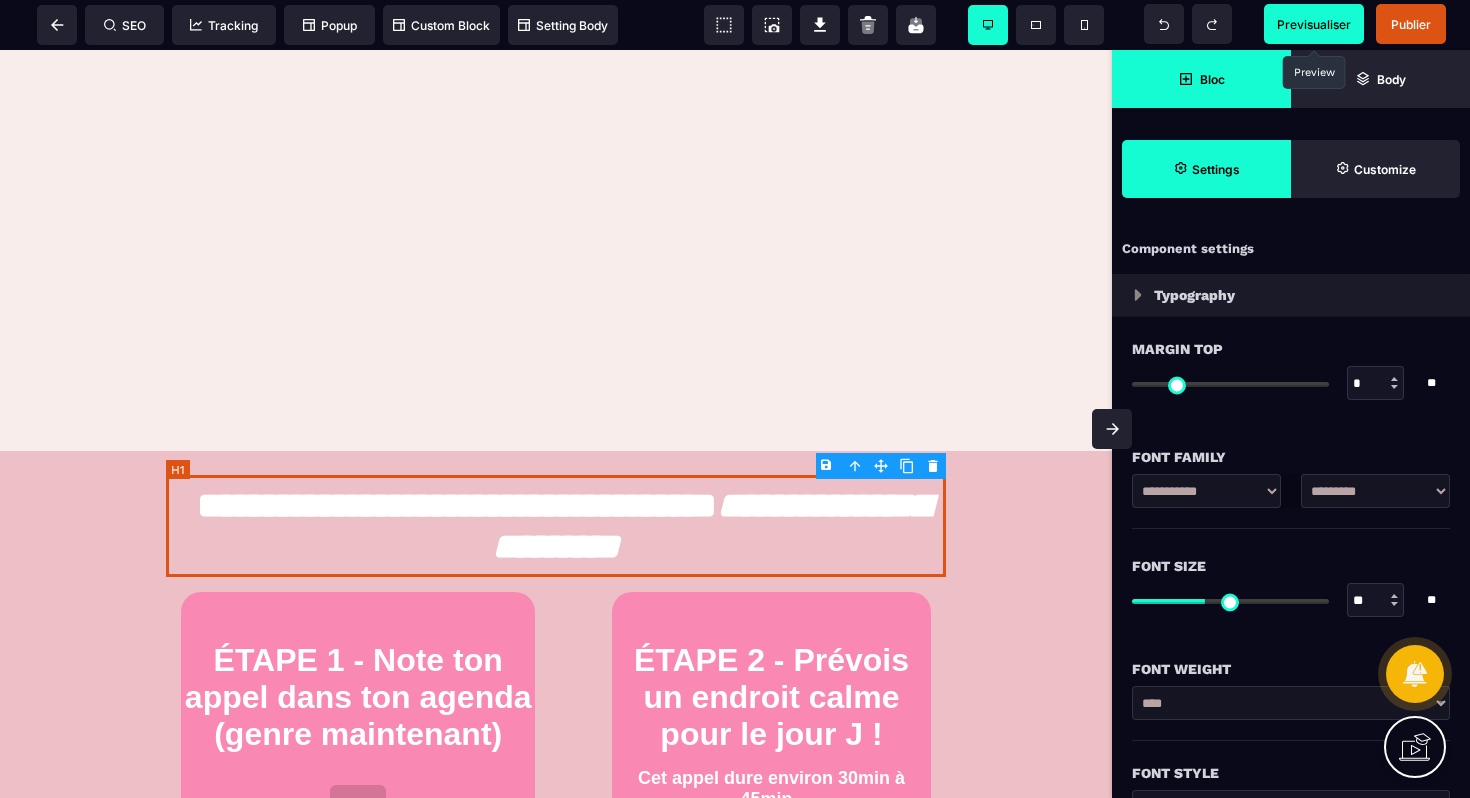 click on "**********" at bounding box center (556, 526) 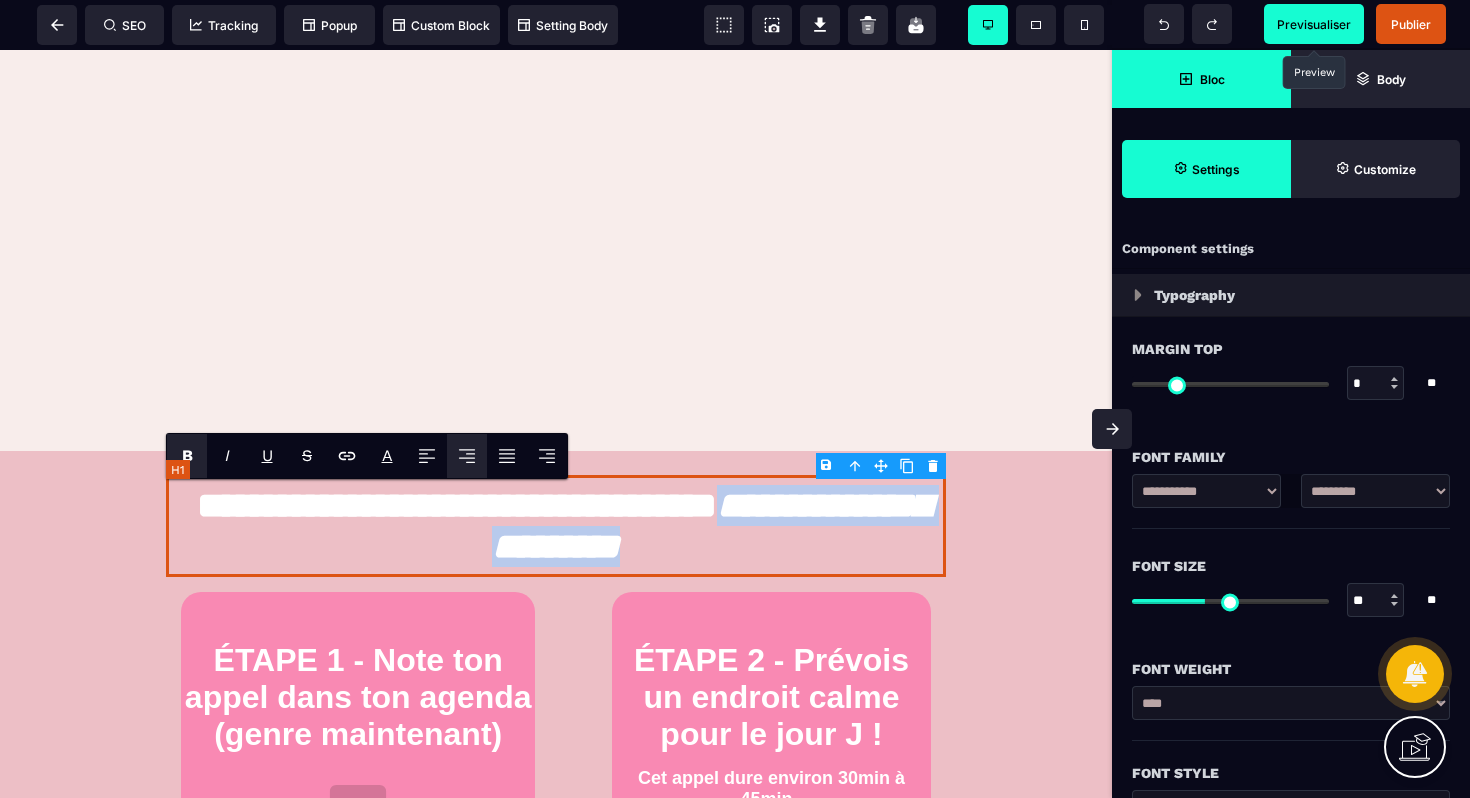 click on "**********" at bounding box center [556, 526] 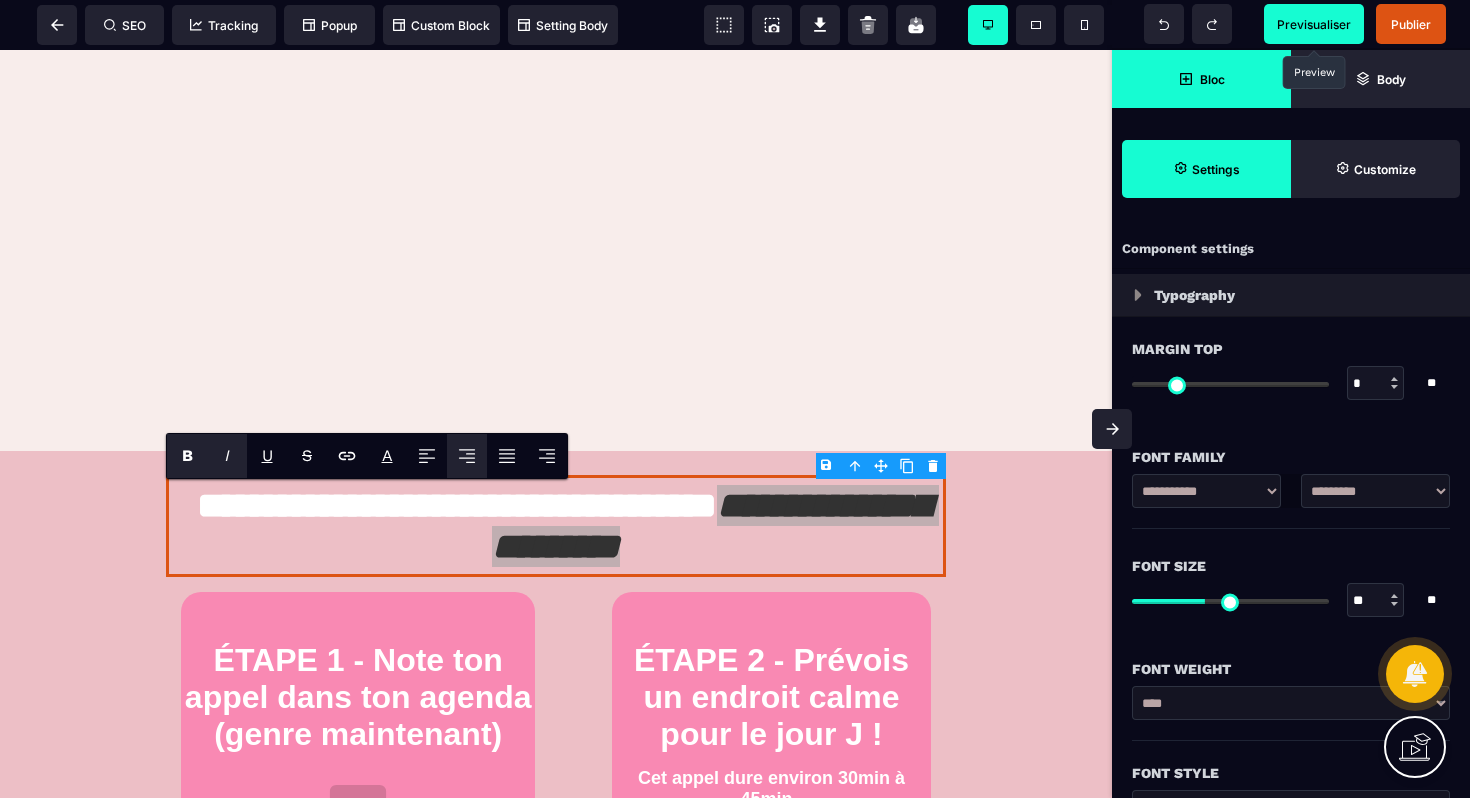 click on "B" at bounding box center [187, 456] 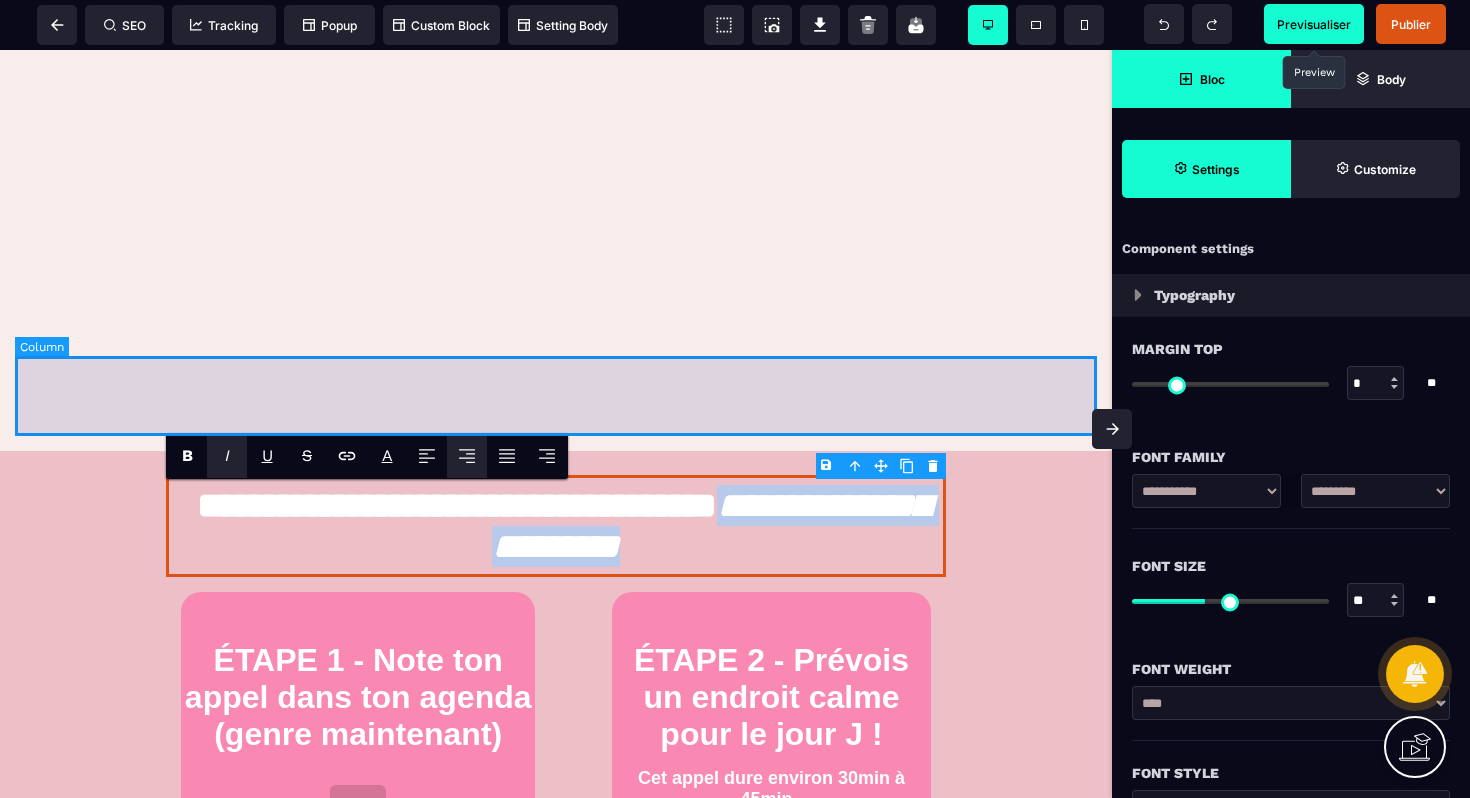 click at bounding box center [556, 396] 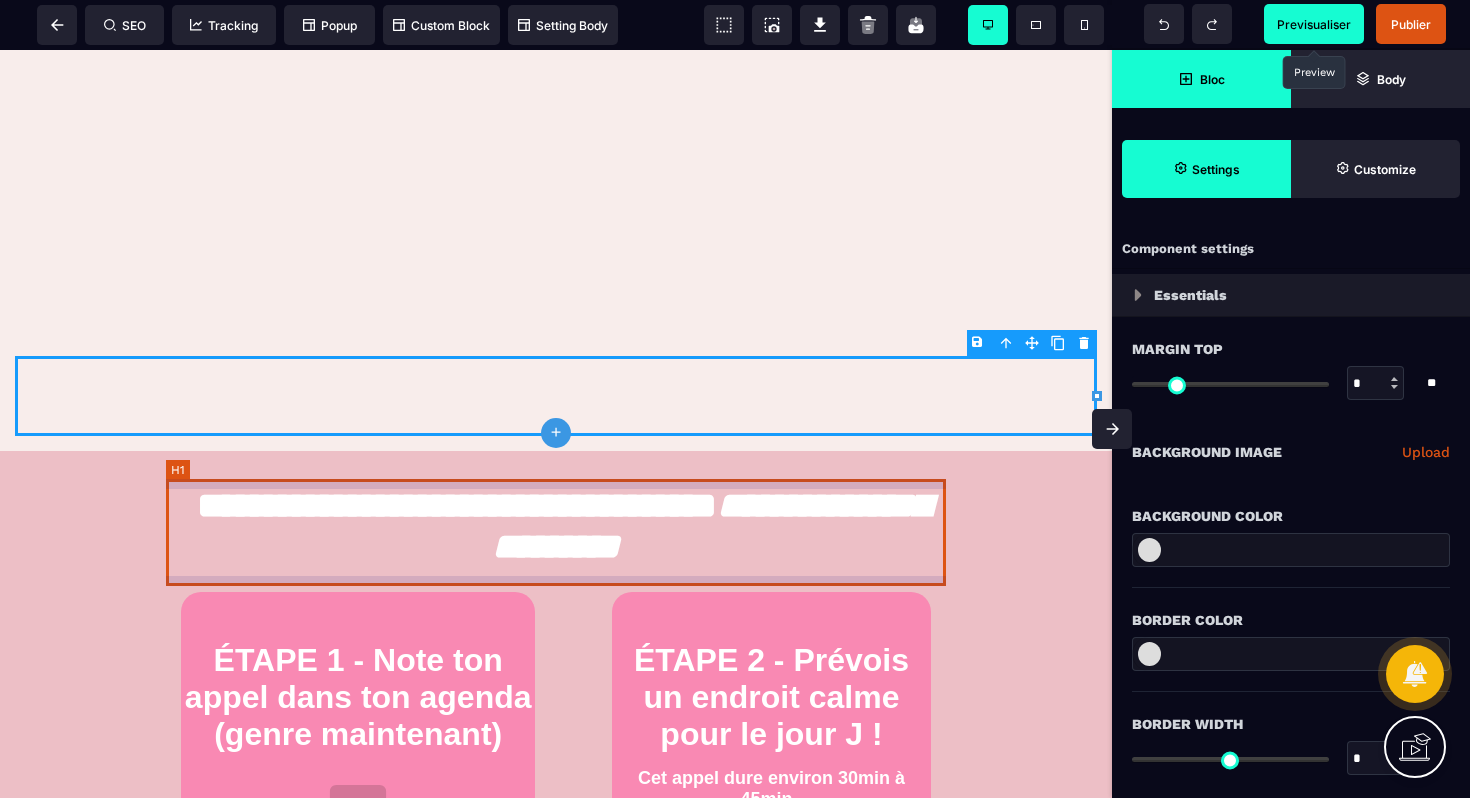 click on "**********" at bounding box center (556, 526) 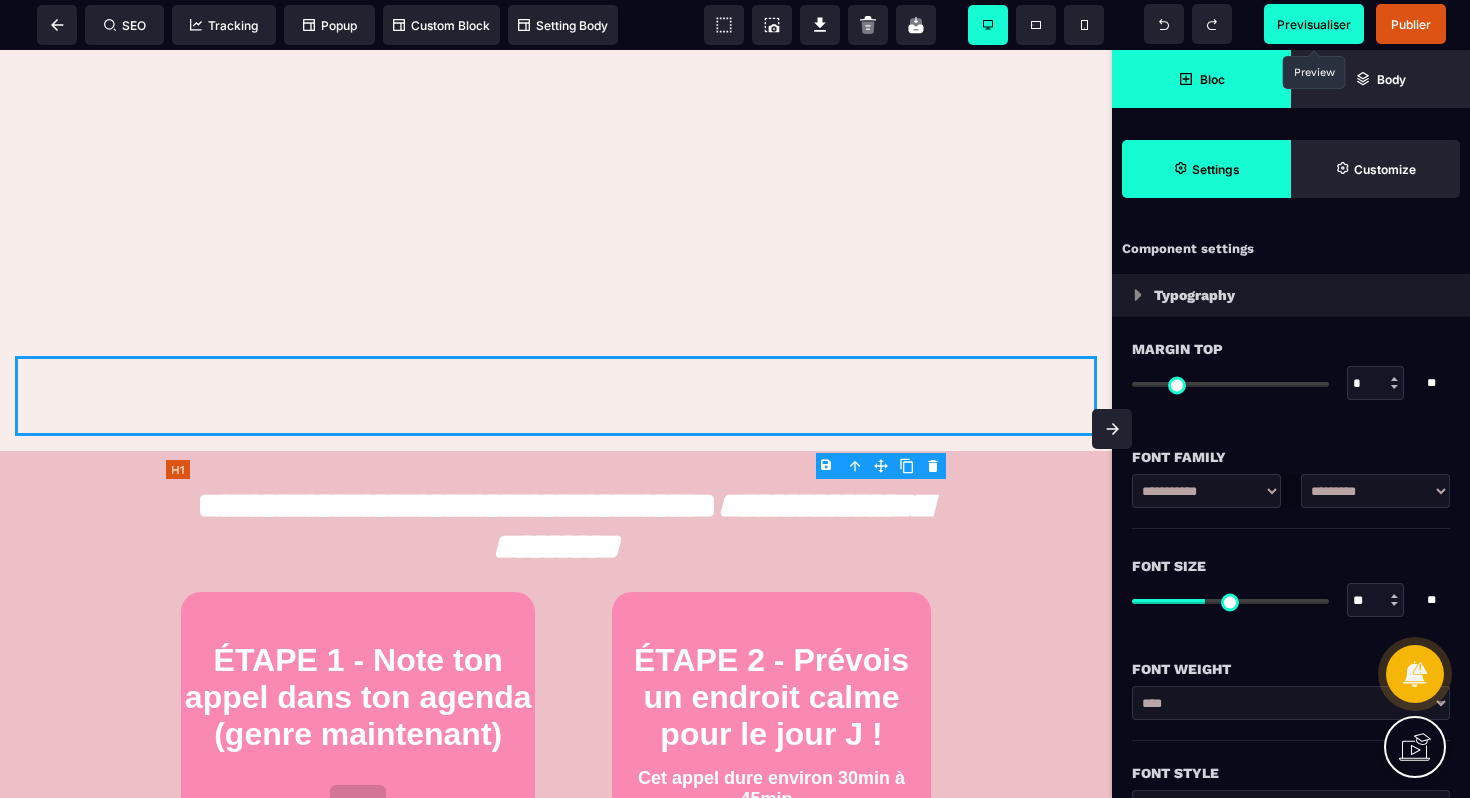 click on "**********" at bounding box center [556, 526] 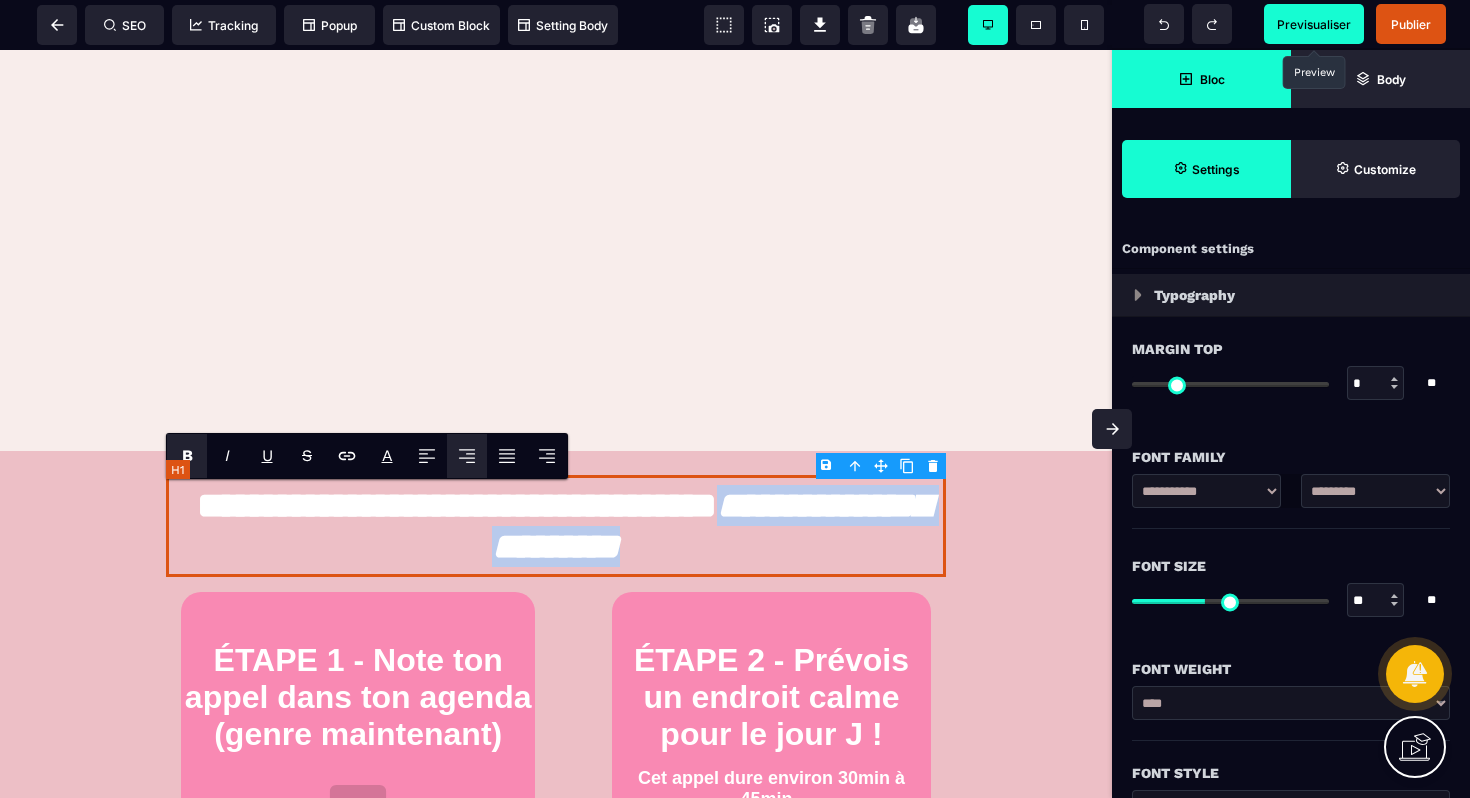 drag, startPoint x: 773, startPoint y: 551, endPoint x: 338, endPoint y: 552, distance: 435.00116 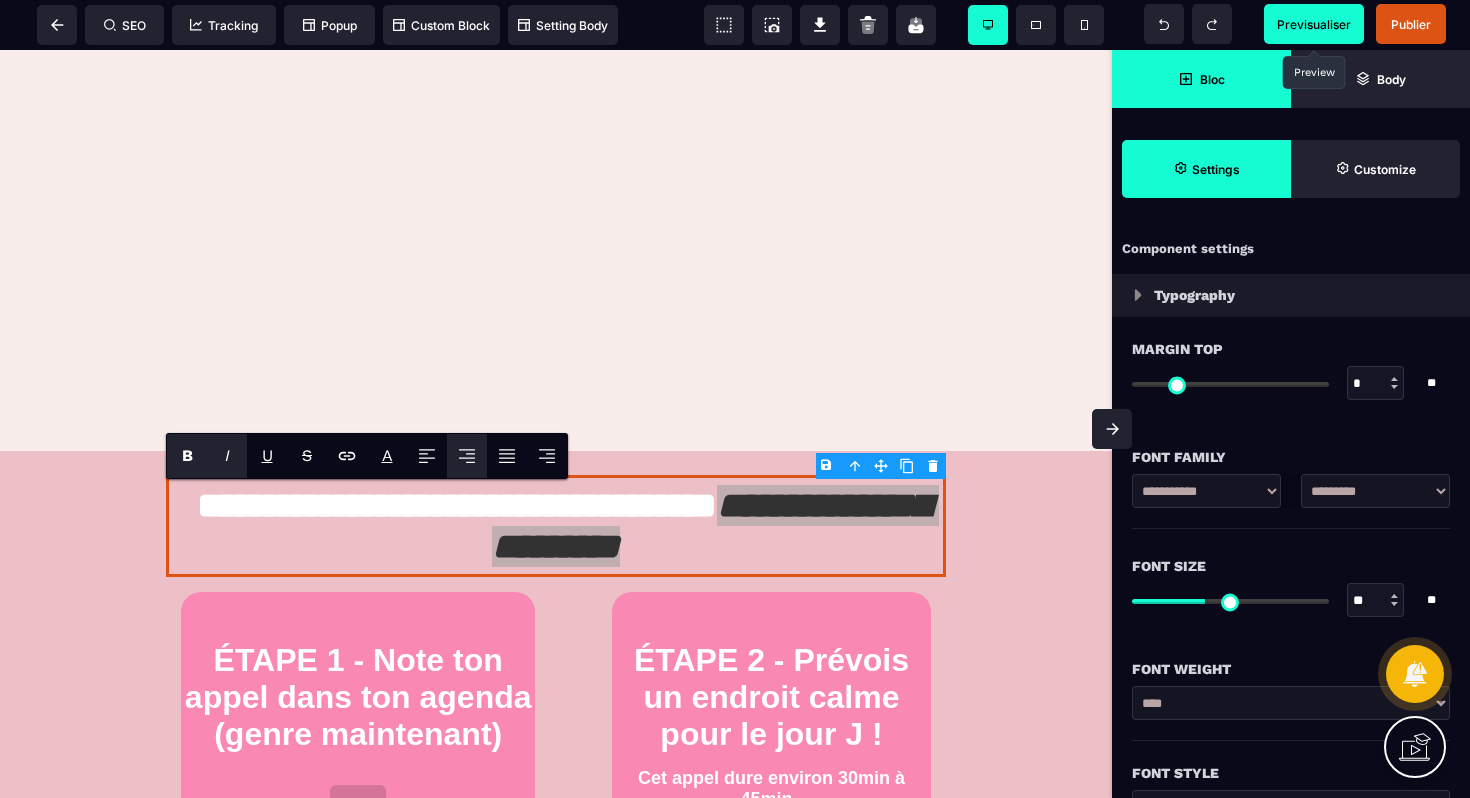 click on "B" at bounding box center (187, 455) 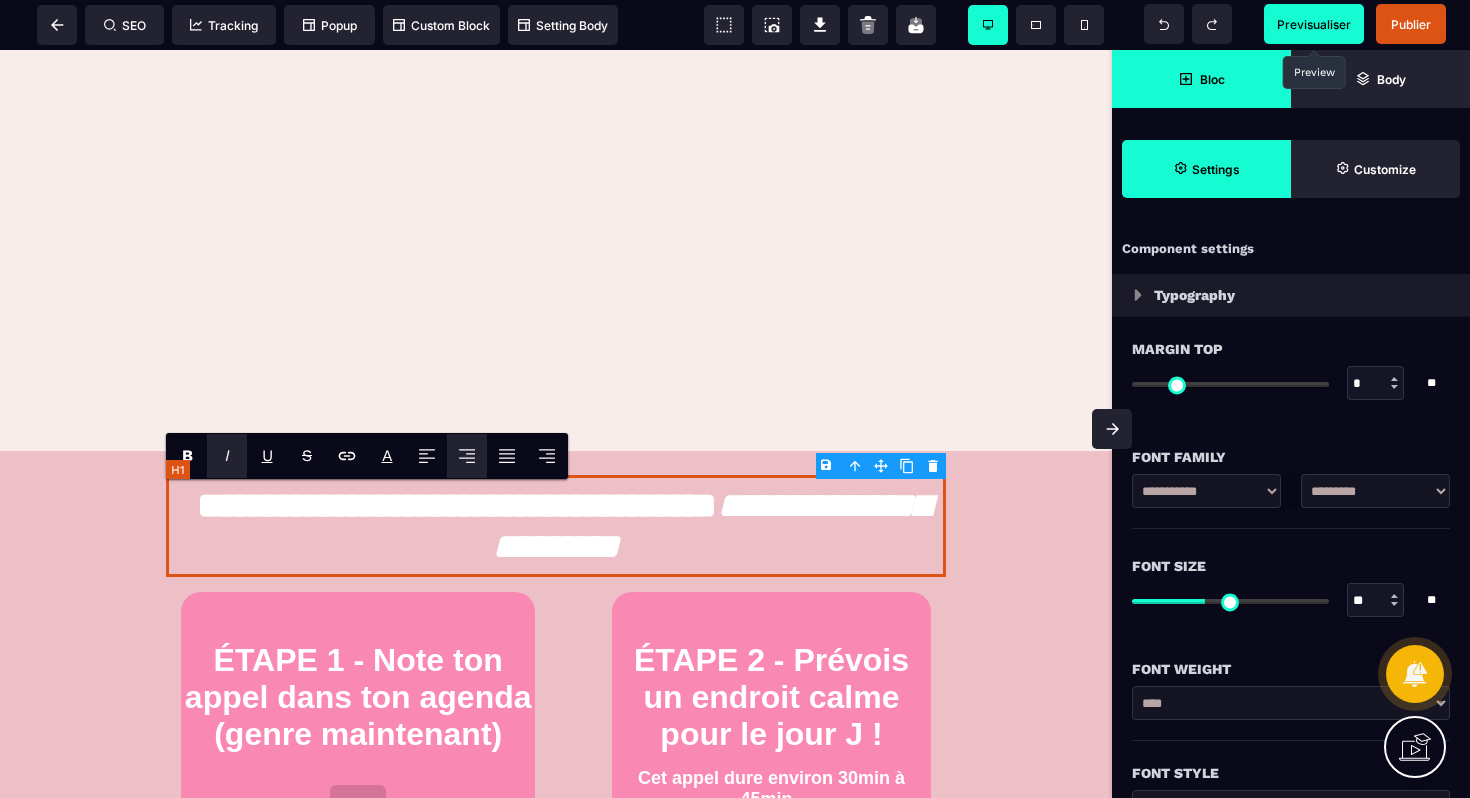 click on "**********" at bounding box center (556, 526) 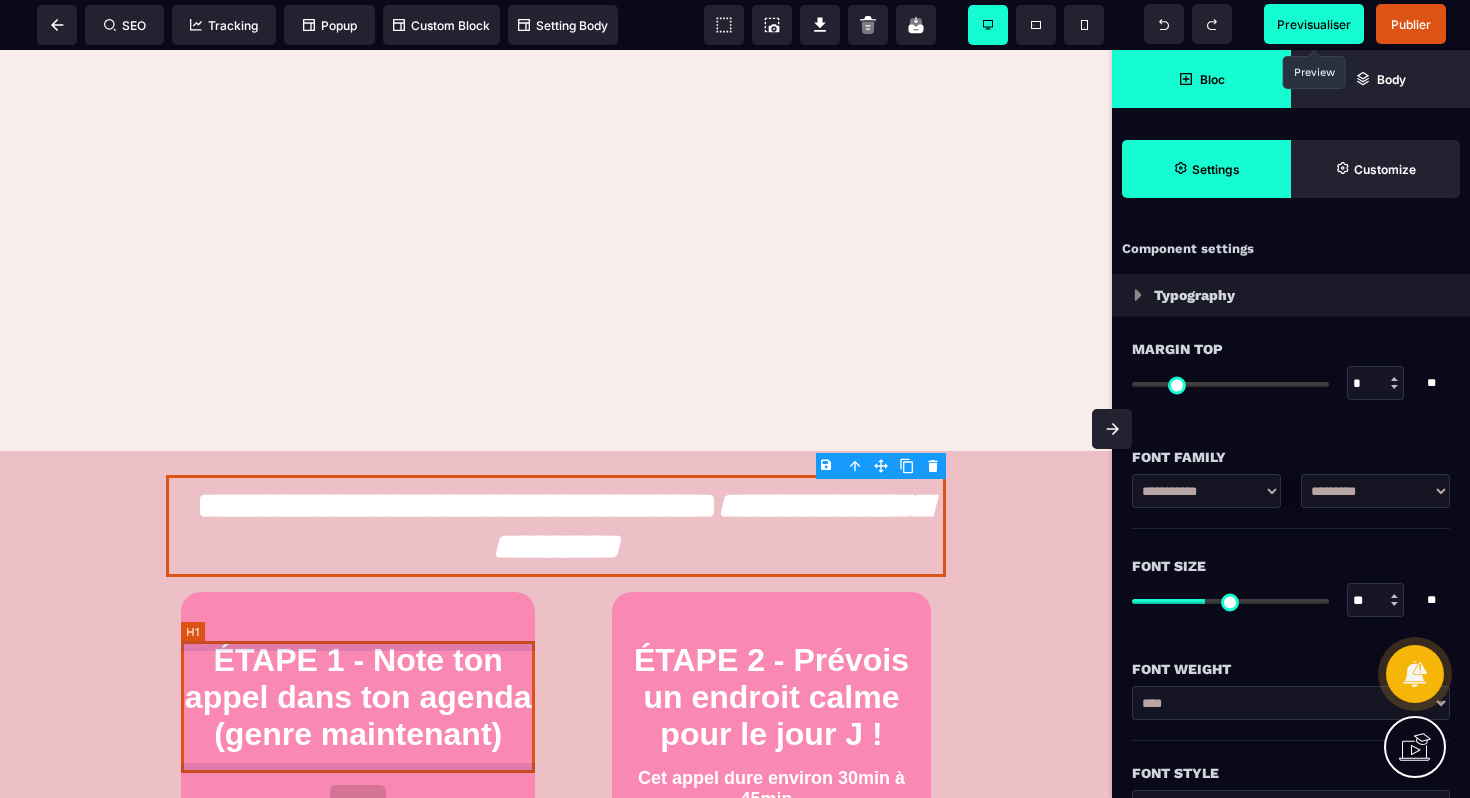 click on "ÉTAPE 1 - Note ton appel dans ton agenda (genre maintenant)" at bounding box center [358, 697] 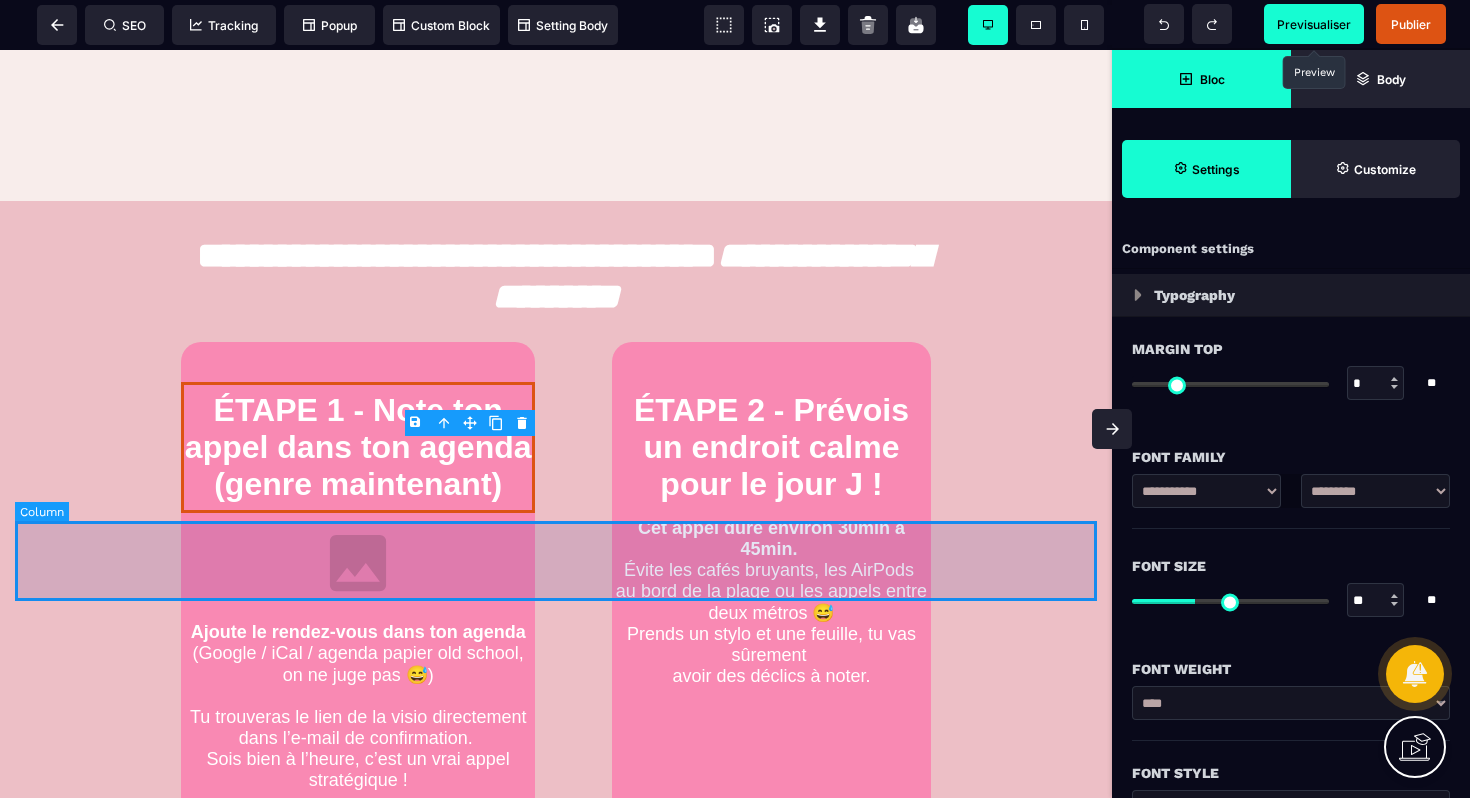 scroll, scrollTop: 762, scrollLeft: 0, axis: vertical 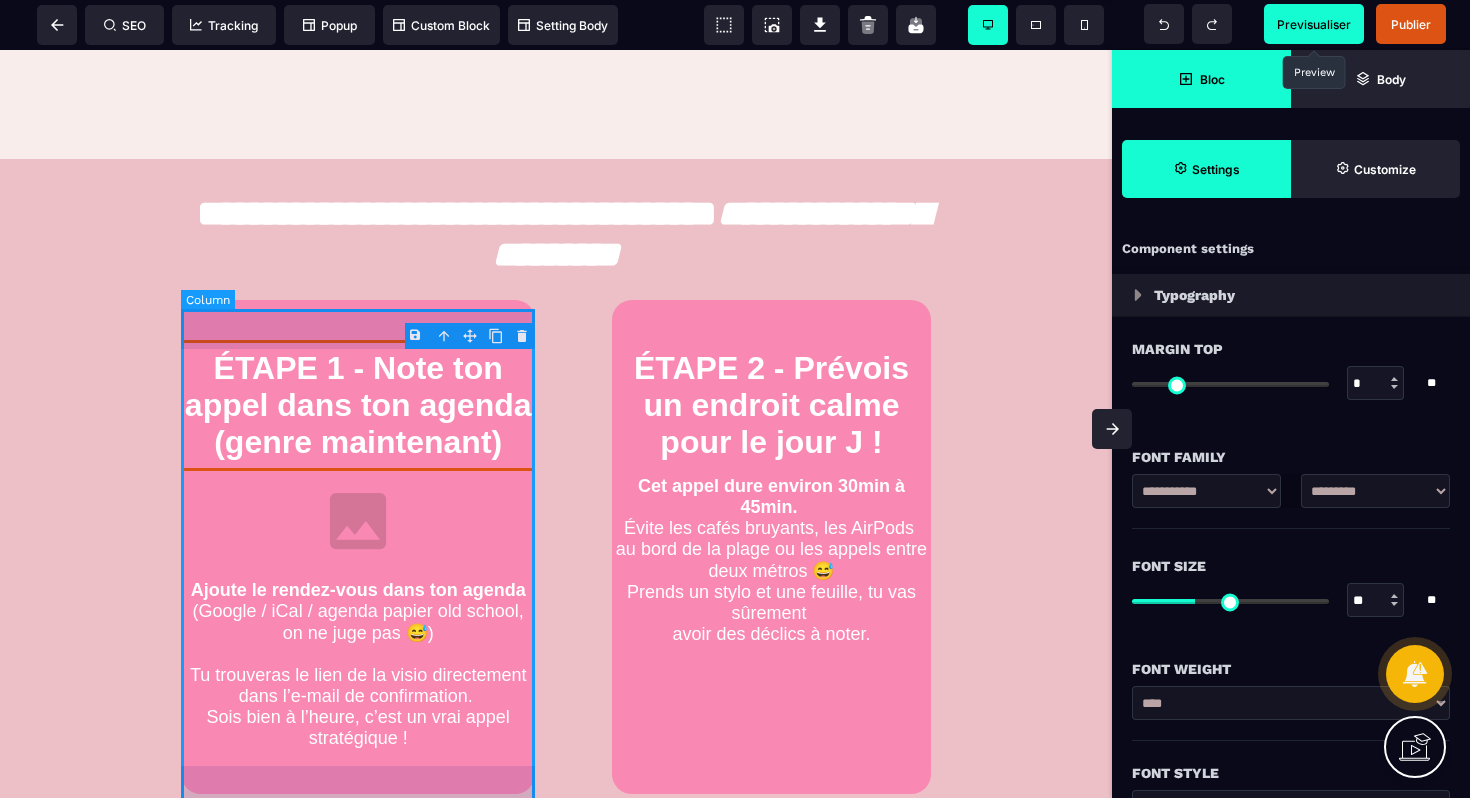 click on "ÉTAPE 1 - Note ton appel dans ton agenda (genre maintenant) Ajoute le rendez-vous dans ton agenda  ([COMPANY] / [COMPANY] / agenda papier old school,  on ne juge pas 😅) Tu trouveras le lien de la visio directement dans l’e-mail de confirmation.
Sois bien à l’heure, c’est un vrai appel stratégique !" at bounding box center [358, 547] 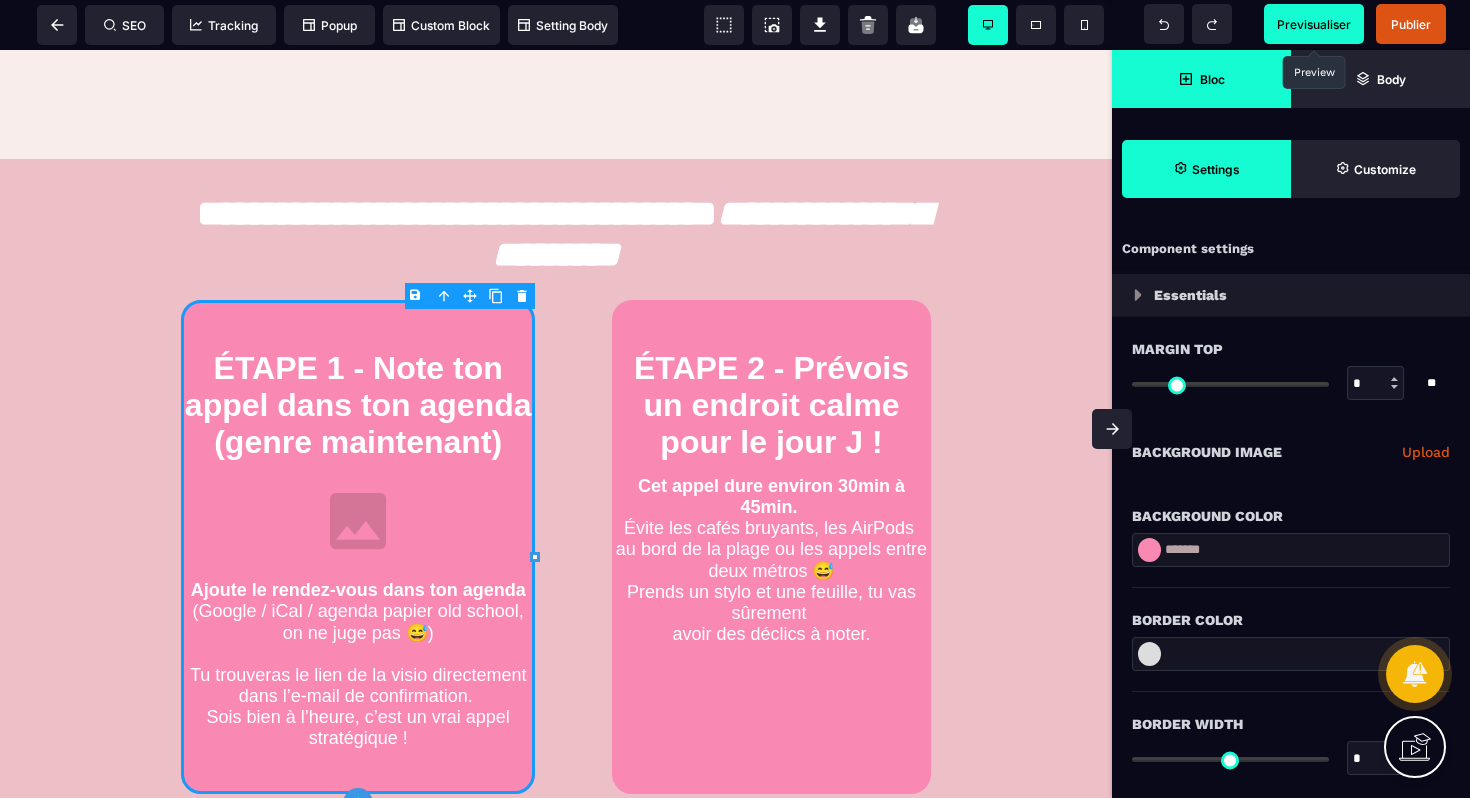 click on "*******" at bounding box center (1291, 550) 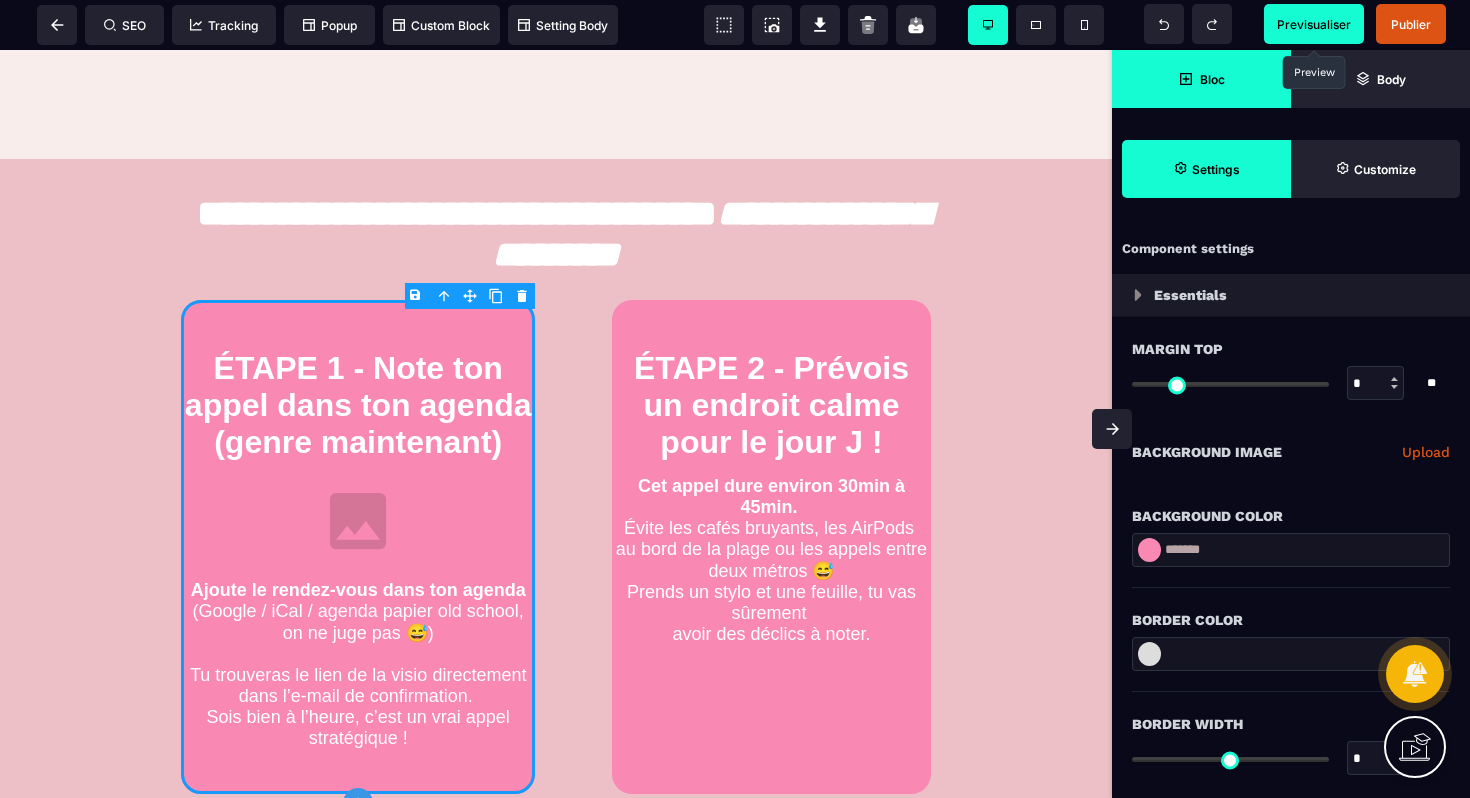 click on "*******" at bounding box center (1291, 550) 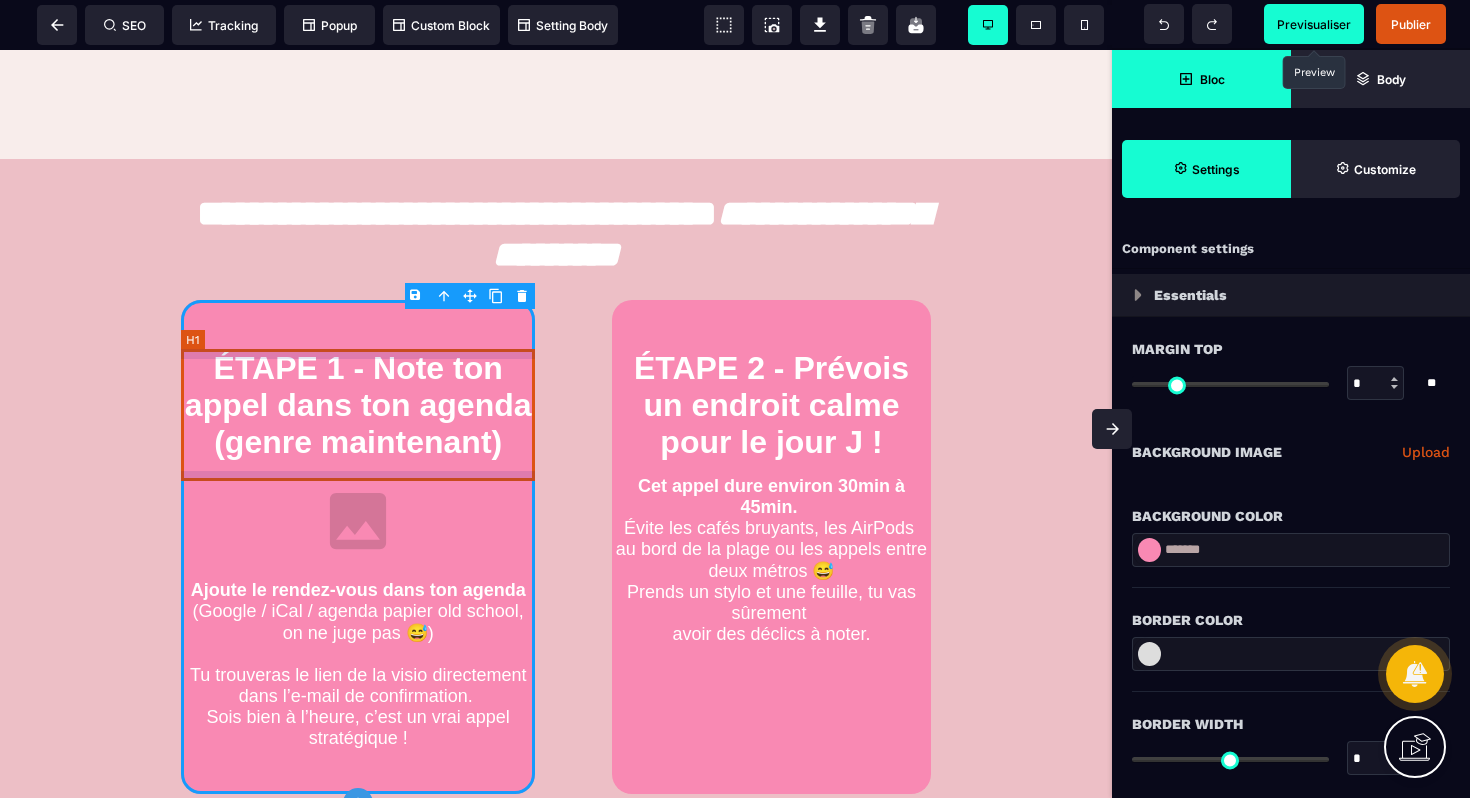 click on "ÉTAPE 1 - Note ton appel dans ton agenda (genre maintenant)" at bounding box center (358, 405) 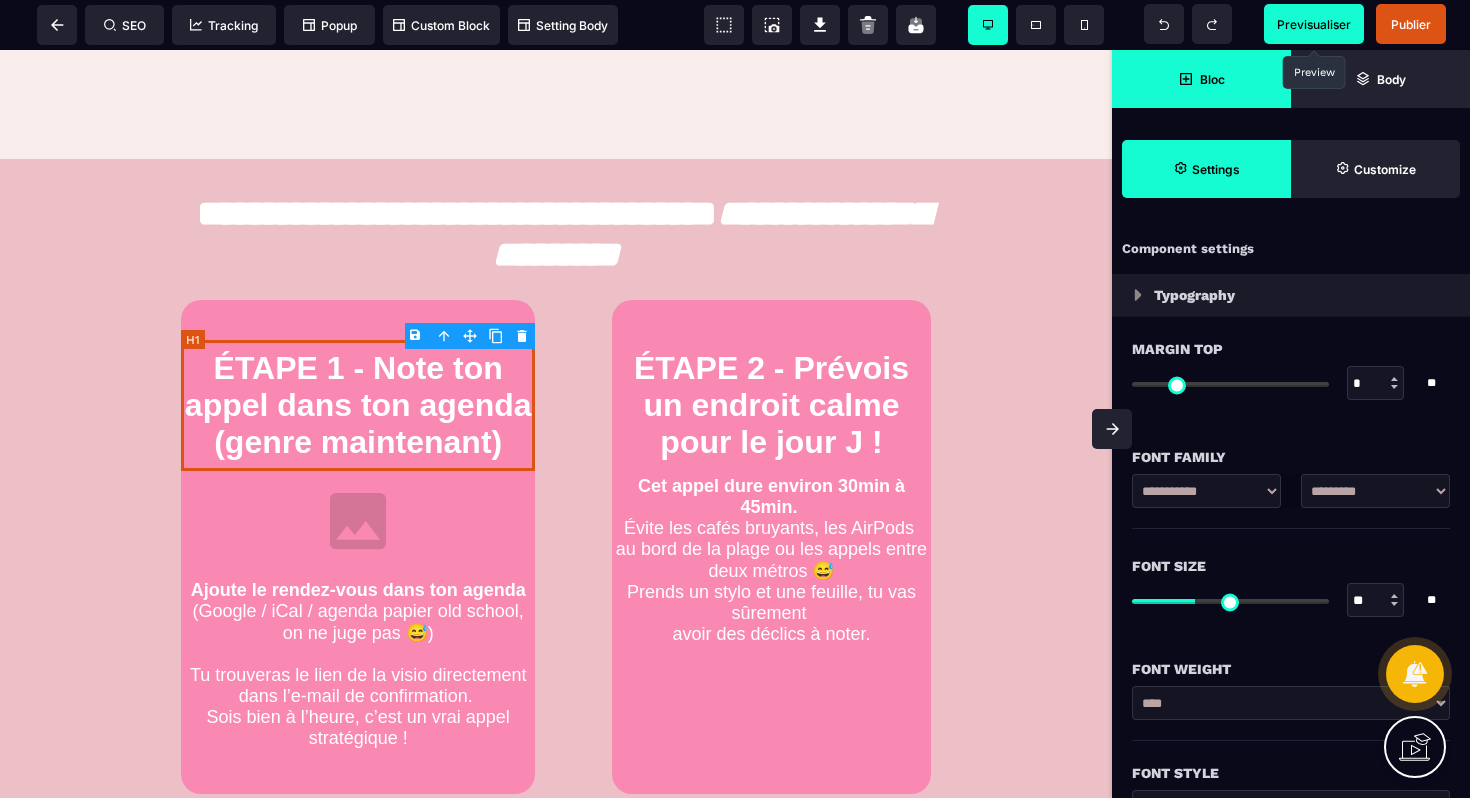 click on "ÉTAPE 1 - Note ton appel dans ton agenda (genre maintenant)" at bounding box center [358, 405] 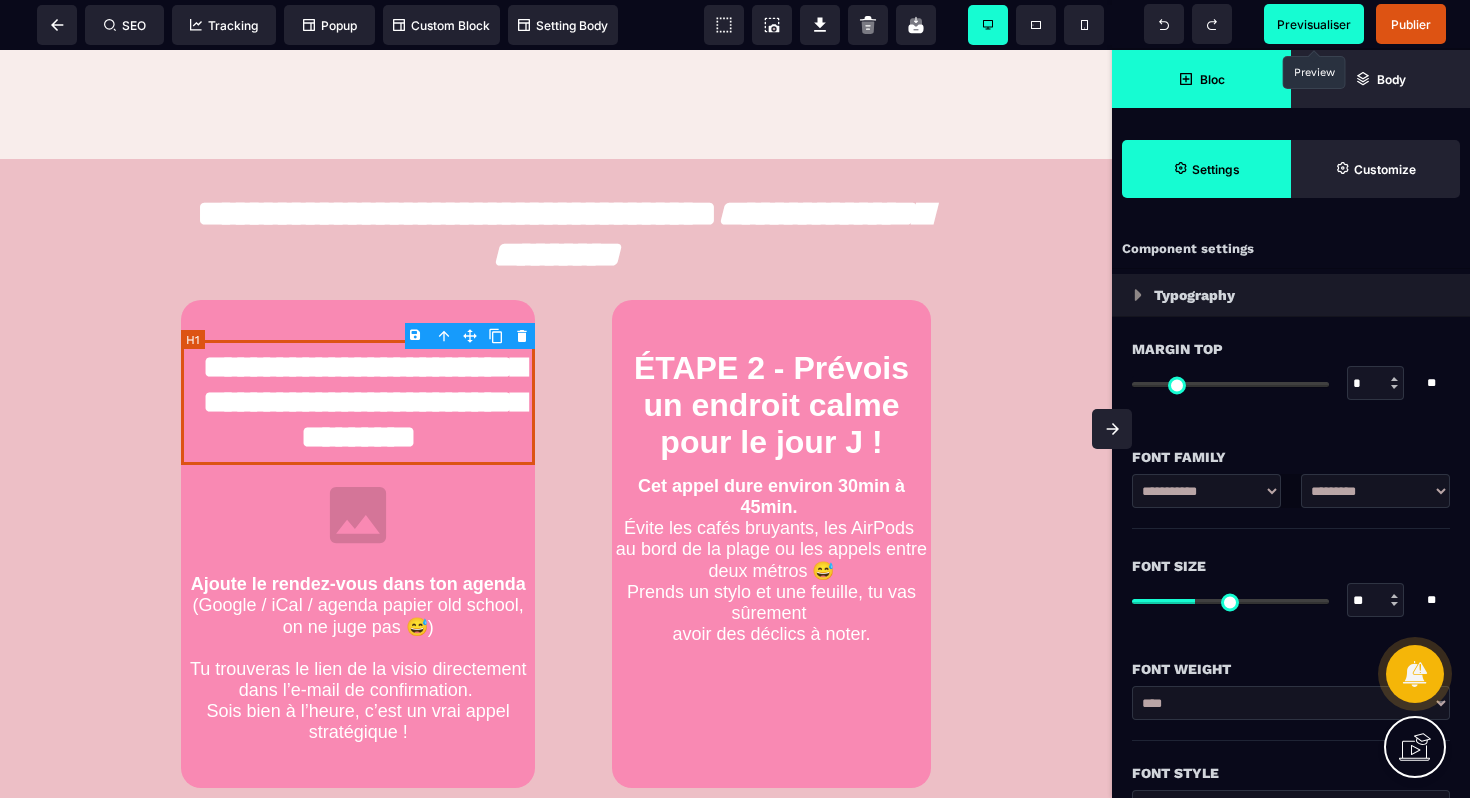 click on "**********" at bounding box center (358, 402) 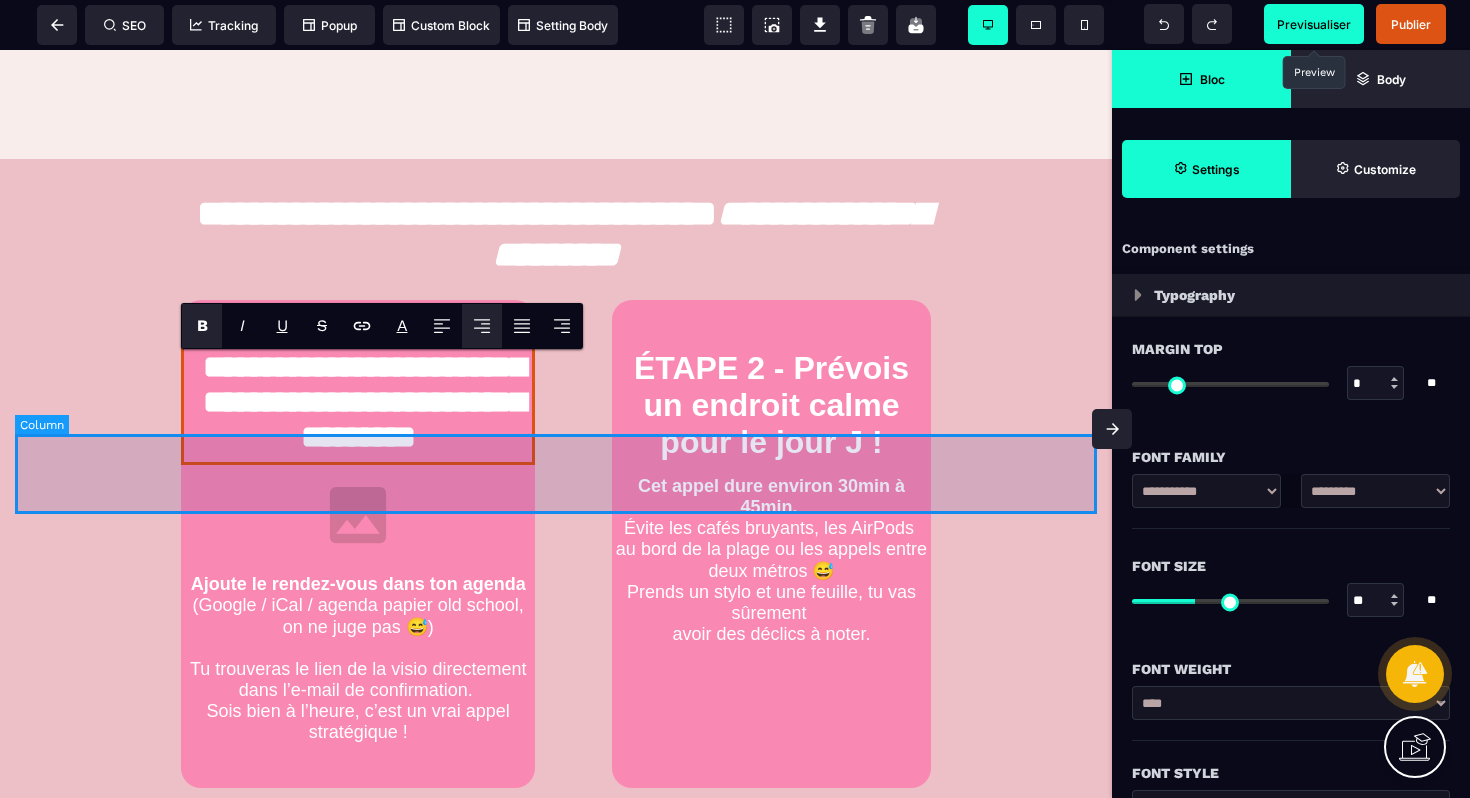click at bounding box center [556, 474] 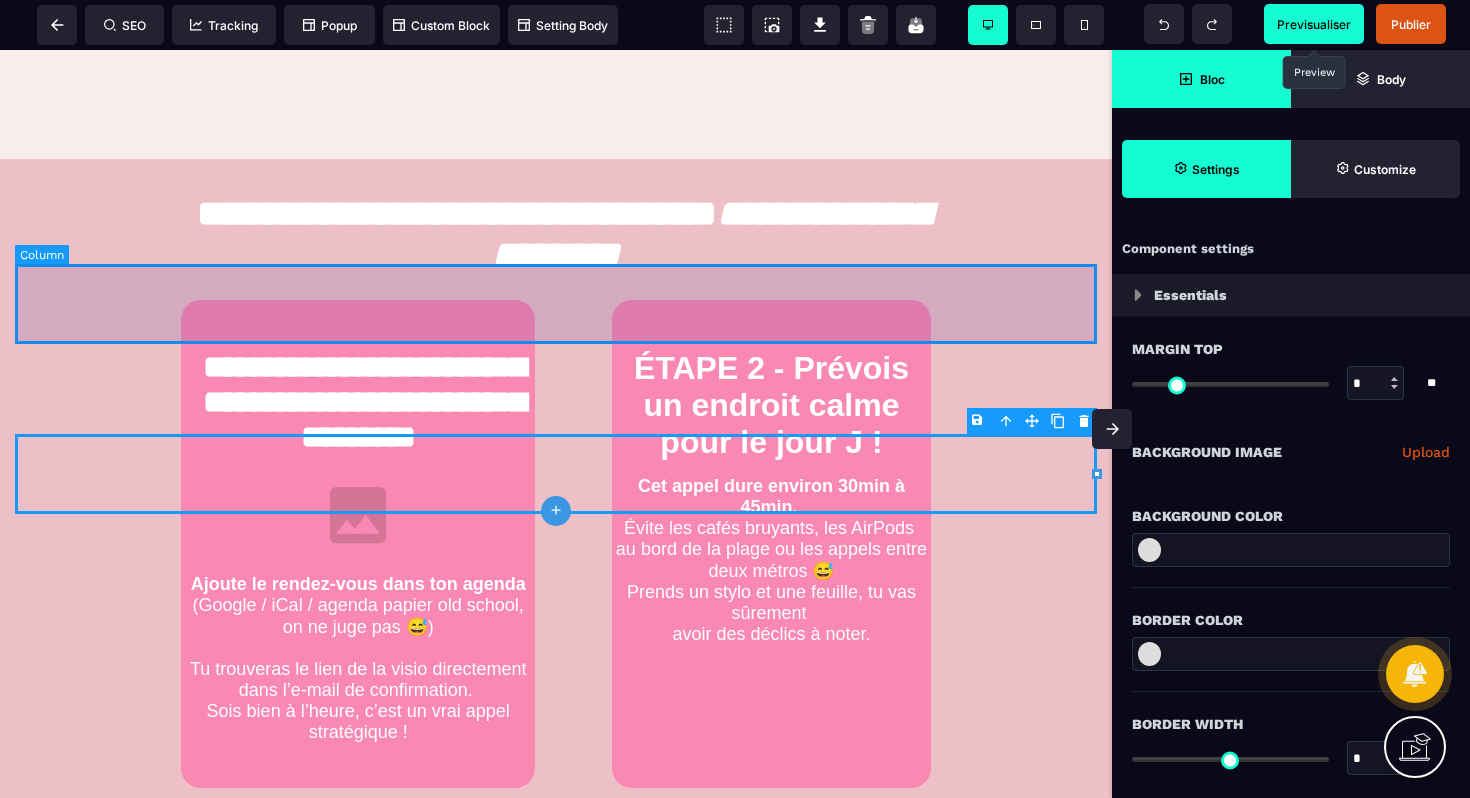 click at bounding box center [556, 304] 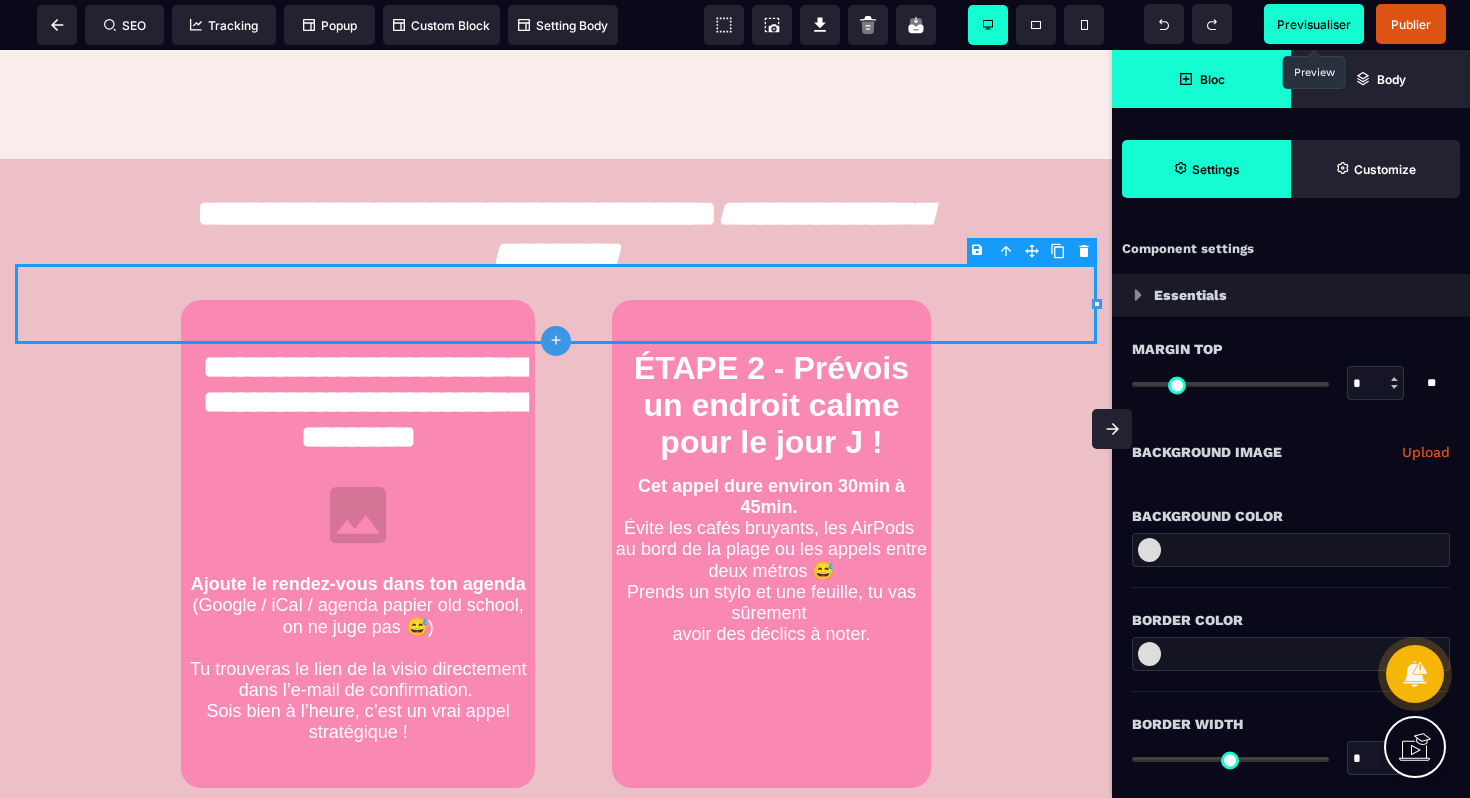 click on "B I U S
A *******
plus
Row
SEO
Big" at bounding box center [735, 399] 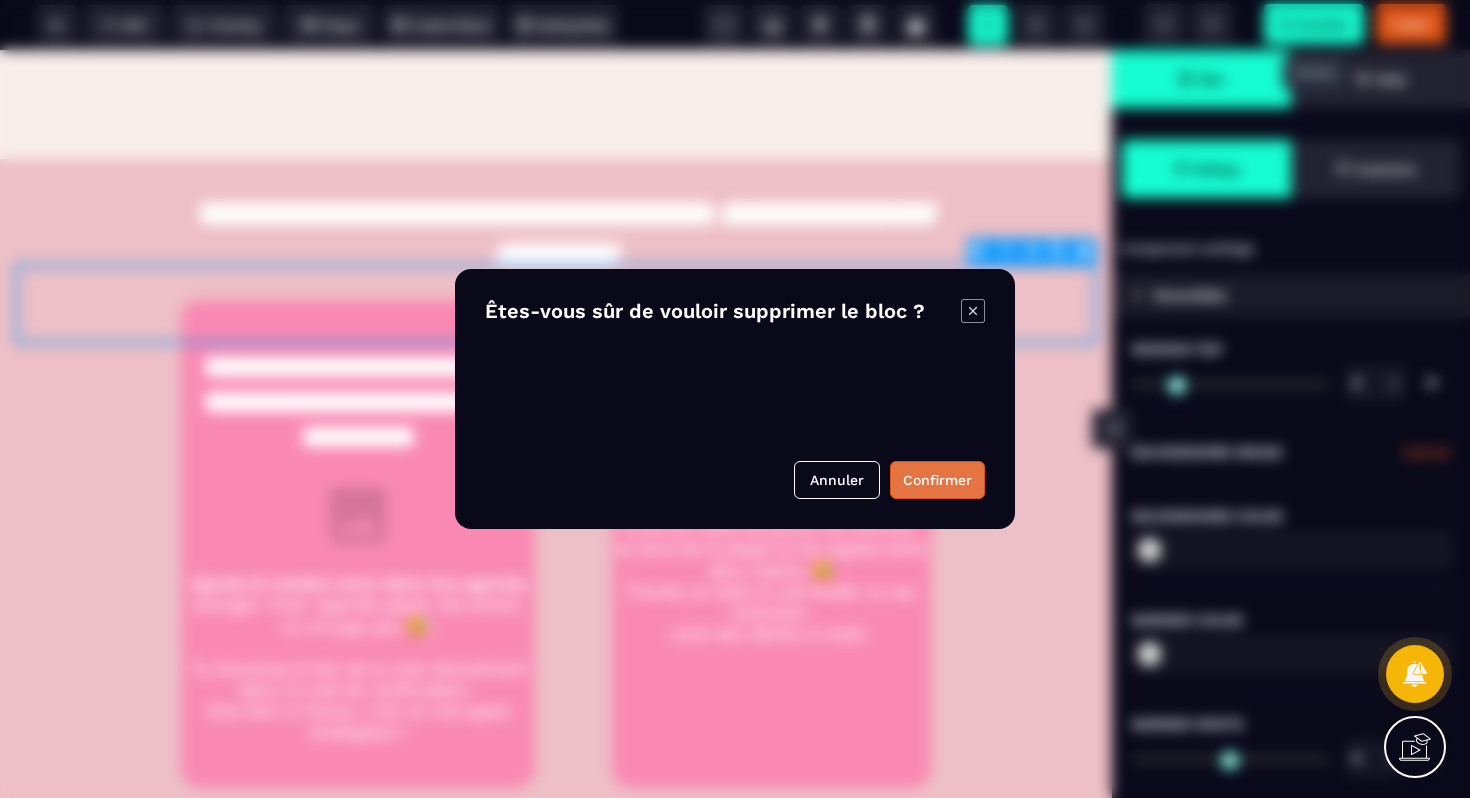 click on "Confirmer" at bounding box center [937, 480] 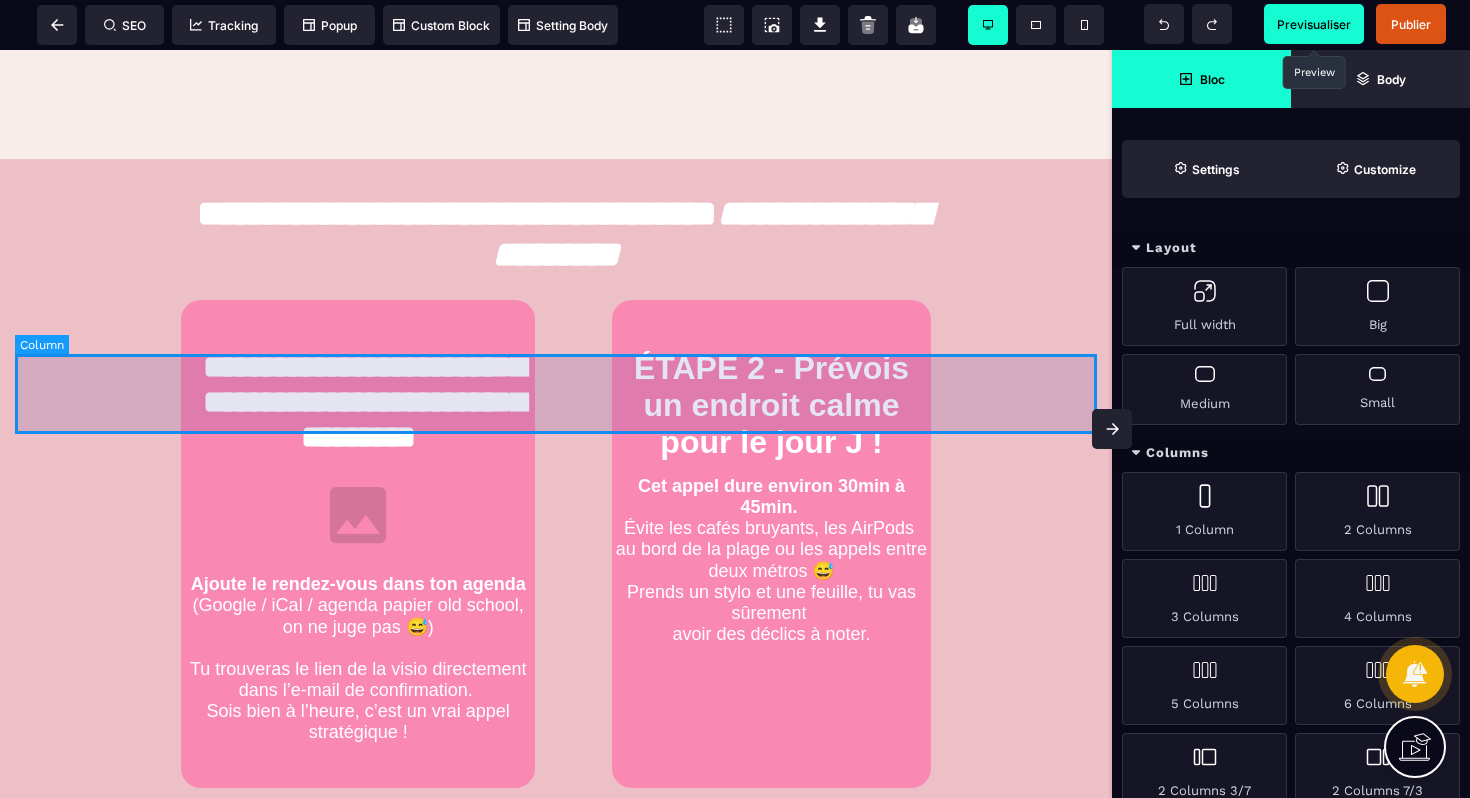 click at bounding box center (556, 394) 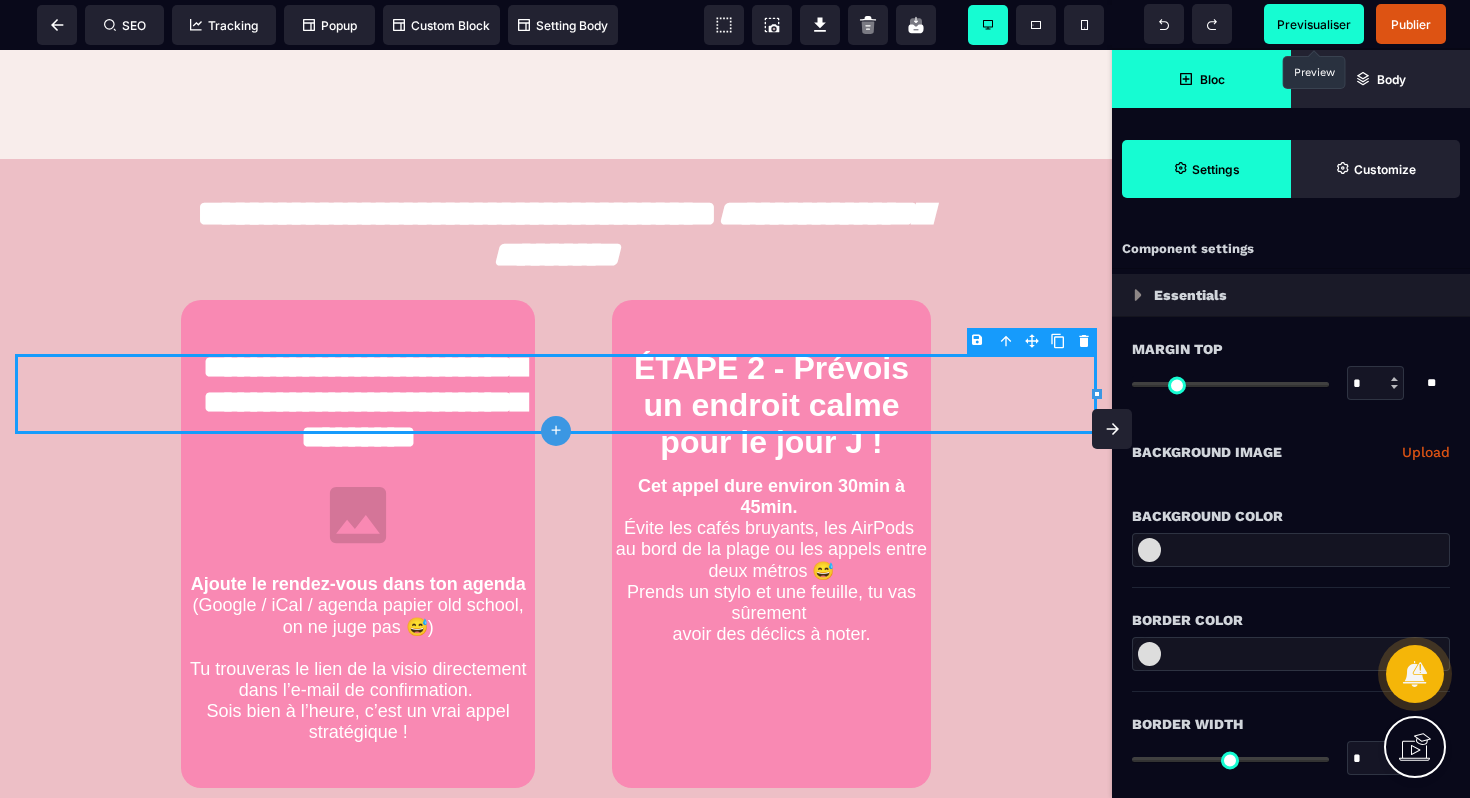 click on "B I U S
A *******
plus
Column
SEO" at bounding box center [735, 399] 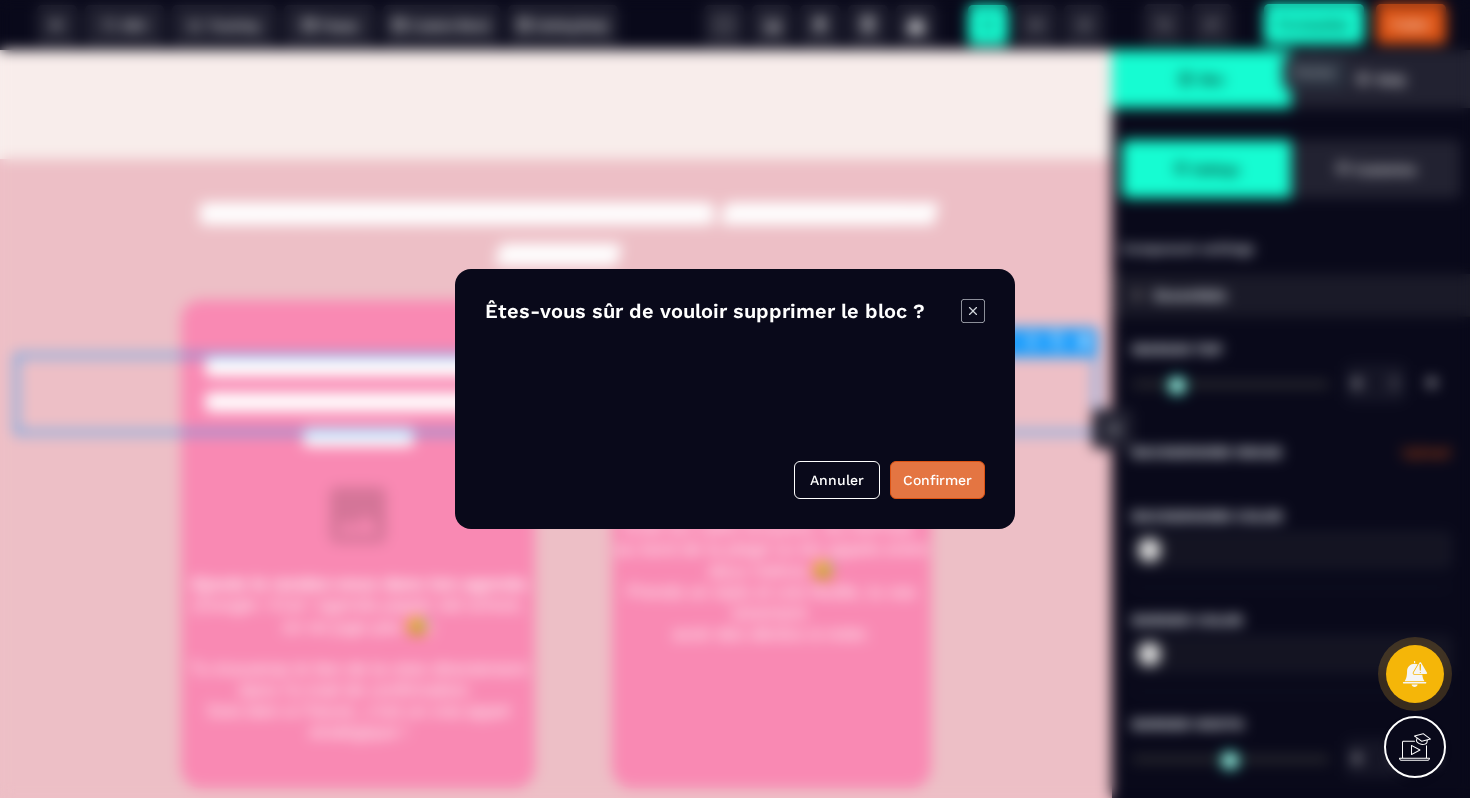 click on "Confirmer" at bounding box center [937, 480] 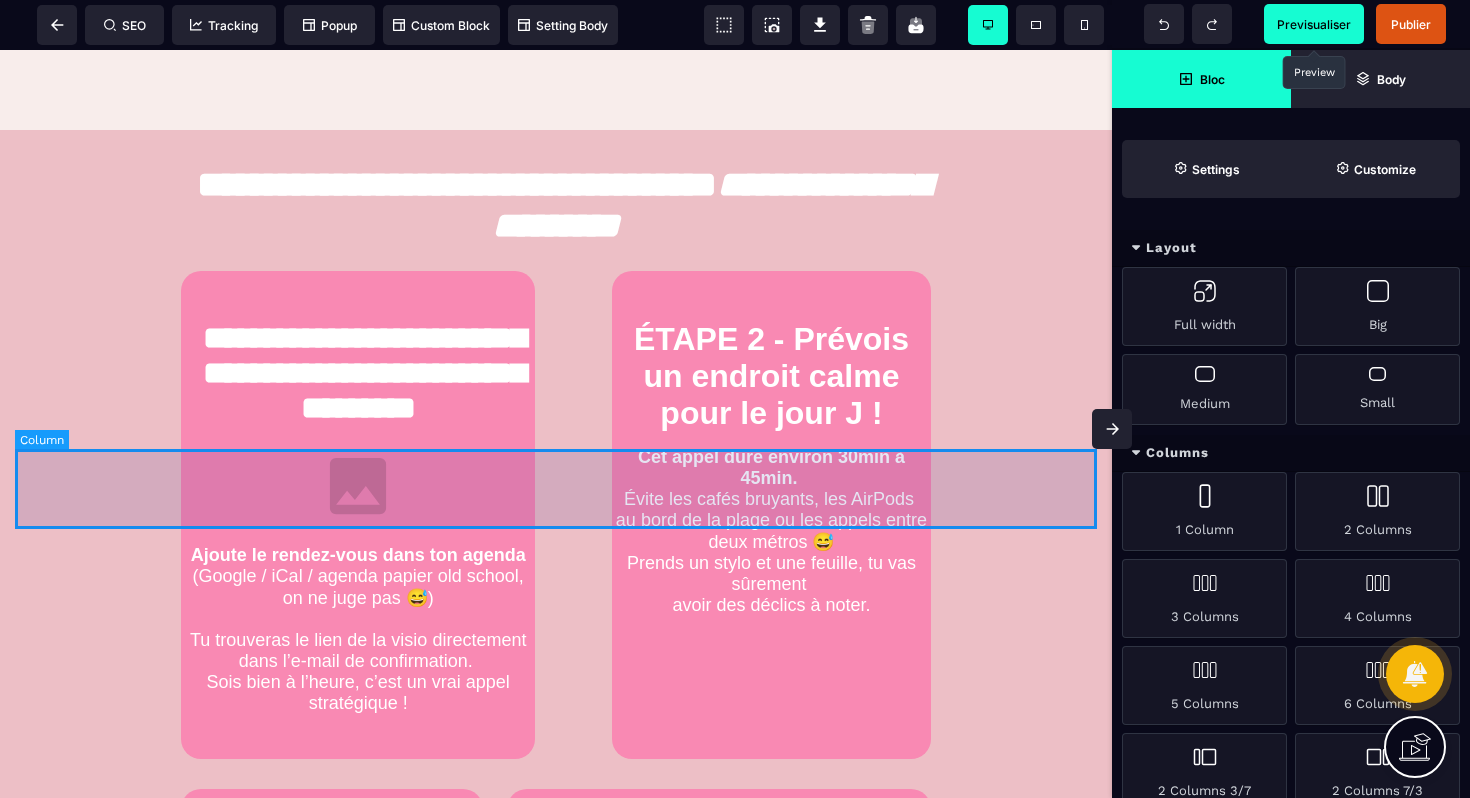 scroll, scrollTop: 833, scrollLeft: 0, axis: vertical 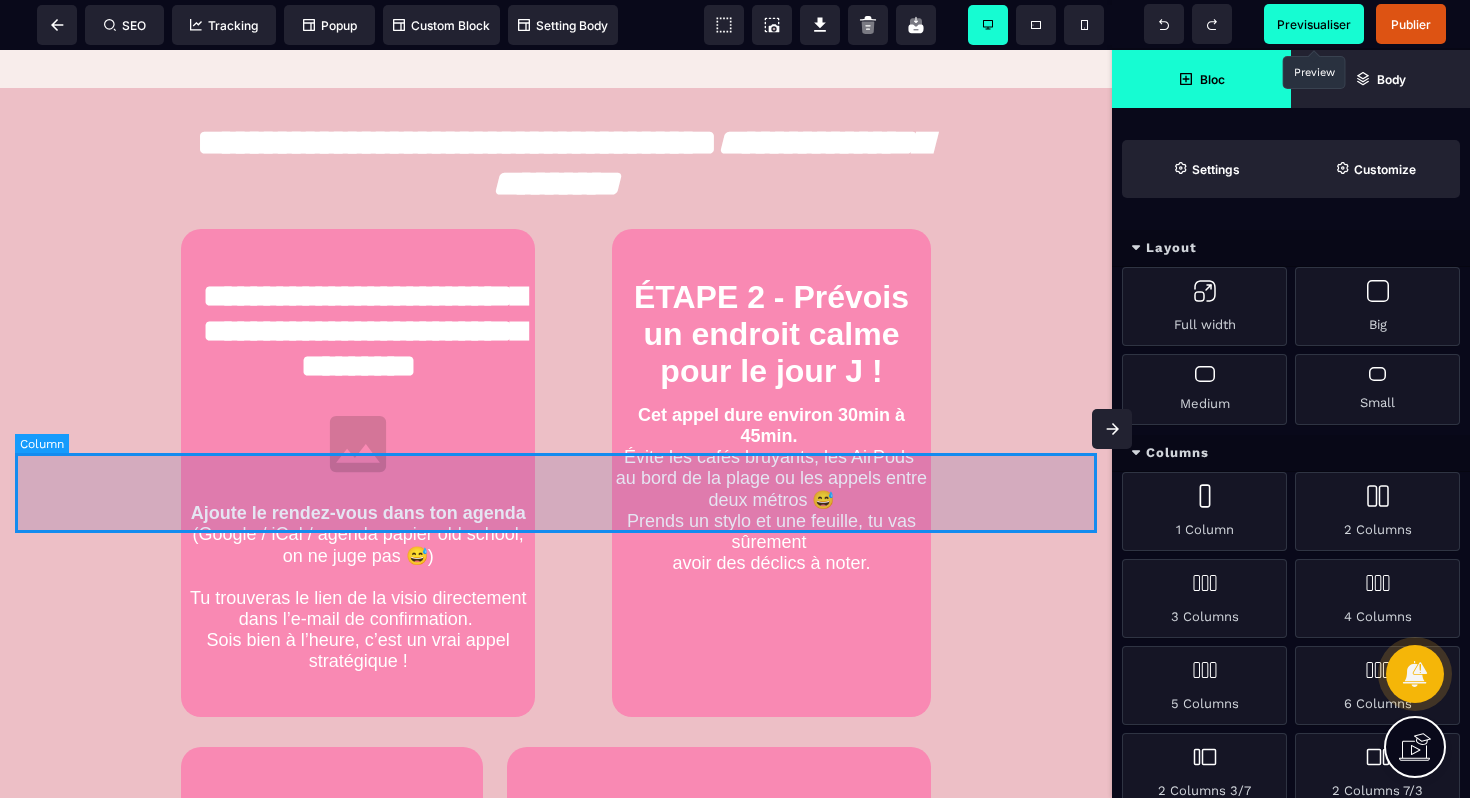 click at bounding box center [556, 493] 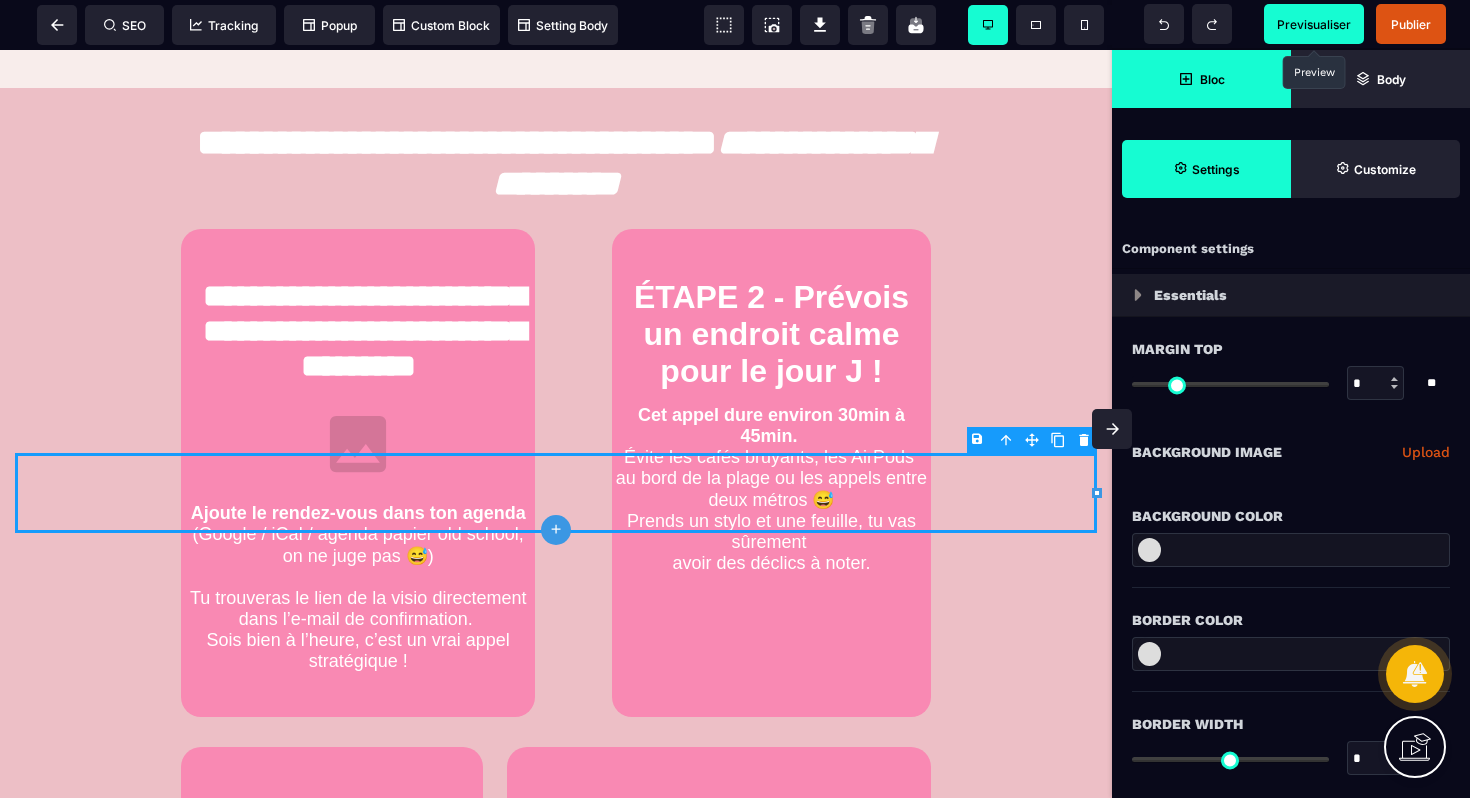 click on "B I U S
A *******
plus
Row
SEO
Big" at bounding box center [735, 399] 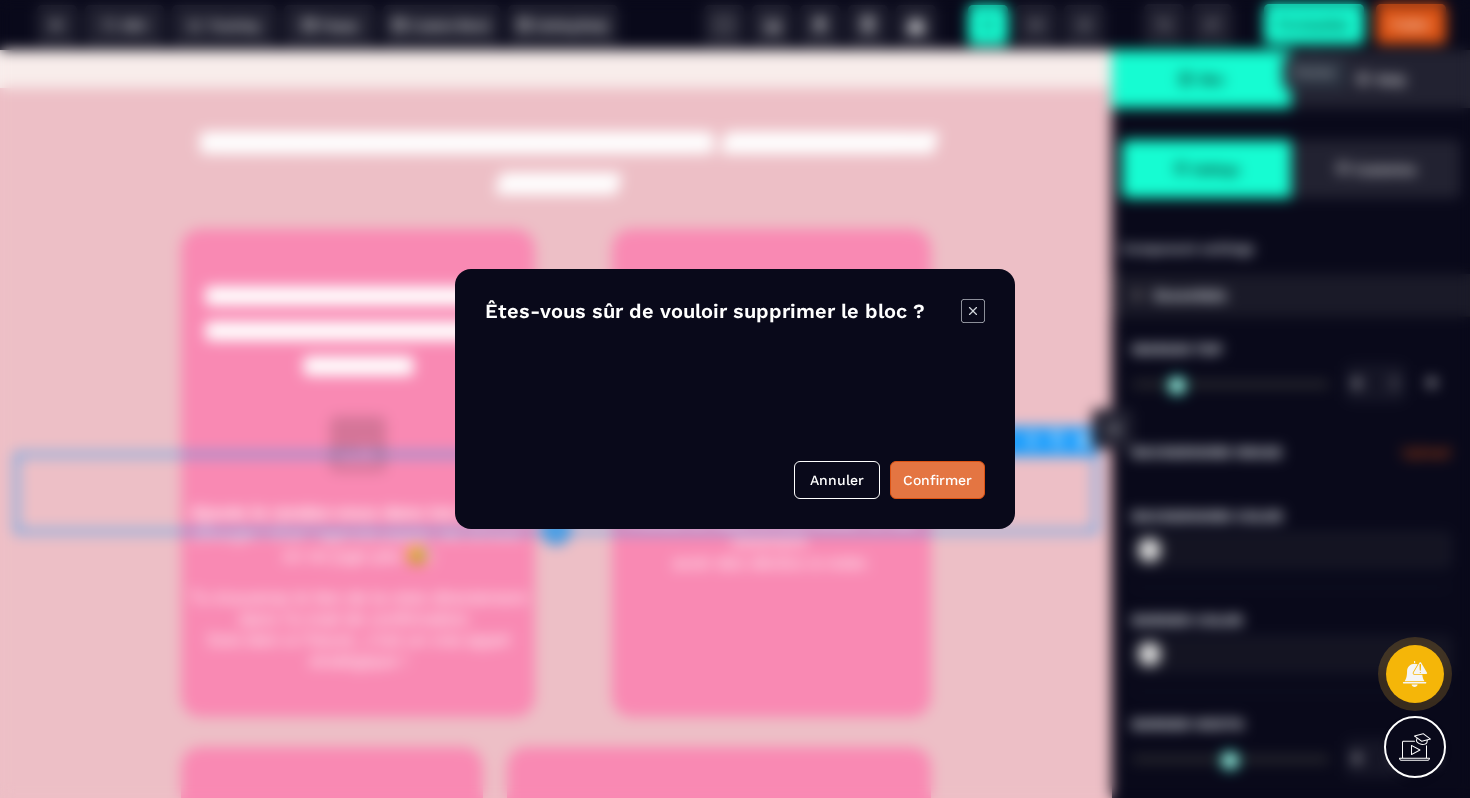 click on "Confirmer" at bounding box center [937, 480] 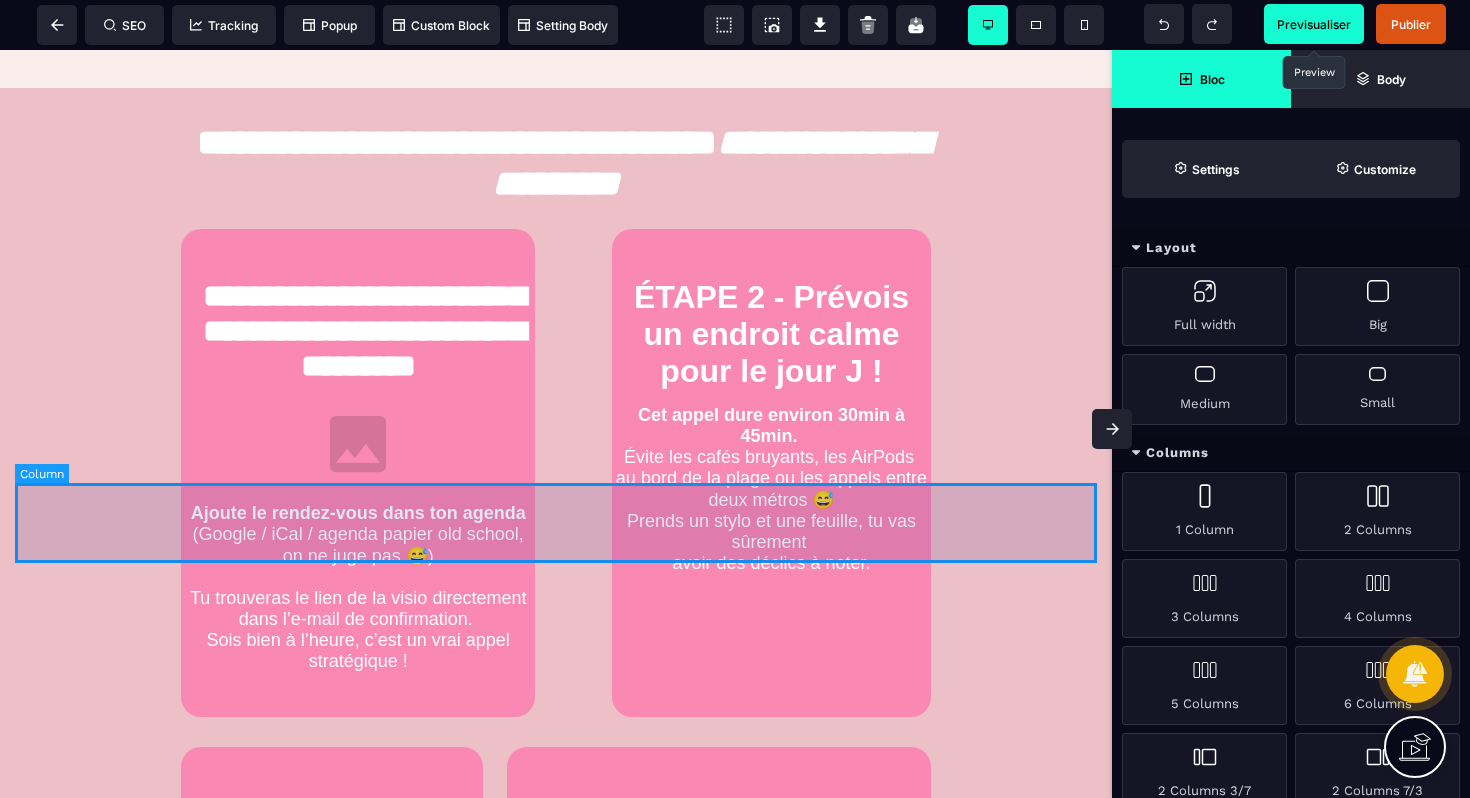 click at bounding box center (556, 523) 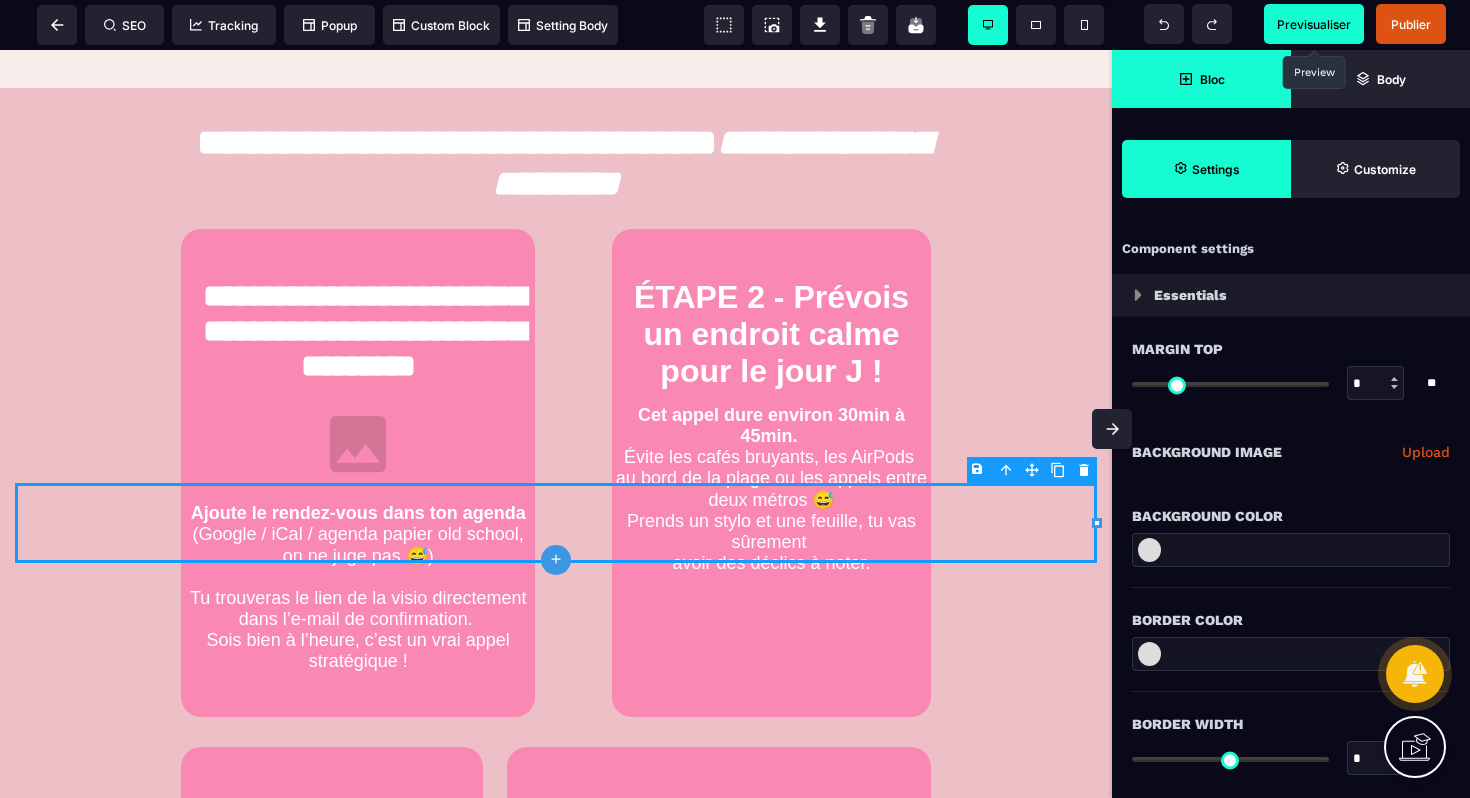click on "B I U S
A *******
plus
Column
SEO" at bounding box center [735, 399] 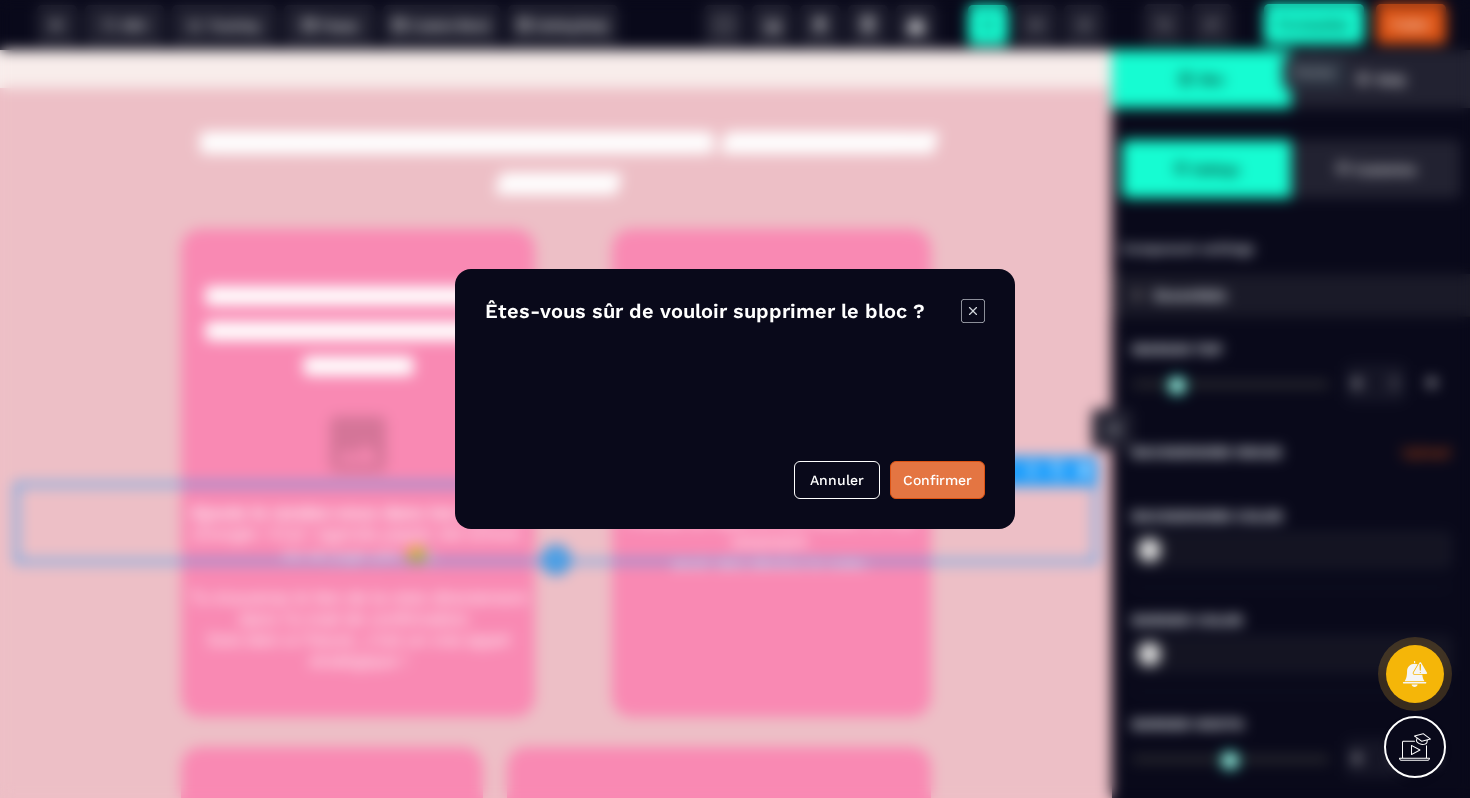 click on "Confirmer" at bounding box center (937, 480) 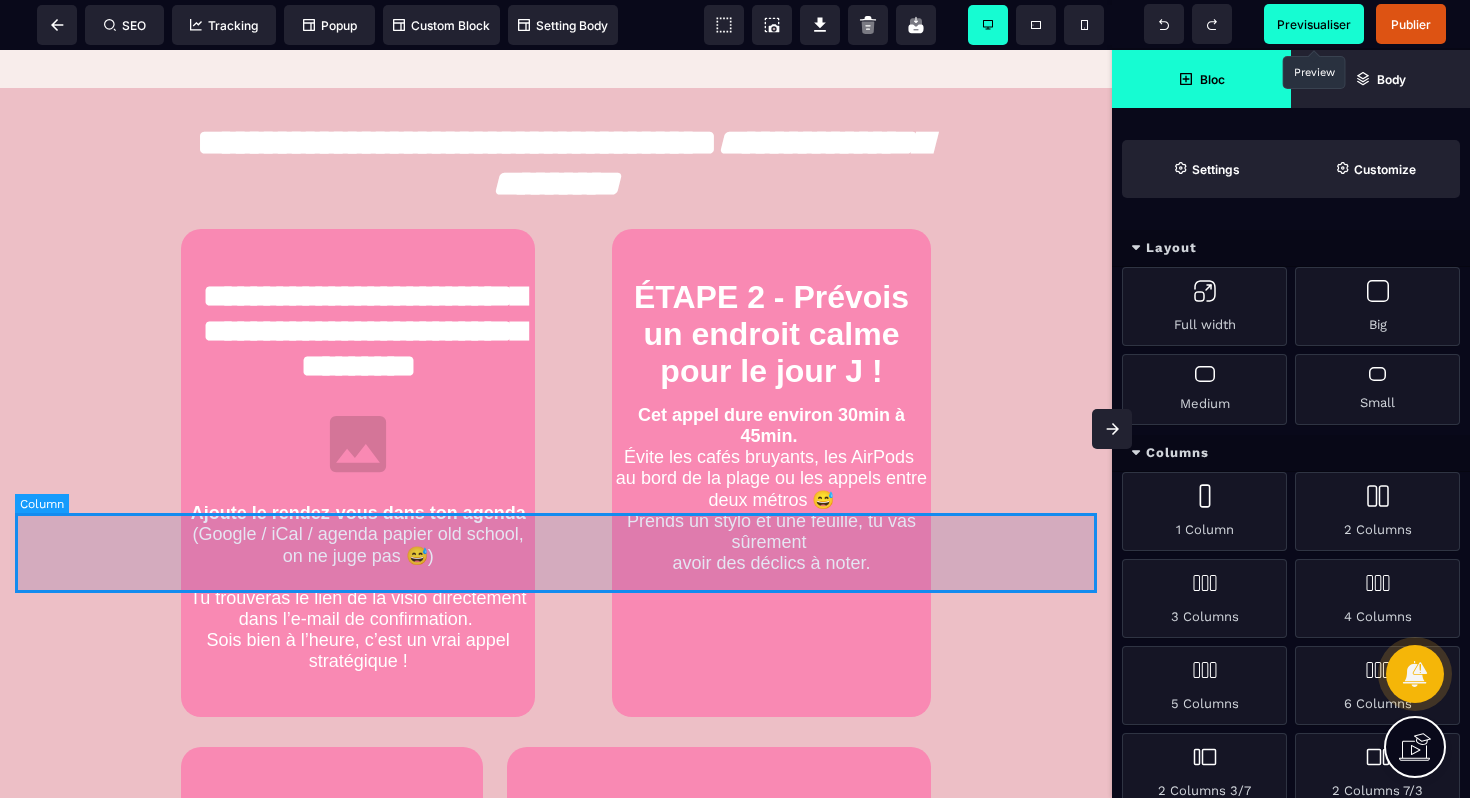 click at bounding box center [556, 553] 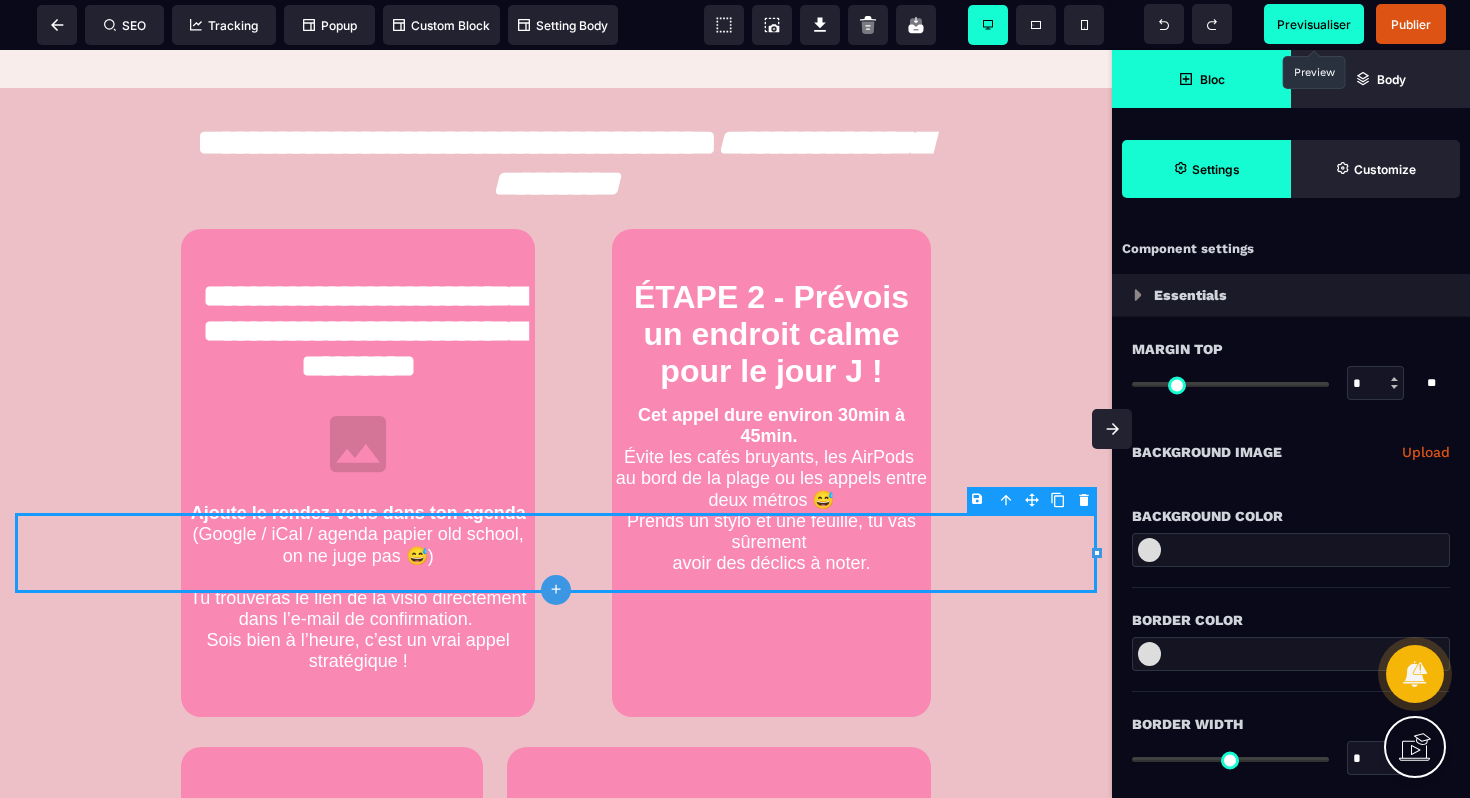 click on "B I U S
A *******
plus
Row
SEO
Big" at bounding box center [735, 399] 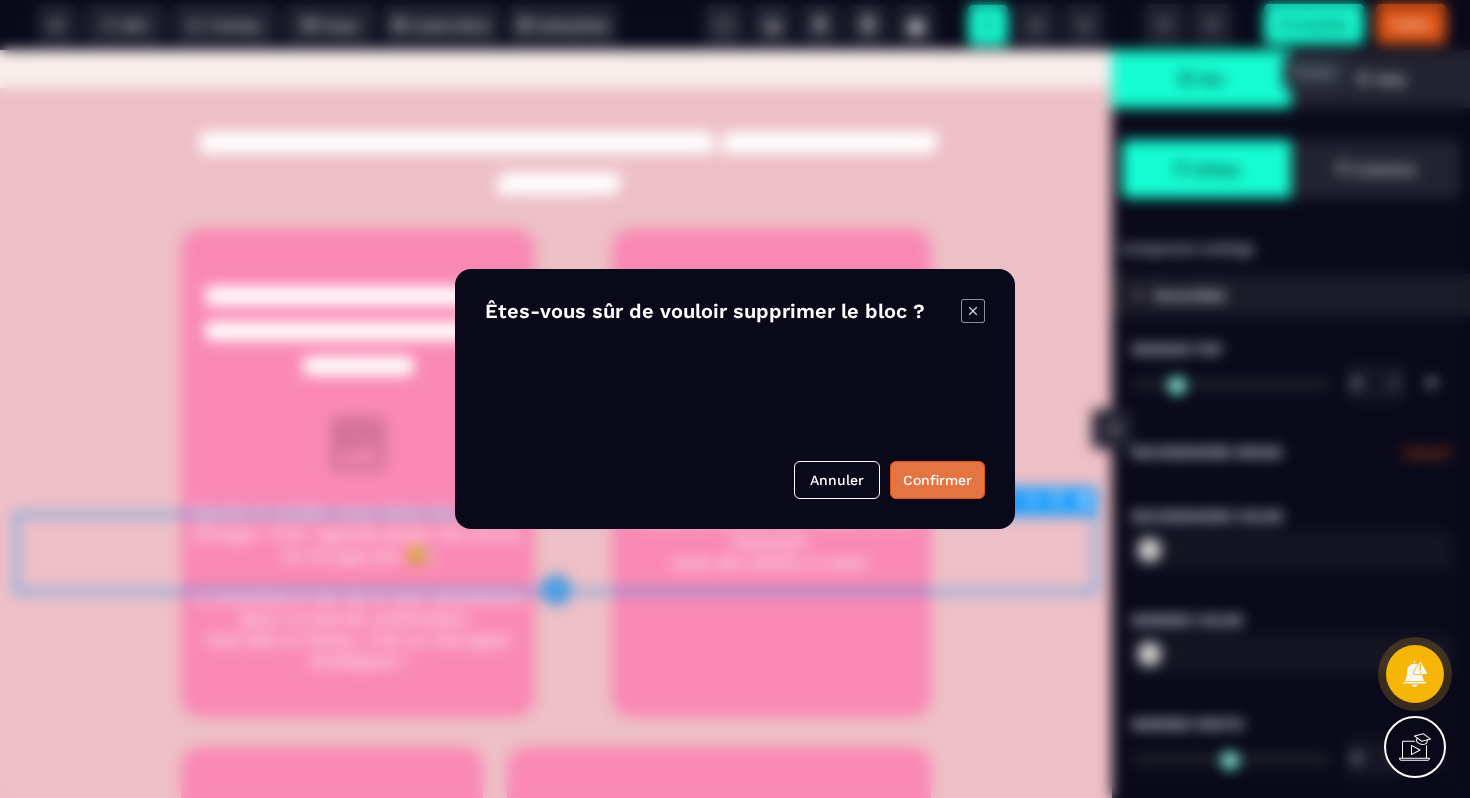 click on "Confirmer" at bounding box center (937, 480) 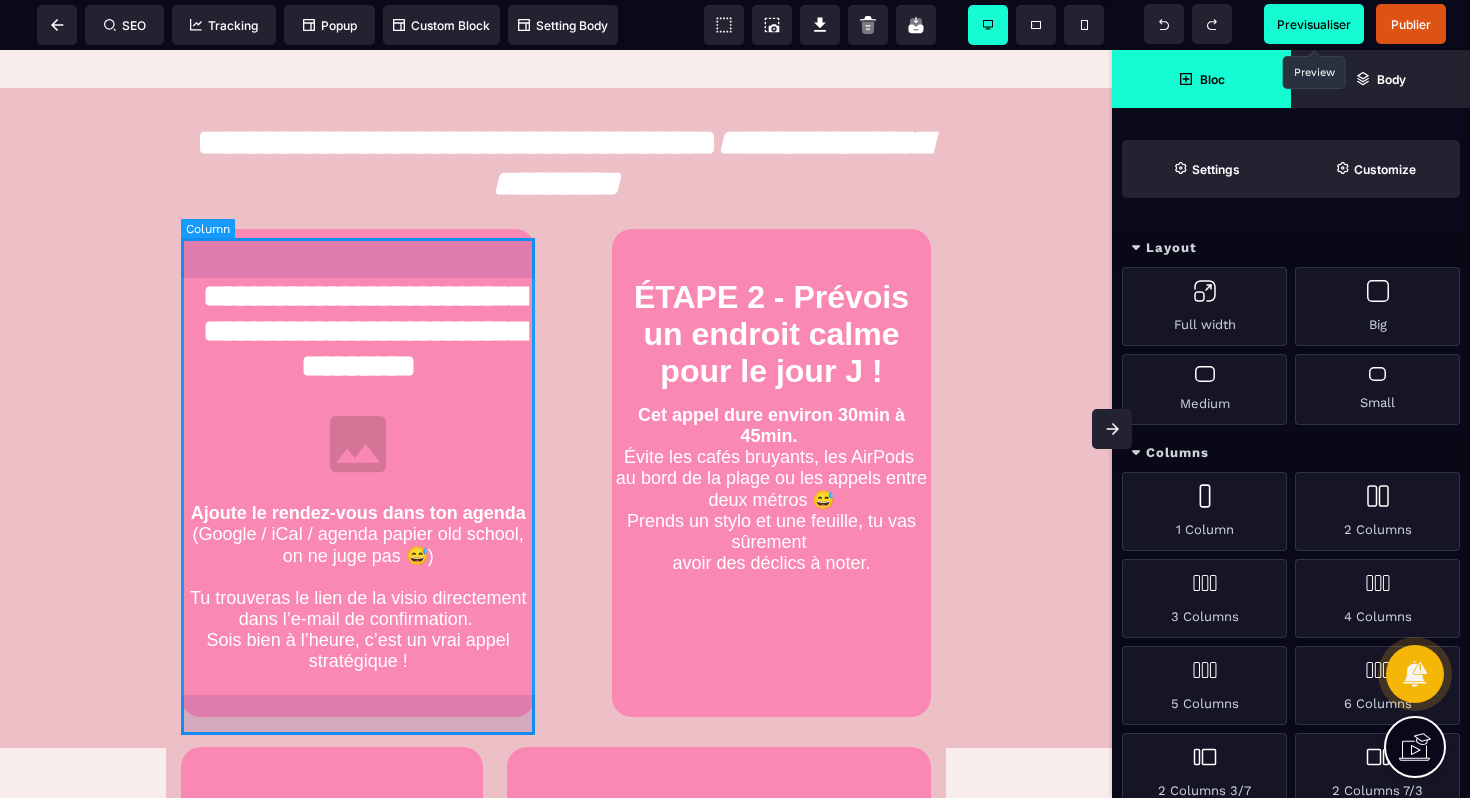 click on "**********" at bounding box center (358, 473) 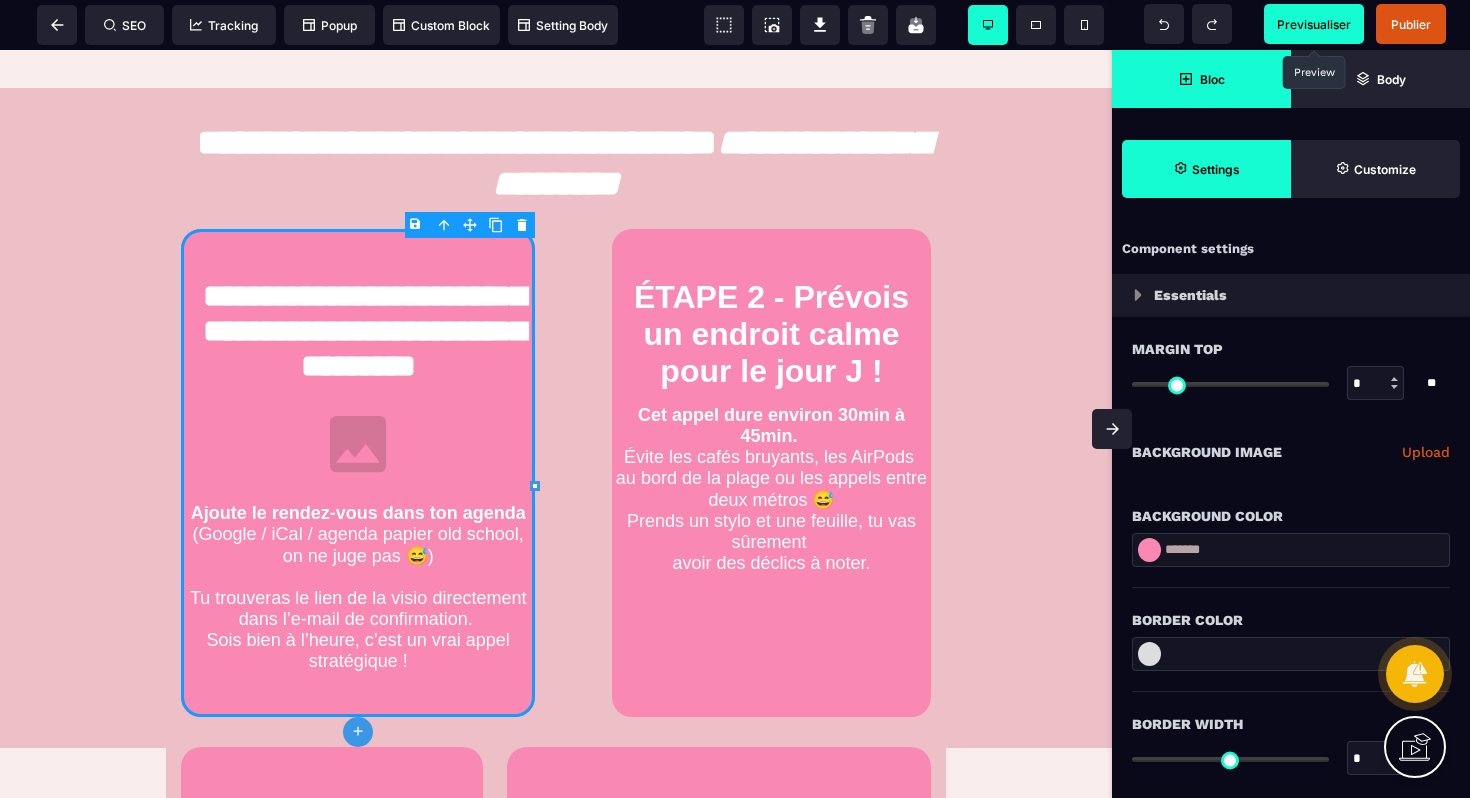click on "*******" at bounding box center (1291, 550) 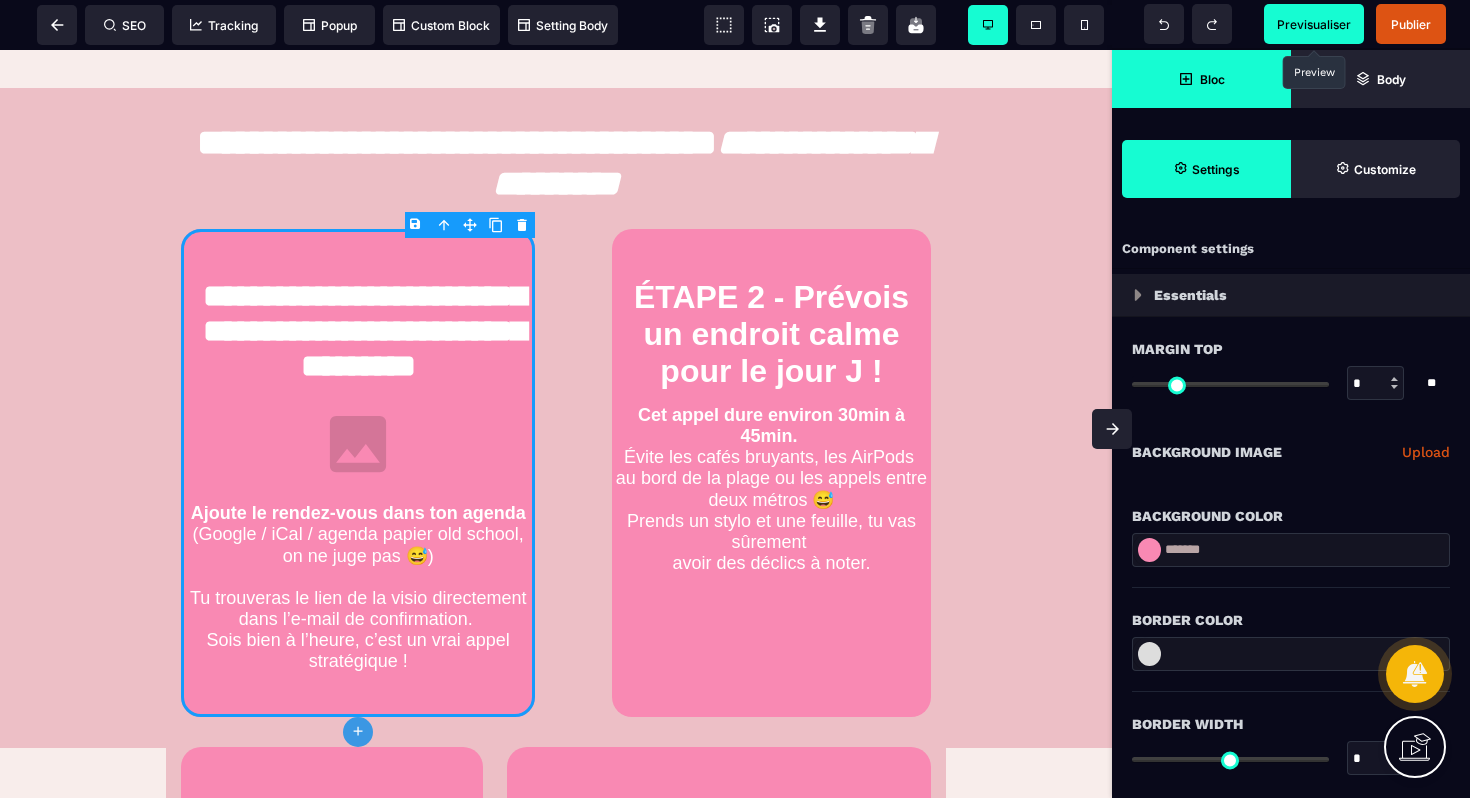 click on "*******" at bounding box center [1291, 550] 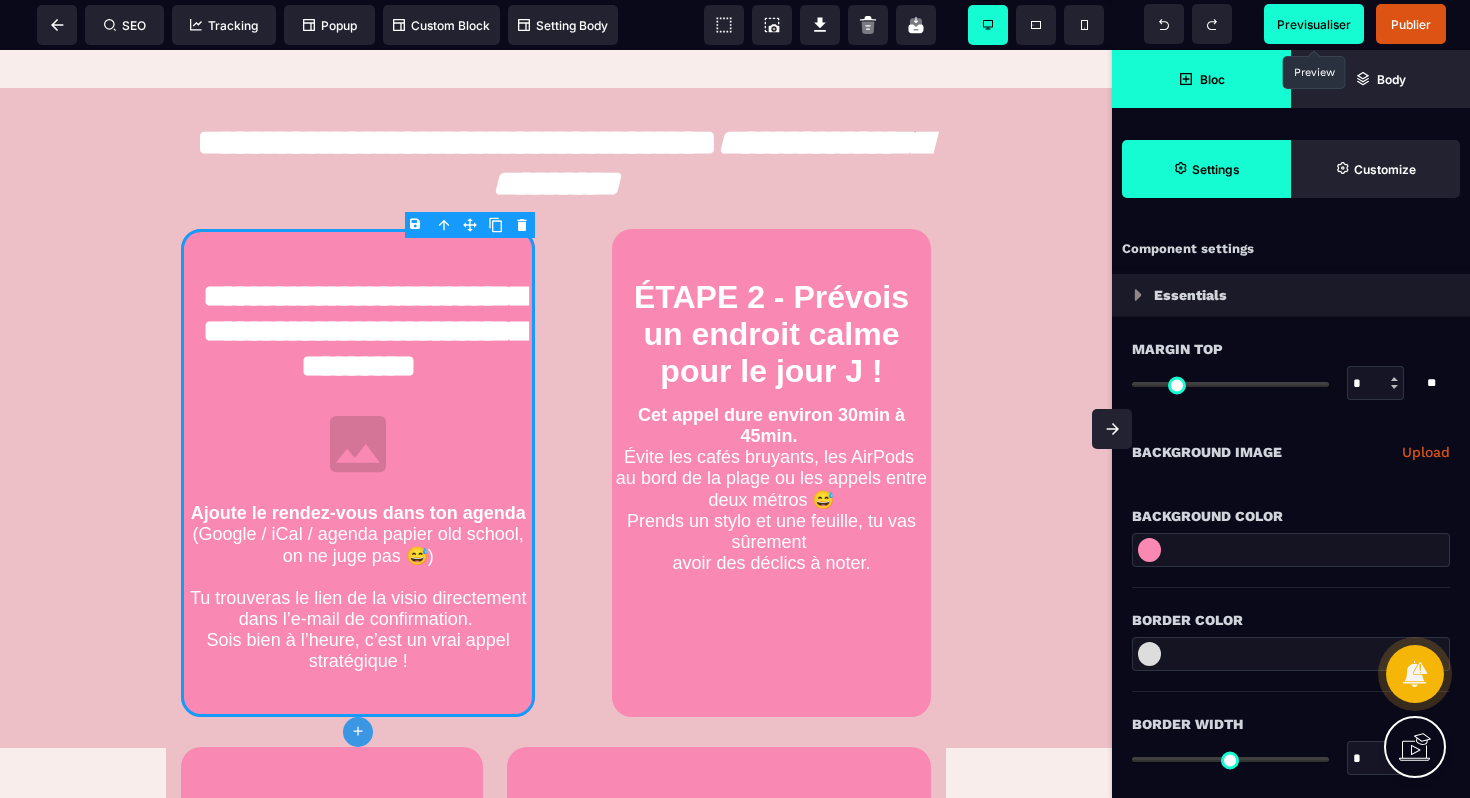 click at bounding box center (1149, 550) 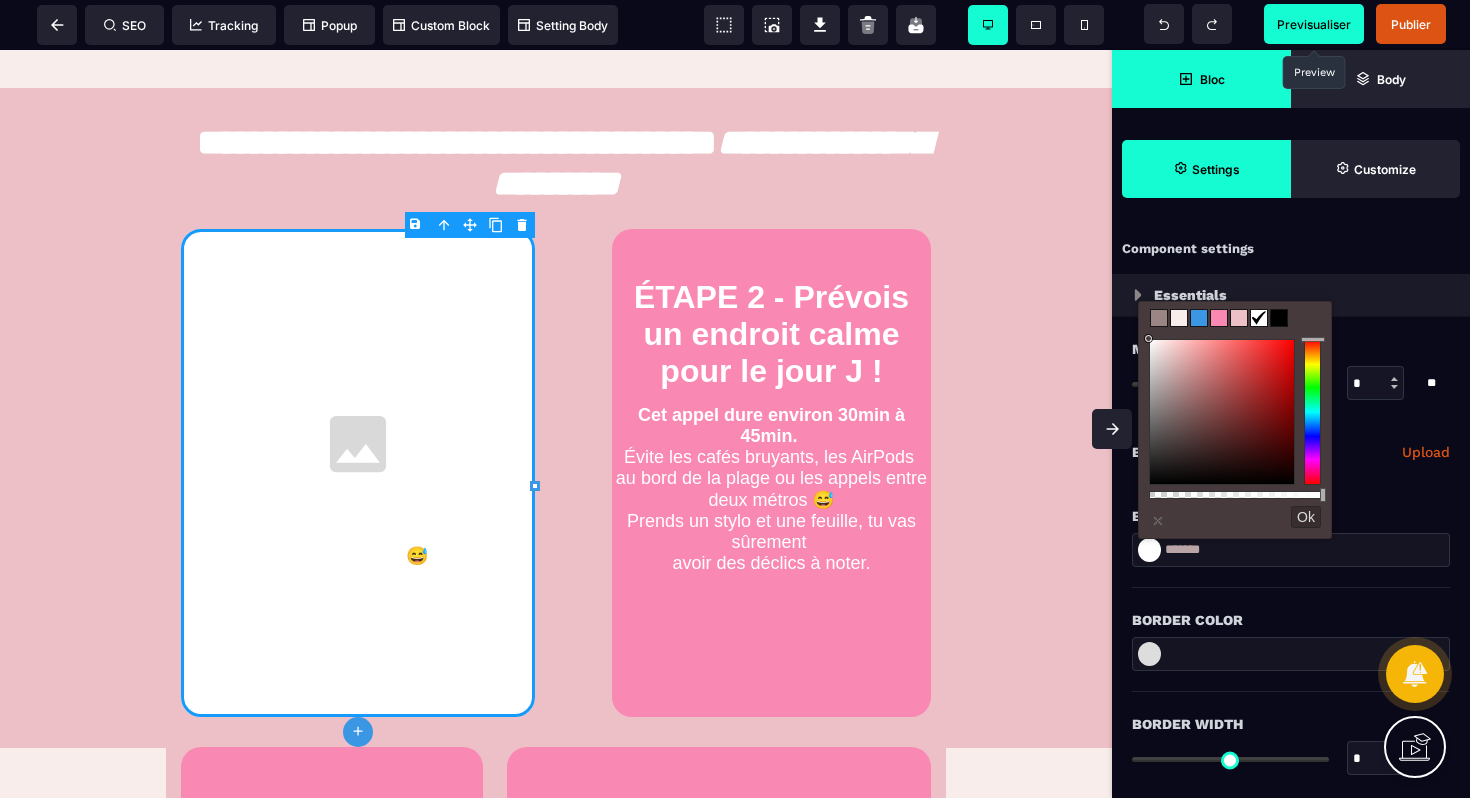 drag, startPoint x: 1169, startPoint y: 396, endPoint x: 1132, endPoint y: 279, distance: 122.711044 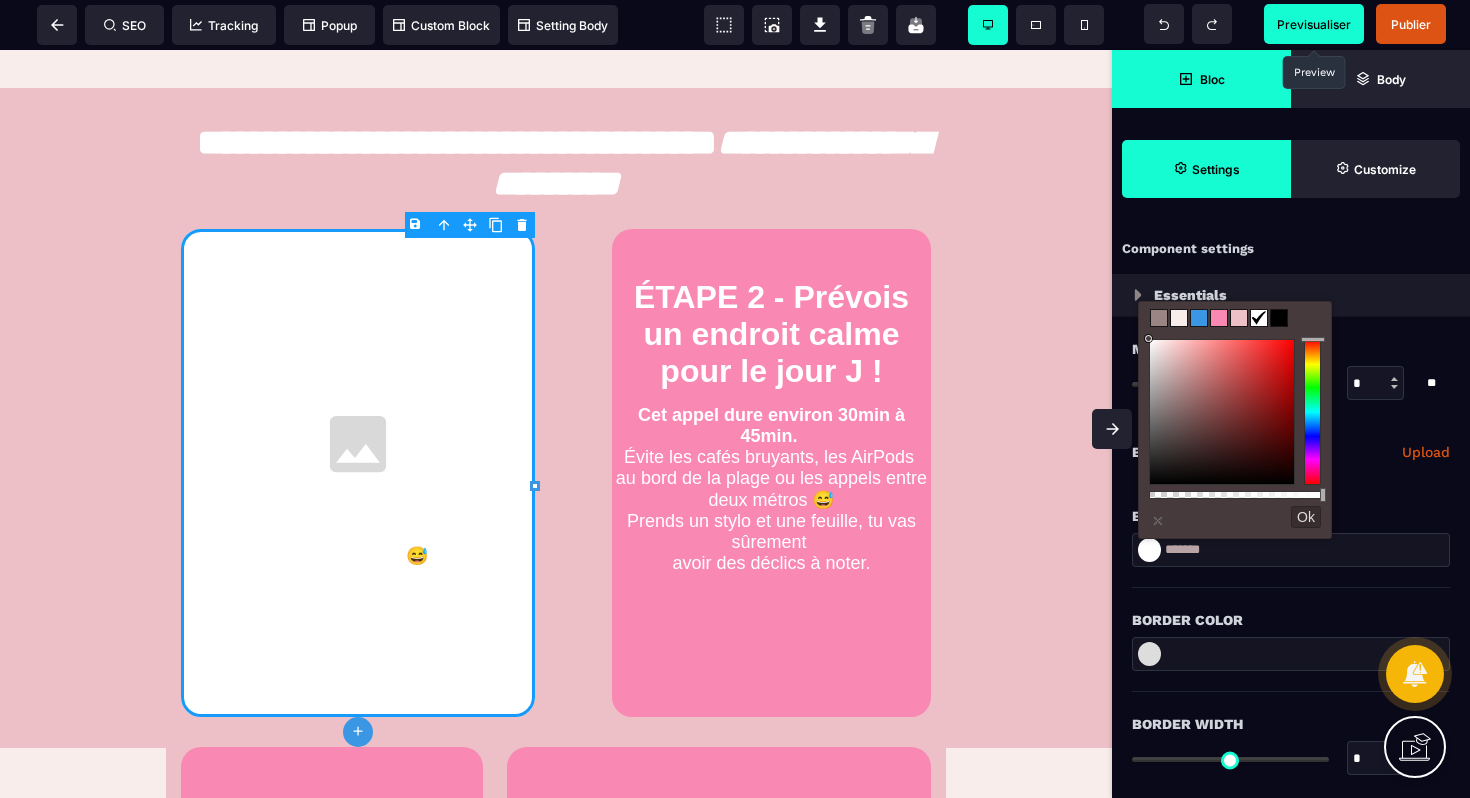 click on "B I U S
A *******
plus
Row
SEO
Tracking
Bloc" 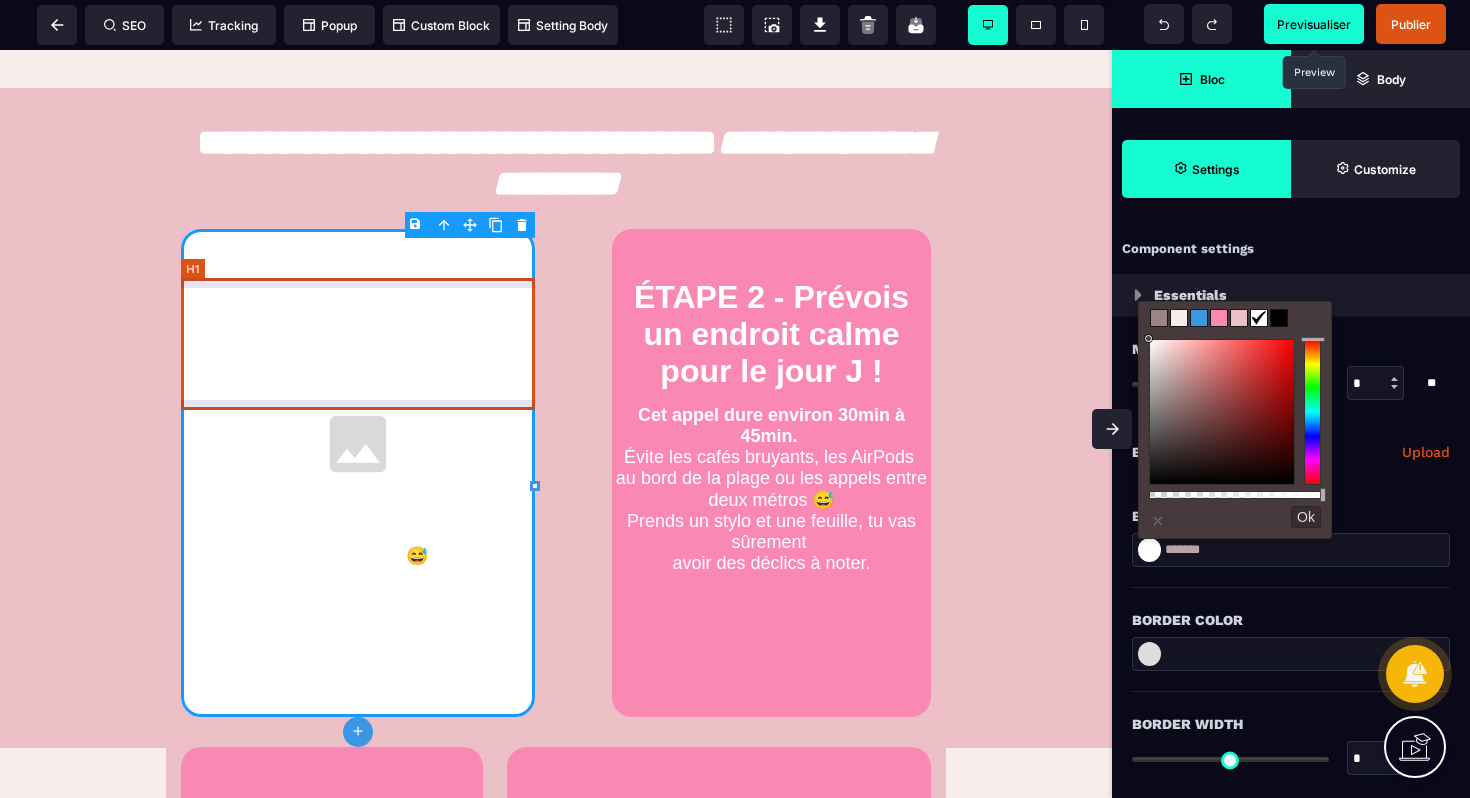 click on "**********" at bounding box center [358, 331] 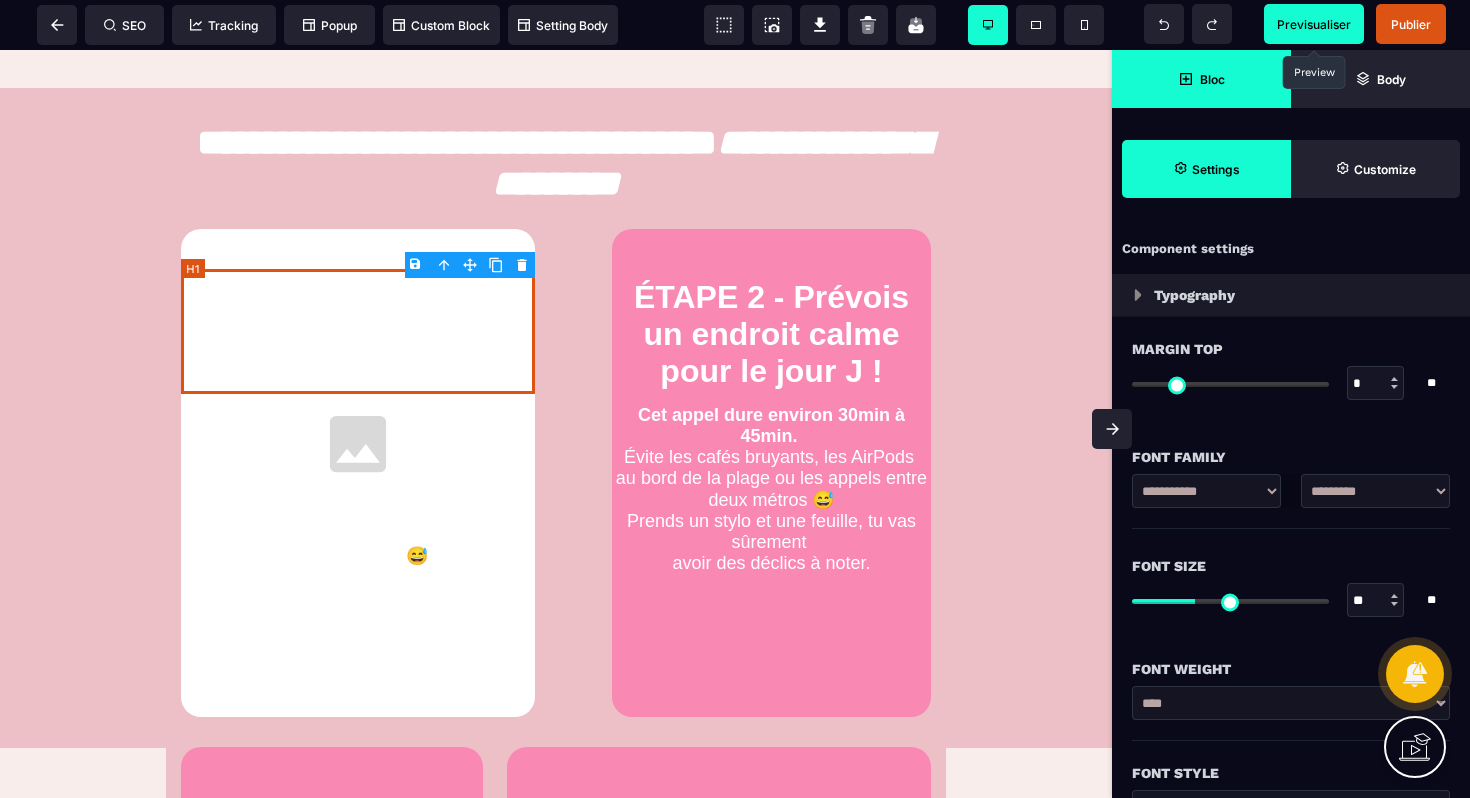 click on "**********" at bounding box center [358, 331] 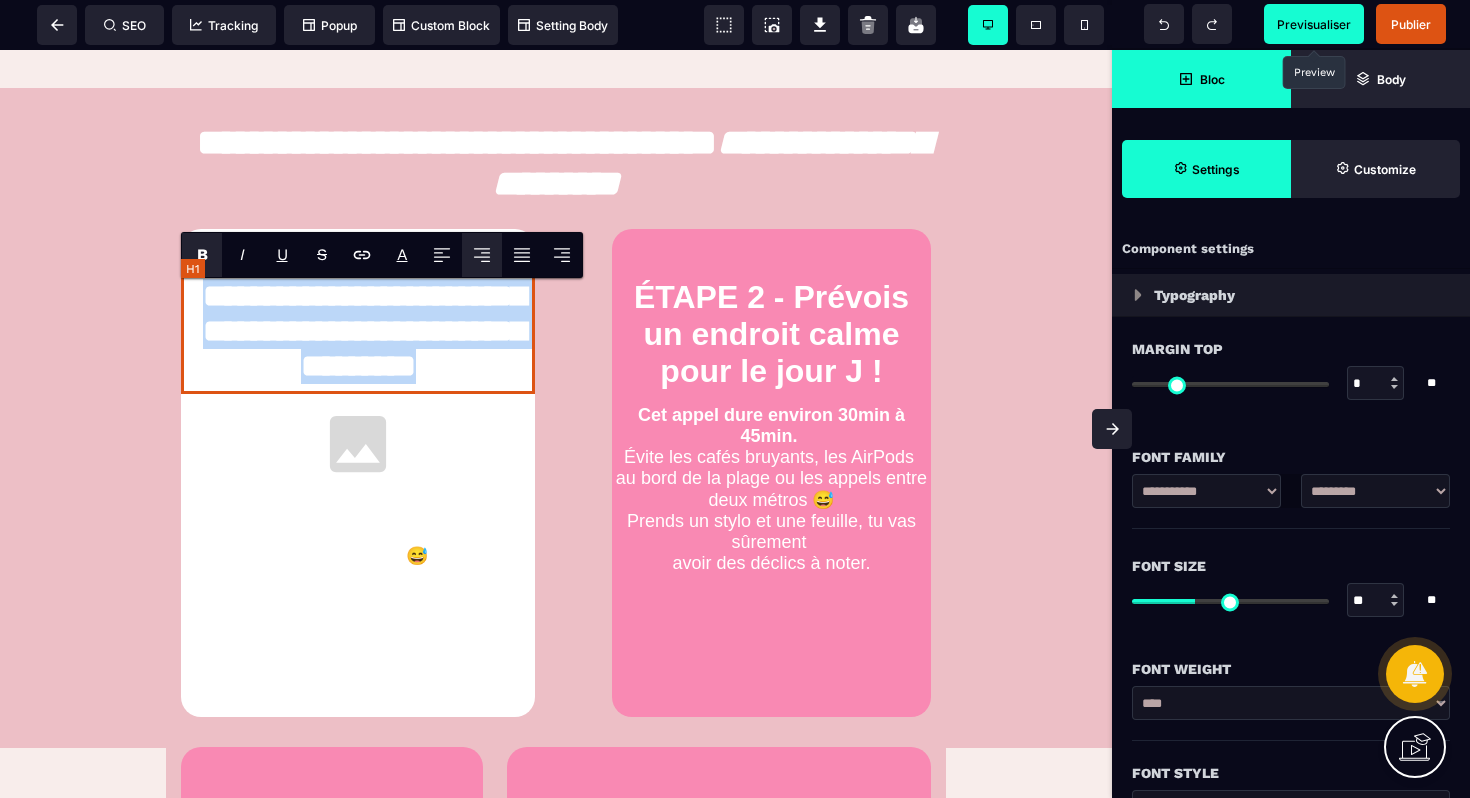 click on "**********" at bounding box center (358, 331) 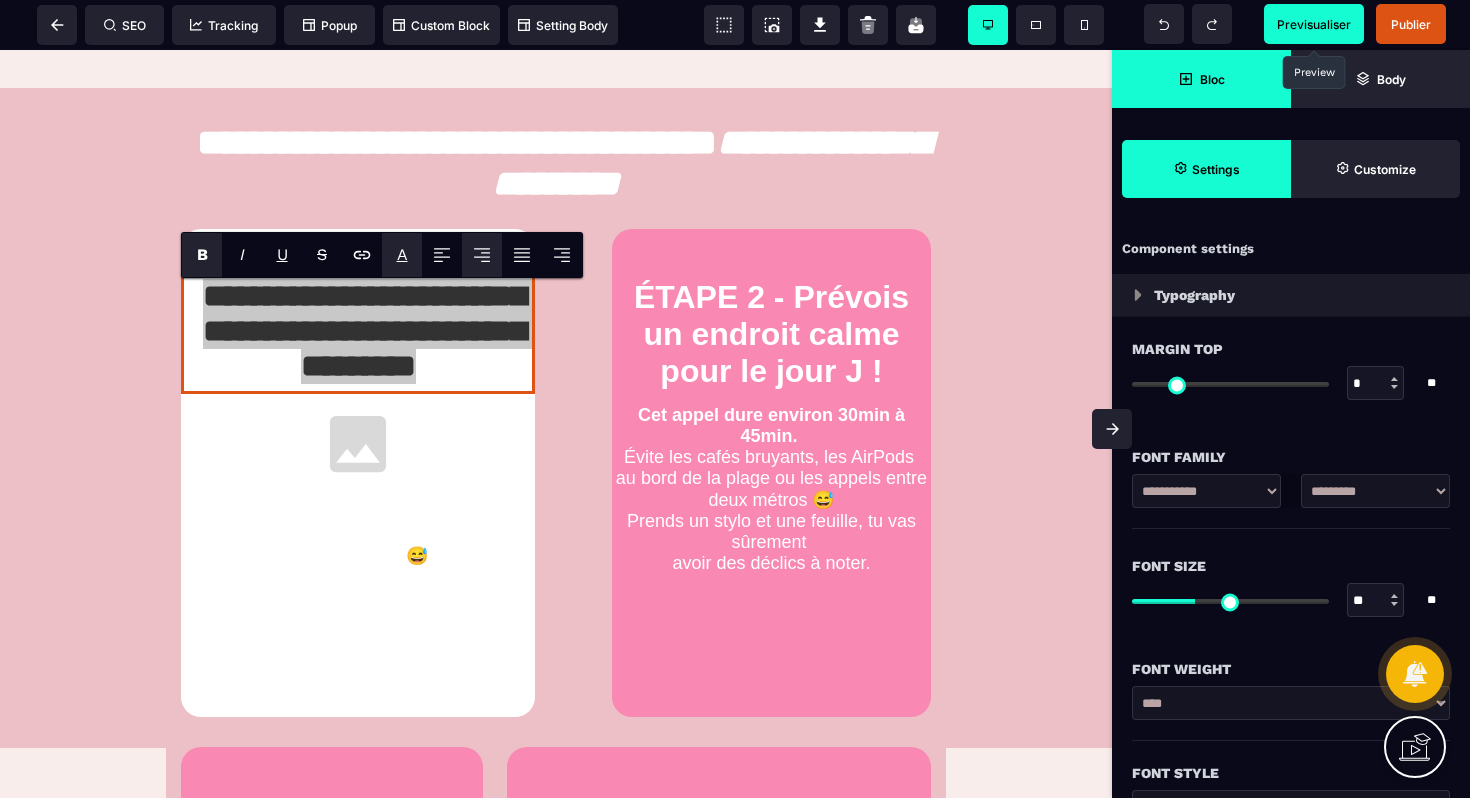 click on "A" at bounding box center (402, 254) 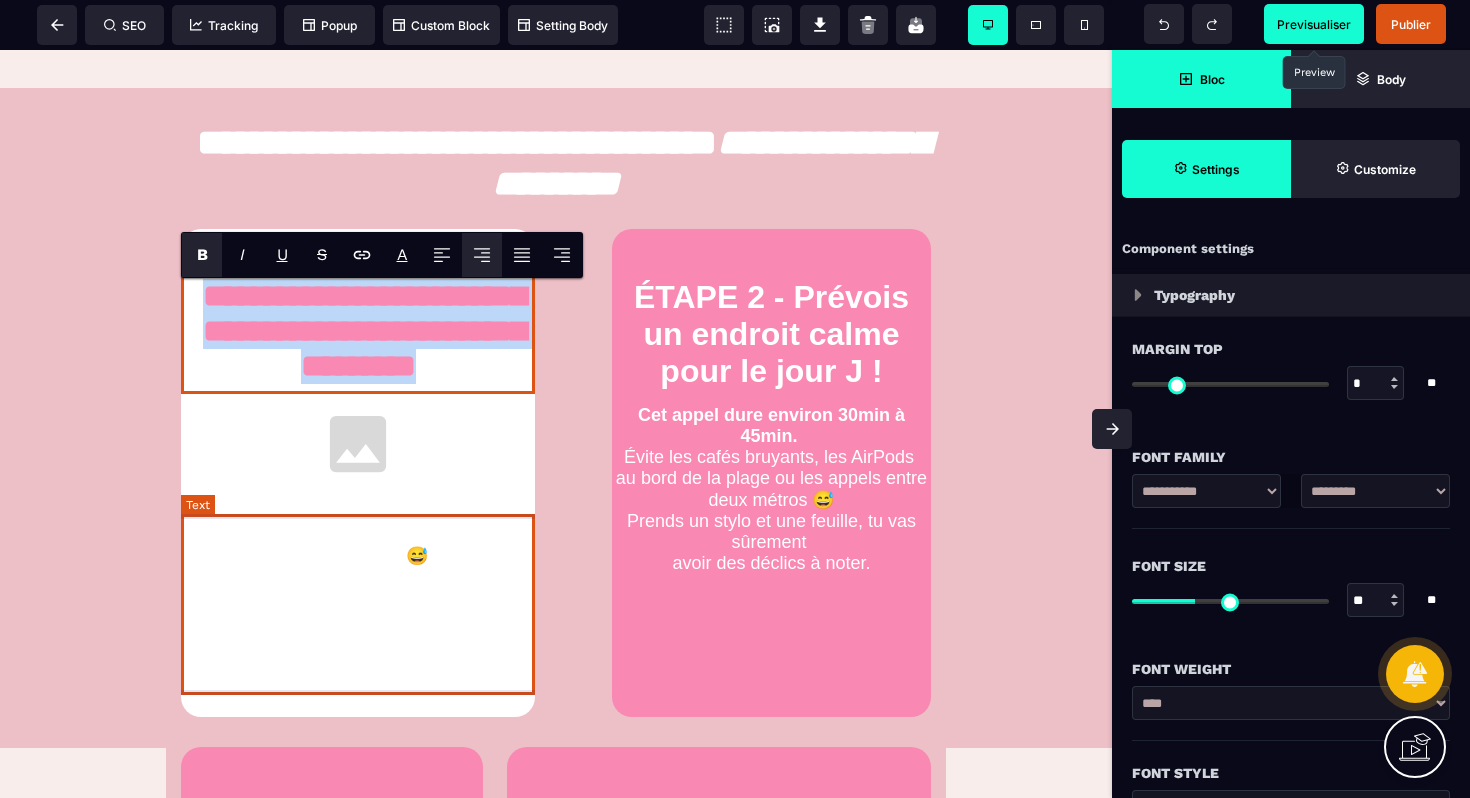 click on "Ajoute le rendez-vous dans ton agenda  ([COMPANY] / [COMPANY] / agenda papier old school,  on ne juge pas 😅) Tu trouveras le lien de la visio directement dans l’e-mail de confirmation.
Sois bien à l’heure, c’est un vrai appel stratégique !" at bounding box center [358, 587] 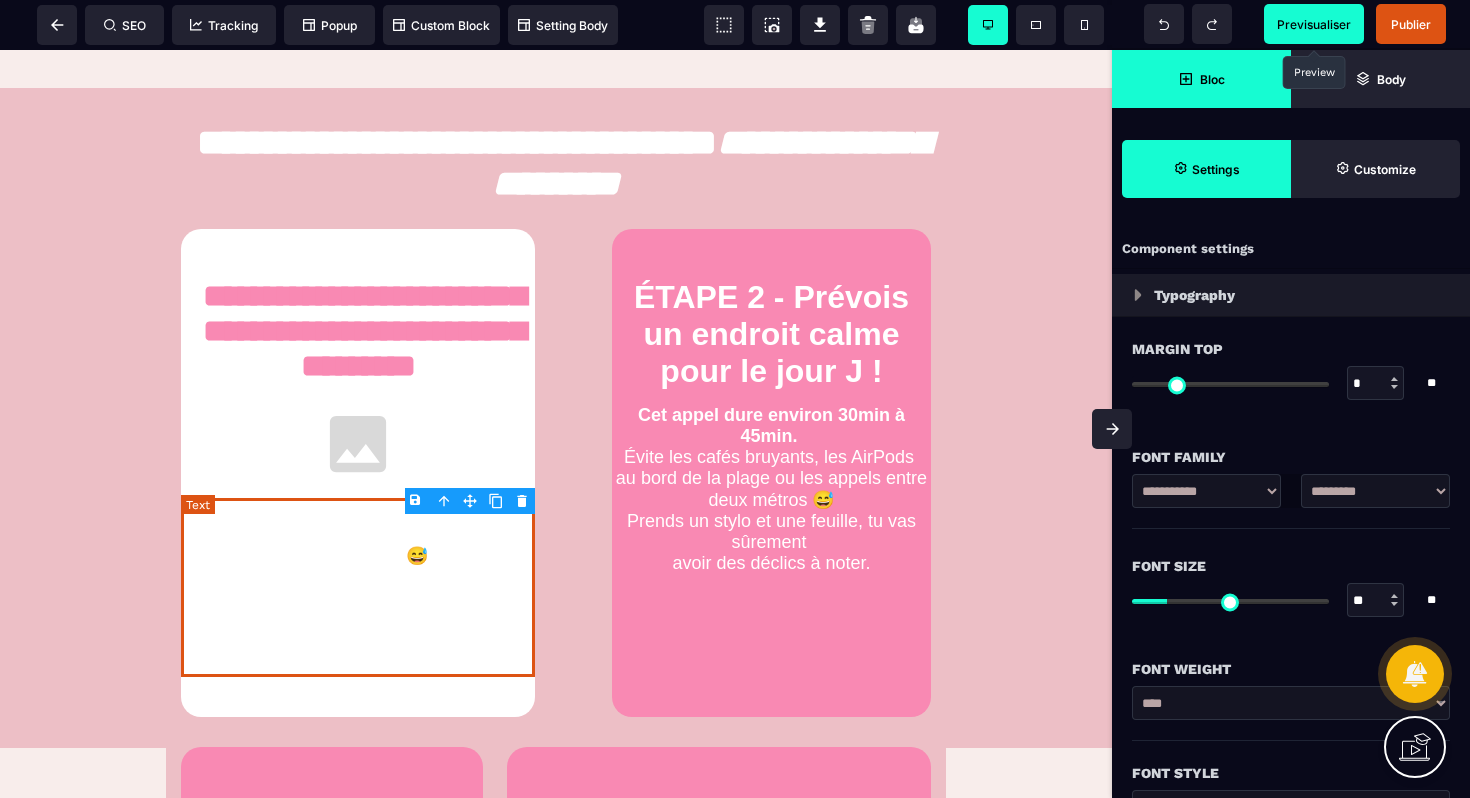 click on "Ajoute le rendez-vous dans ton agenda  ([COMPANY] / [COMPANY] / agenda papier old school,  on ne juge pas 😅) Tu trouveras le lien de la visio directement dans l’e-mail de confirmation.
Sois bien à l’heure, c’est un vrai appel stratégique !" at bounding box center [358, 587] 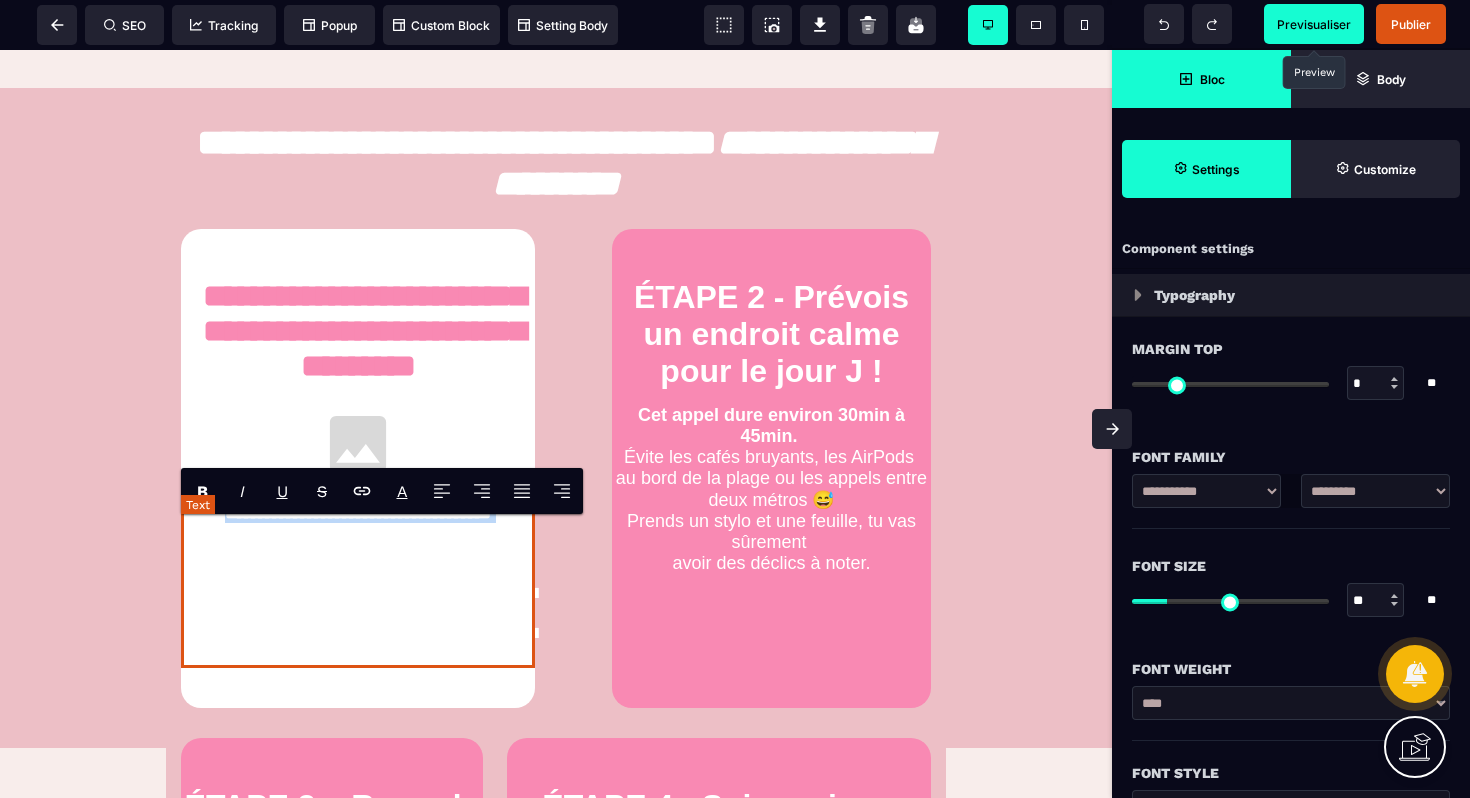 click on "**********" at bounding box center [358, 583] 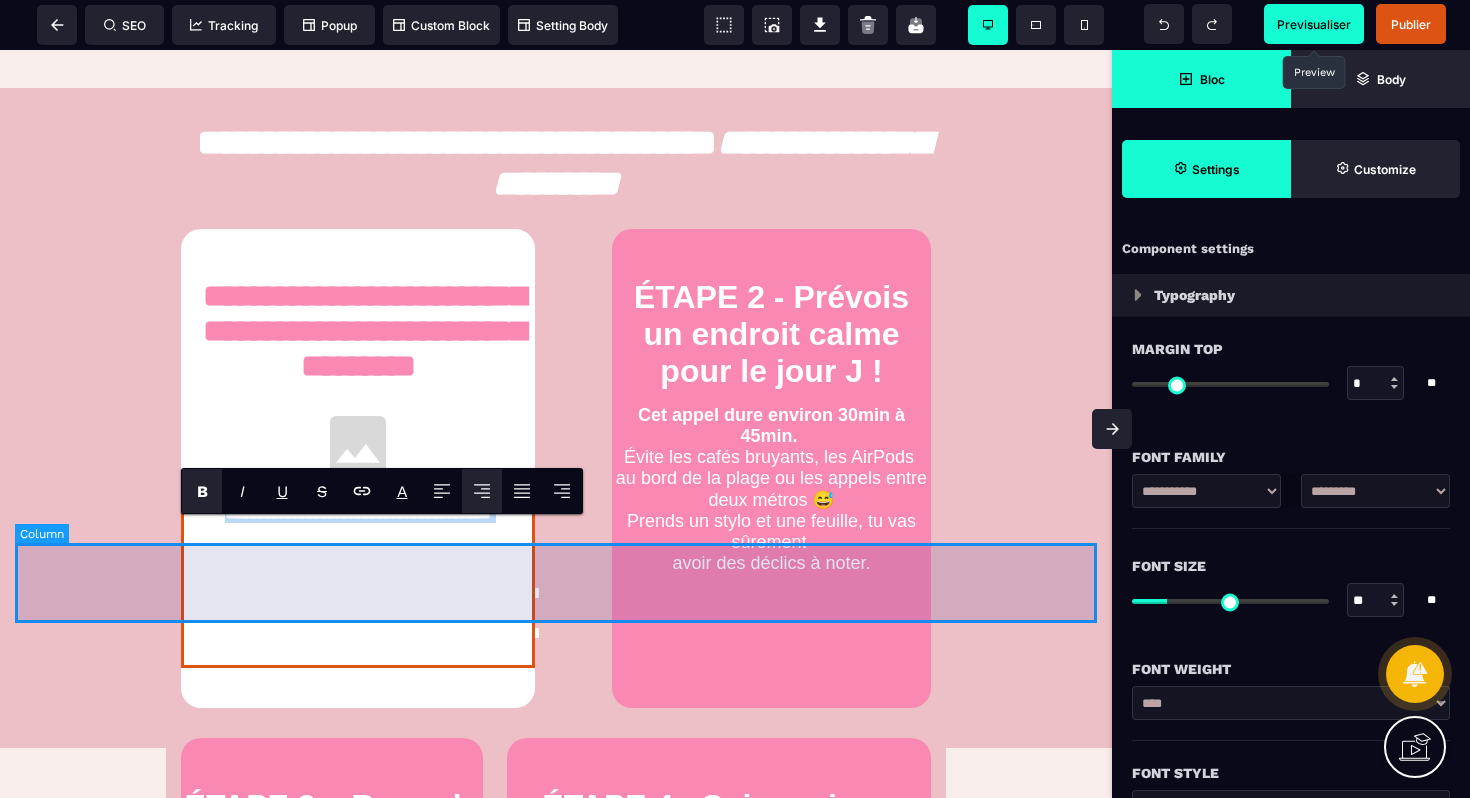 click at bounding box center (556, 583) 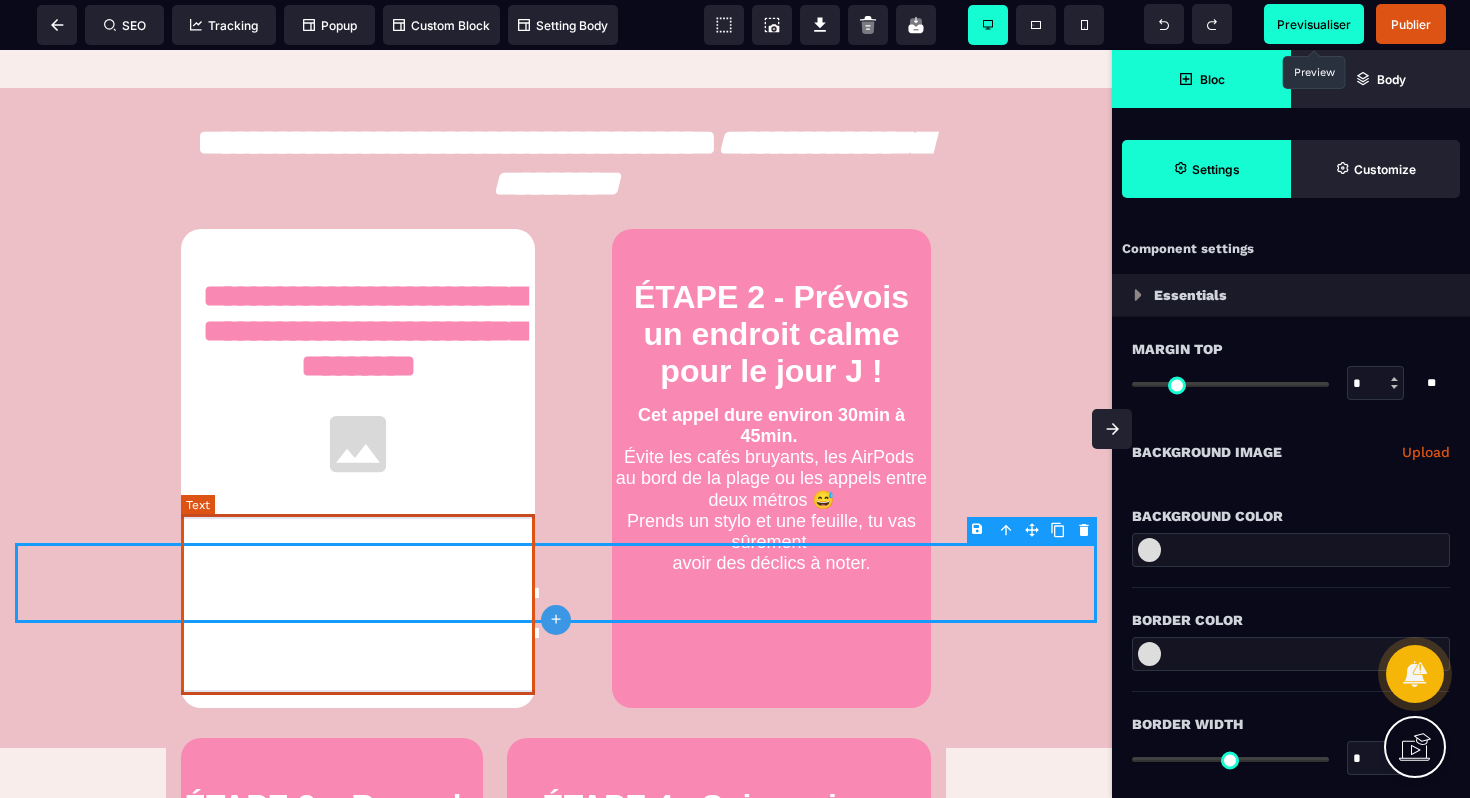 click on "**********" at bounding box center (358, 583) 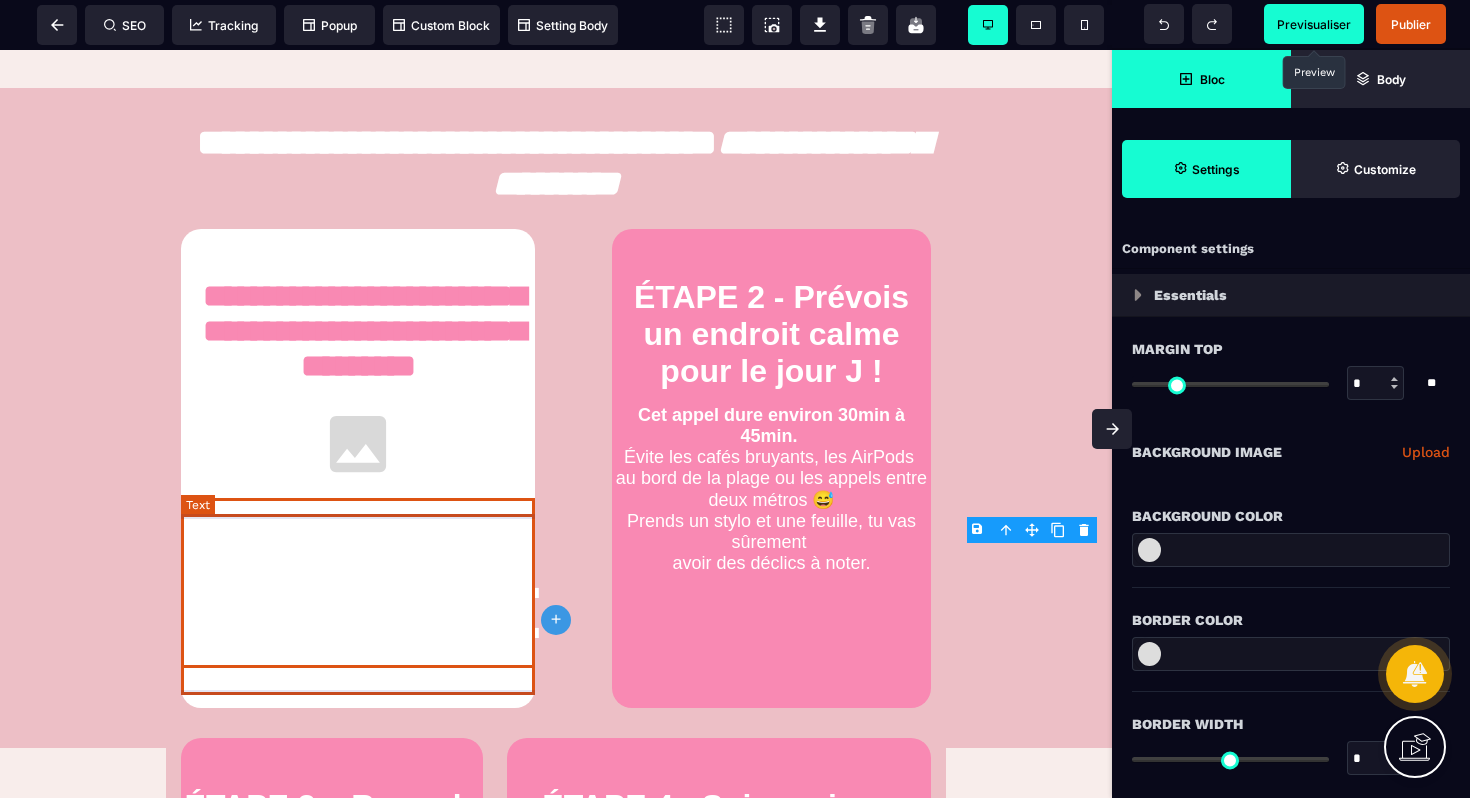 click on "**********" at bounding box center (358, 583) 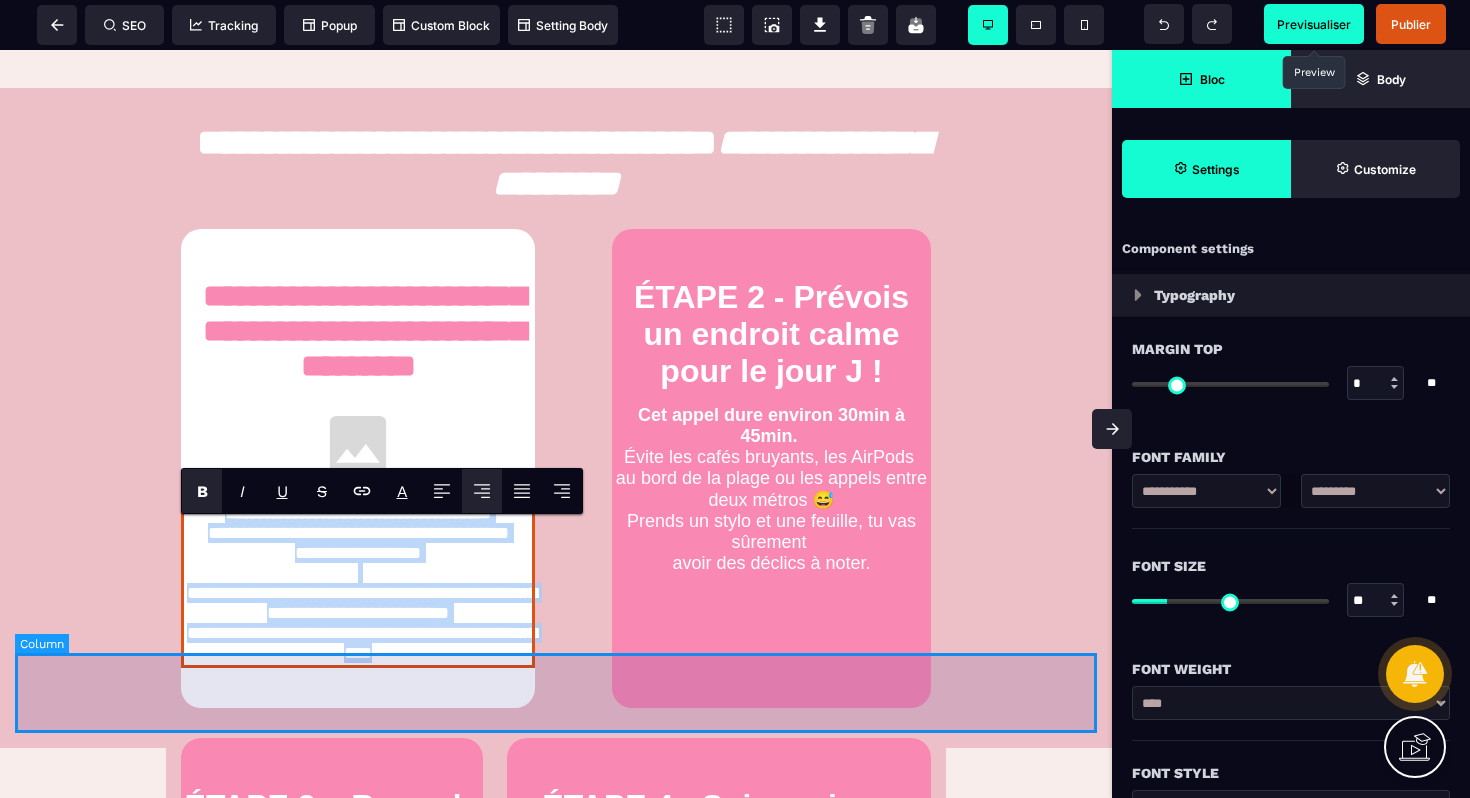 drag, startPoint x: 189, startPoint y: 528, endPoint x: 425, endPoint y: 683, distance: 282.34906 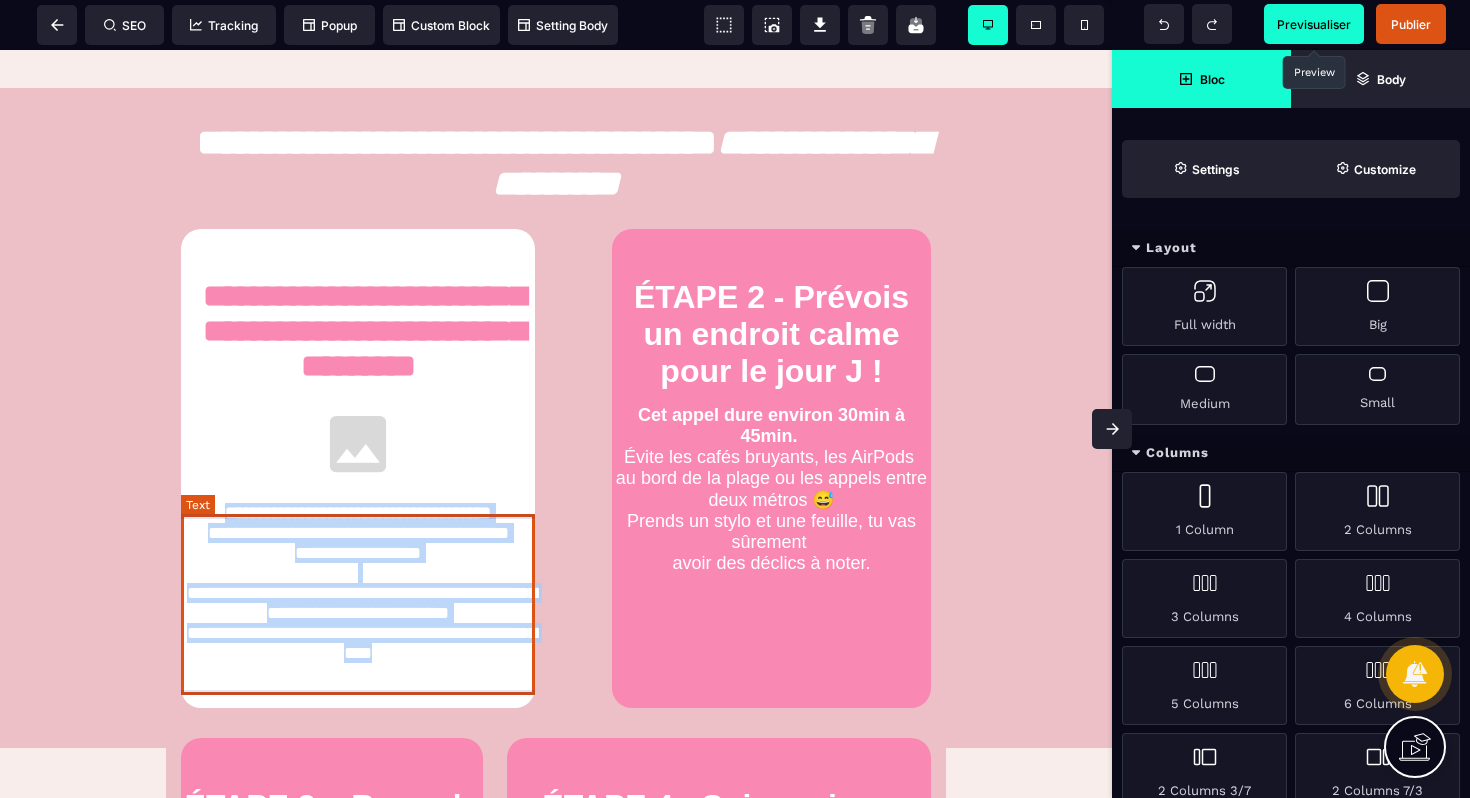 click on "**********" at bounding box center (358, 583) 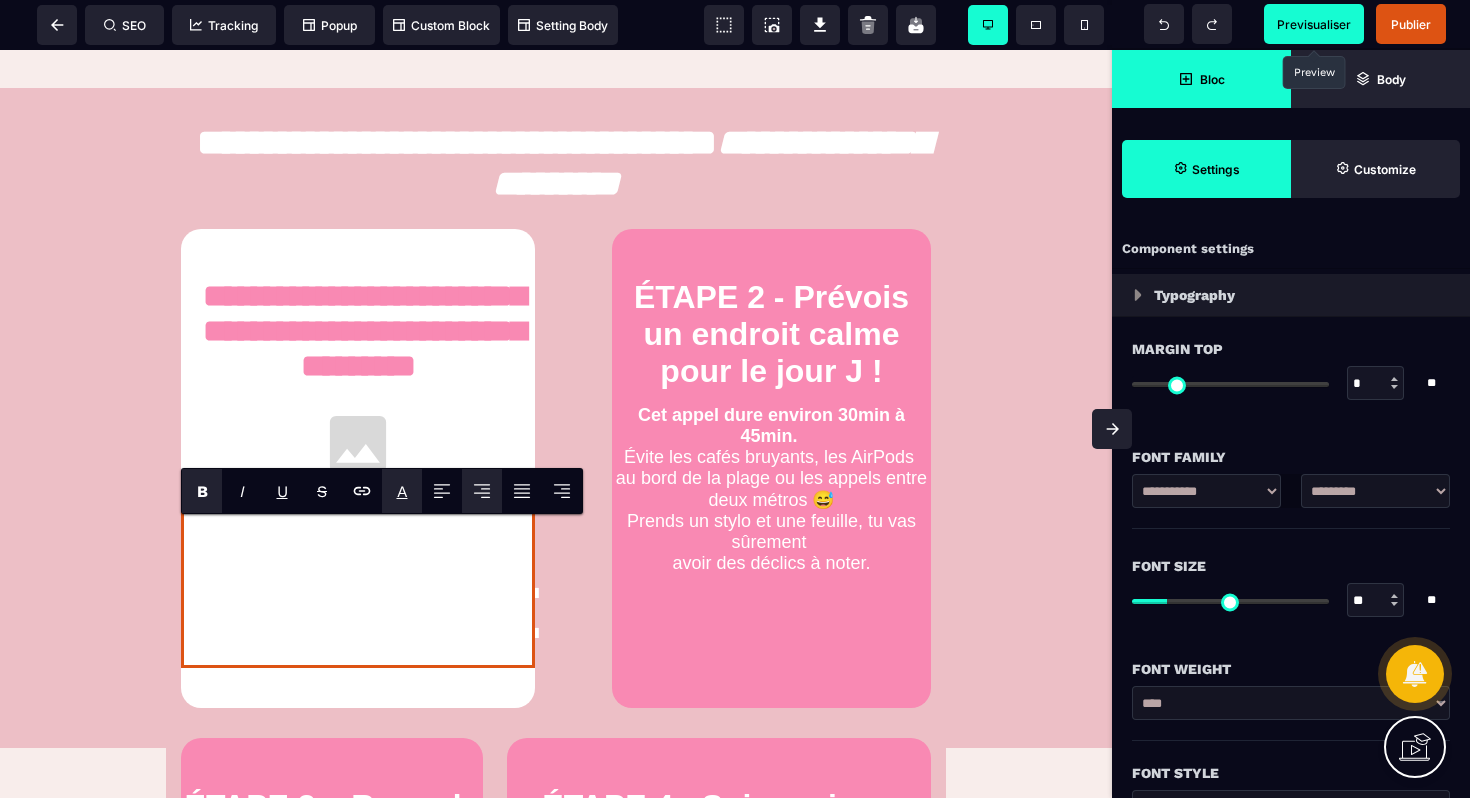 click on "A *******" at bounding box center (402, 491) 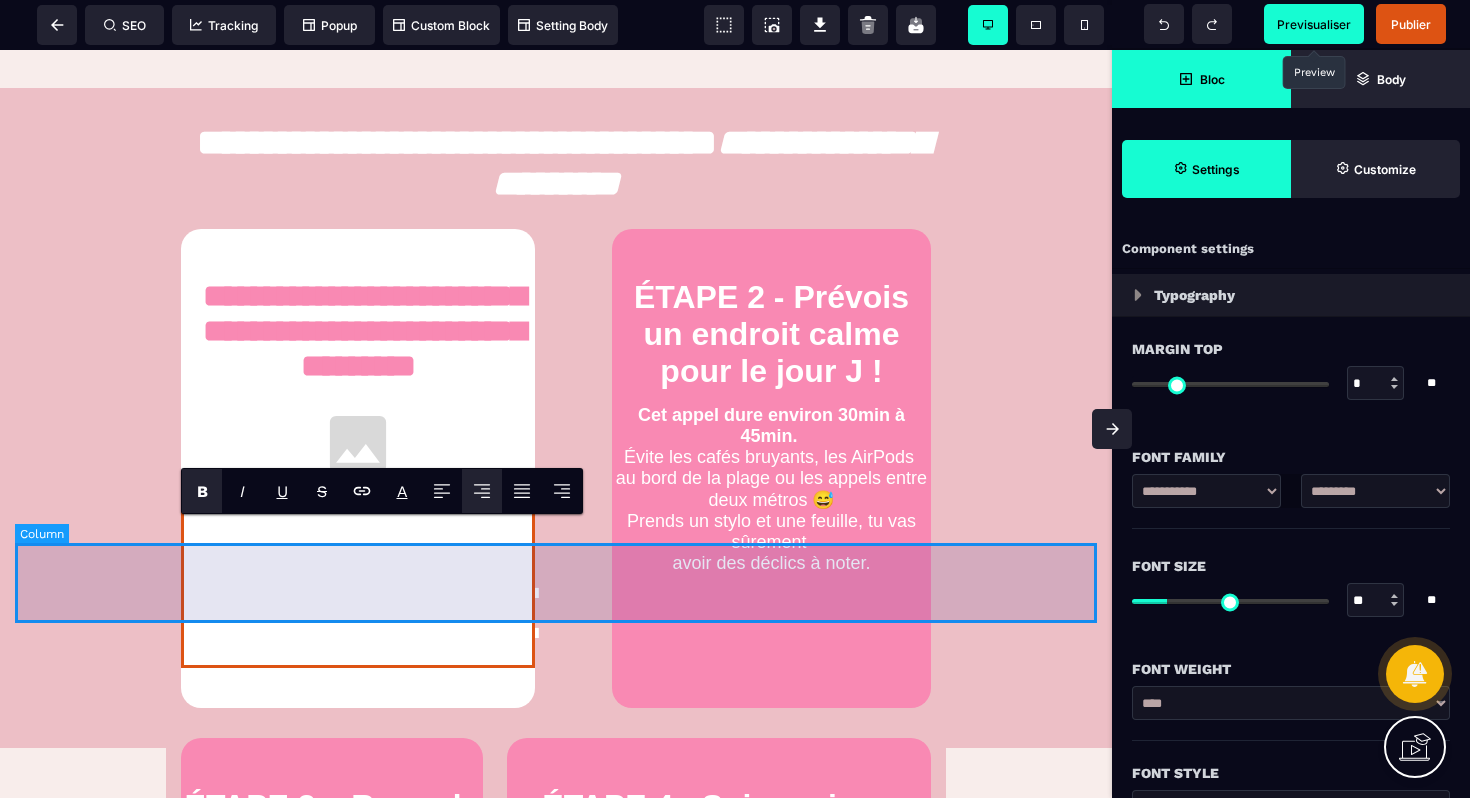 click at bounding box center [556, 583] 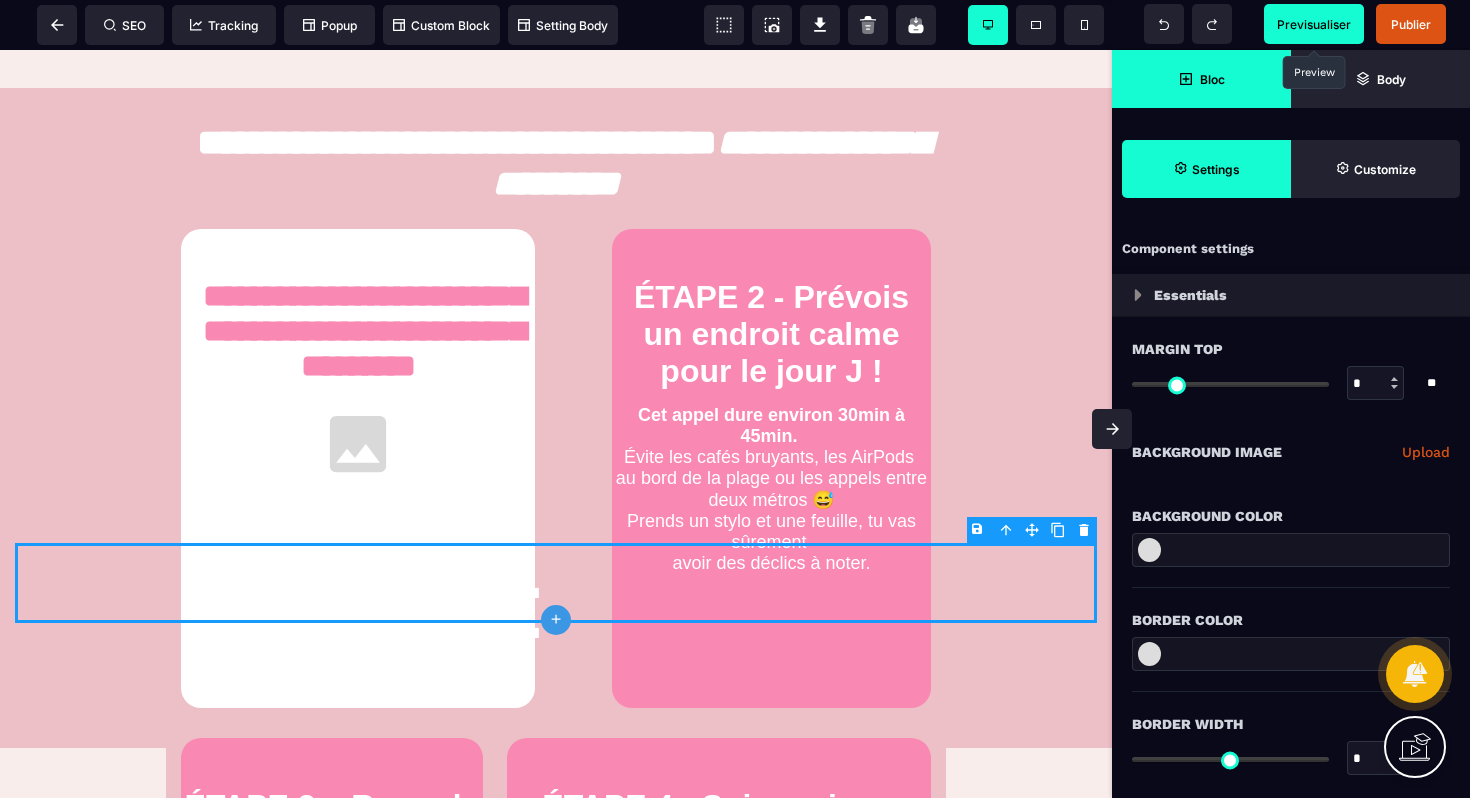 click on "B I U S
A *******
plus
Row
SEO
Big" at bounding box center (735, 399) 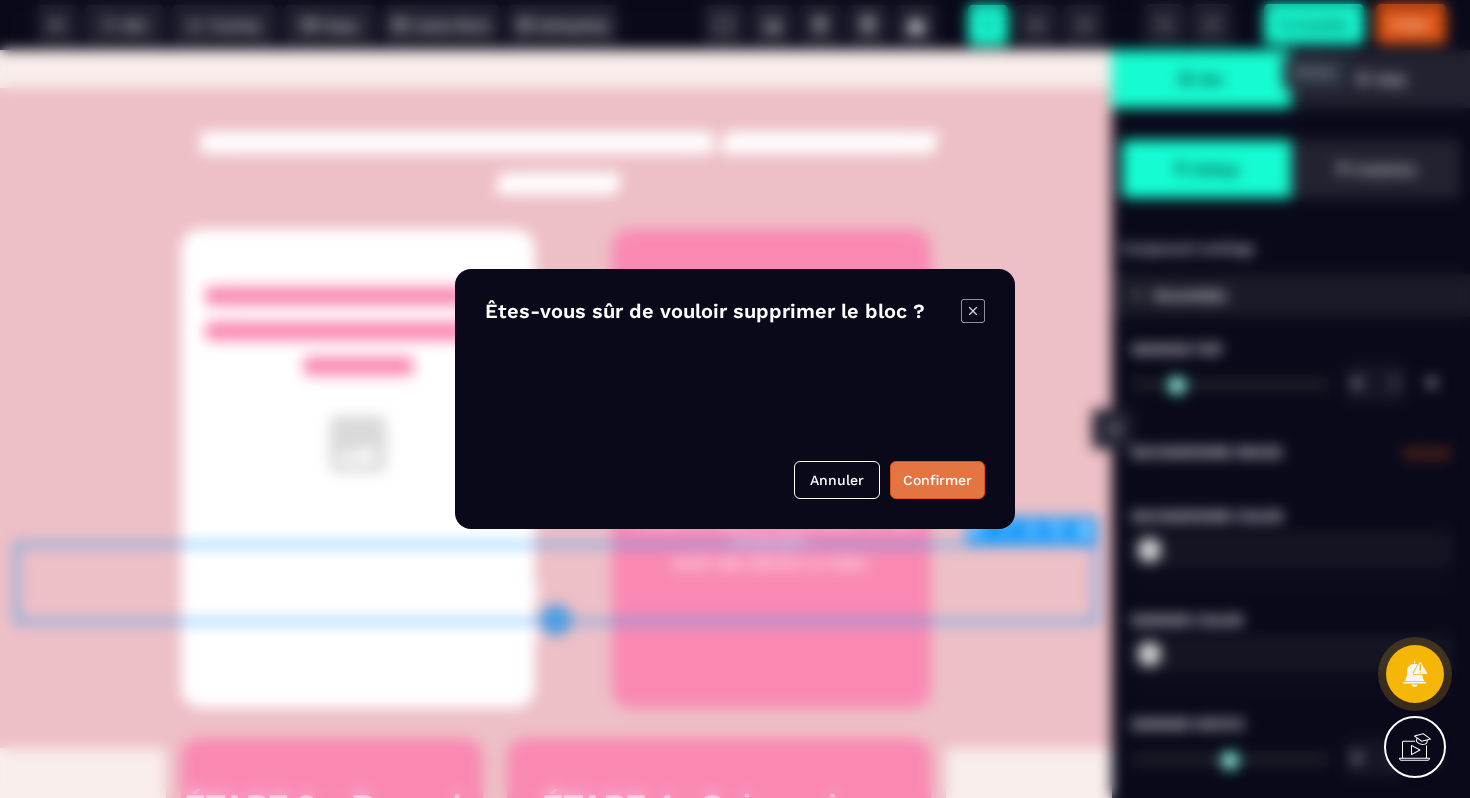 click on "Confirmer" at bounding box center [937, 480] 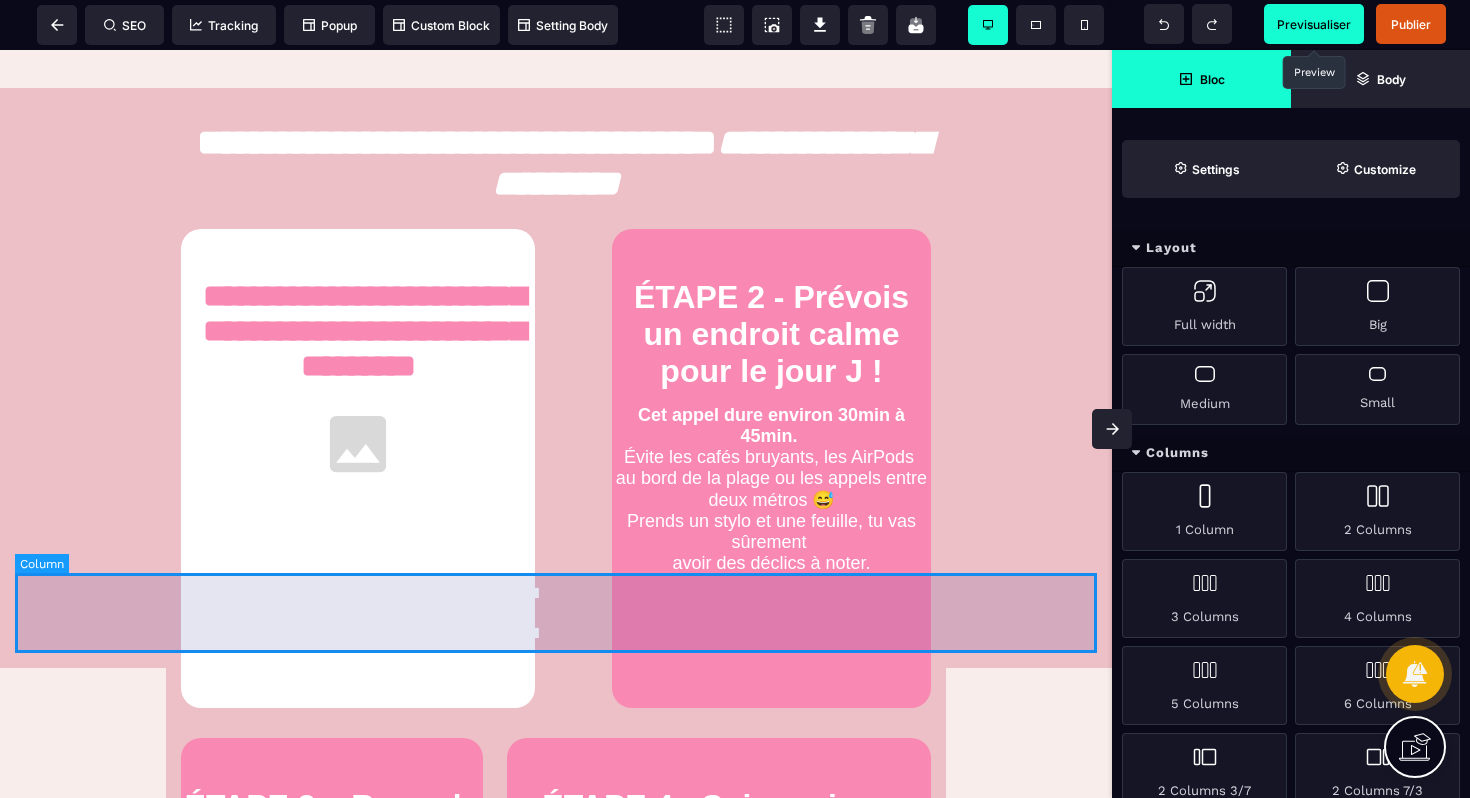 click at bounding box center (556, 613) 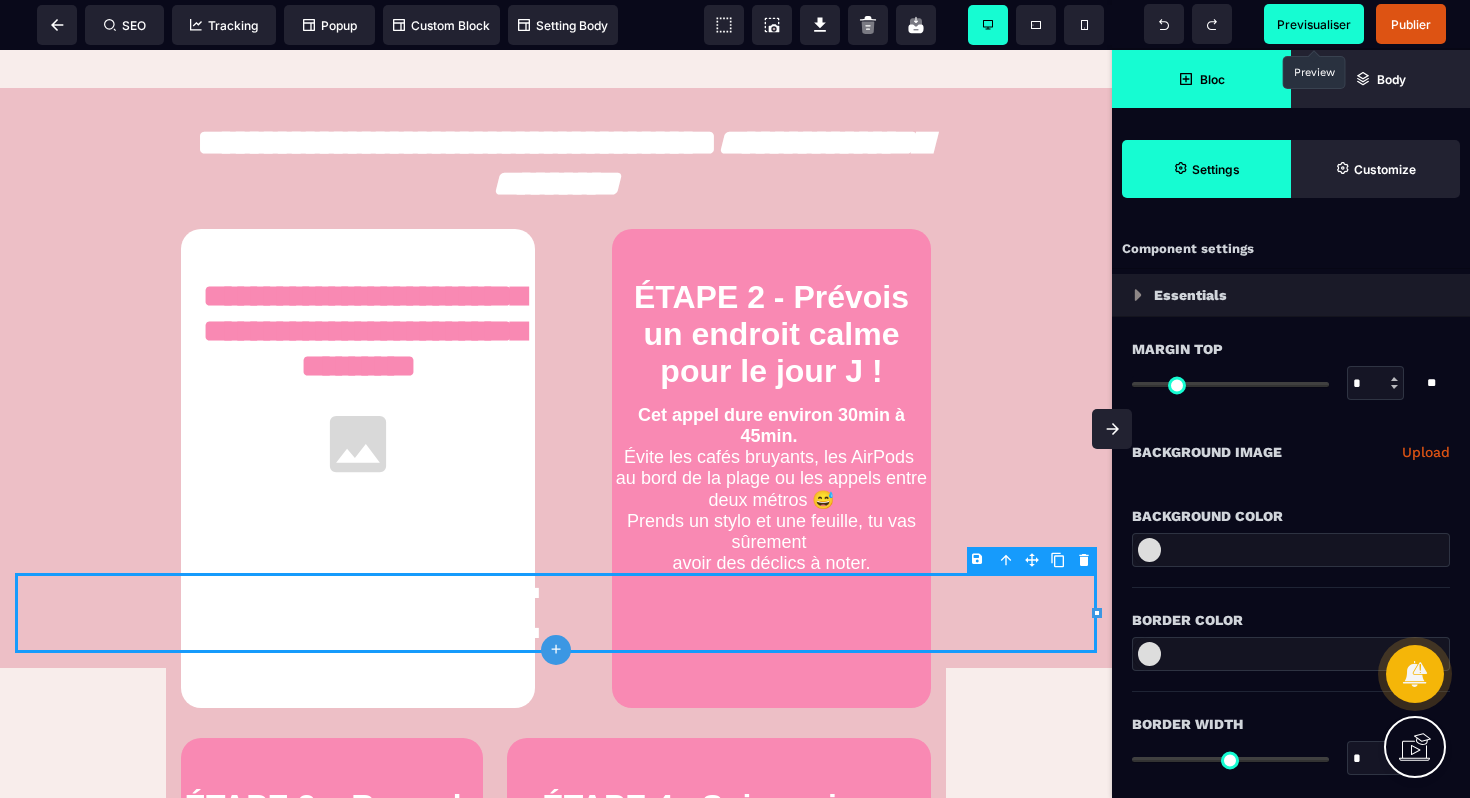click on "B I U S
A *******
plus
Column
SEO" at bounding box center [735, 399] 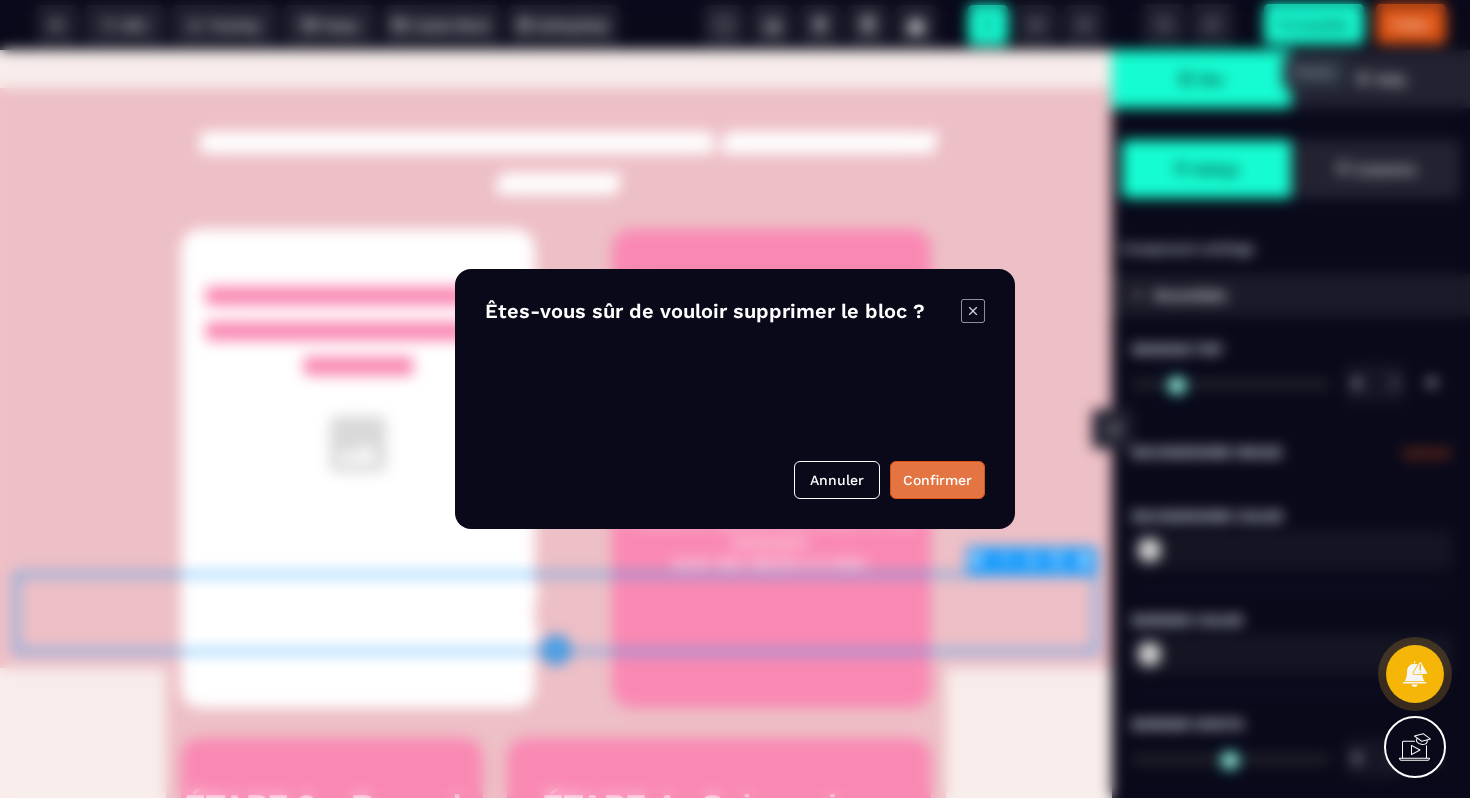 click on "Confirmer" at bounding box center (937, 480) 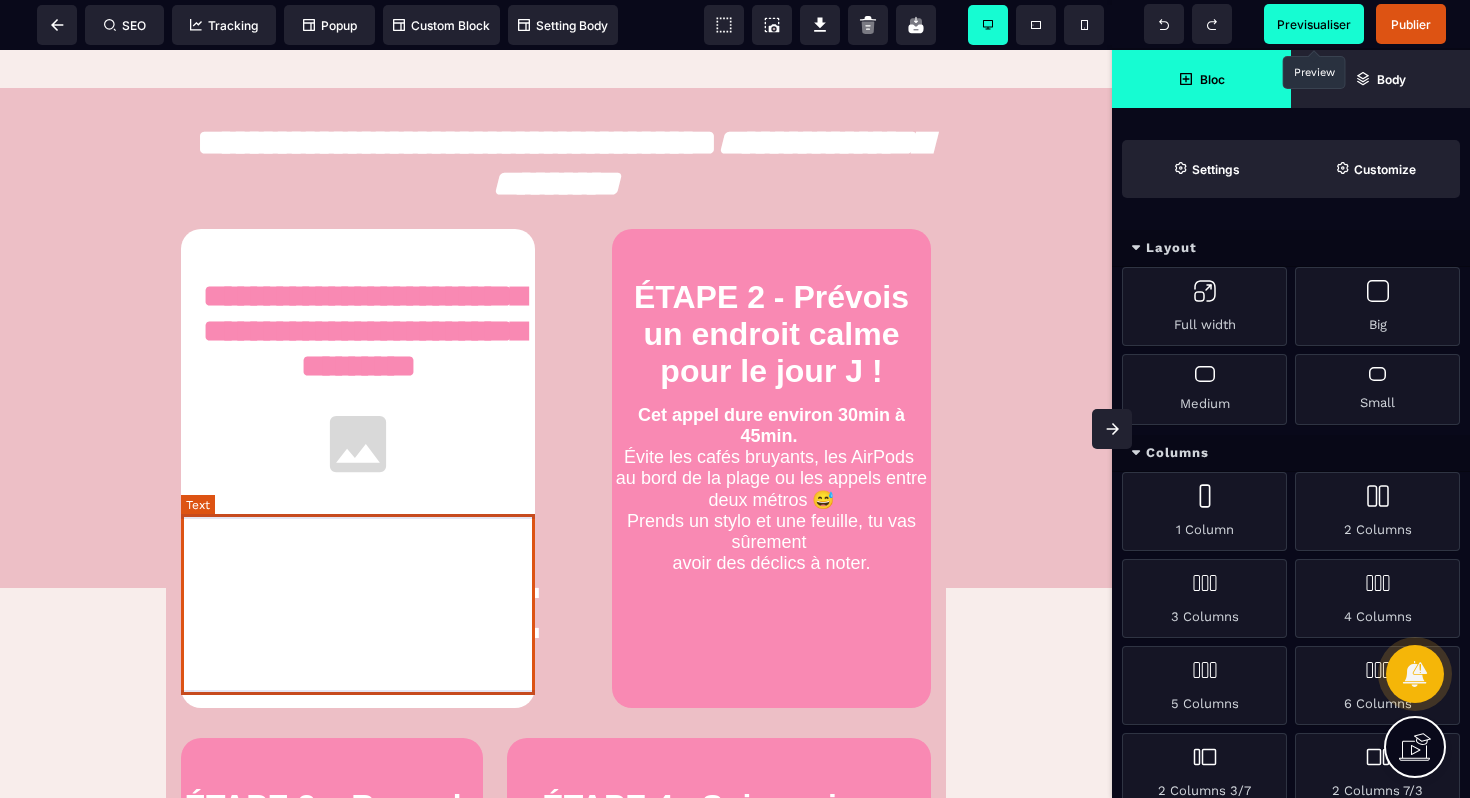 click on "**********" at bounding box center [358, 583] 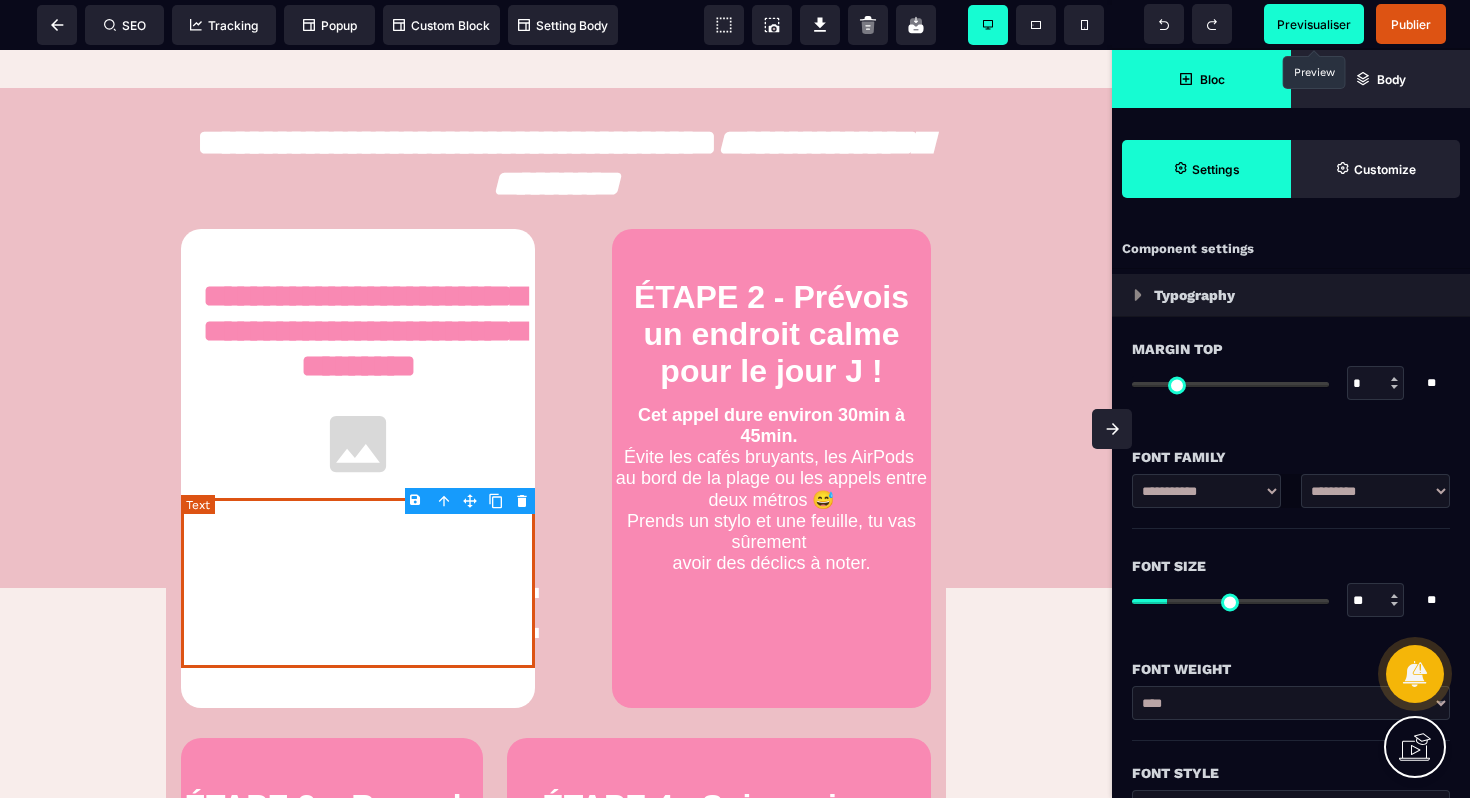 click on "**********" at bounding box center [358, 583] 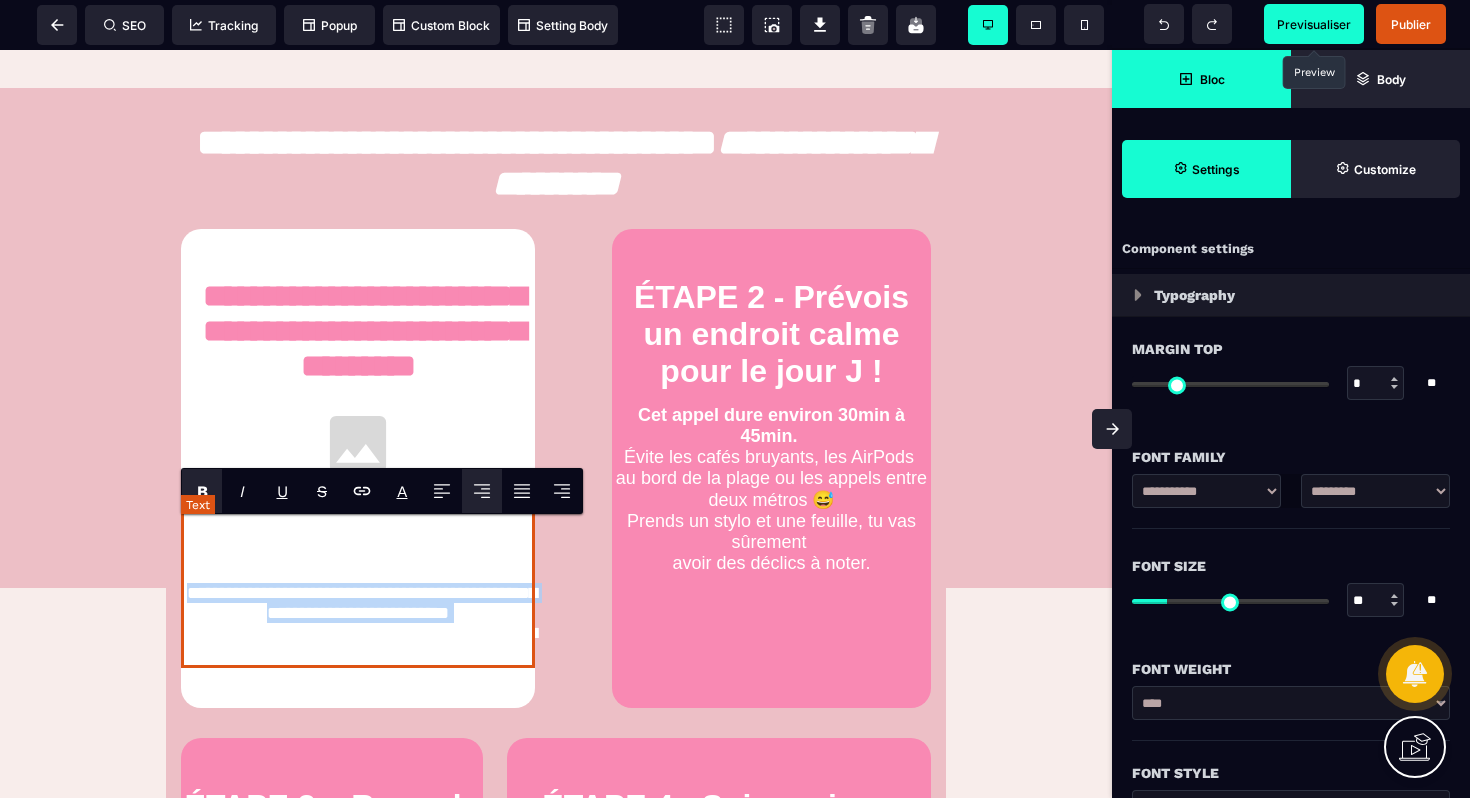 click on "**********" at bounding box center (358, 583) 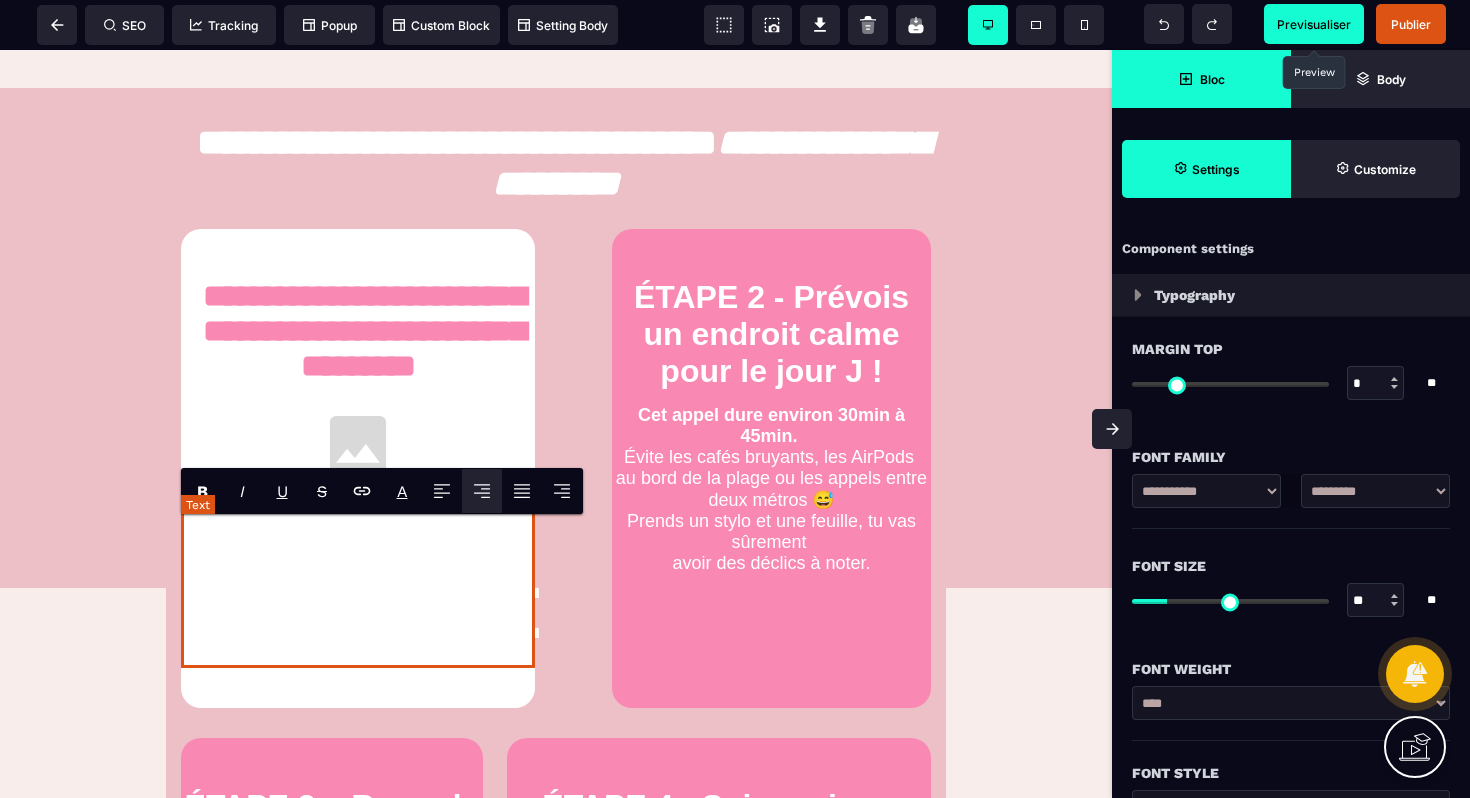 click on "**********" at bounding box center [358, 583] 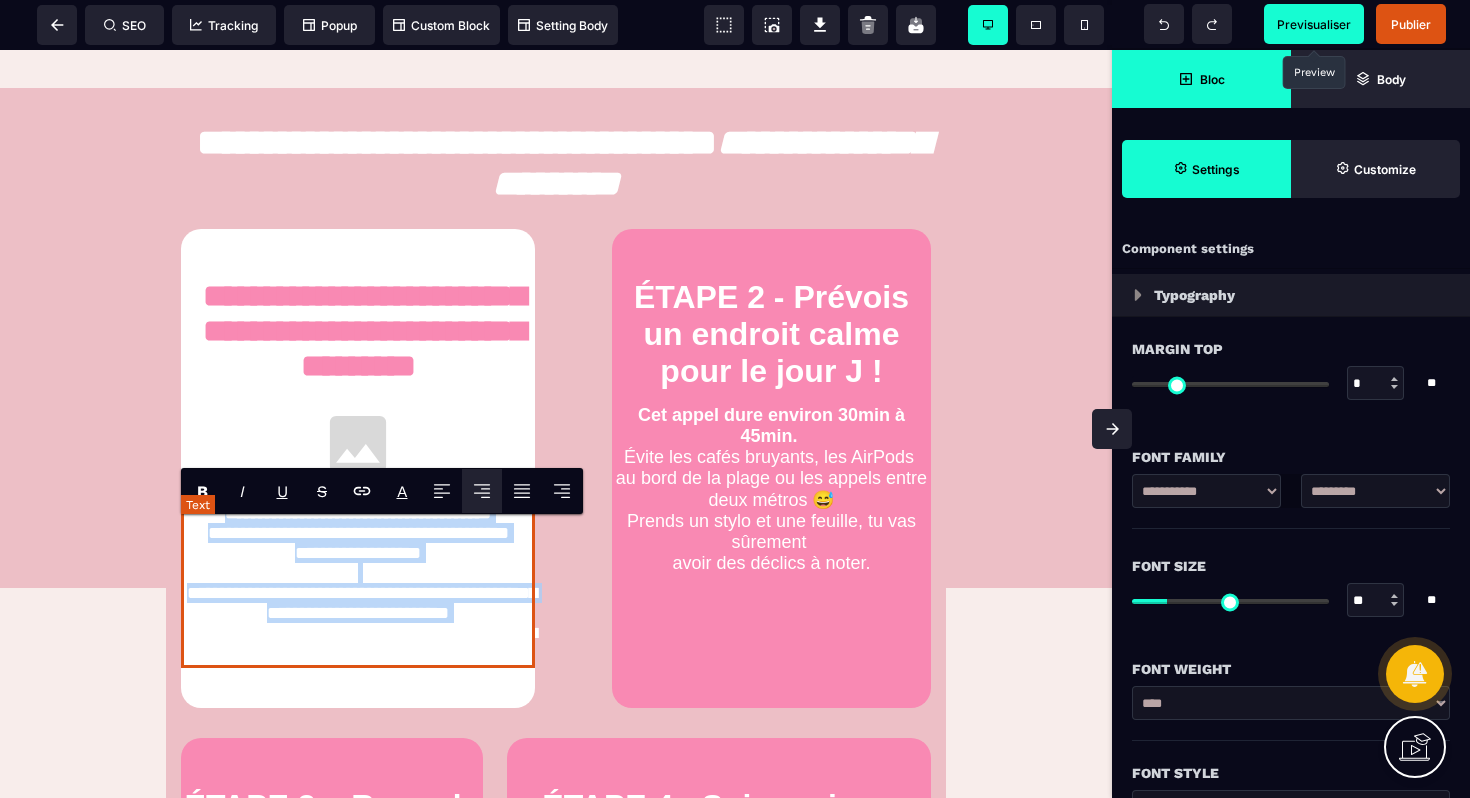 drag, startPoint x: 493, startPoint y: 640, endPoint x: 185, endPoint y: 530, distance: 327.0535 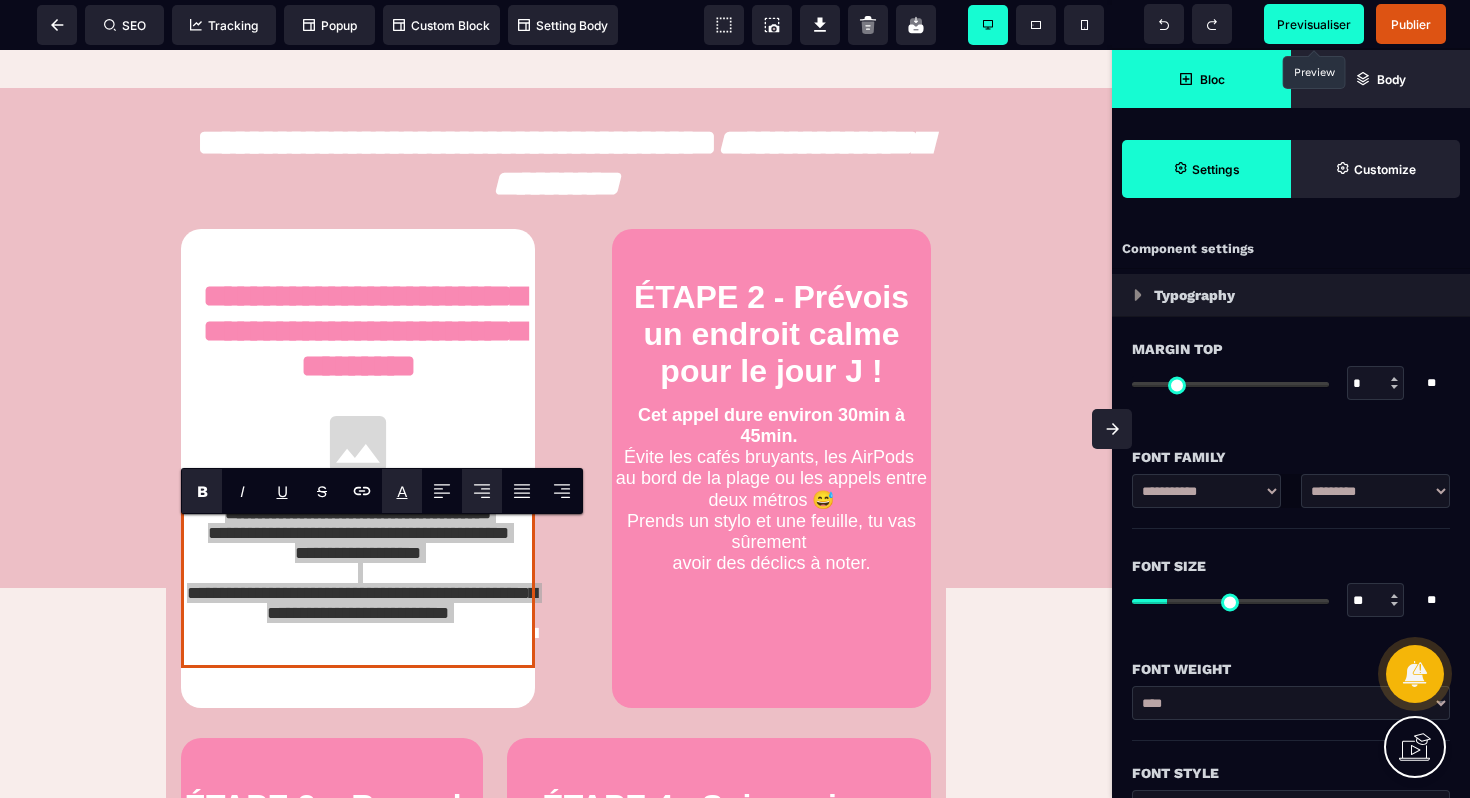 click on "A" at bounding box center (402, 491) 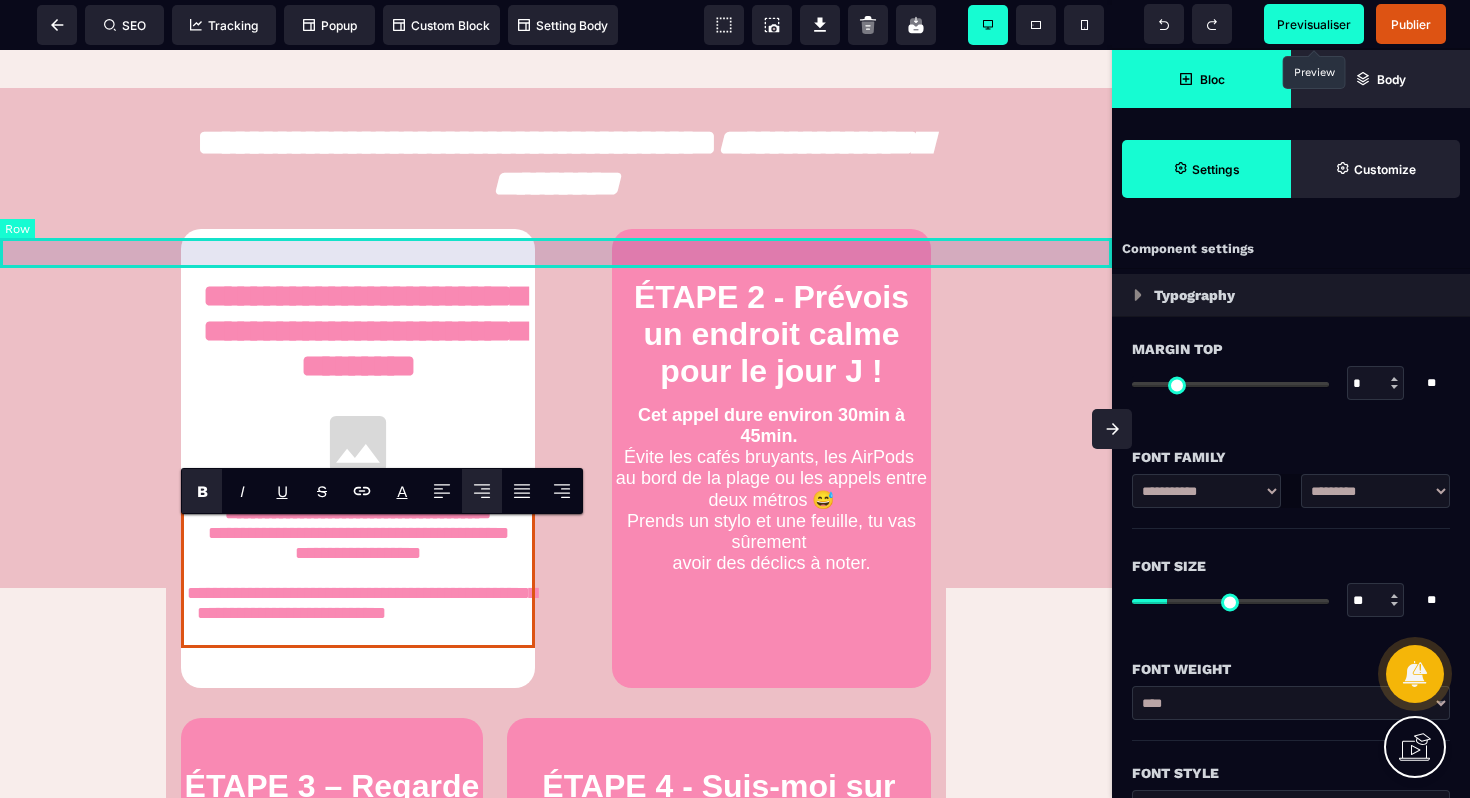 click at bounding box center (556, 253) 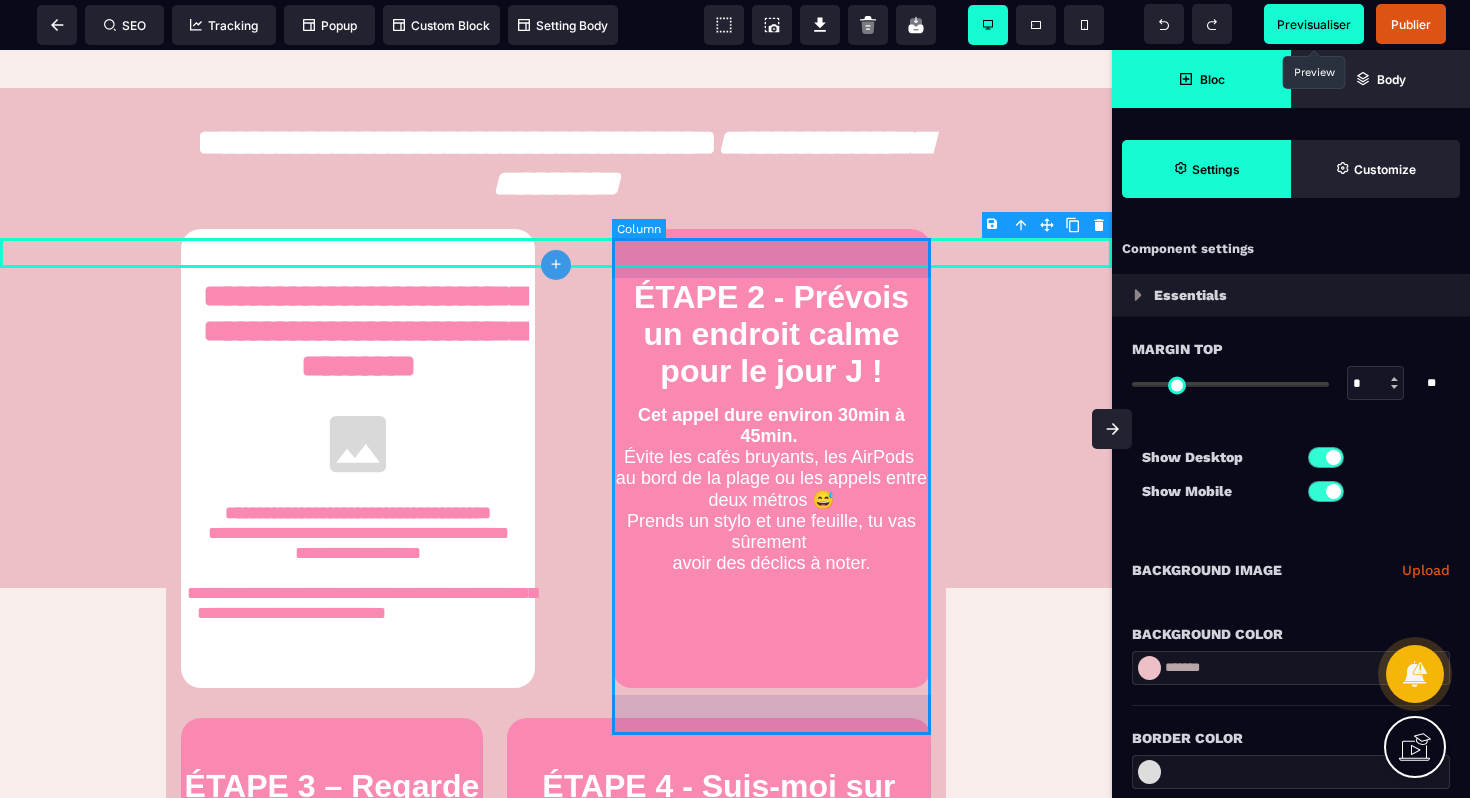 click on "ÉTAPE 2 - Prévois un endroit calme pour le jour J ! Cet appel dure environ 30min à 45min.
Évite les cafés bruyants, les AirPods
au bord de la plage ou les appels entre deux métros 😅
Prends un stylo et une feuille, tu vas sûrement
avoir des déclics à noter." at bounding box center (771, 458) 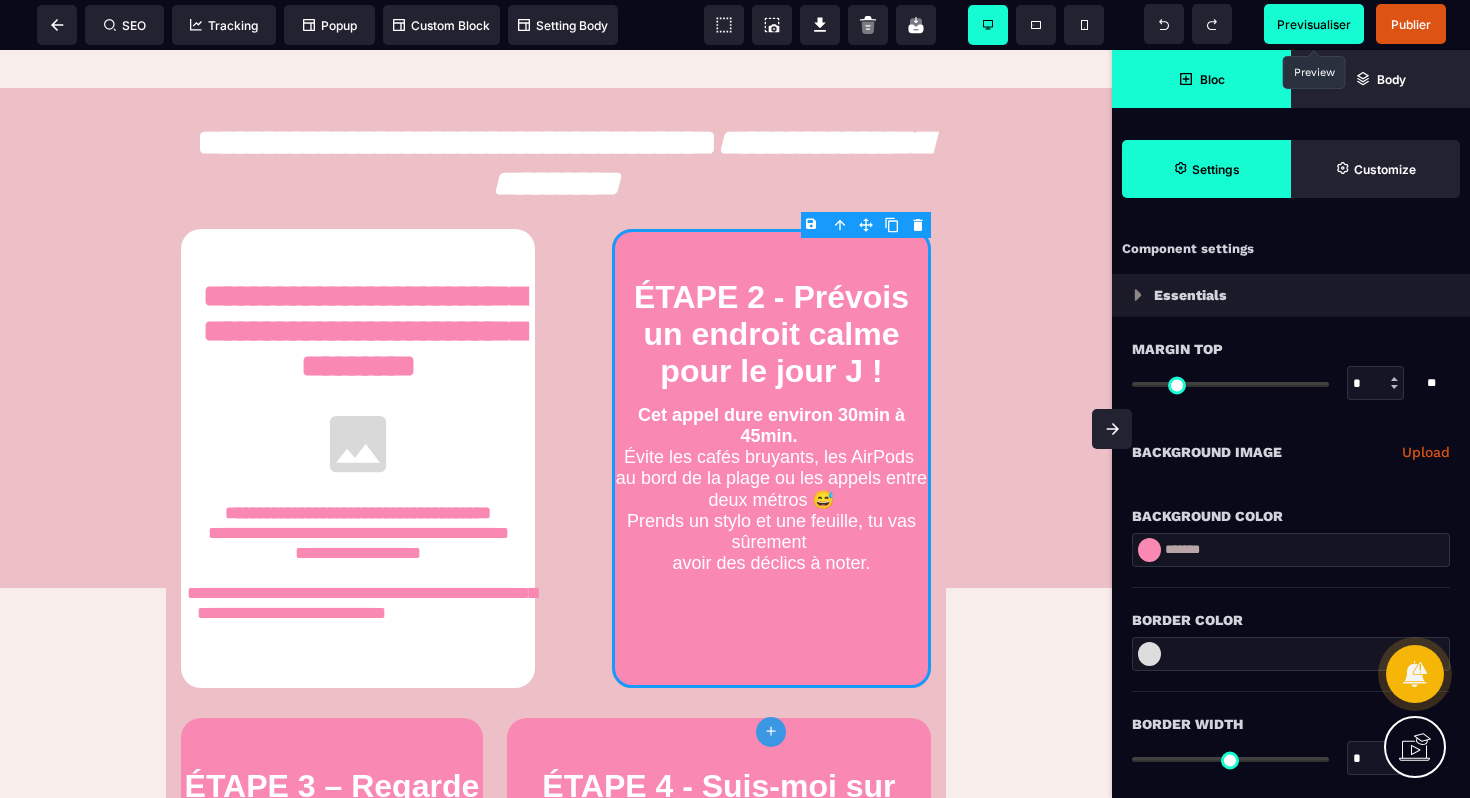click on "*******" at bounding box center [1291, 550] 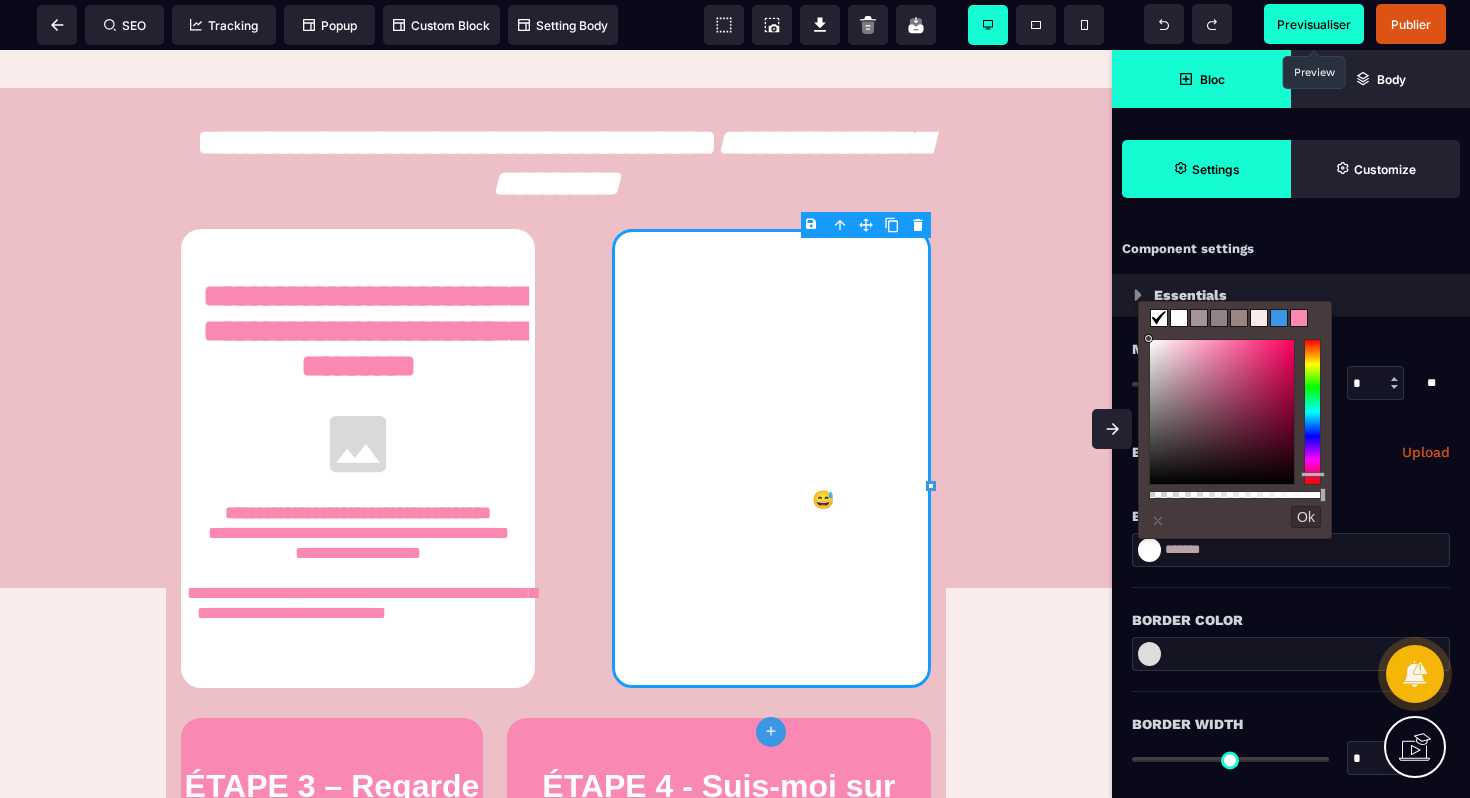 drag, startPoint x: 1169, startPoint y: 399, endPoint x: 1142, endPoint y: 300, distance: 102.61579 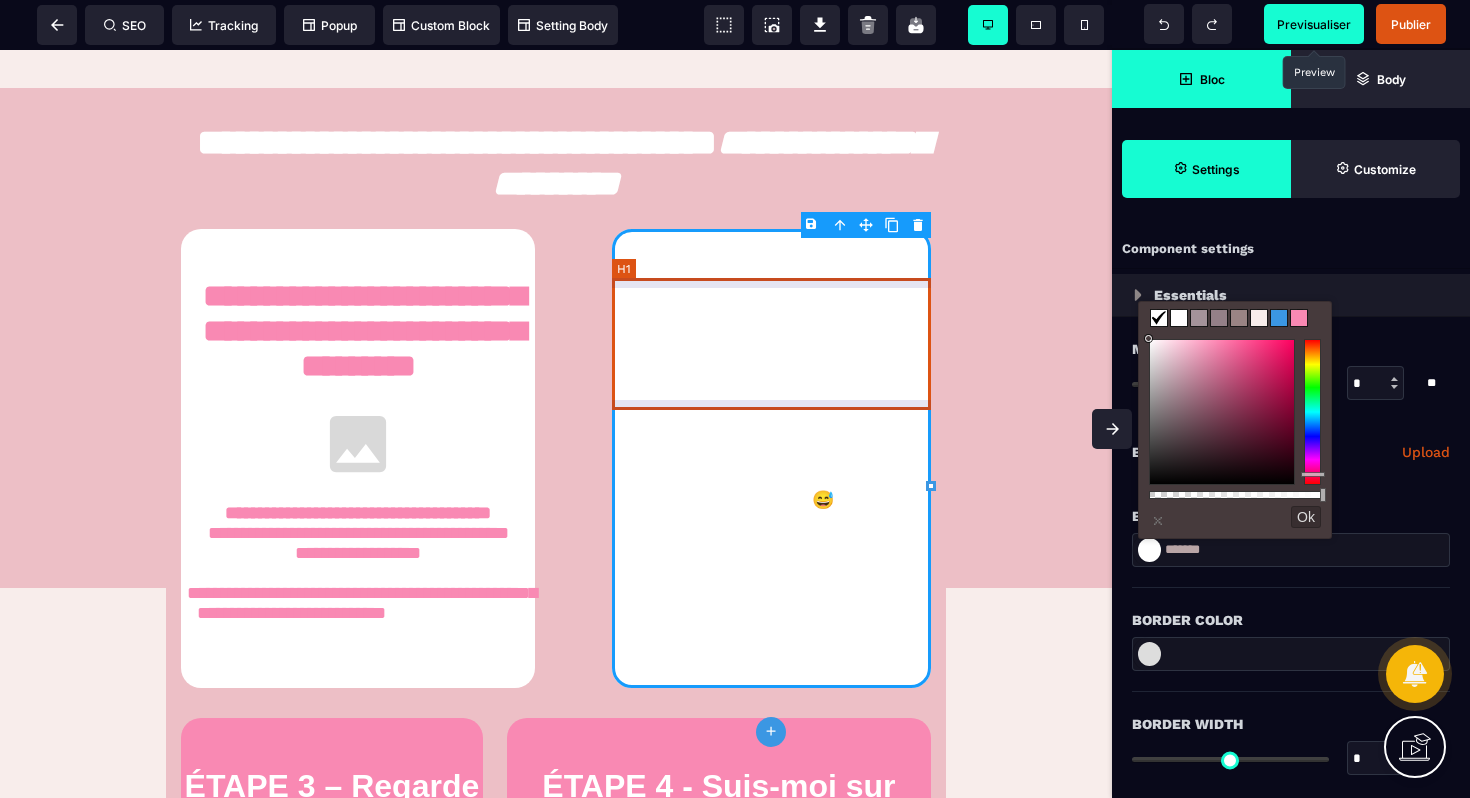 click on "ÉTAPE 2 - Prévois un endroit calme pour le jour J !" at bounding box center (771, 334) 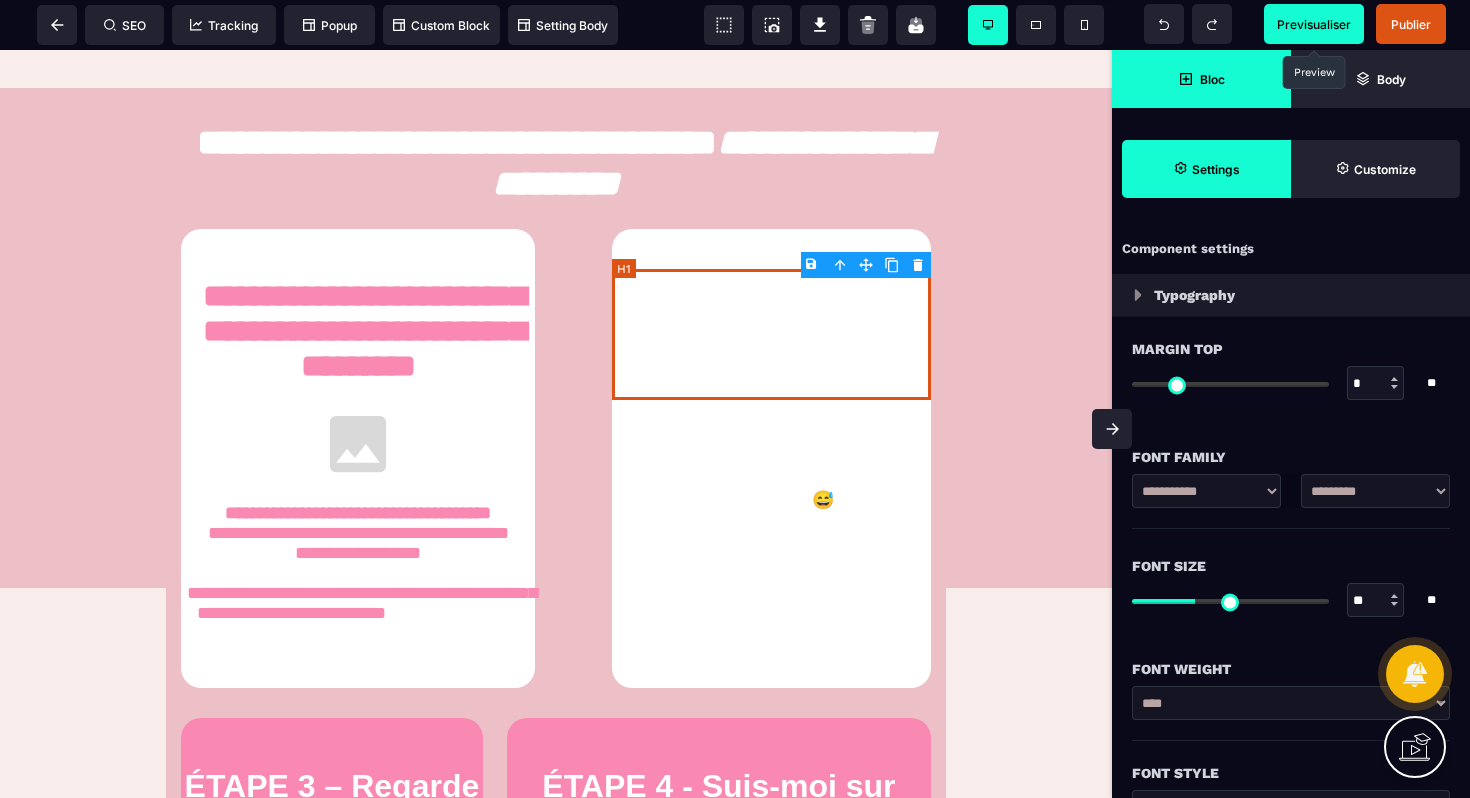 click on "ÉTAPE 2 - Prévois un endroit calme pour le jour J !" at bounding box center (771, 334) 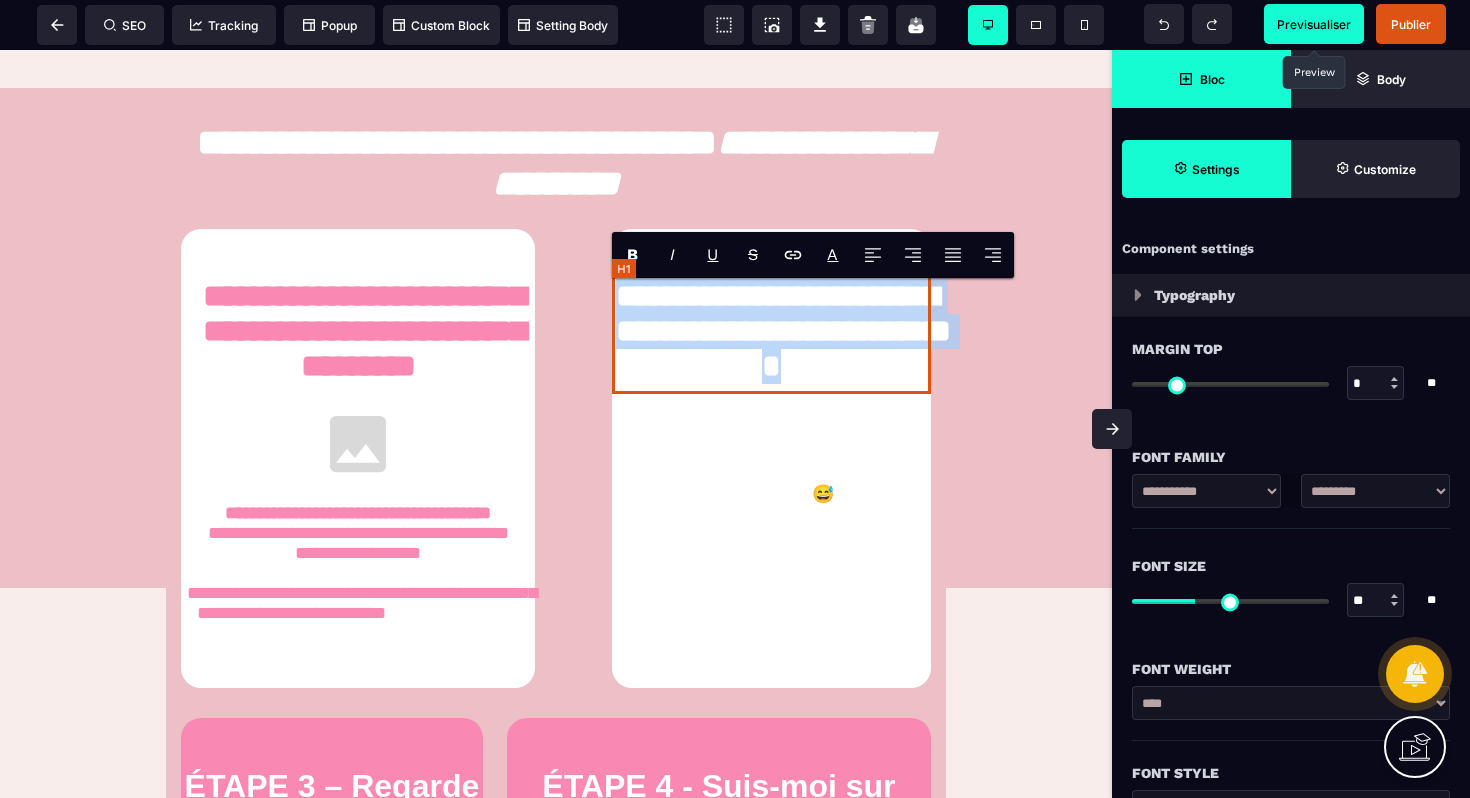 click on "**********" at bounding box center (771, 331) 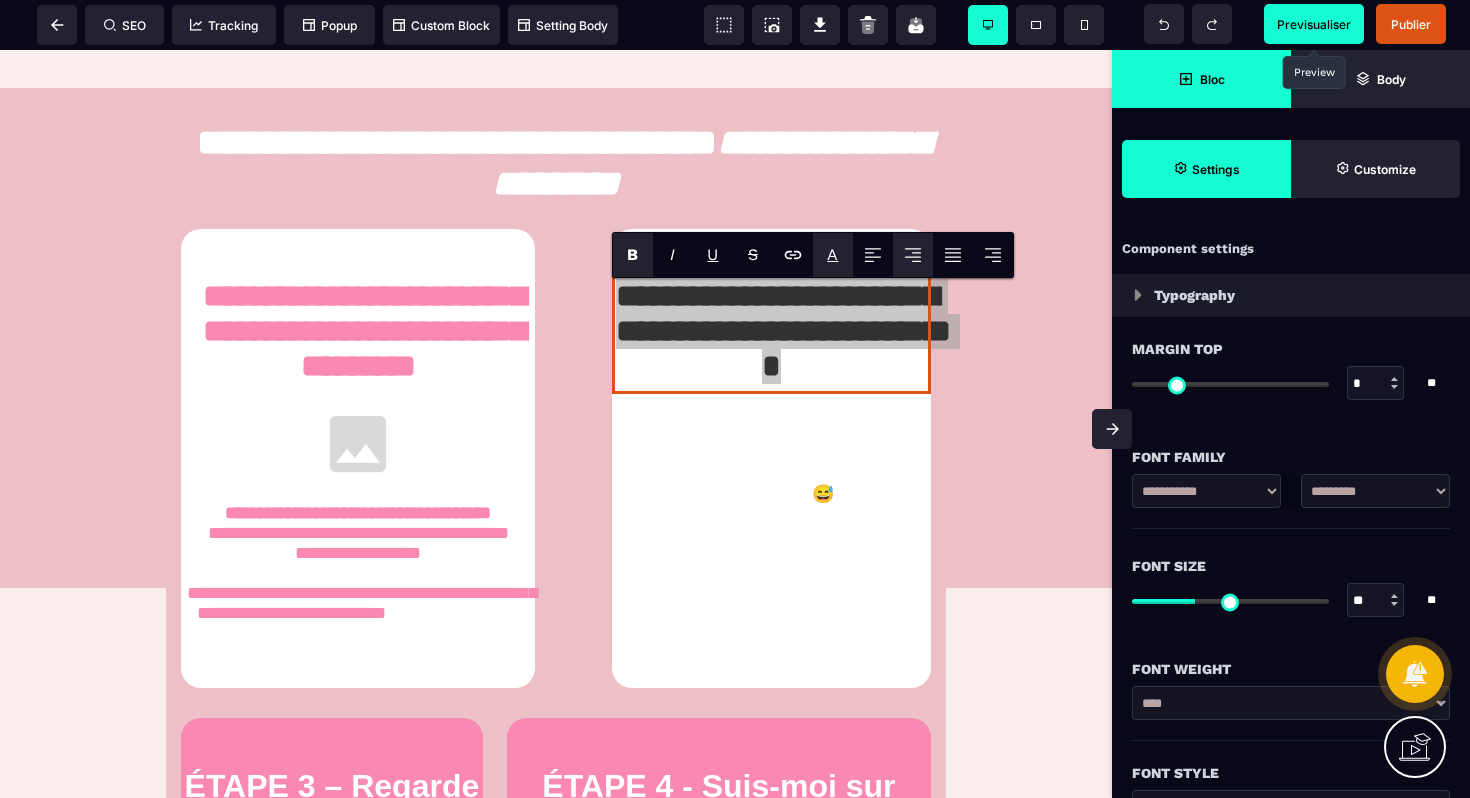 click on "A" at bounding box center [832, 254] 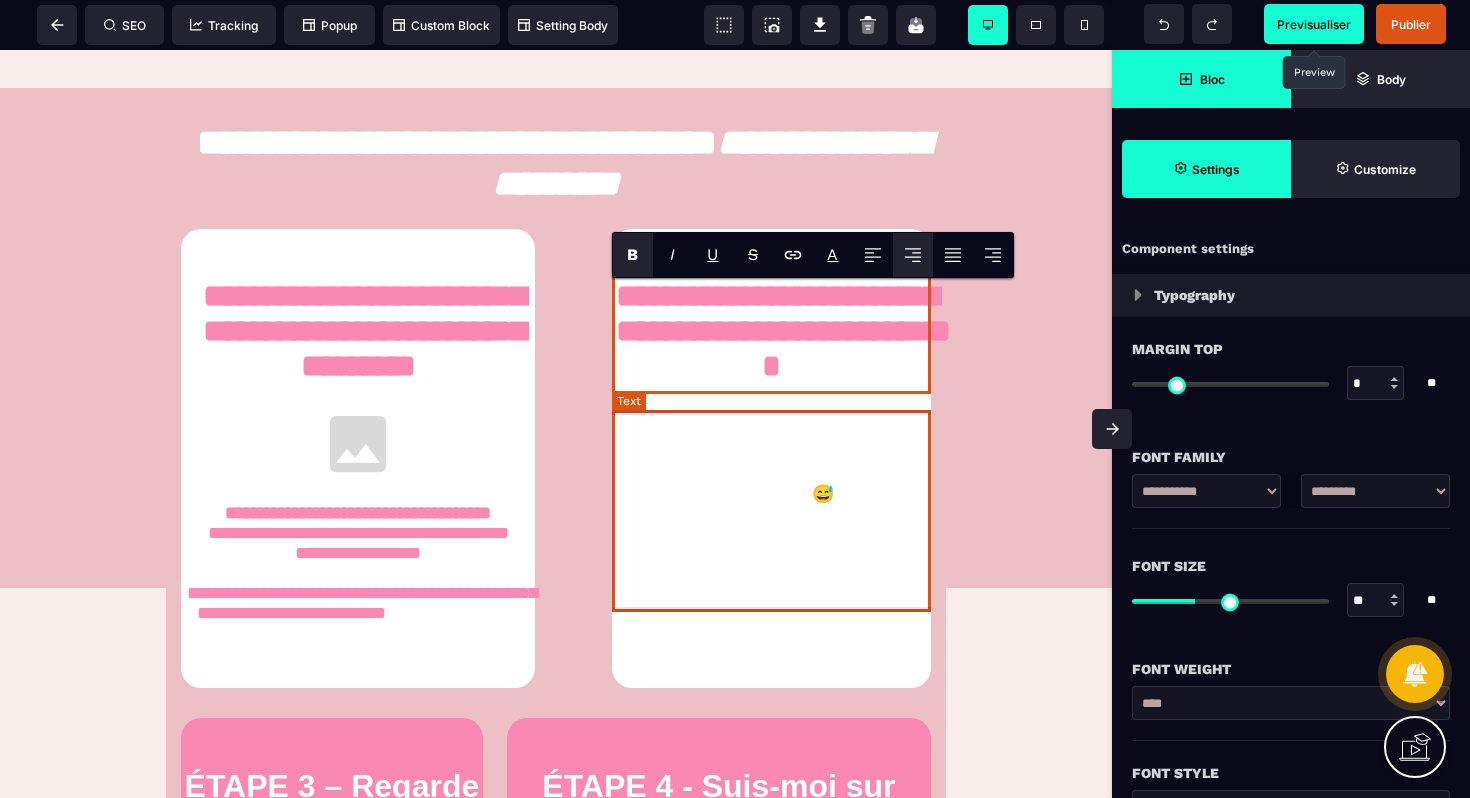 click on "Cet appel dure environ 30min à 45min.
Évite les cafés bruyants, les AirPods
au bord de la plage ou les appels entre deux métros 😅
Prends un stylo et une feuille, tu vas sûrement
avoir des déclics à noter." at bounding box center (771, 483) 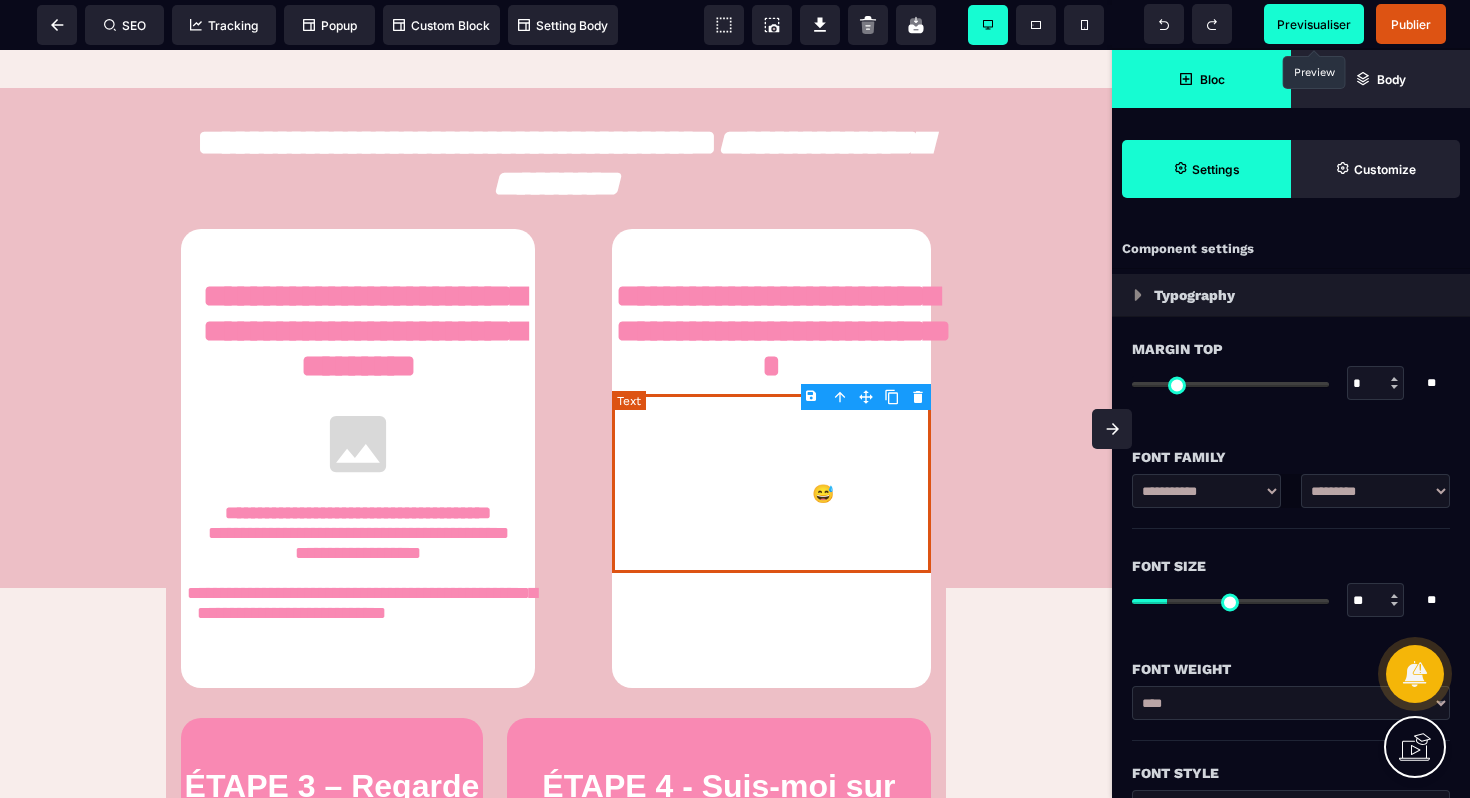 click on "Cet appel dure environ 30min à 45min.
Évite les cafés bruyants, les AirPods
au bord de la plage ou les appels entre deux métros 😅
Prends un stylo et une feuille, tu vas sûrement
avoir des déclics à noter." at bounding box center [771, 483] 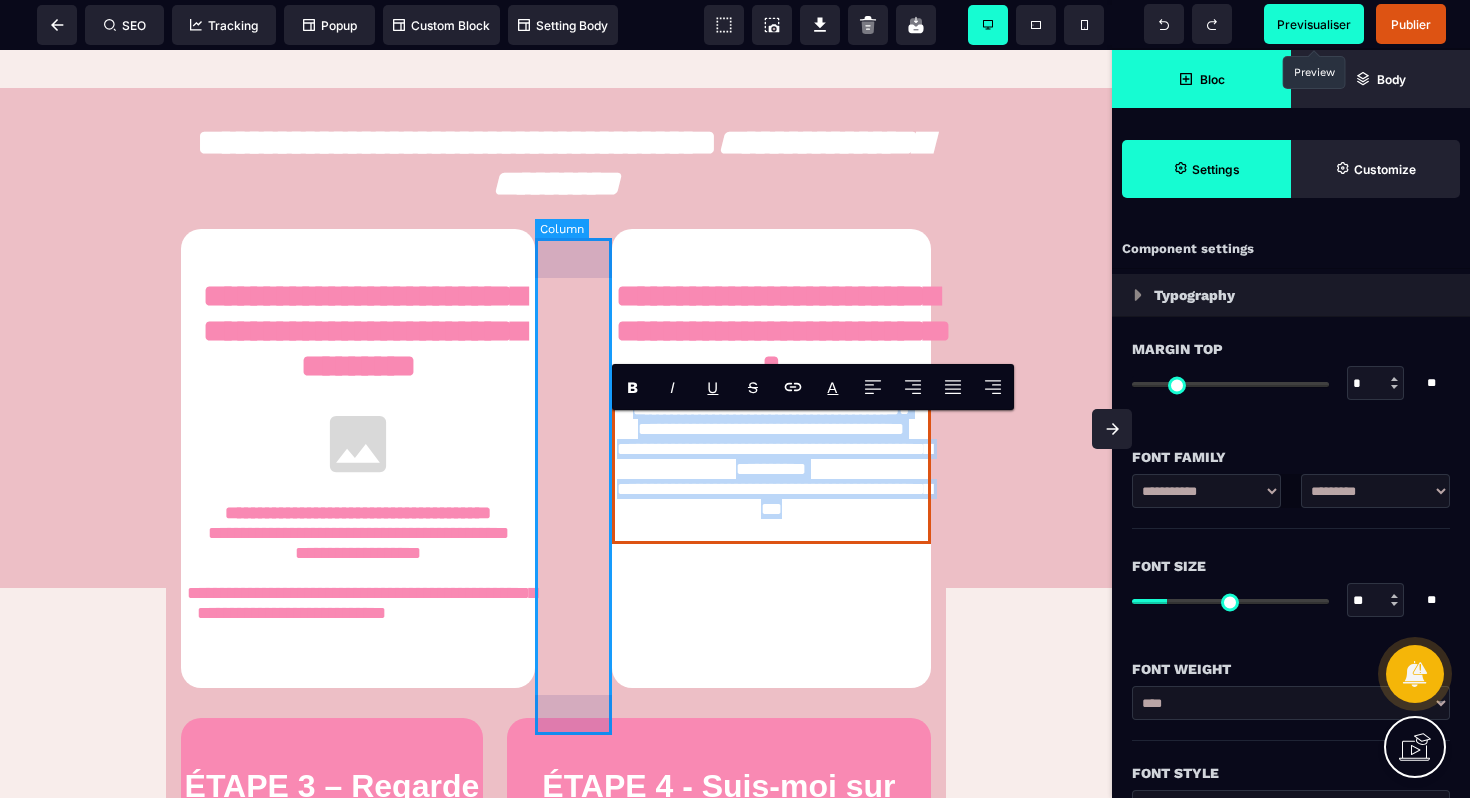drag, startPoint x: 880, startPoint y: 581, endPoint x: 589, endPoint y: 419, distance: 333.05405 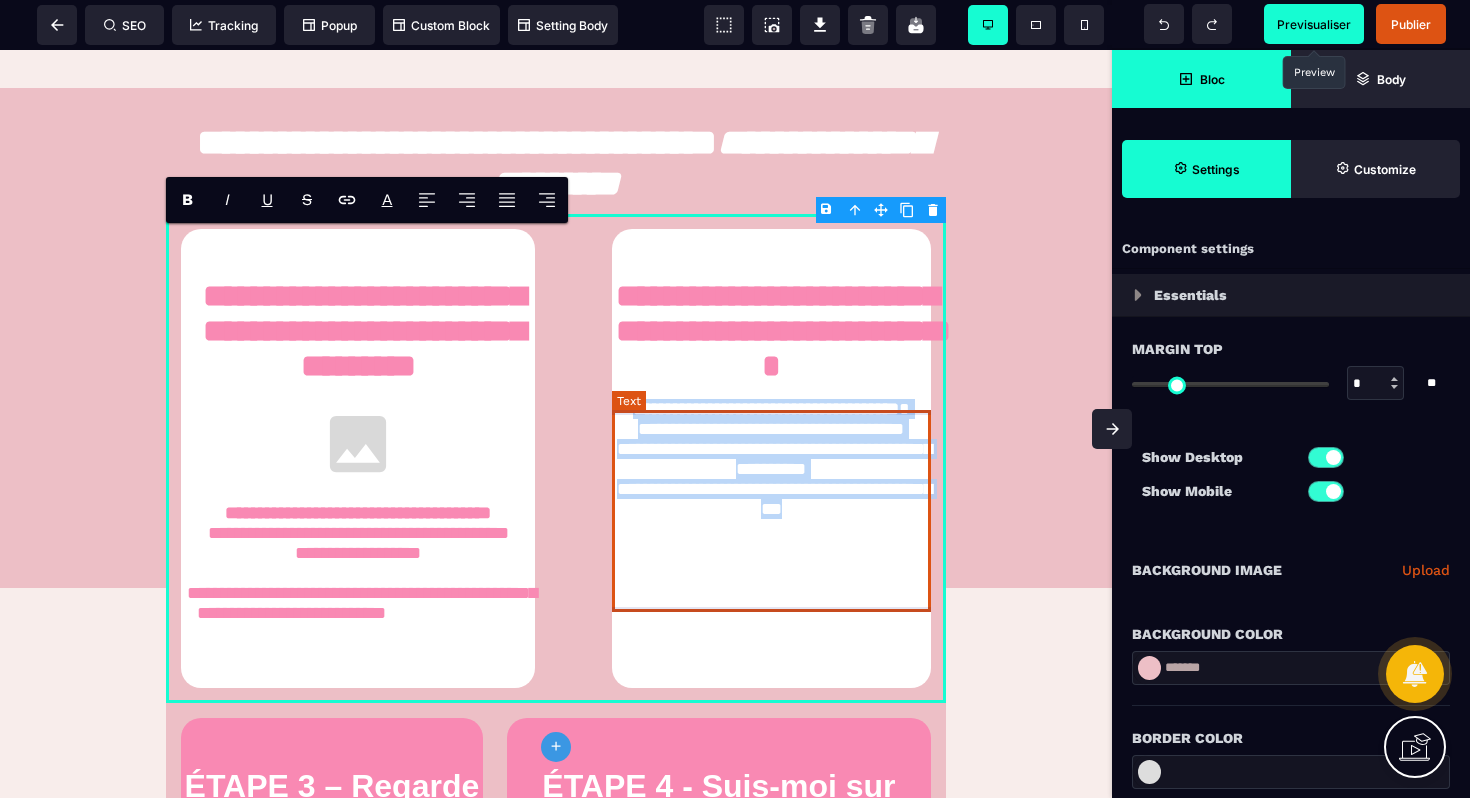 click on "**********" at bounding box center [771, 469] 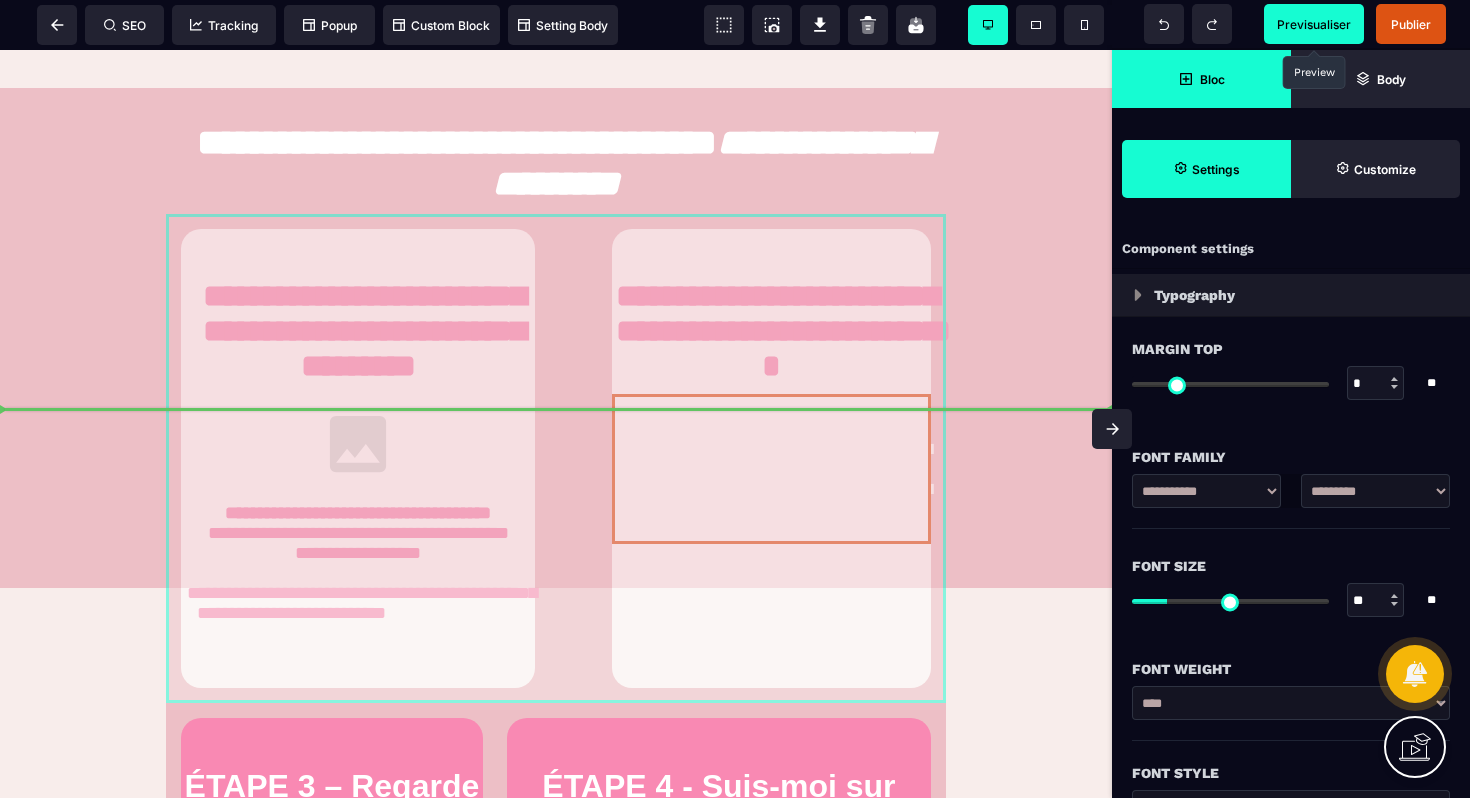 drag, startPoint x: 617, startPoint y: 425, endPoint x: 785, endPoint y: 417, distance: 168.19037 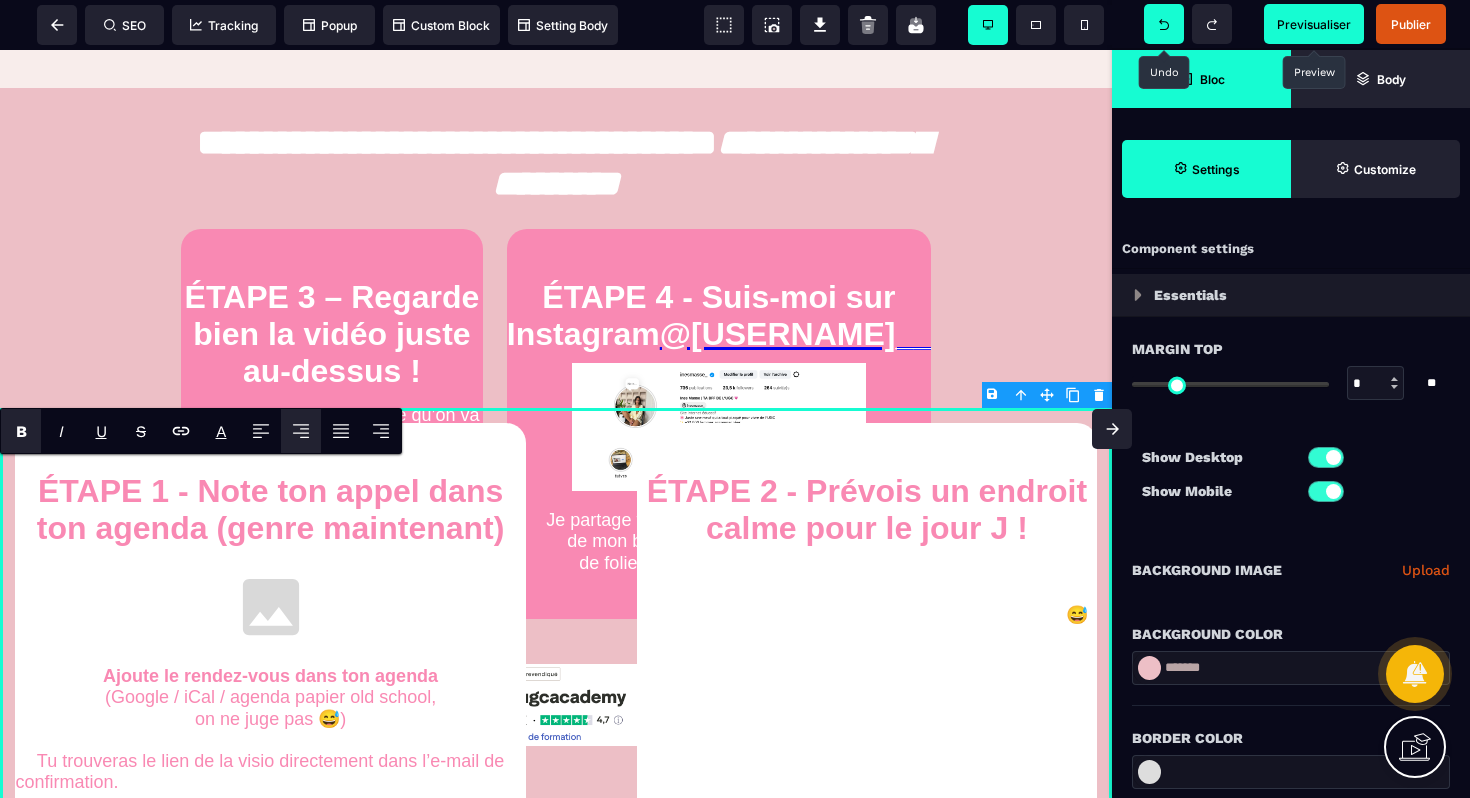 click 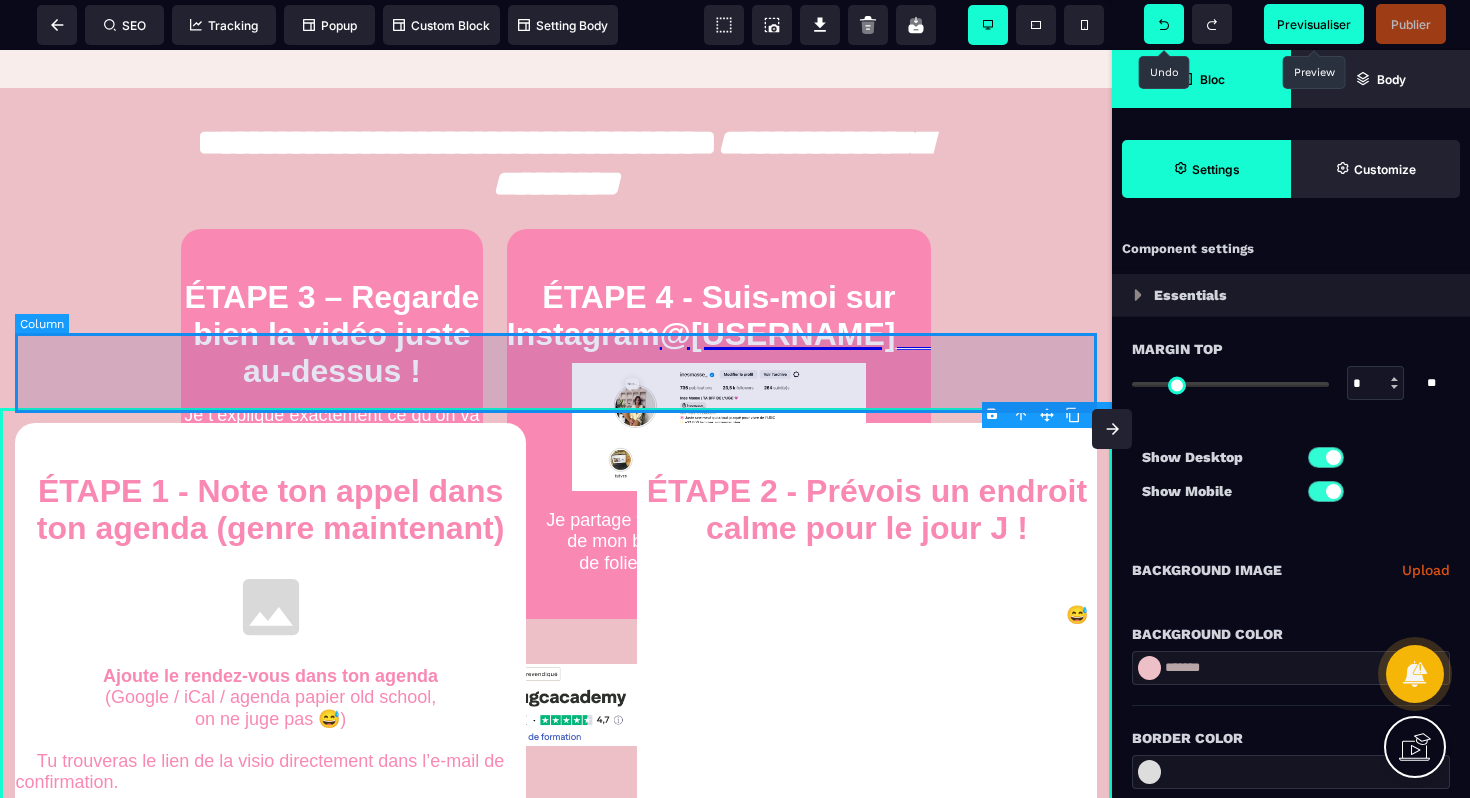 scroll, scrollTop: 806, scrollLeft: 0, axis: vertical 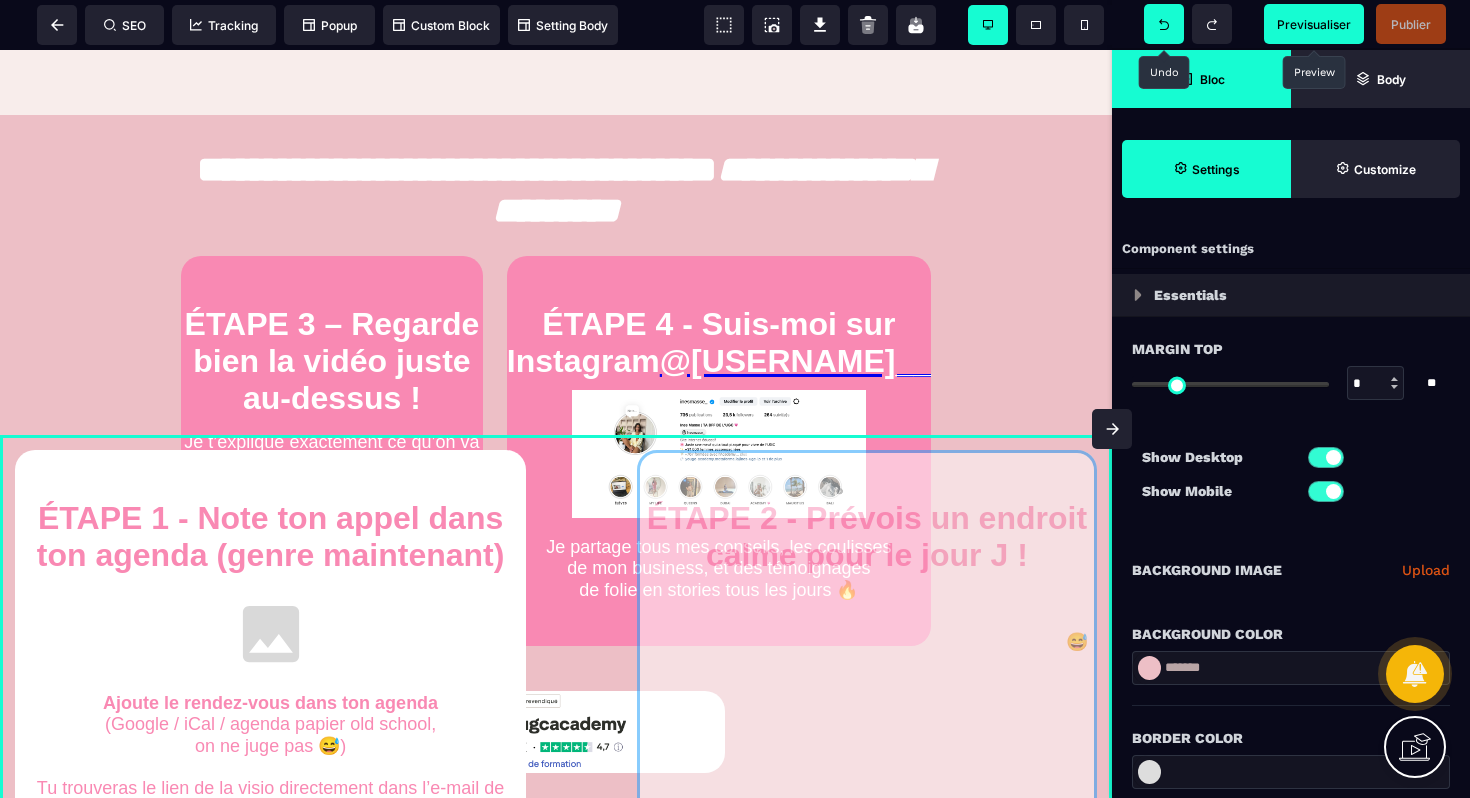 drag, startPoint x: 856, startPoint y: 472, endPoint x: 655, endPoint y: 533, distance: 210.05237 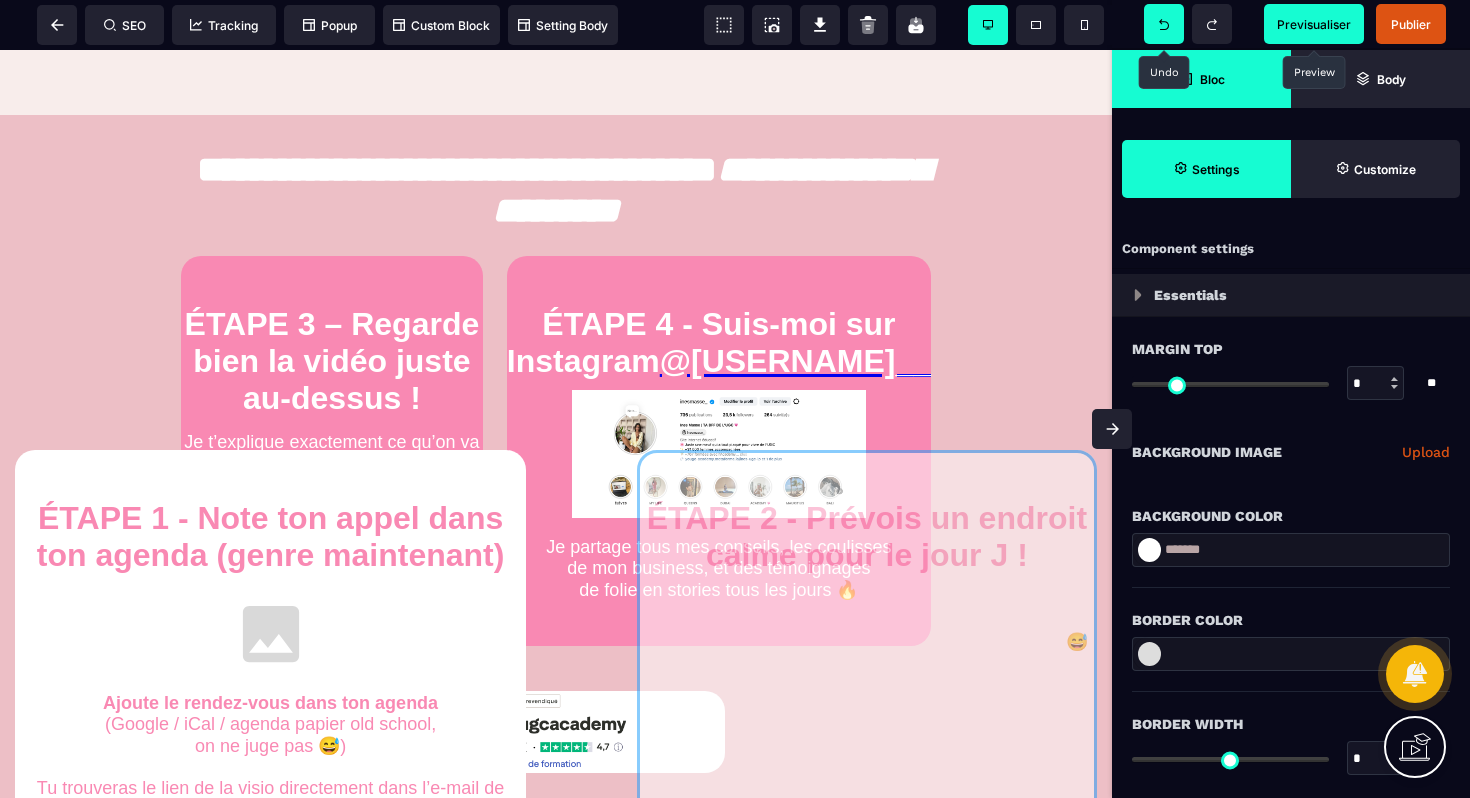 drag, startPoint x: 689, startPoint y: 477, endPoint x: 605, endPoint y: 647, distance: 189.62067 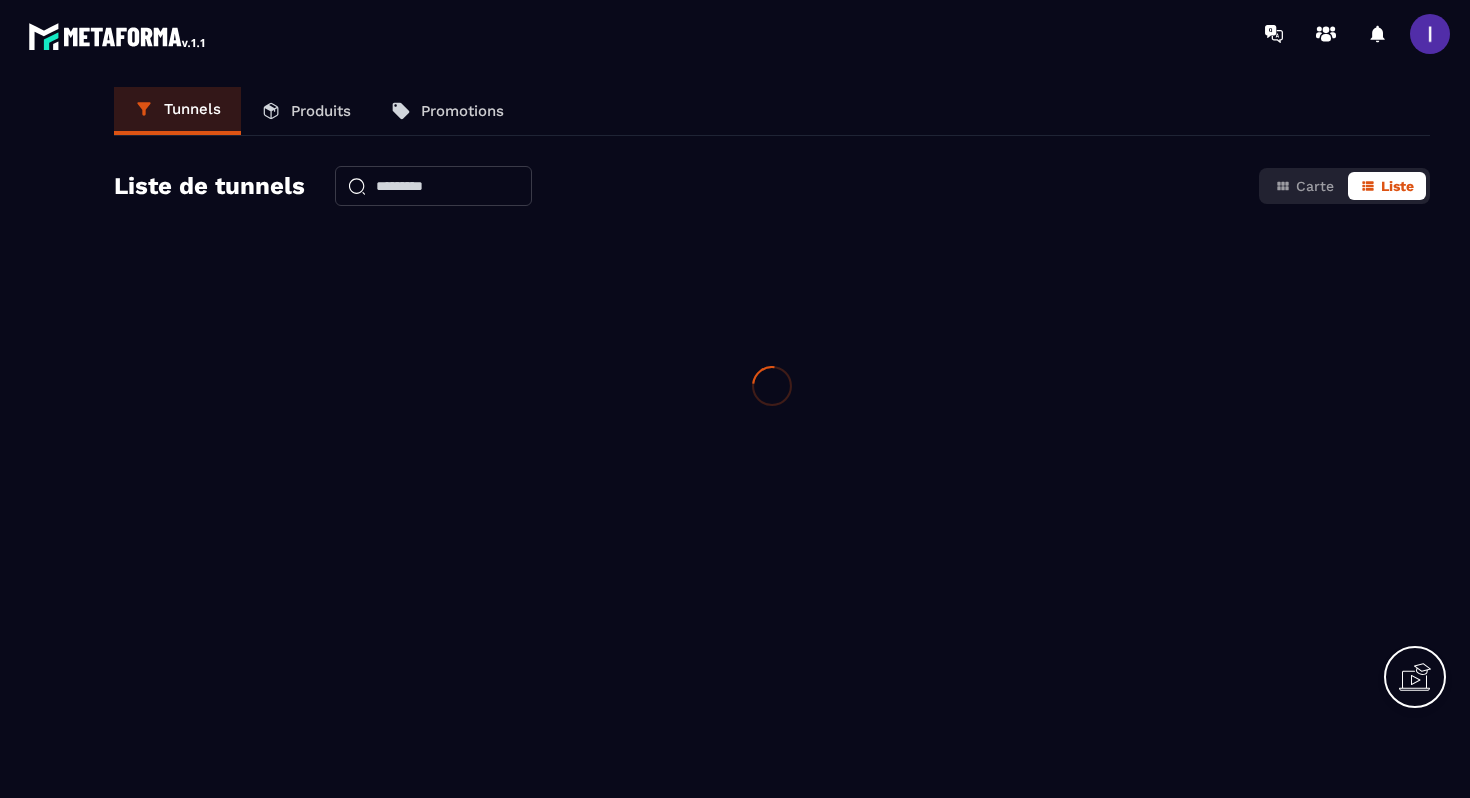scroll, scrollTop: 0, scrollLeft: 0, axis: both 